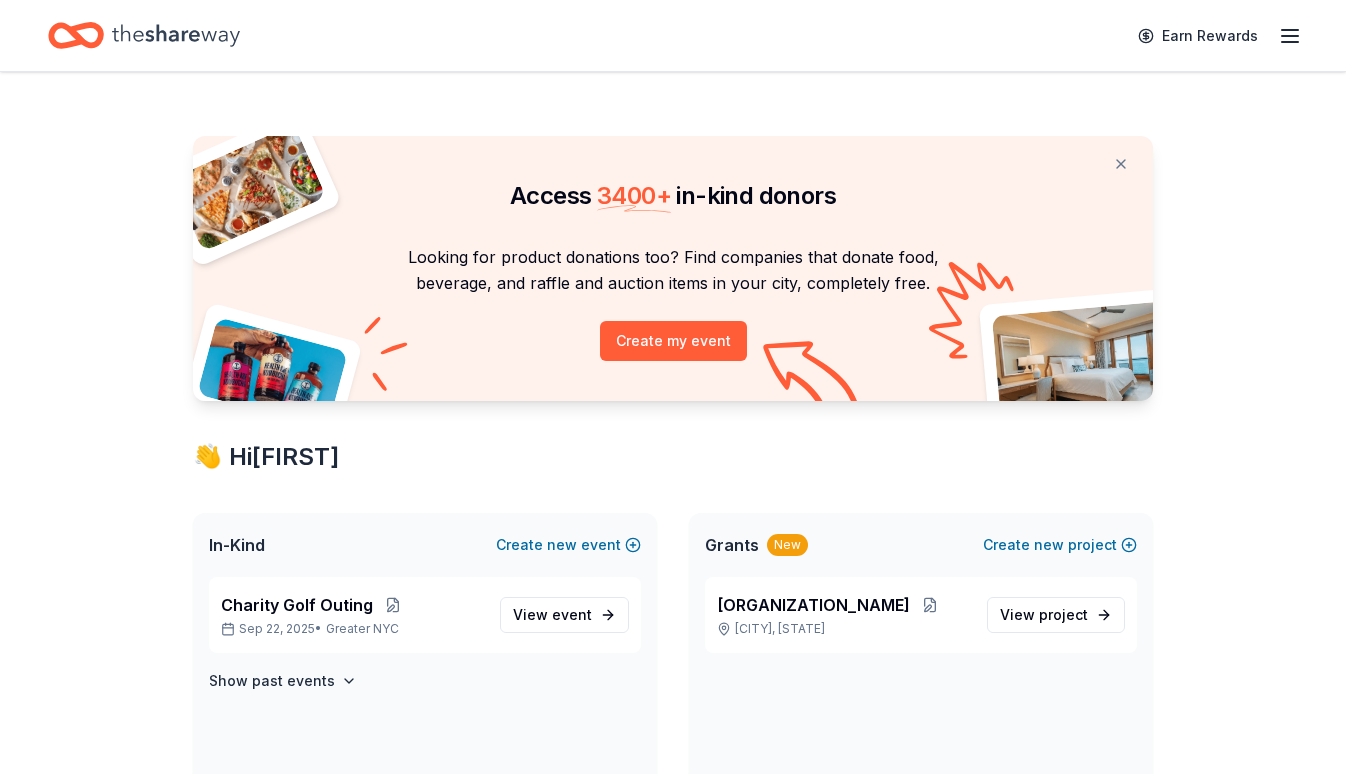 scroll, scrollTop: 0, scrollLeft: 0, axis: both 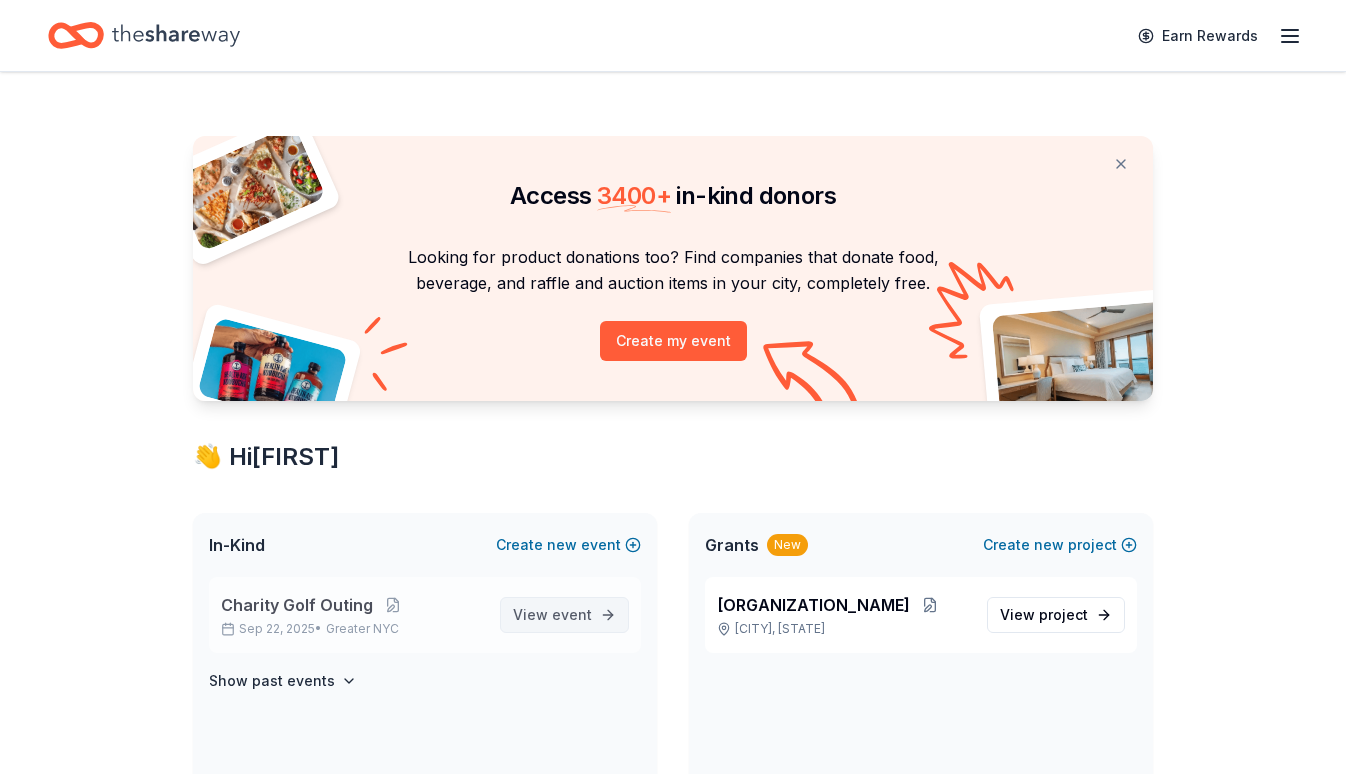click on "View   event" at bounding box center [552, 615] 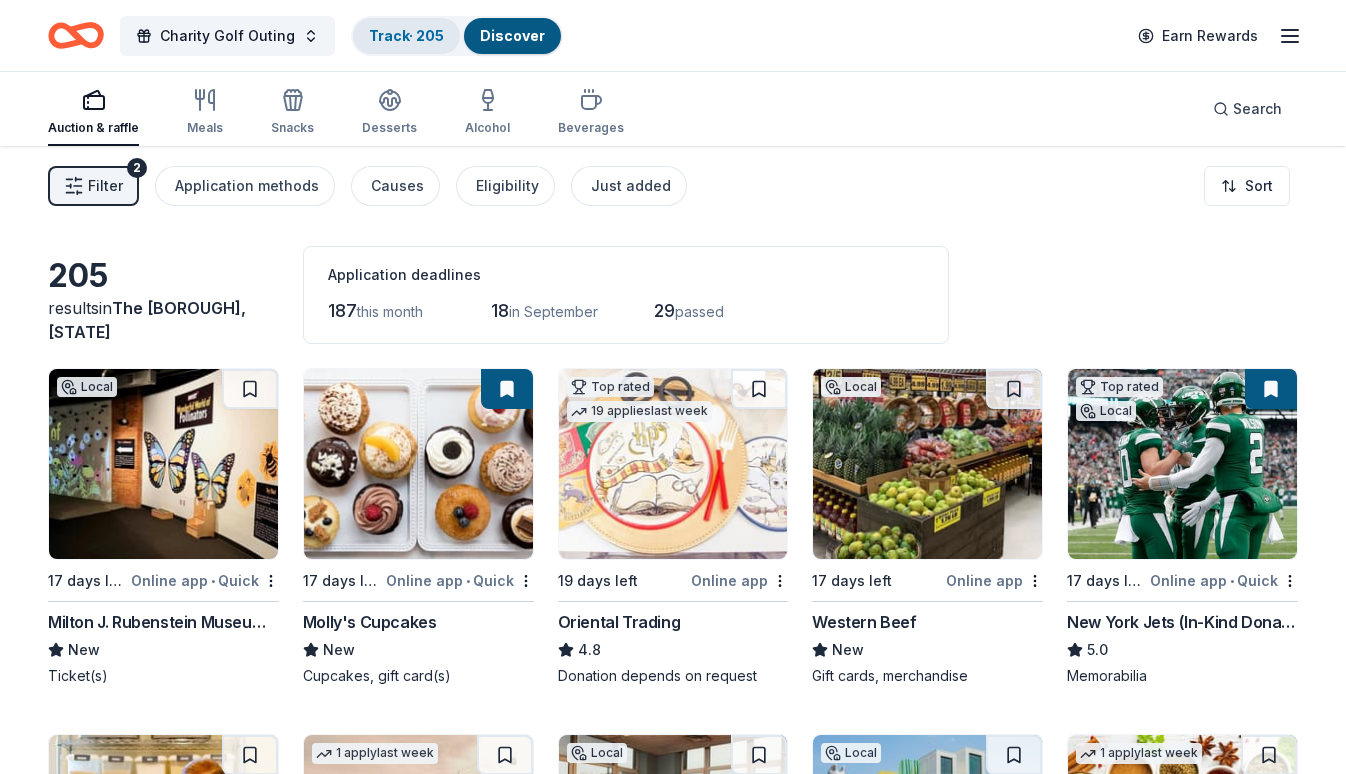 click on "Track  · 205" at bounding box center (406, 35) 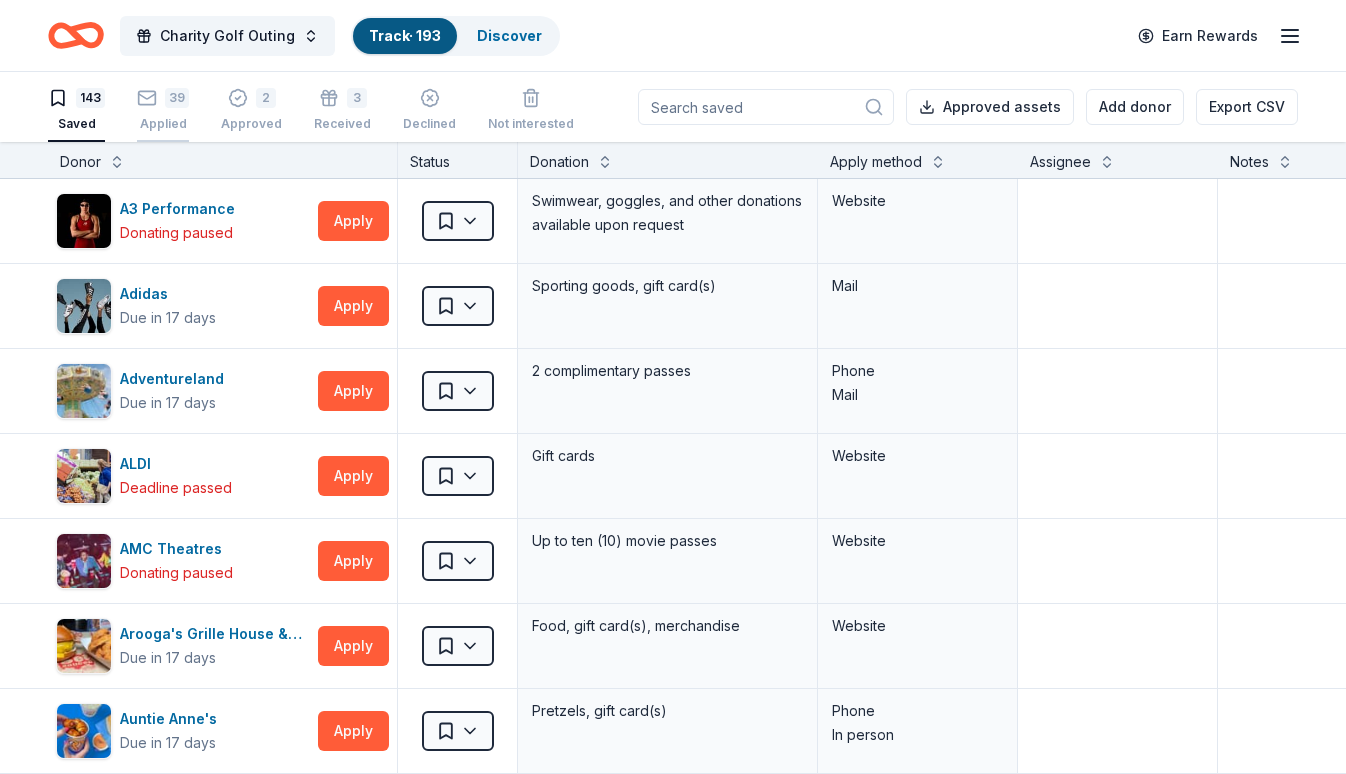 click on "39" at bounding box center (177, 98) 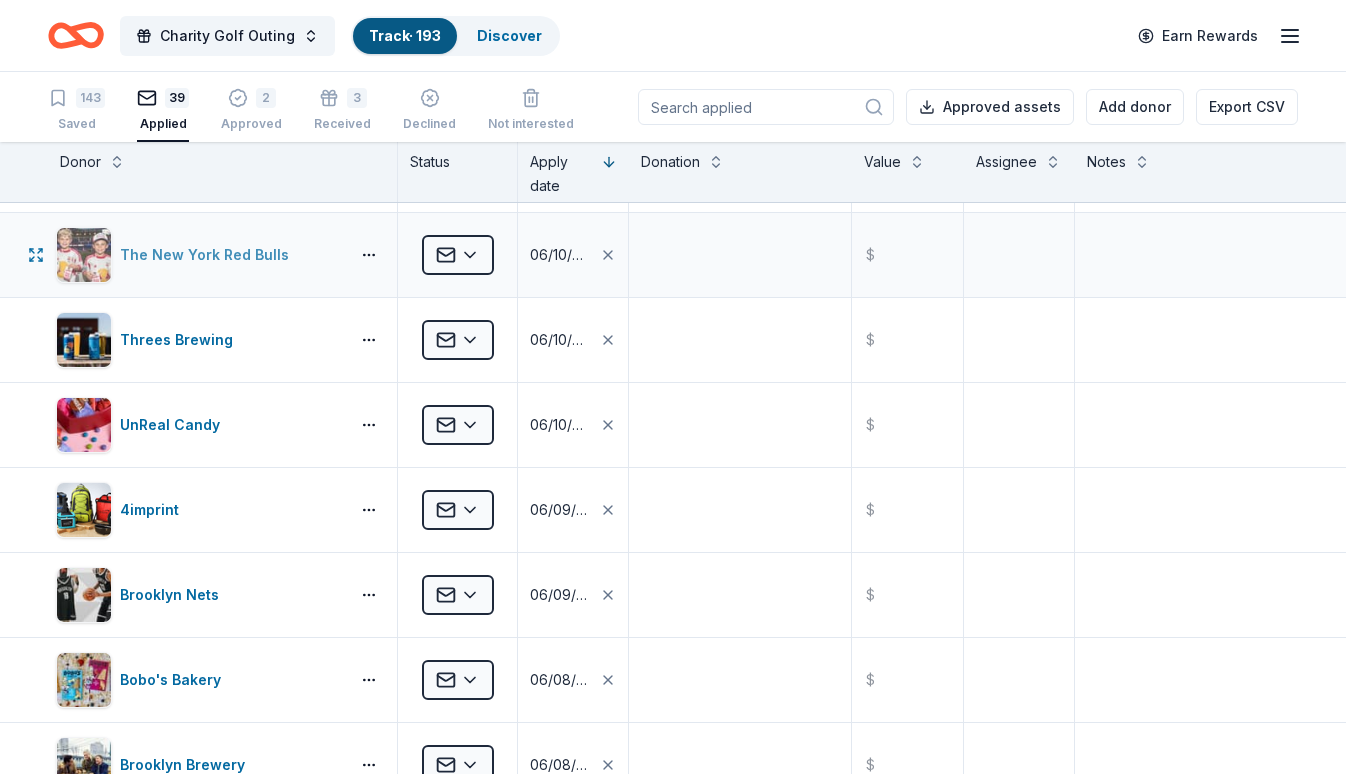 scroll, scrollTop: 1692, scrollLeft: 0, axis: vertical 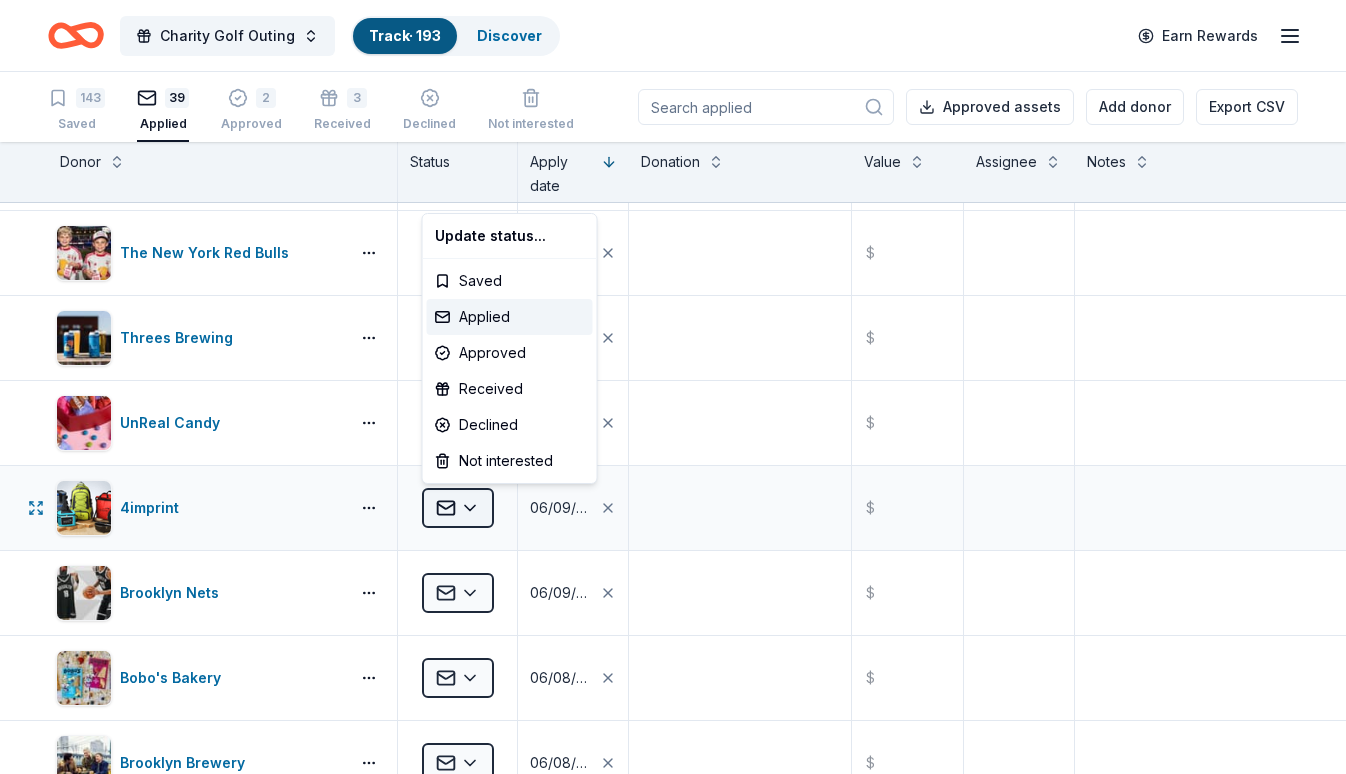 click on "Charity Golf Outing  Track  · 193 Discover Earn Rewards 143 Saved 39 Applied 2 Approved 3 Received Declined Not interested  Approved assets Add donor Export CSV Donor Status Apply date Donation Value Assignee Notes Ben's Kosher Deli Applied 07/21/2025 $ Bacardi Limited Applied 06/22/2025 $ City Experiences Applied 06/22/2025 $ doTERRA Applied 06/22/2025 $ Ello Applied 06/22/2025 $ gorjana Applied 06/22/2025 $ Lug Applied 06/22/2025 $ New York City Football Club Applied 06/22/2025 $ Big Slide Brewery Applied 06/15/2025 $ Eataly (New York City) Applied 06/15/2025 $ Everyday People Coffee & Tea Applied 06/15/2025 $ Fogo de Chao Applied 06/15/2025 $ Golf Lounge 18 Applied 06/15/2025 $ Goo Goo Cluster Applied 06/15/2025 $ Heaven Hill Brands Applied 06/15/2025 $ Oslo Coffee Applied 06/15/2025 $ PureFit Nutrition Bars Applied 06/15/2025 $ Dank Brooklyn Applied 06/10/2025 $ Grizzly Coolers Applied 06/10/2025 $ New York Jets (Ticket Donation) Applied 06/10/2025 $ The New York Red Bulls Applied 06/10/2025 $ Applied $" at bounding box center [673, 387] 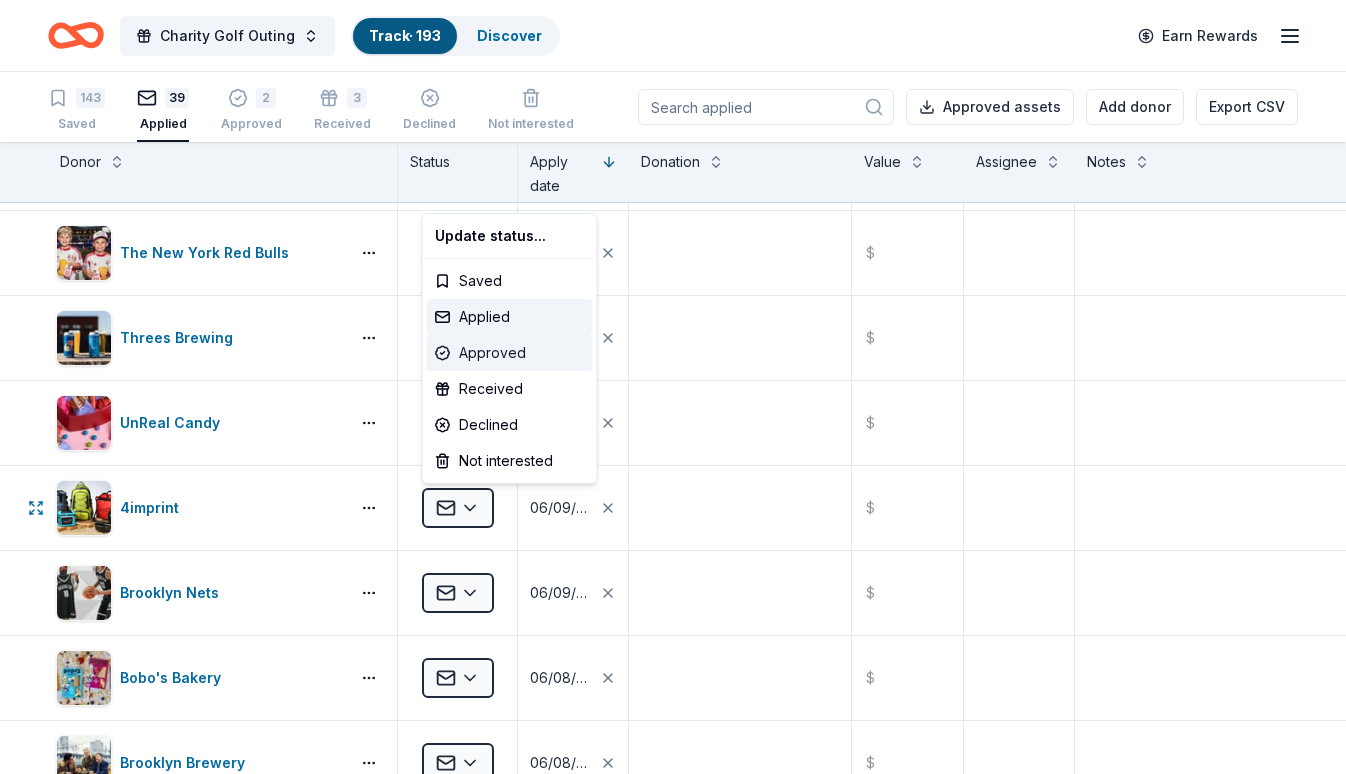 click on "Approved" at bounding box center (510, 353) 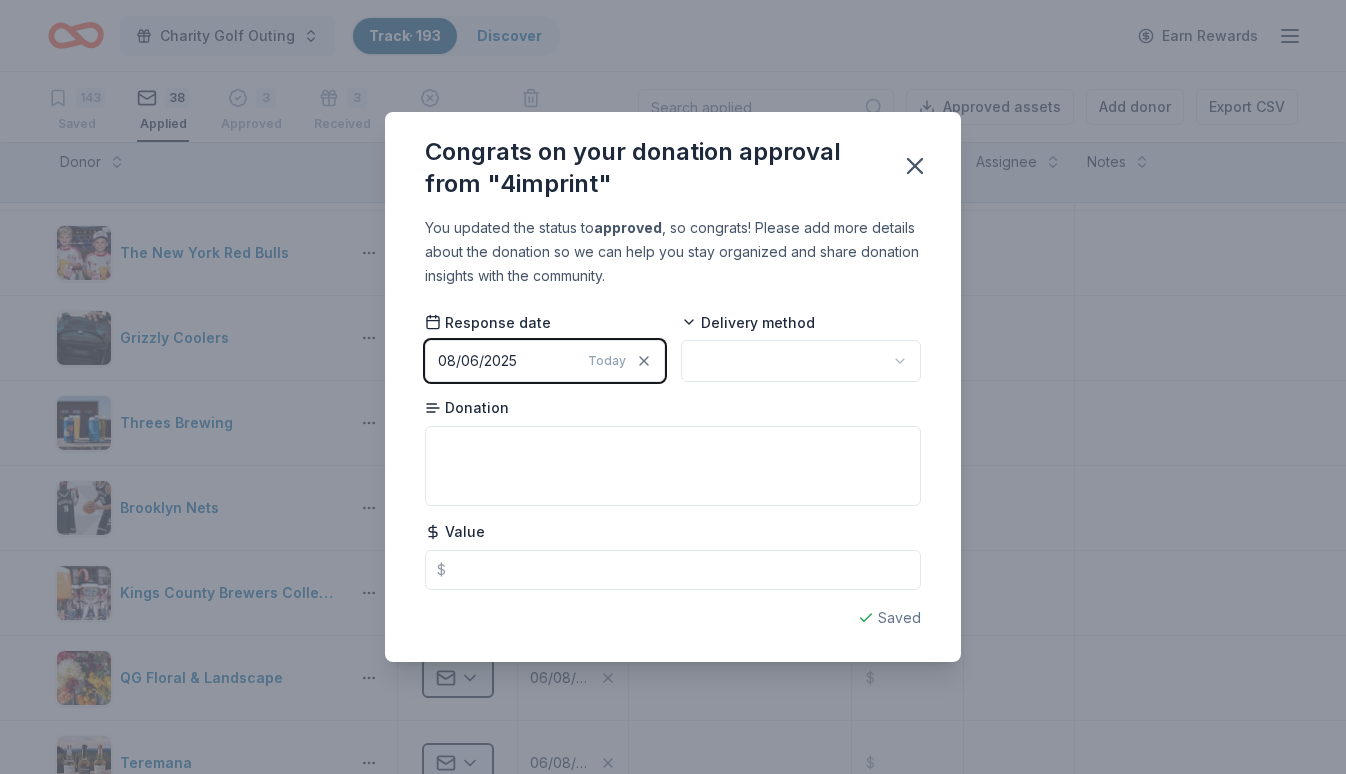 click on "Charity Golf Outing  Track  · 193 Discover Earn Rewards 143 Saved 38 Applied 3 Approved 3 Received Declined Not interested  Approved assets Add donor Export CSV Donor Status Apply date Donation Value Assignee Notes Ben's Kosher Deli Applied 07/21/2025 $ Lug Applied 06/22/2025 $ City Experiences Applied 06/22/2025 $ gorjana Applied 06/22/2025 $ Bacardi Limited Applied 06/22/2025 $ doTERRA Applied 06/22/2025 $ Ello Applied 06/22/2025 $ New York City Football Club Applied 06/22/2025 $ Fogo de Chao Applied 06/15/2025 $ Heaven Hill Brands Applied 06/15/2025 $ Oslo Coffee Applied 06/15/2025 $ Eataly (New York City) Applied 06/15/2025 $ Big Slide Brewery Applied 06/15/2025 $ Golf Lounge 18 Applied 06/15/2025 $ Everyday People Coffee & Tea Applied 06/15/2025 $ Goo Goo Cluster Applied 06/15/2025 $ PureFit Nutrition Bars Applied 06/15/2025 $ New York Jets (Ticket Donation) Applied 06/10/2025 $ UnReal Candy Applied 06/10/2025 $ Dank Brooklyn Applied 06/10/2025 $ The New York Red Bulls Applied 06/10/2025 $ Applied $ $ $" at bounding box center [673, 387] 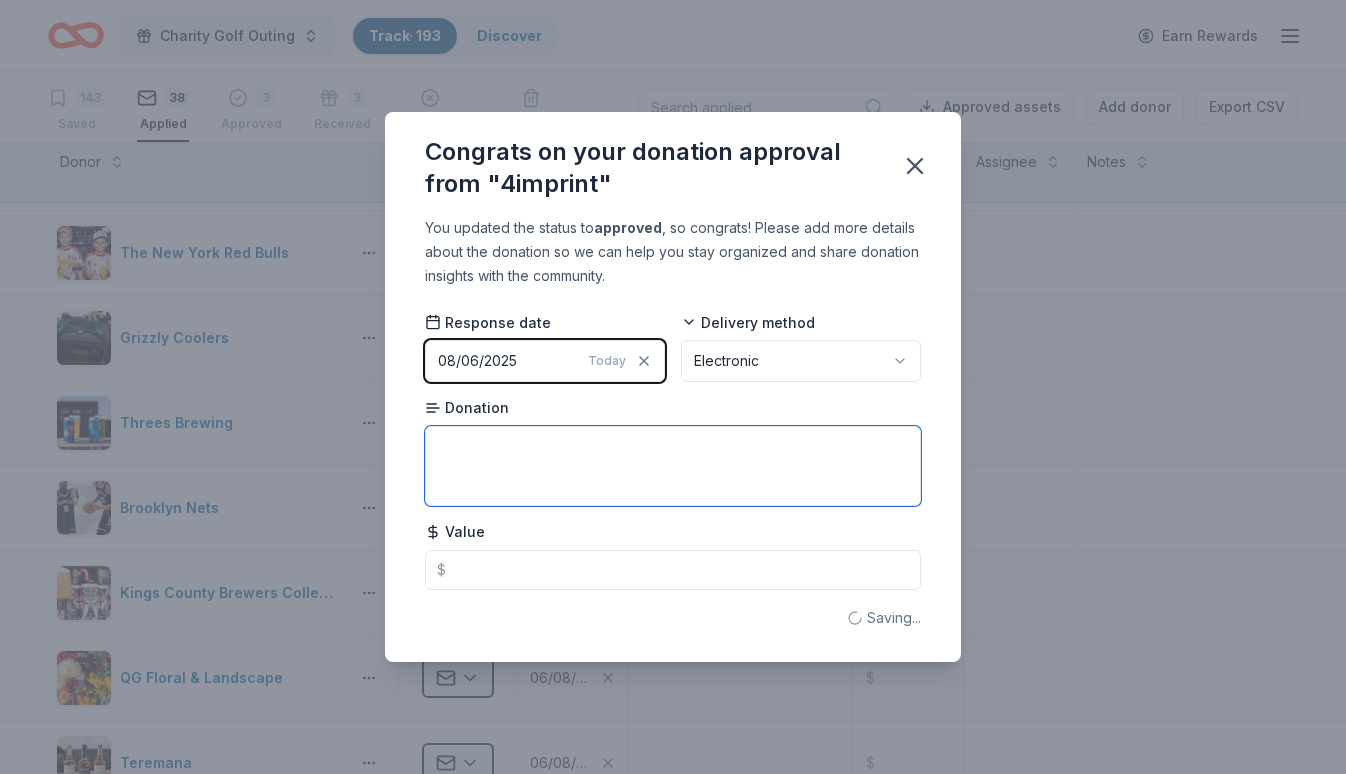 click at bounding box center [673, 466] 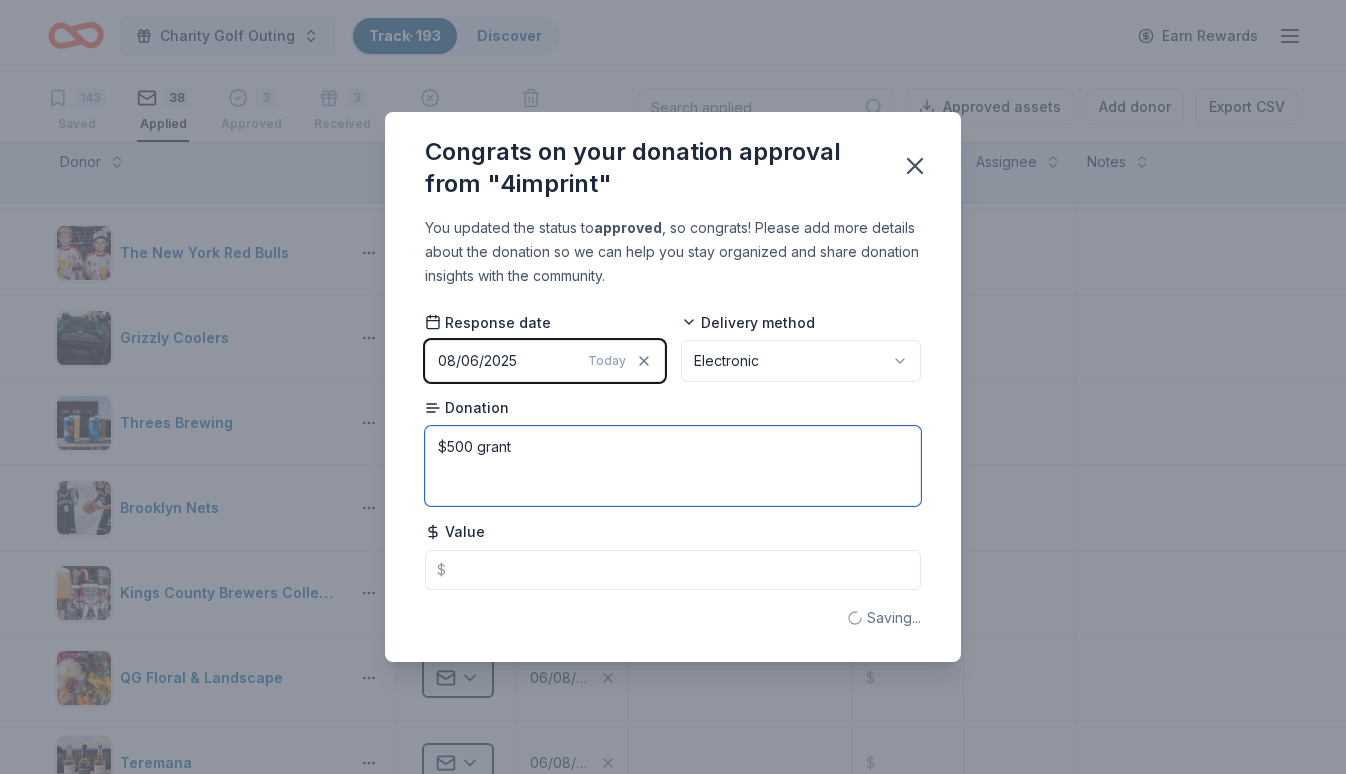 type on "$500 grant" 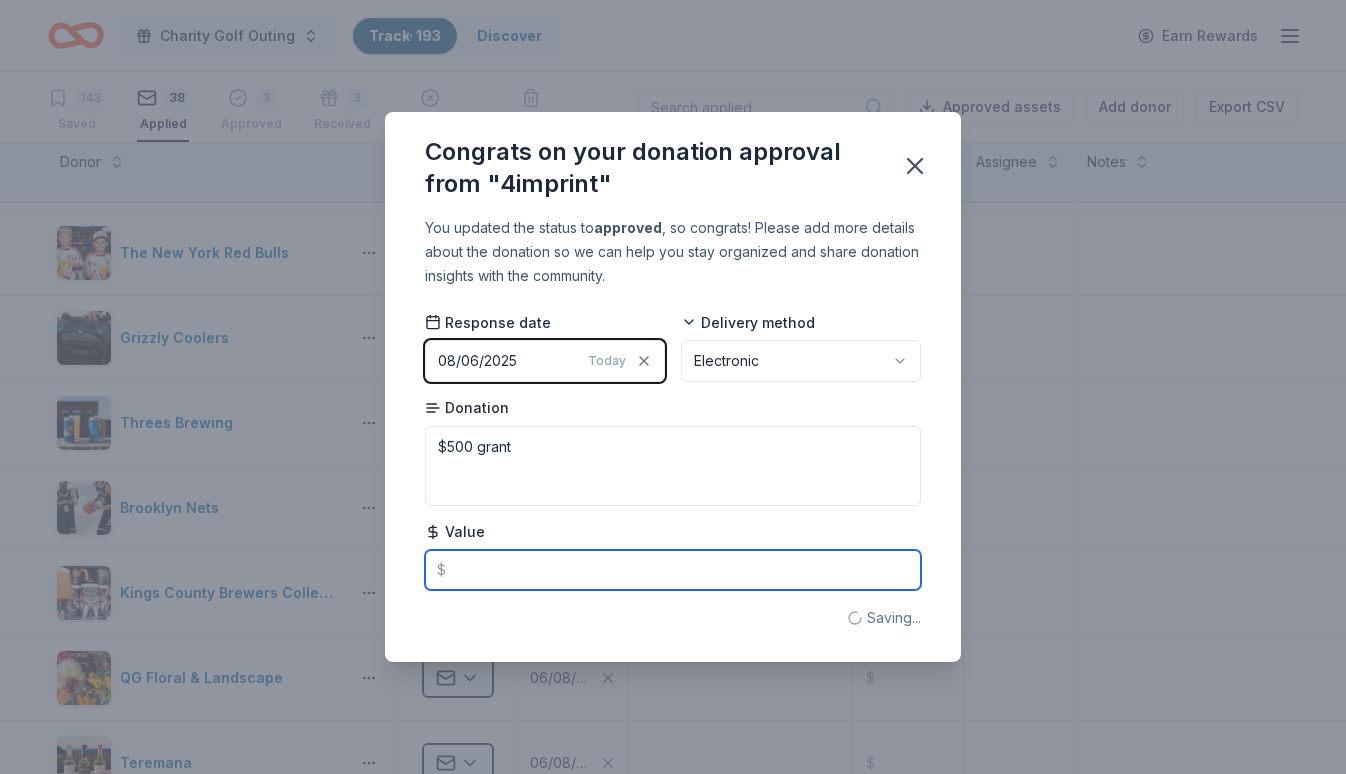 click at bounding box center [673, 570] 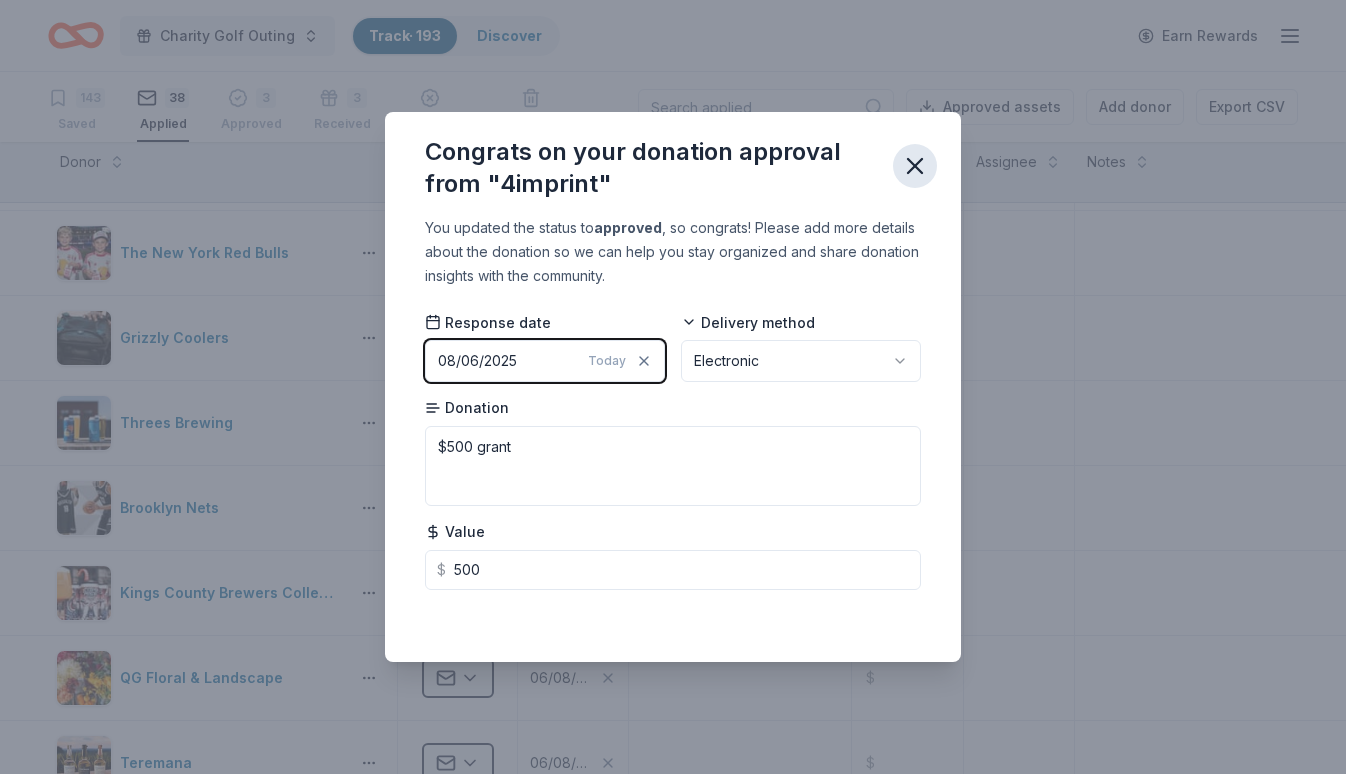 type on "500.00" 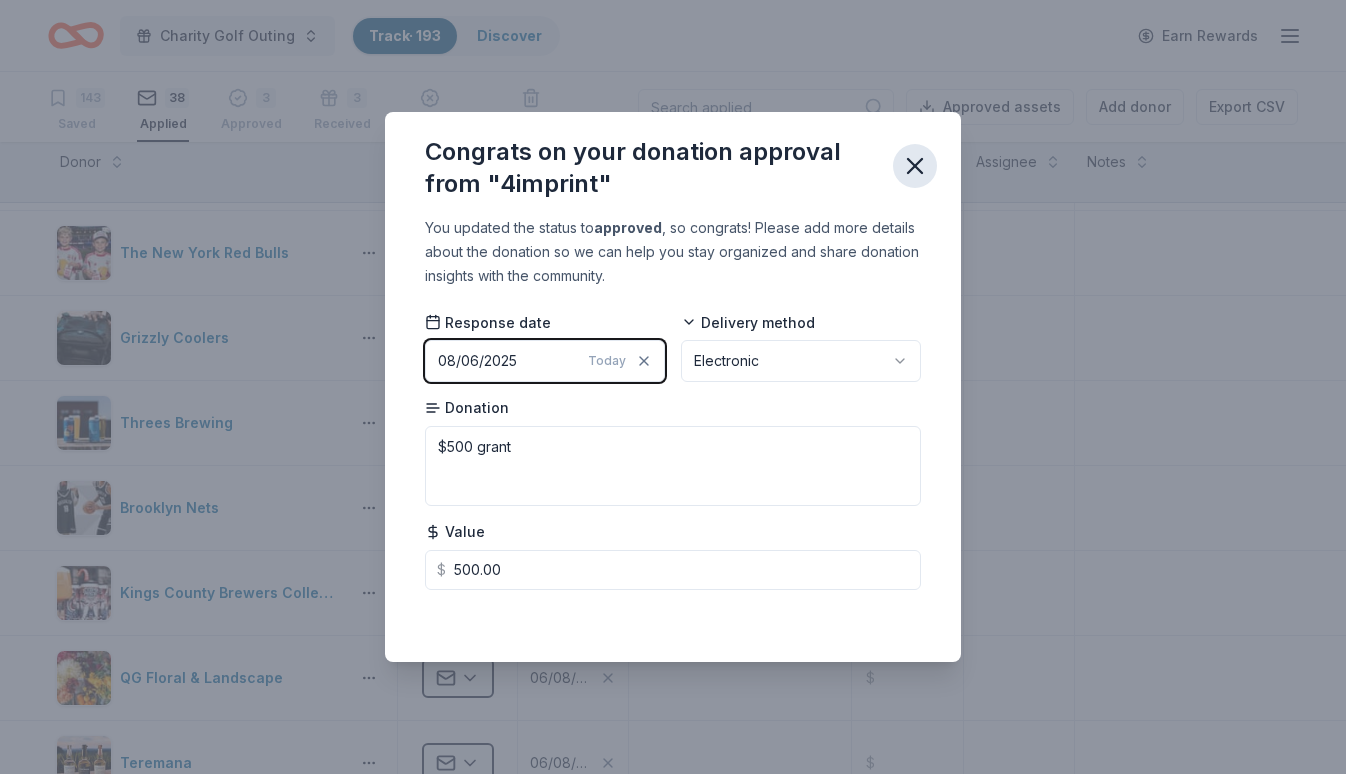click 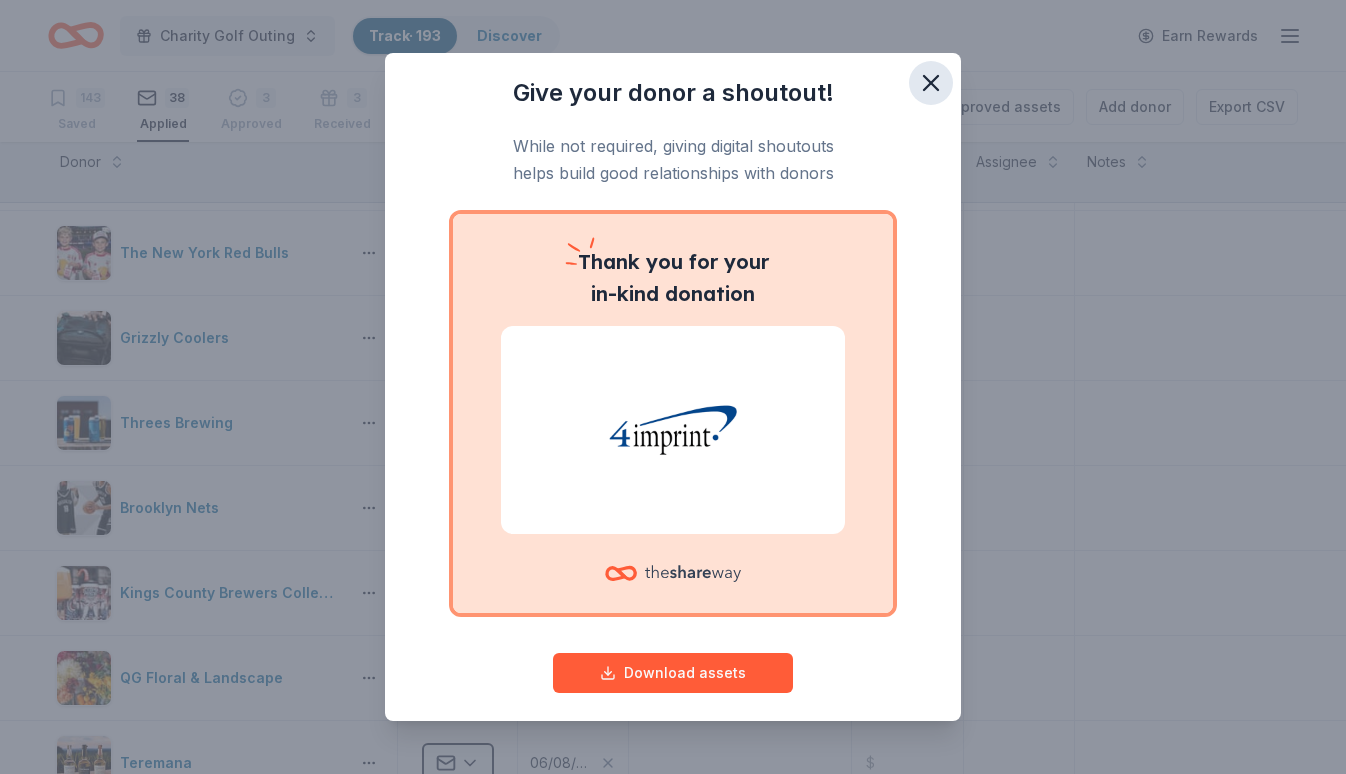 click 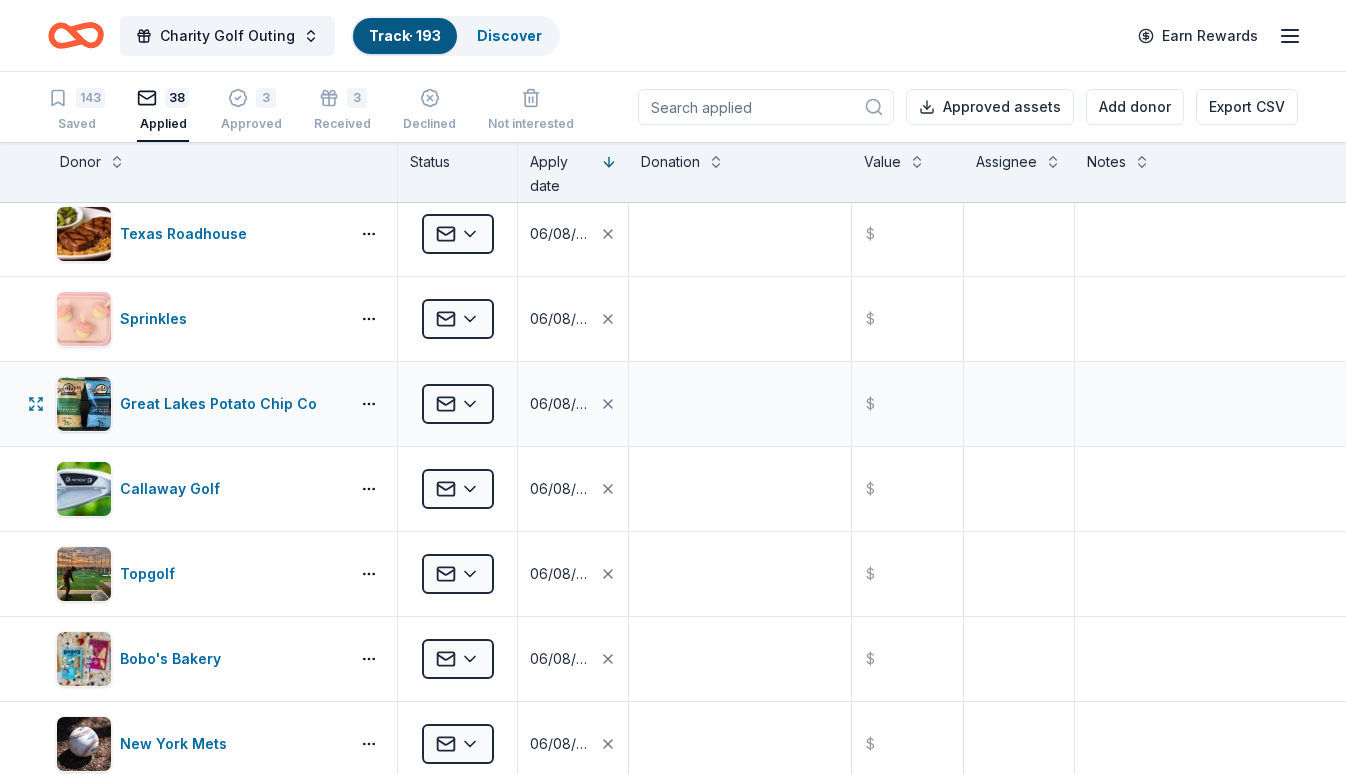 scroll, scrollTop: 2498, scrollLeft: 0, axis: vertical 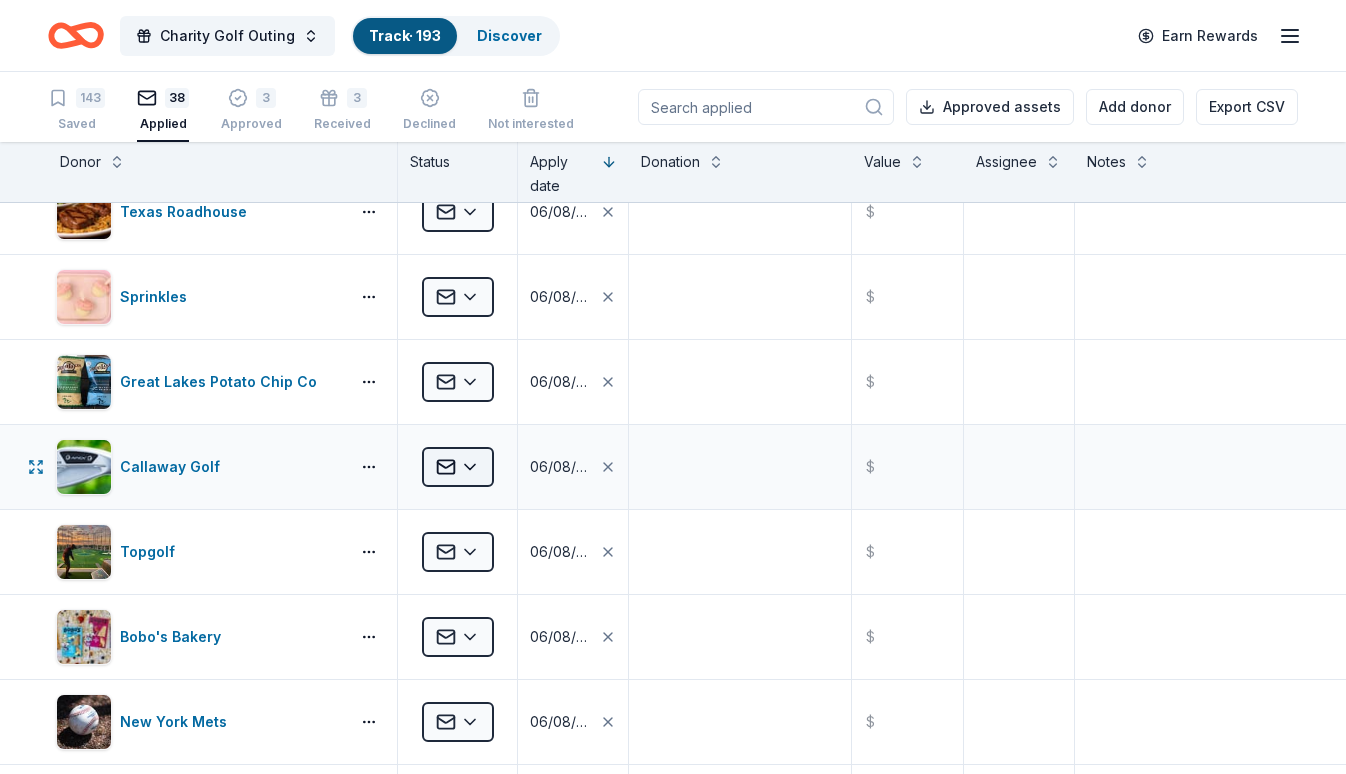 click on "Charity Golf Outing  Track  · 193 Discover Earn Rewards 143 Saved 38 Applied 3 Approved 3 Received Declined Not interested  Approved assets Add donor Export CSV Donor Status Apply date Donation Value Assignee Notes Ben's Kosher Deli Applied 07/21/2025 $ Lug Applied 06/22/2025 $ City Experiences Applied 06/22/2025 $ gorjana Applied 06/22/2025 $ Bacardi Limited Applied 06/22/2025 $ doTERRA Applied 06/22/2025 $ Ello Applied 06/22/2025 $ New York City Football Club Applied 06/22/2025 $ Fogo de Chao Applied 06/15/2025 $ Heaven Hill Brands Applied 06/15/2025 $ Oslo Coffee Applied 06/15/2025 $ Eataly (New York City) Applied 06/15/2025 $ Big Slide Brewery Applied 06/15/2025 $ Golf Lounge 18 Applied 06/15/2025 $ Everyday People Coffee & Tea Applied 06/15/2025 $ Goo Goo Cluster Applied 06/15/2025 $ PureFit Nutrition Bars Applied 06/15/2025 $ New York Jets (Ticket Donation) Applied 06/10/2025 $ UnReal Candy Applied 06/10/2025 $ Dank Brooklyn Applied 06/10/2025 $ The New York Red Bulls Applied 06/10/2025 $ Applied $ $ $" at bounding box center [673, 387] 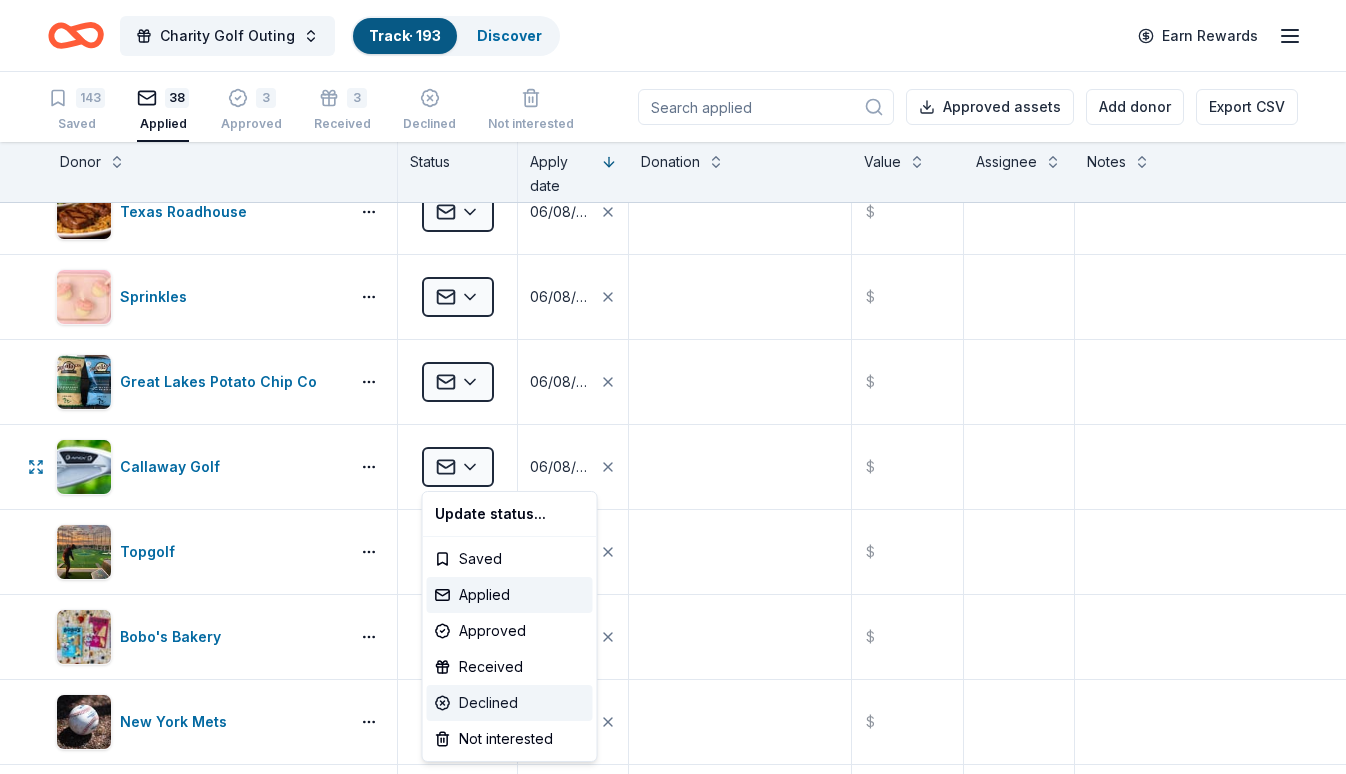 click on "Declined" at bounding box center [510, 703] 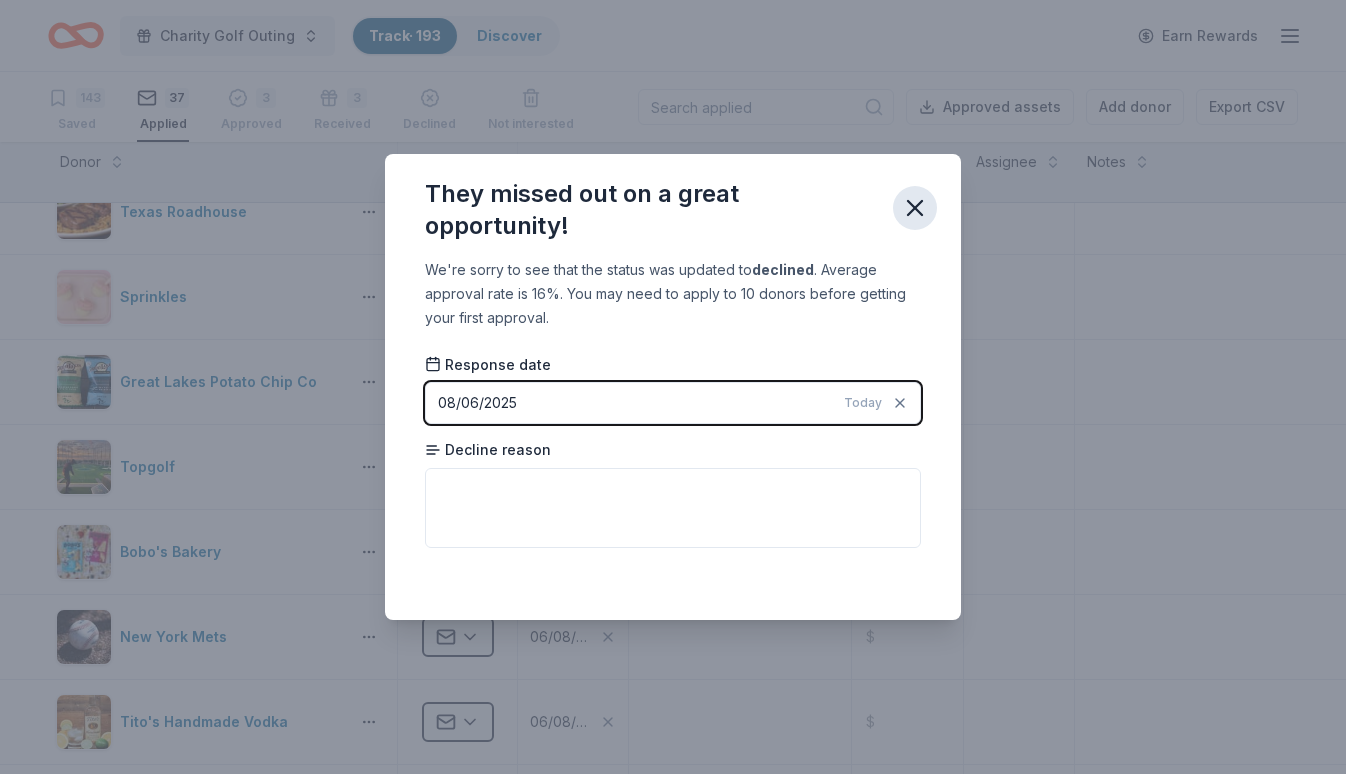 click 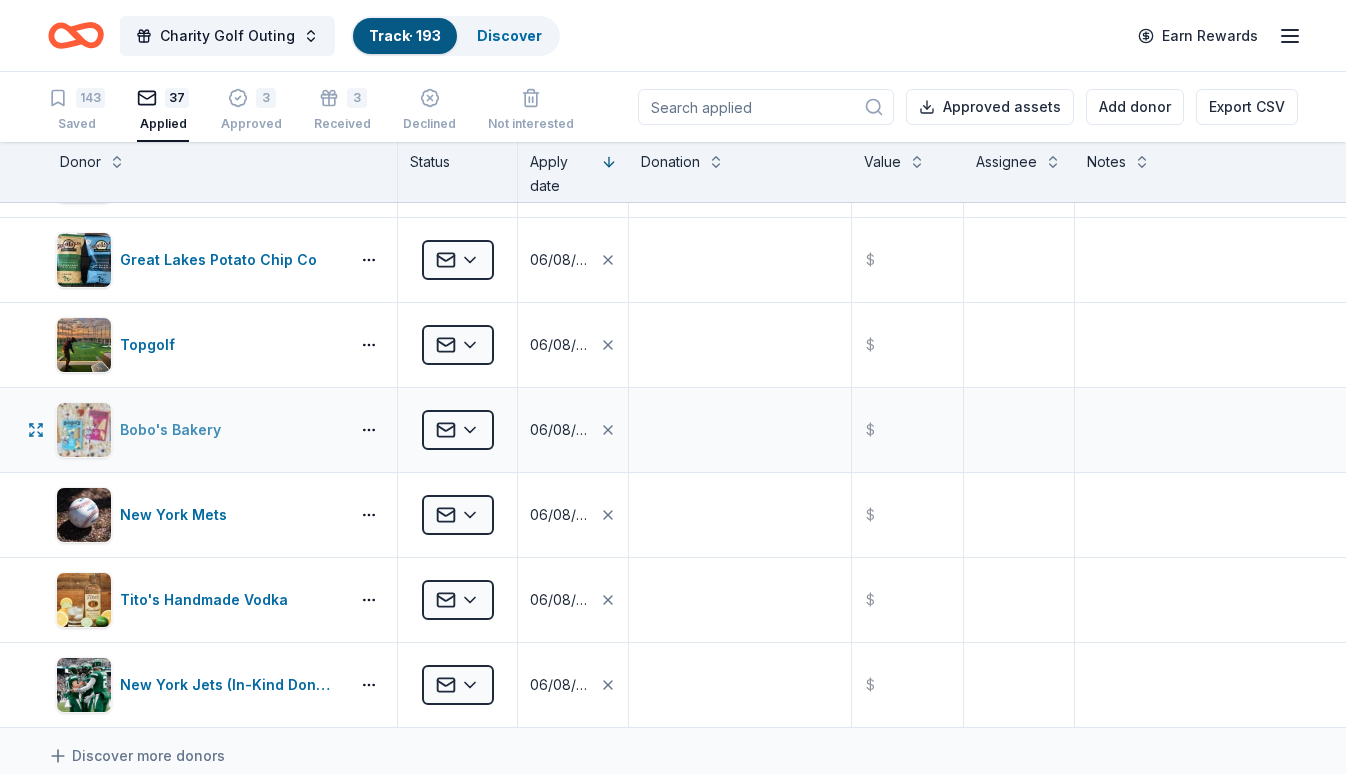 scroll, scrollTop: 2672, scrollLeft: 0, axis: vertical 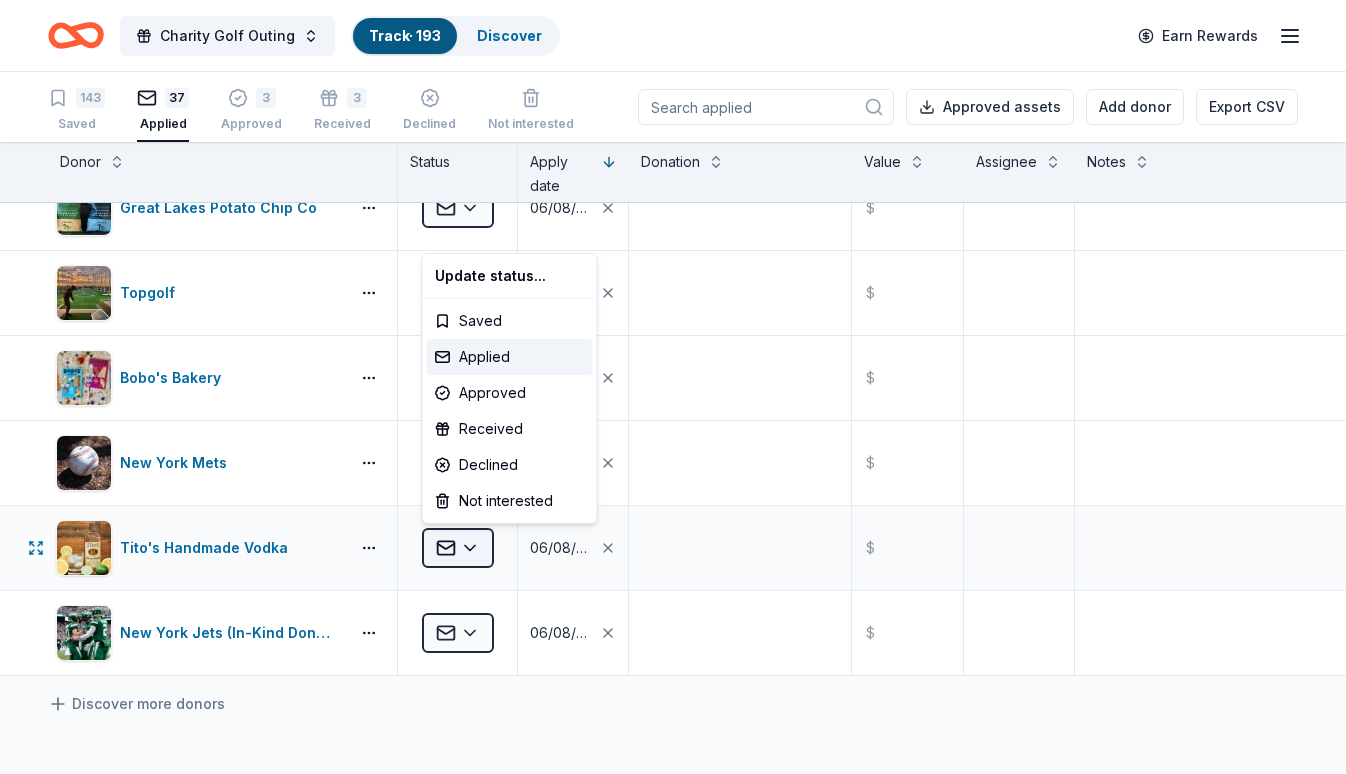 click on "Charity Golf Outing  Track  · 193 Discover Earn Rewards 143 Saved 37 Applied 3 Approved 3 Received Declined Not interested  Approved assets Add donor Export CSV Donor Status Apply date Donation Value Assignee Notes Ben's Kosher Deli Applied 07/21/2025 $ Lug Applied 06/22/2025 $ City Experiences Applied 06/22/2025 $ gorjana Applied 06/22/2025 $ Bacardi Limited Applied 06/22/2025 $ doTERRA Applied 06/22/2025 $ Ello Applied 06/22/2025 $ New York City Football Club Applied 06/22/2025 $ Fogo de Chao Applied 06/15/2025 $ Heaven Hill Brands Applied 06/15/2025 $ Oslo Coffee Applied 06/15/2025 $ Eataly ([CITY]) Applied 06/15/2025 $ Big Slide Brewery Applied 06/15/2025 $ Golf Lounge 18 Applied 06/15/2025 $ Everyday People Coffee & Tea Applied 06/15/2025 $ Goo Goo Cluster Applied 06/15/2025 $ PureFit Nutrition Bars Applied 06/15/2025 $ New York Jets (Ticket Donation) Applied 06/10/2025 $ UnReal Candy Applied 06/10/2025 $ Dank Brooklyn Applied 06/10/2025 $ The New York Red Bulls Applied 06/10/2025 $ Applied $ $ $" at bounding box center [673, 387] 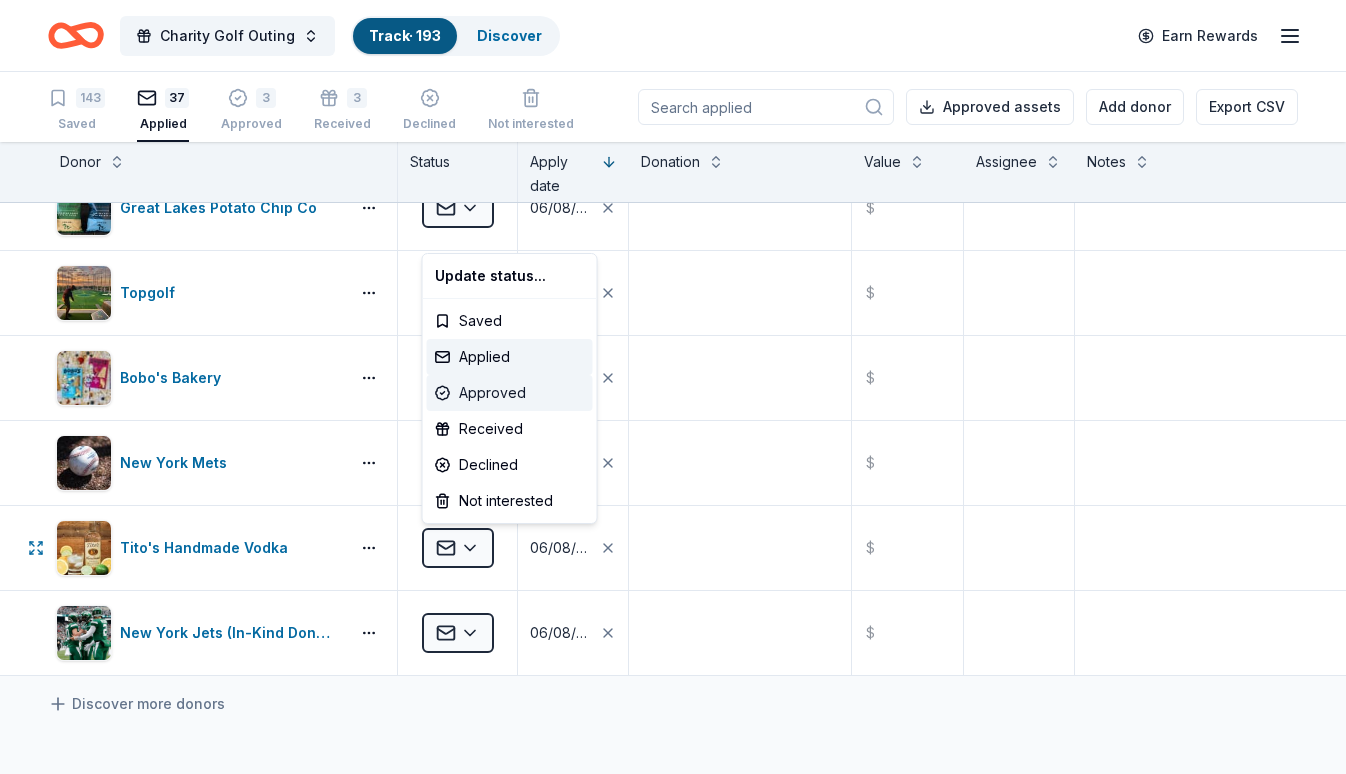 click on "Approved" at bounding box center [510, 393] 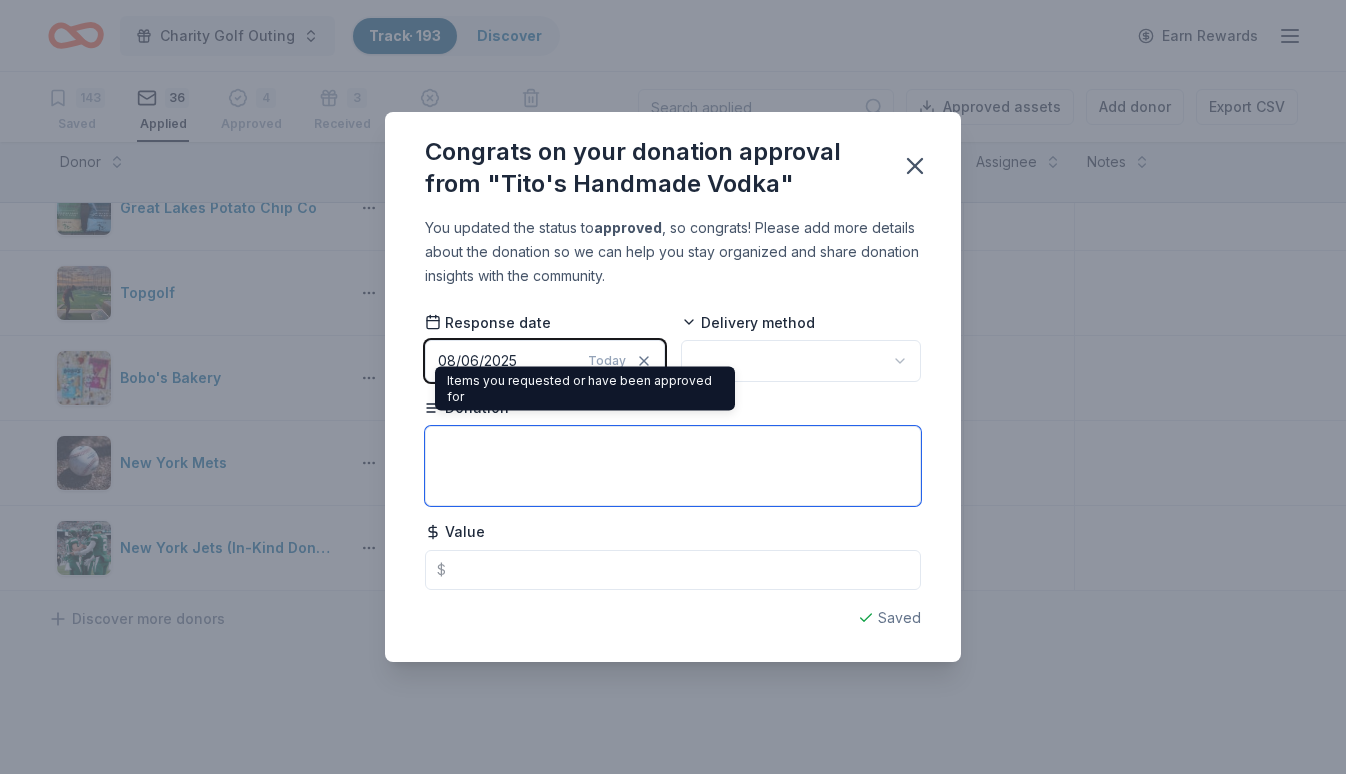 click at bounding box center [673, 466] 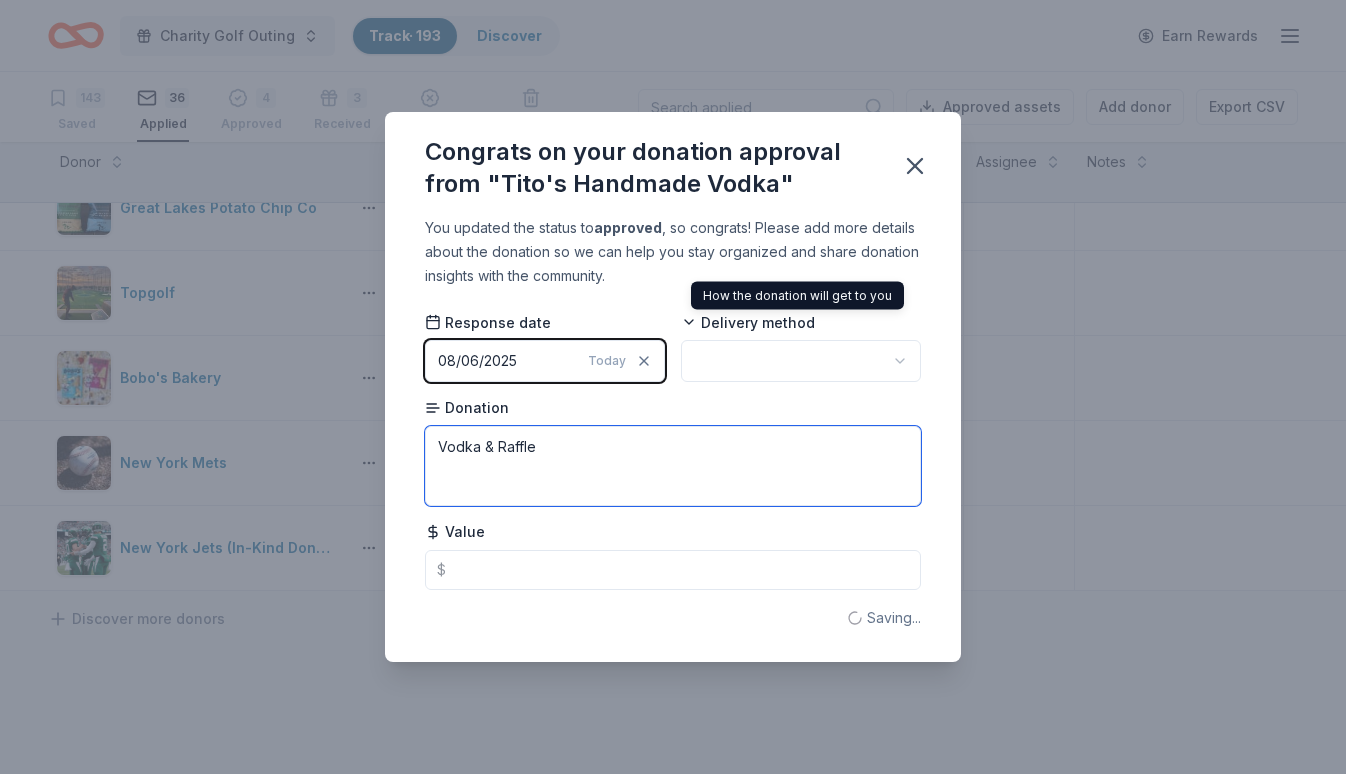 type on "Vodka & Raffle" 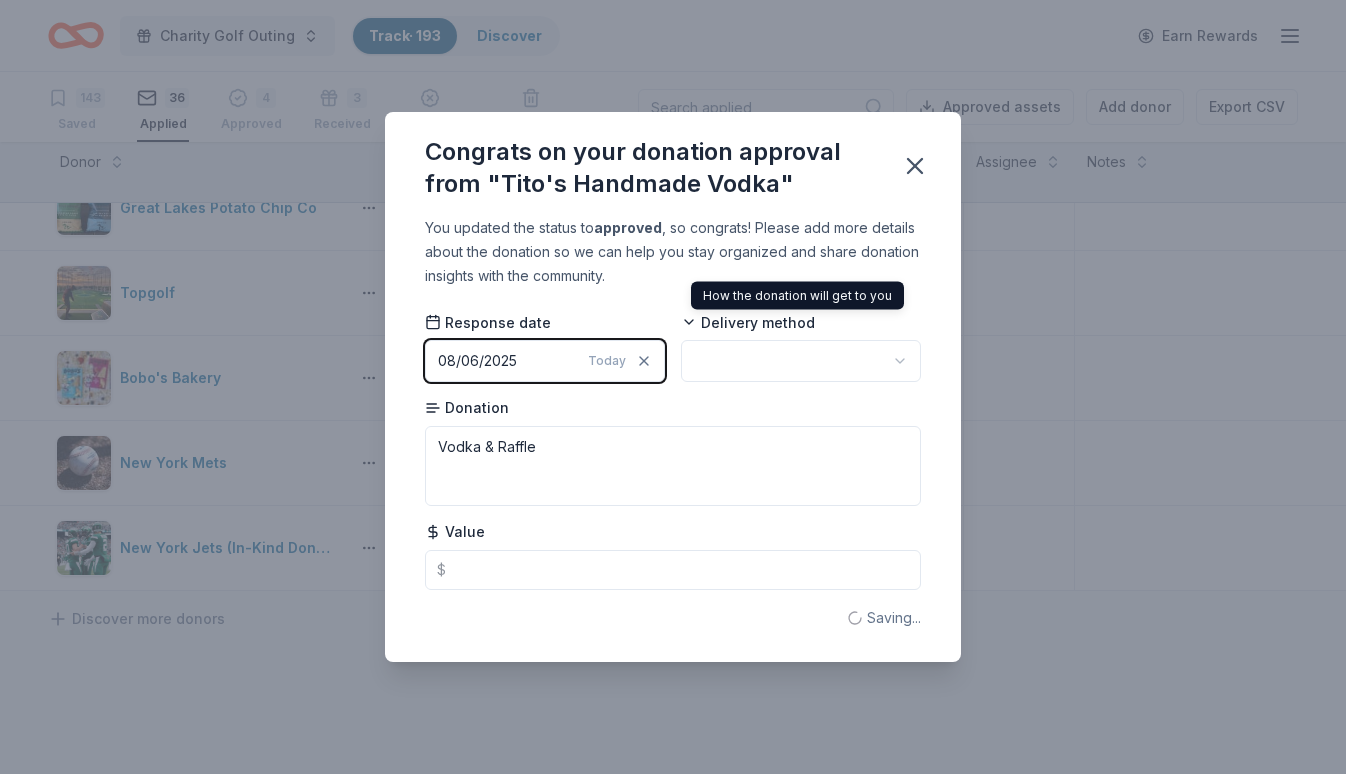click on "Charity Golf Outing  Track  · 193 Discover Earn Rewards 143 Saved 36 Applied 4 Approved 3 Received Declined Not interested  Approved assets Add donor Export CSV Donor Status Donation Apply method Assignee Notes Ben's Kosher Deli Applied 07/21/2025 $ Lug Applied 06/22/2025 $ City Experiences Applied 06/22/2025 $ gorjana Applied 06/22/2025 $ Bacardi Limited Applied 06/22/2025 $ doTERRA Applied 06/22/2025 $ Ello Applied 06/22/2025 $ New York City Football Club Applied 06/22/2025 $ Fogo de Chao Applied 06/15/2025 $ Heaven Hill Brands Applied 06/15/2025 $ Oslo Coffee Applied 06/15/2025 $ Eataly ([CITY]) Applied 06/15/2025 $ Big Slide Brewery Applied 06/15/2025 $ Golf Lounge 18 Applied 06/15/2025 $ Everyday People Coffee & Tea Applied 06/15/2025 $ Goo Goo Cluster Applied 06/15/2025 $ PureFit Nutrition Bars Applied 06/15/2025 $ New York Jets (Ticket Donation) Applied 06/10/2025 $ UnReal Candy Applied 06/10/2025 $ Dank Brooklyn Applied 06/10/2025 $ The New York Red Bulls Applied 06/10/2025 $ Applied $ $ $" at bounding box center (673, 387) 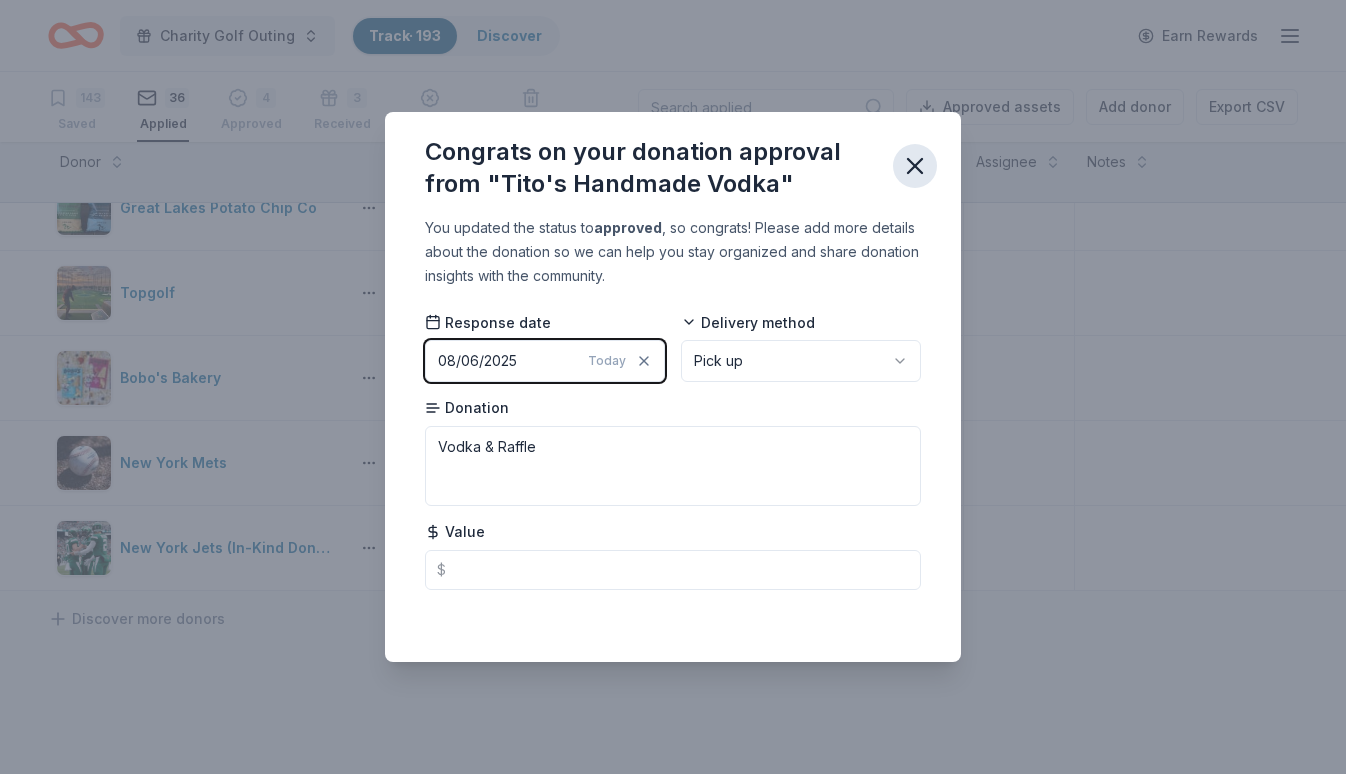click 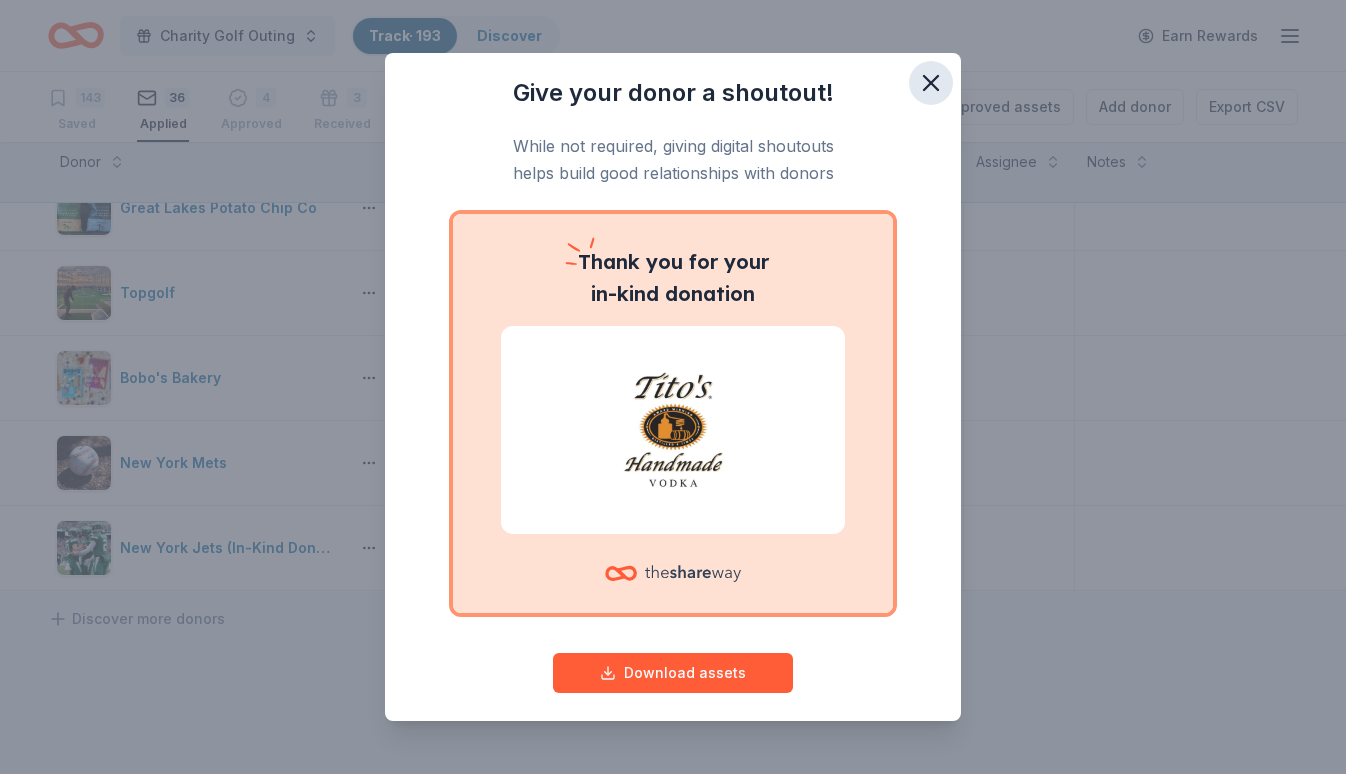 click 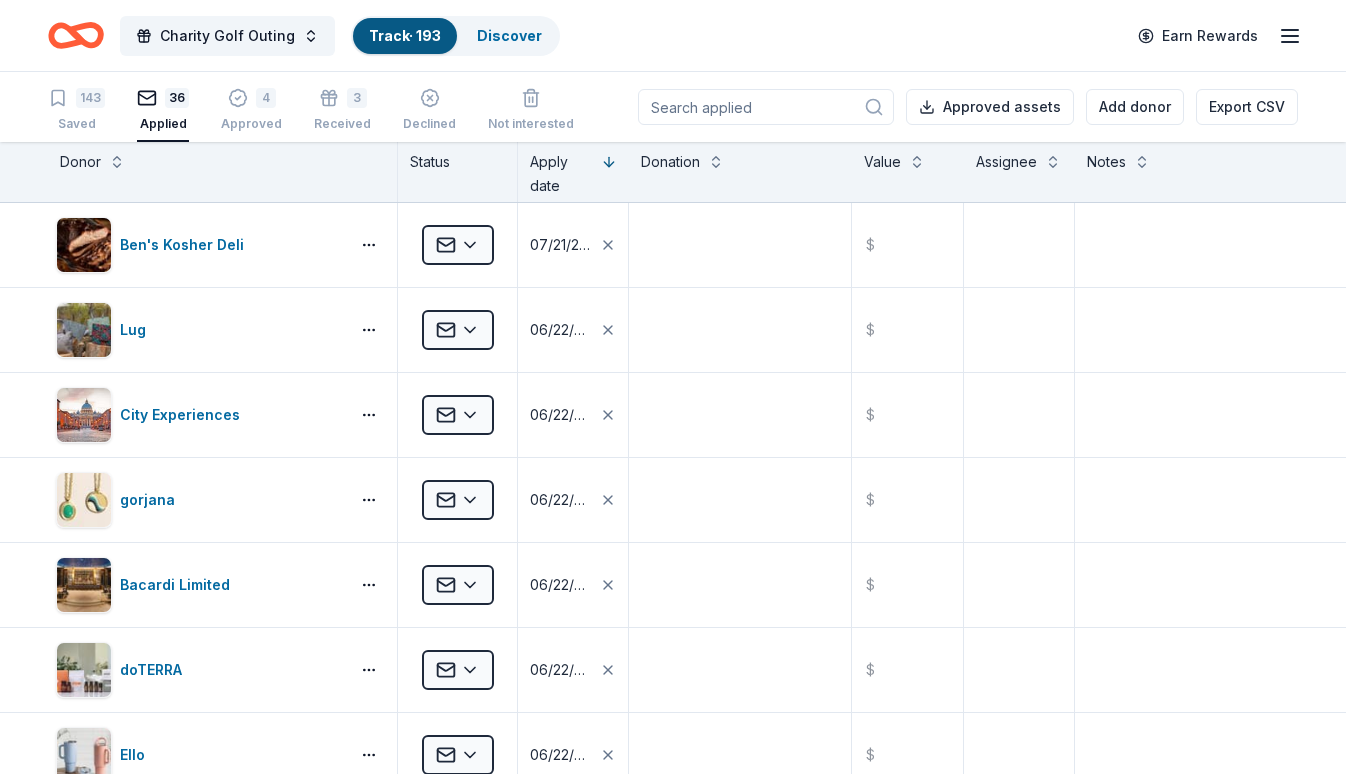 scroll, scrollTop: 0, scrollLeft: 0, axis: both 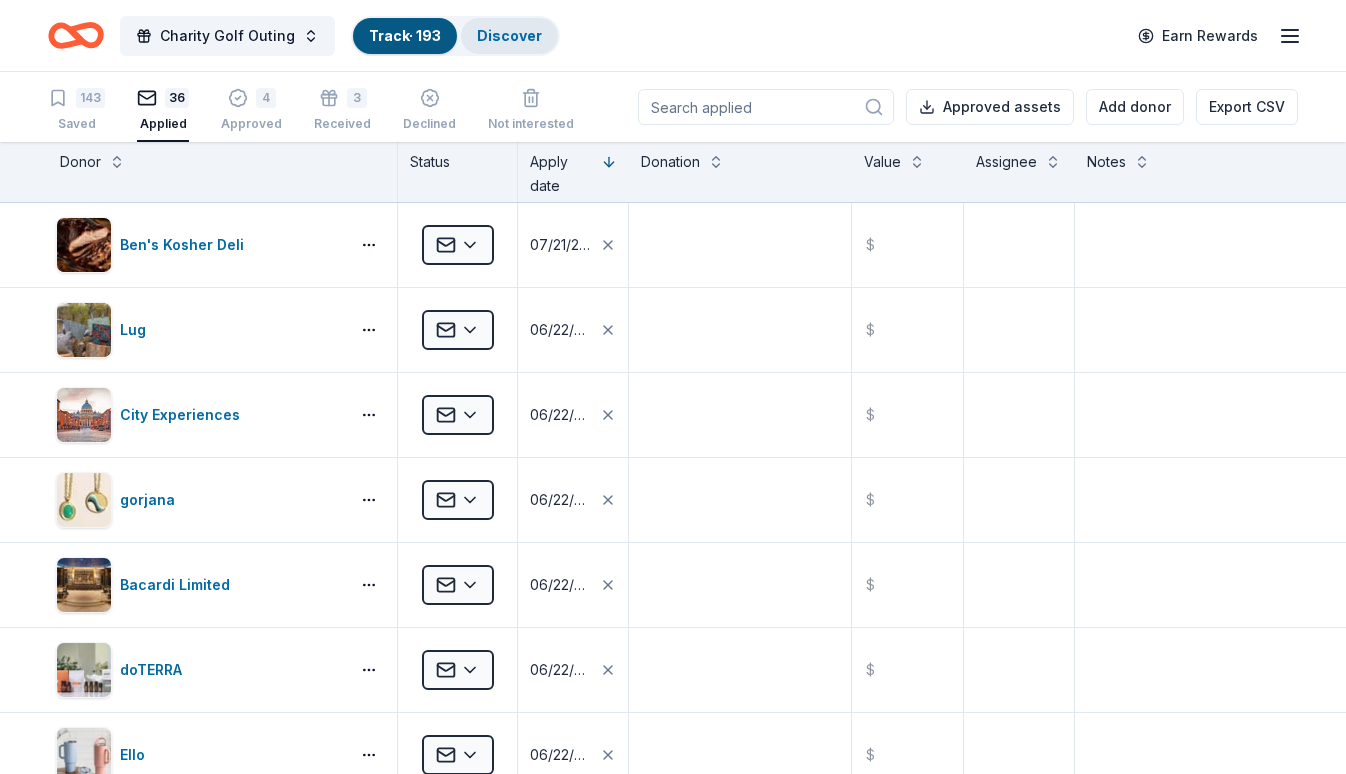click on "Discover" at bounding box center (509, 35) 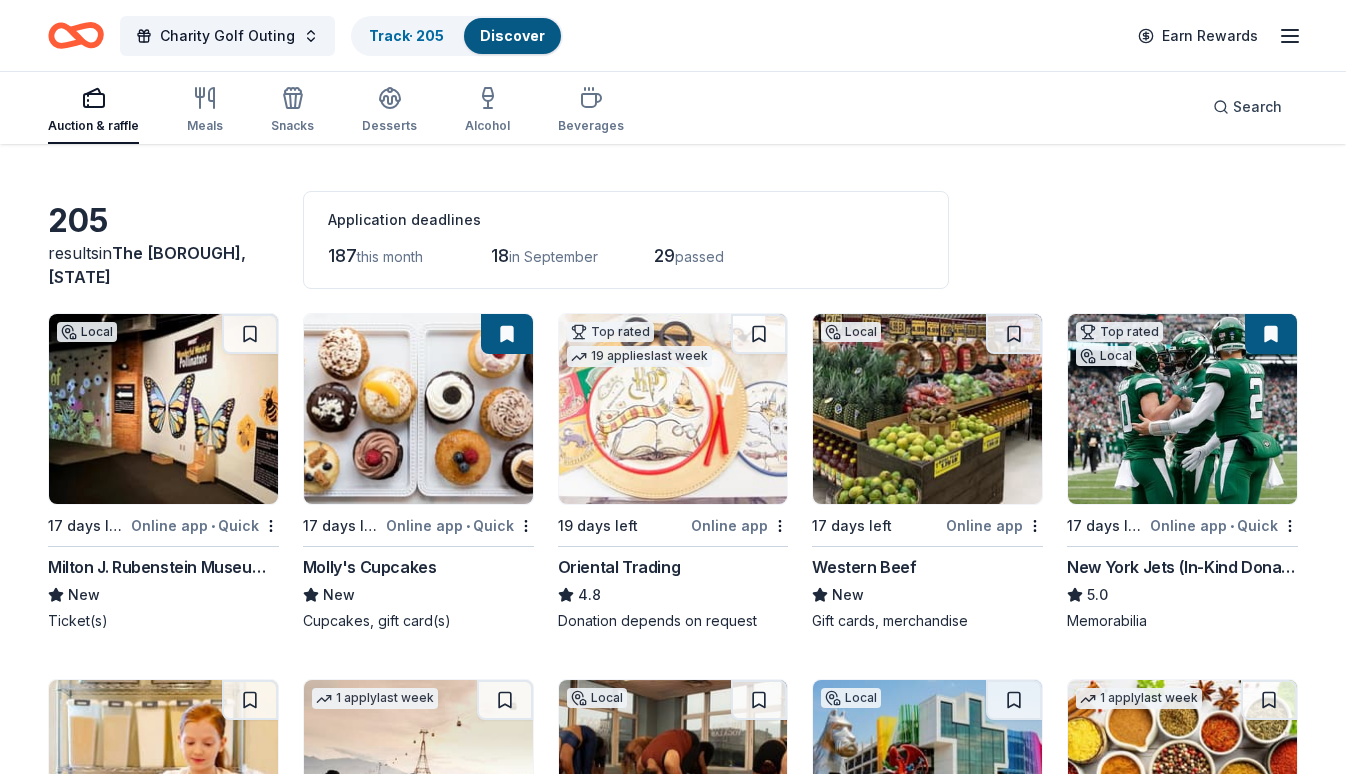 scroll, scrollTop: 56, scrollLeft: 0, axis: vertical 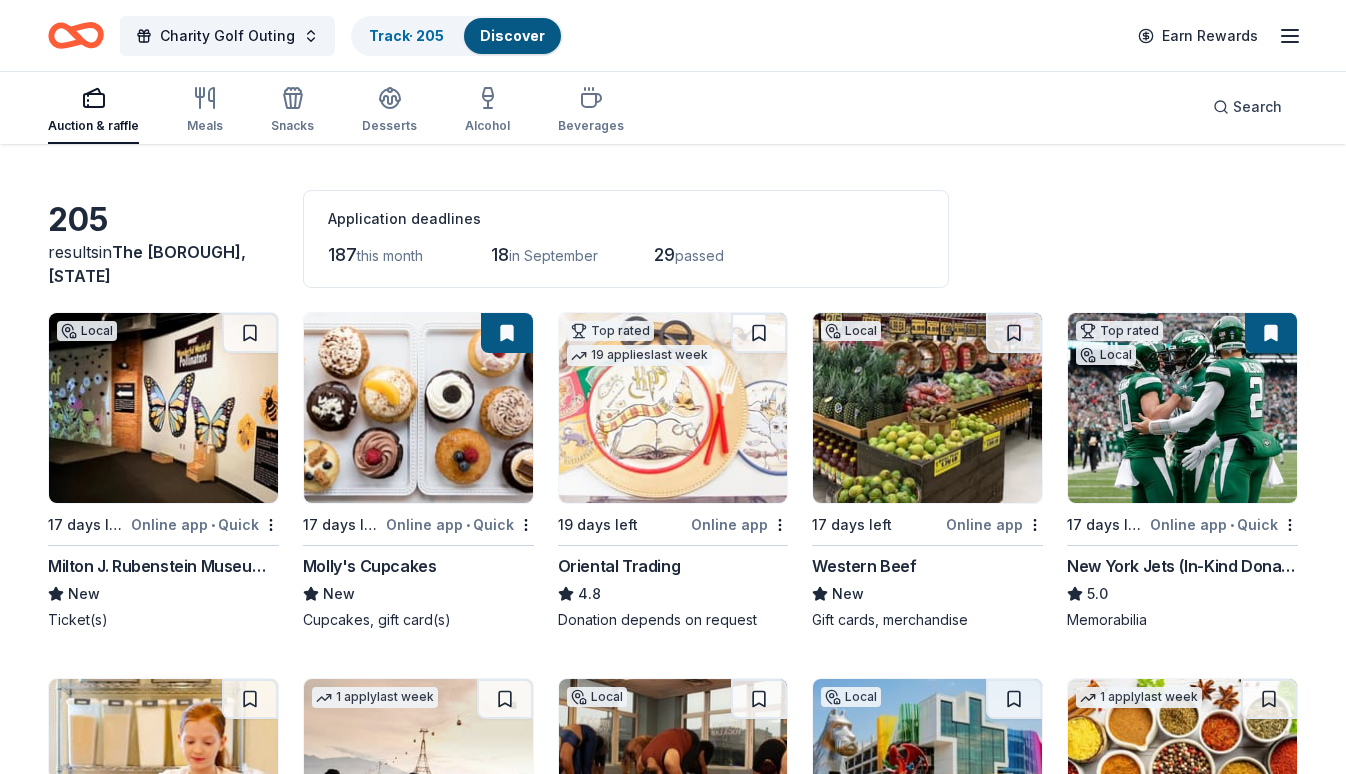 click at bounding box center [673, 408] 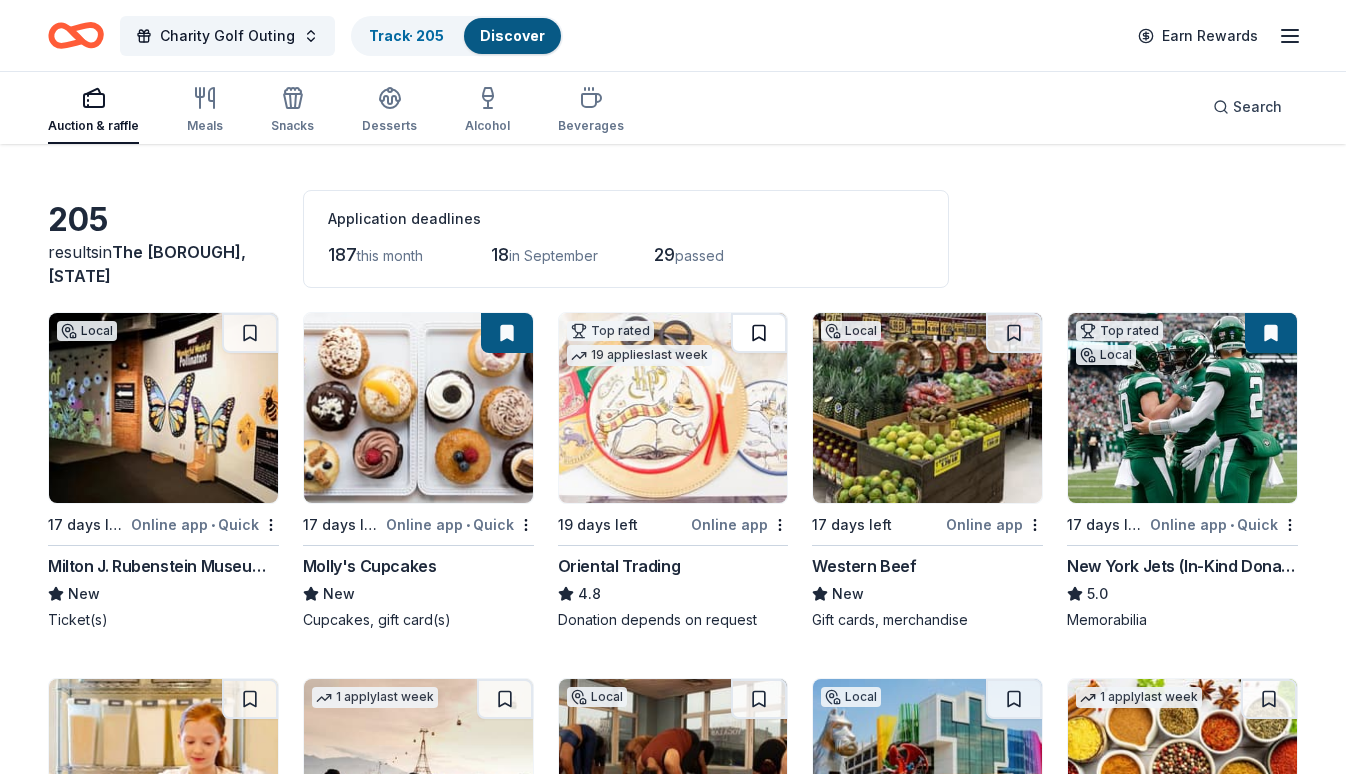 click at bounding box center (759, 333) 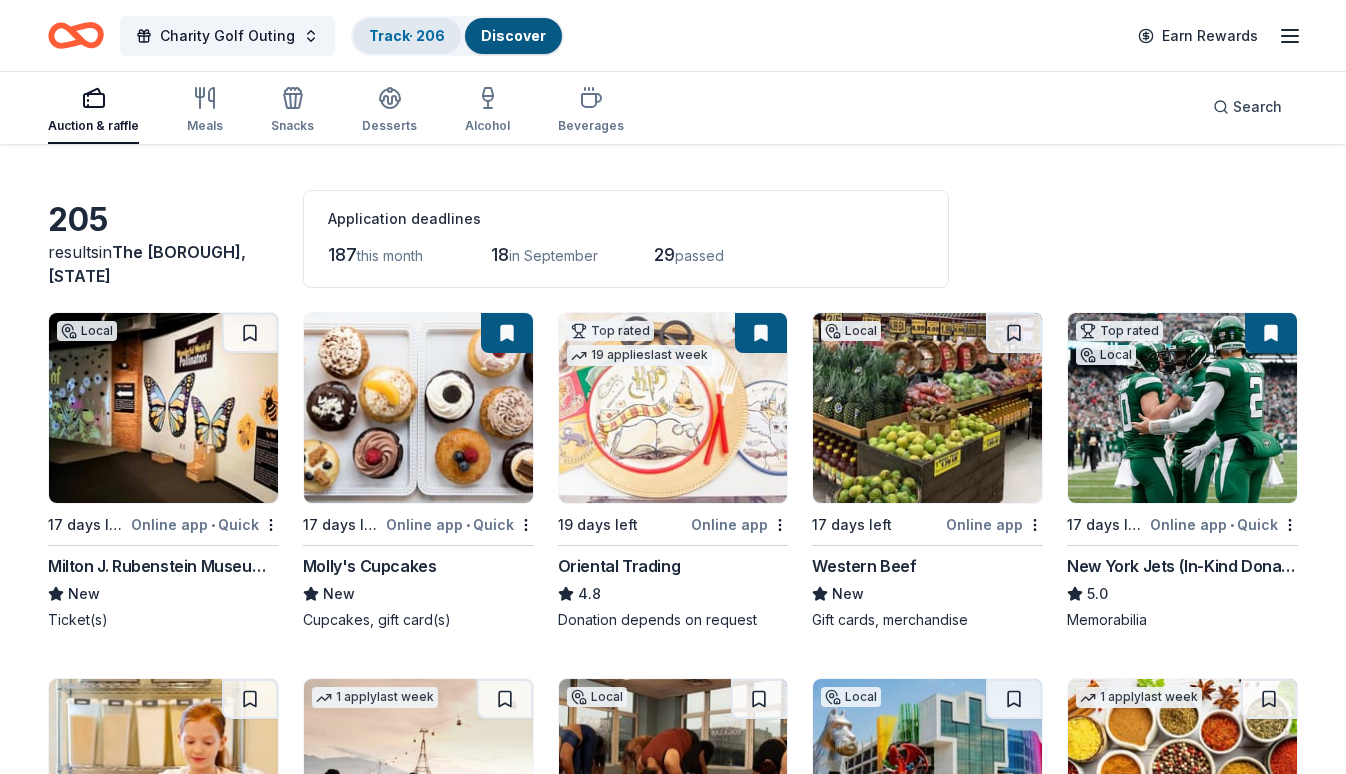 click on "Track  · 206" at bounding box center (407, 36) 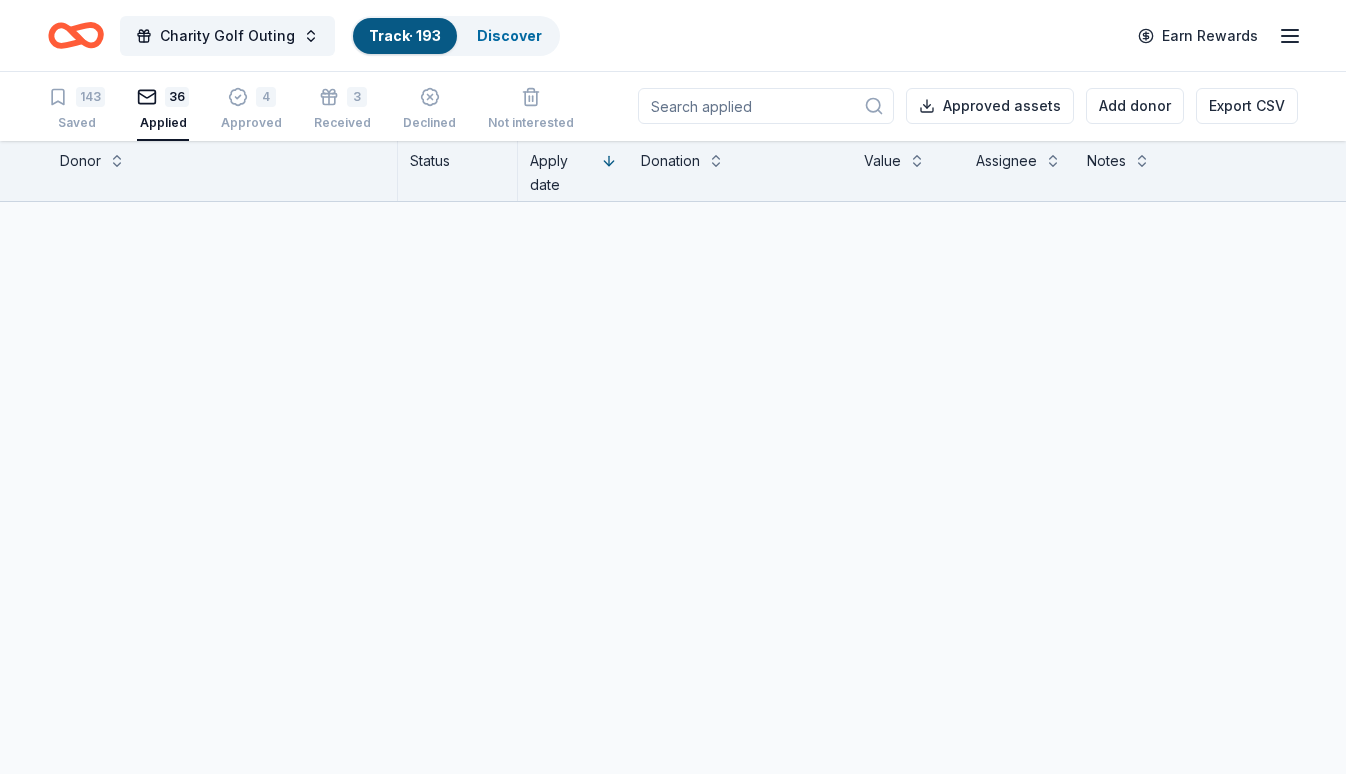 scroll, scrollTop: 1, scrollLeft: 0, axis: vertical 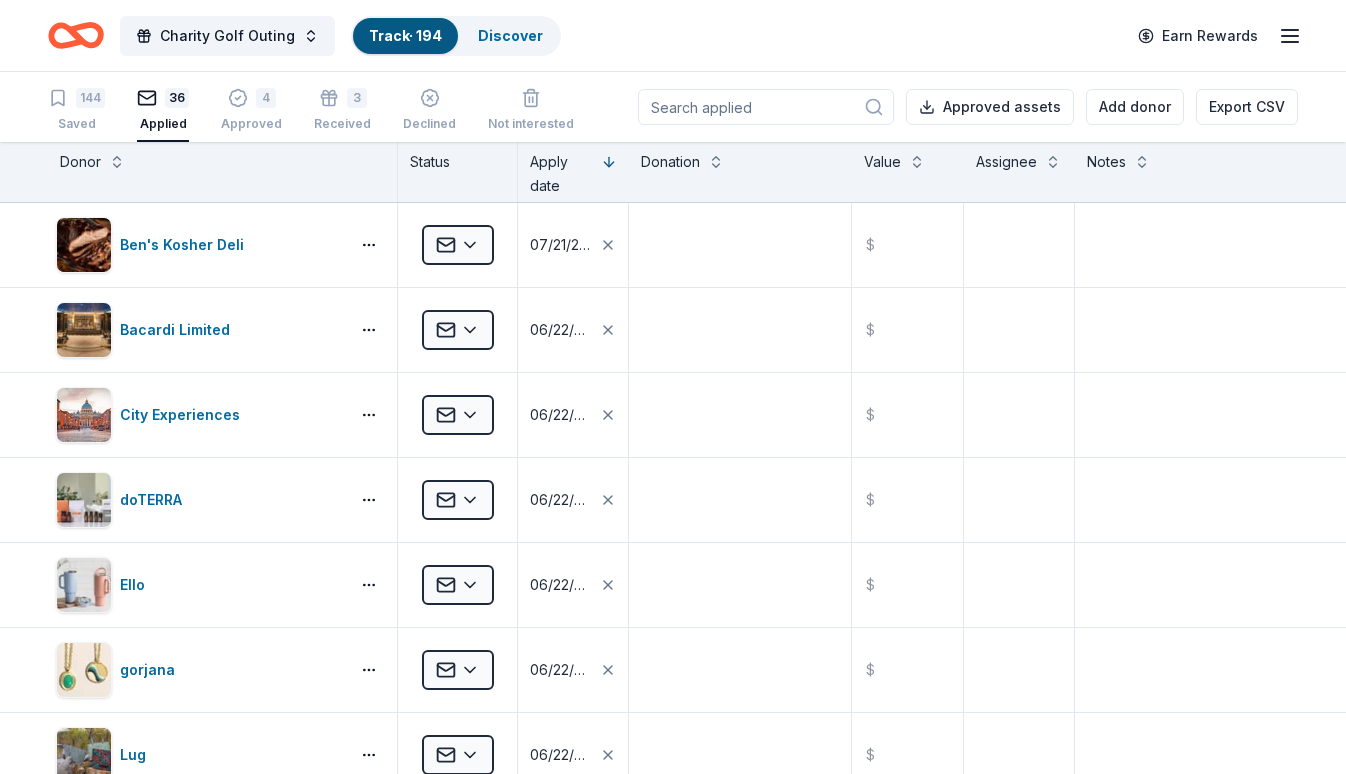 click on "Donor" at bounding box center (222, 162) 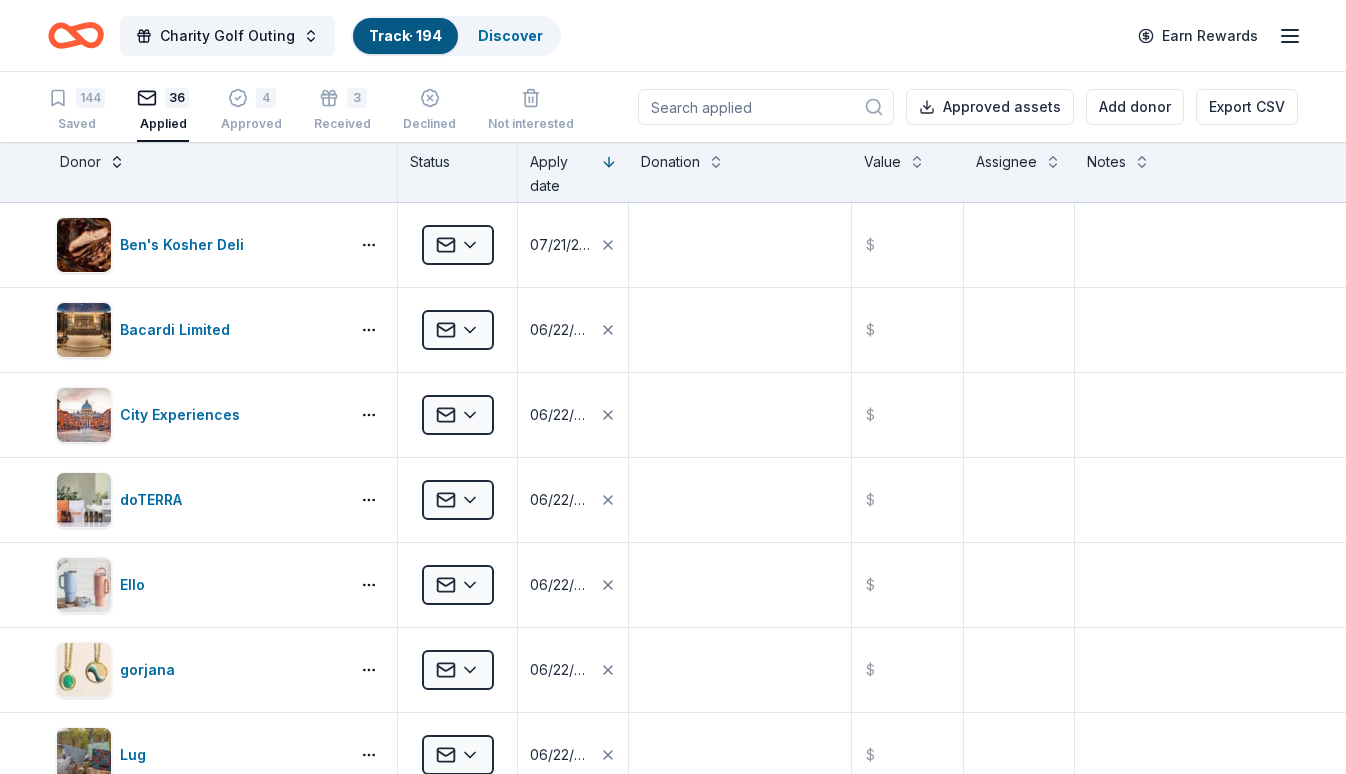 click at bounding box center [117, 160] 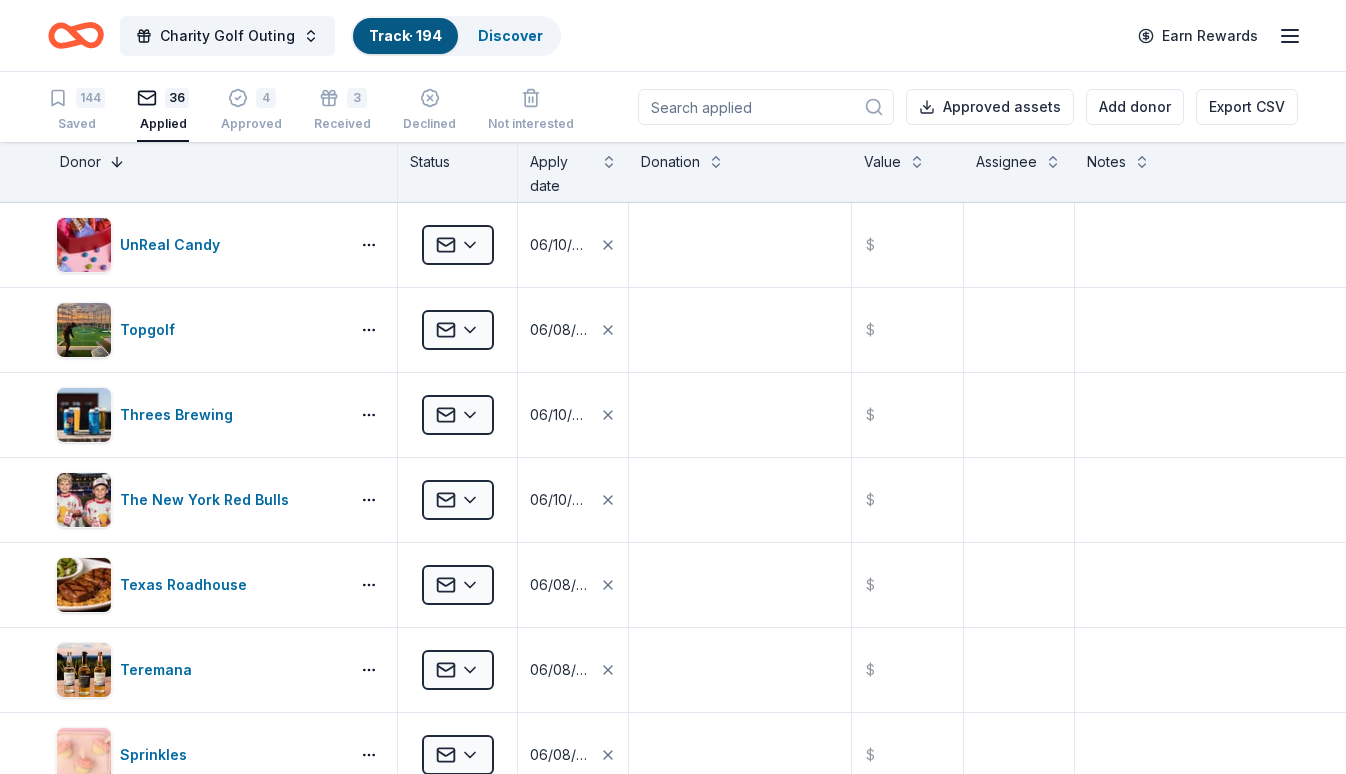 click at bounding box center [117, 160] 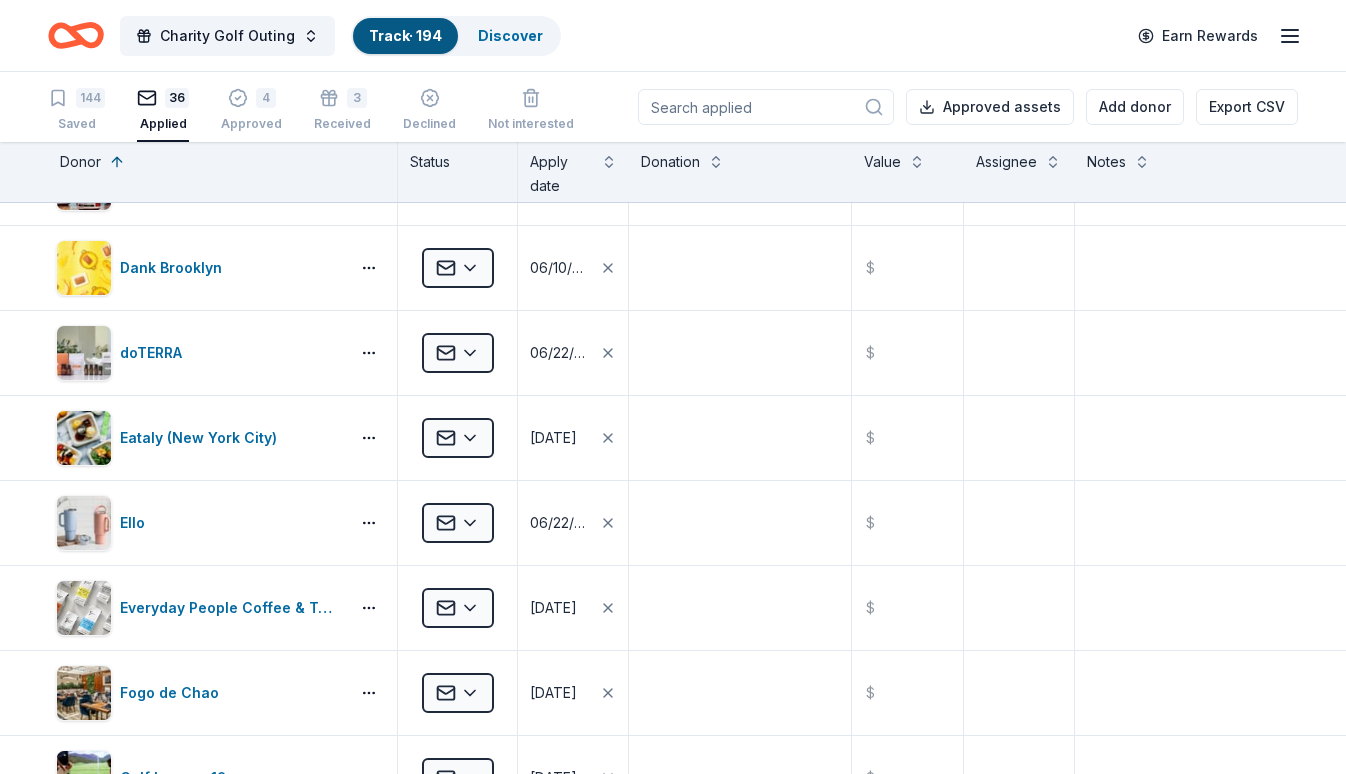 scroll, scrollTop: 686, scrollLeft: 0, axis: vertical 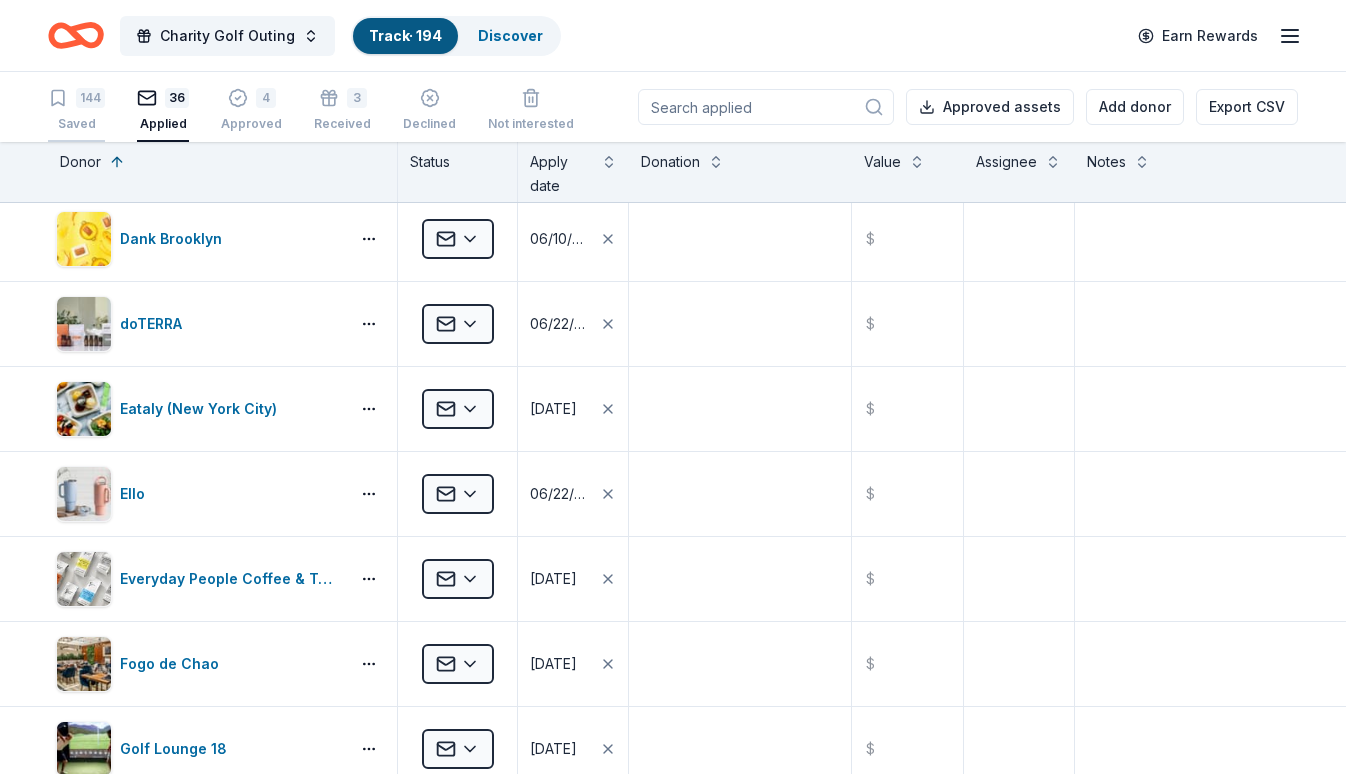 click on "Saved" at bounding box center [76, 124] 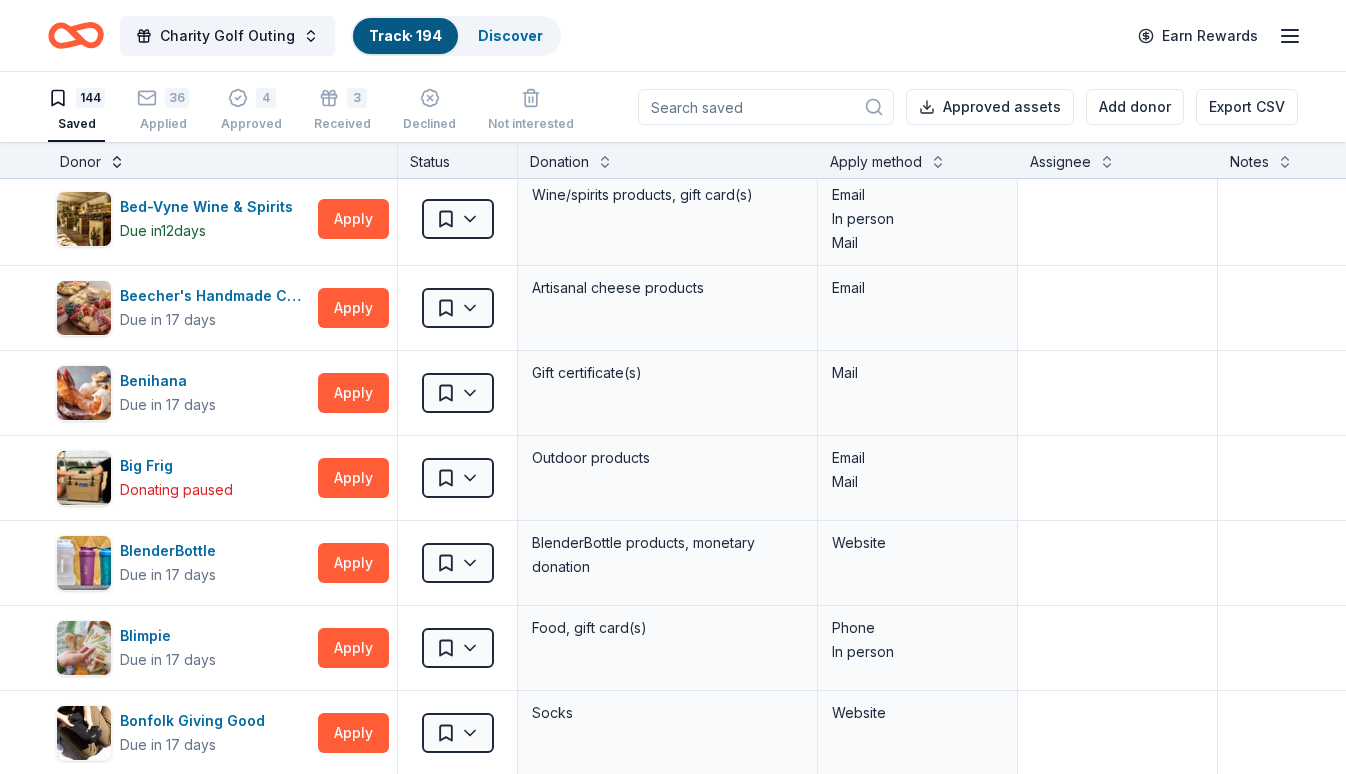 click at bounding box center [117, 160] 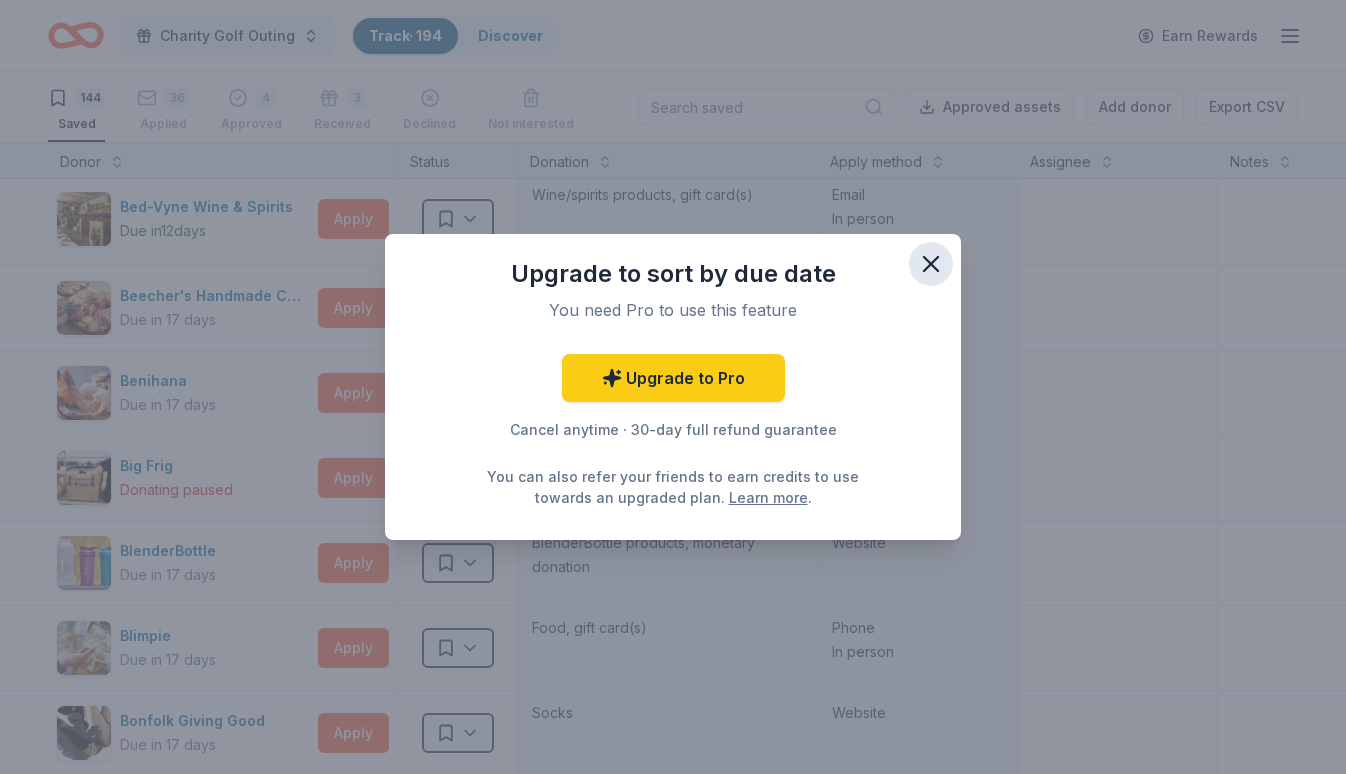click 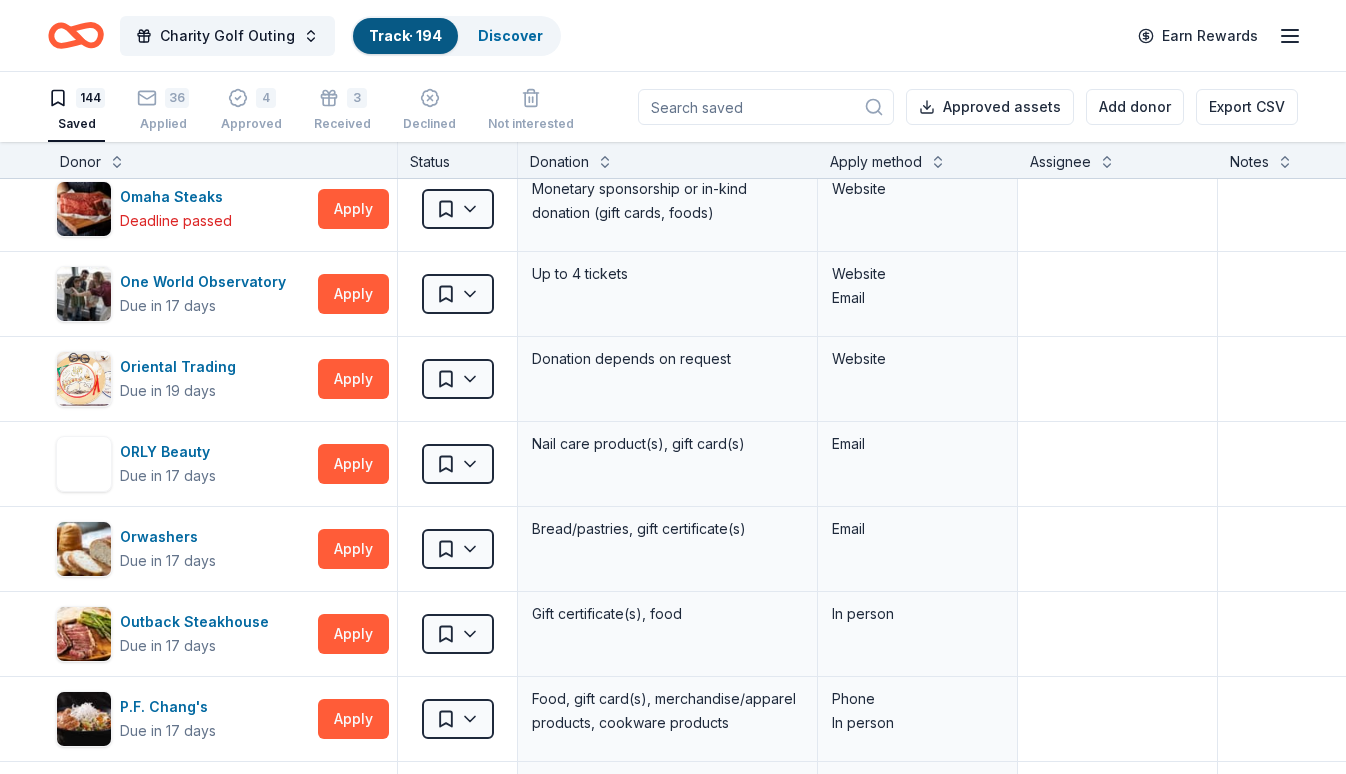scroll, scrollTop: 7607, scrollLeft: 0, axis: vertical 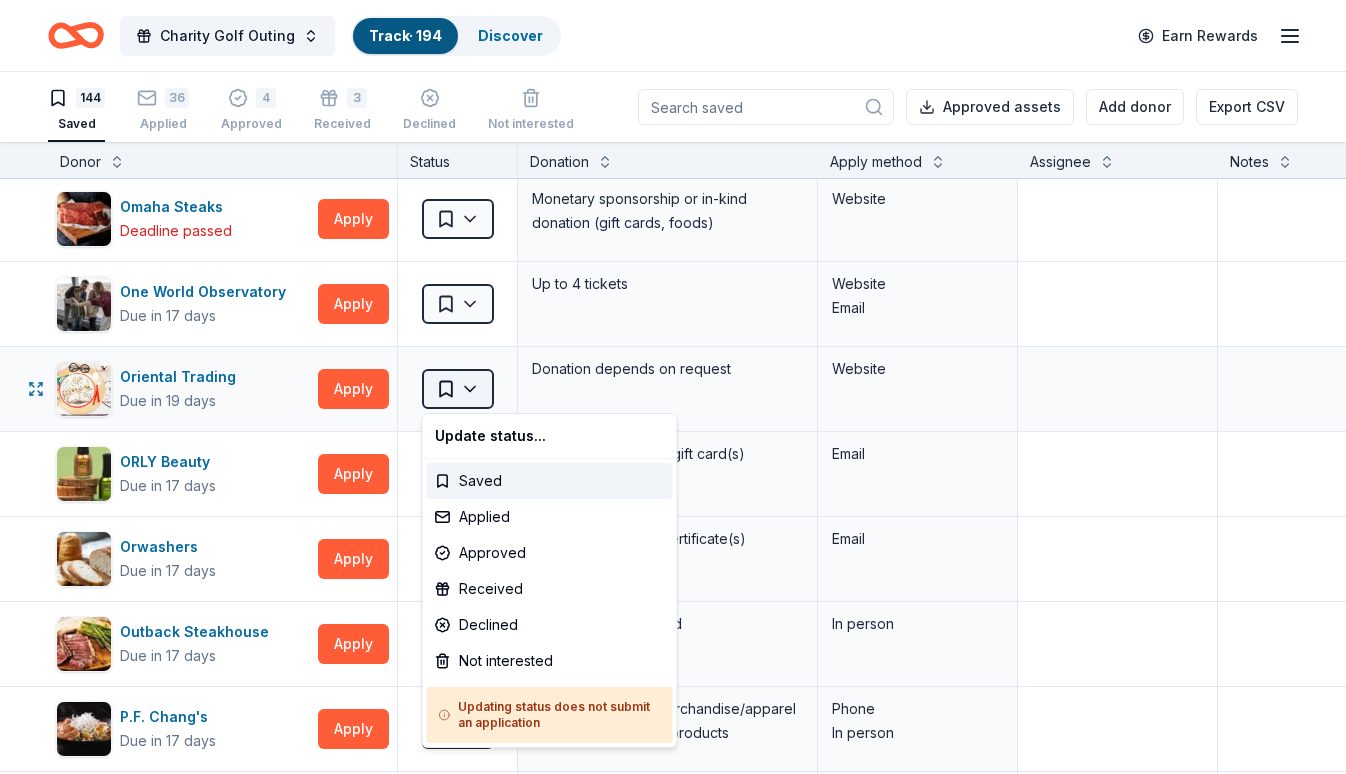 click on "Charity Golf Outing  Track  · 194 Discover Earn Rewards 144 Saved 36 Applied 4 Approved 3 Received Declined Not interested  Approved assets Add donor Export CSV Donor Status Donation Apply method Assignee Notes A3 Performance Donating paused Apply Saved Swimwear, goggles, and other donations available upon request Website Adidas Due in 17 days Apply Saved Sporting goods, gift card(s) Mail Adventureland Due in 17 days Apply Saved 2 complimentary passes Phone Mail ALDI  Deadline passed Apply Saved Gift cards Website AMC Theatres Donating paused Apply Saved Up to ten (10) movie passes Website Arooga's Grille House & Sports Bar Due in 17 days Apply Saved Food, gift card(s), merchandise Website Auntie Anne's  Due in 17 days Apply Saved Pretzels, gift card(s) Phone In person Barnes & Noble Due in 17 days Apply Saved Books, gift card(s) Phone In person Bed-Vyne Wine & Spirits Due in  12  days Apply Saved Wine/spirits products, gift card(s) Email In person Mail Beecher's Handmade Cheese Due in 17 days Apply Saved 5" at bounding box center [673, 387] 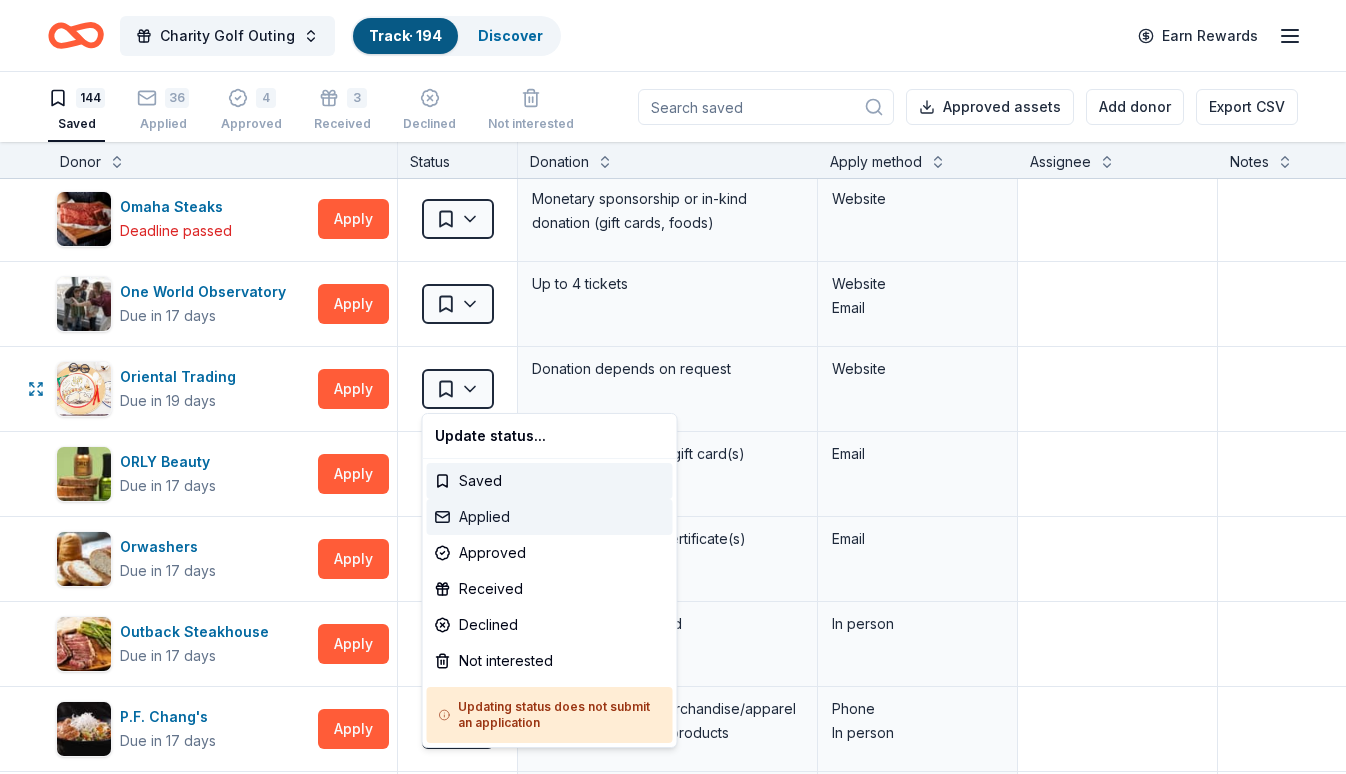 click on "Applied" at bounding box center (550, 517) 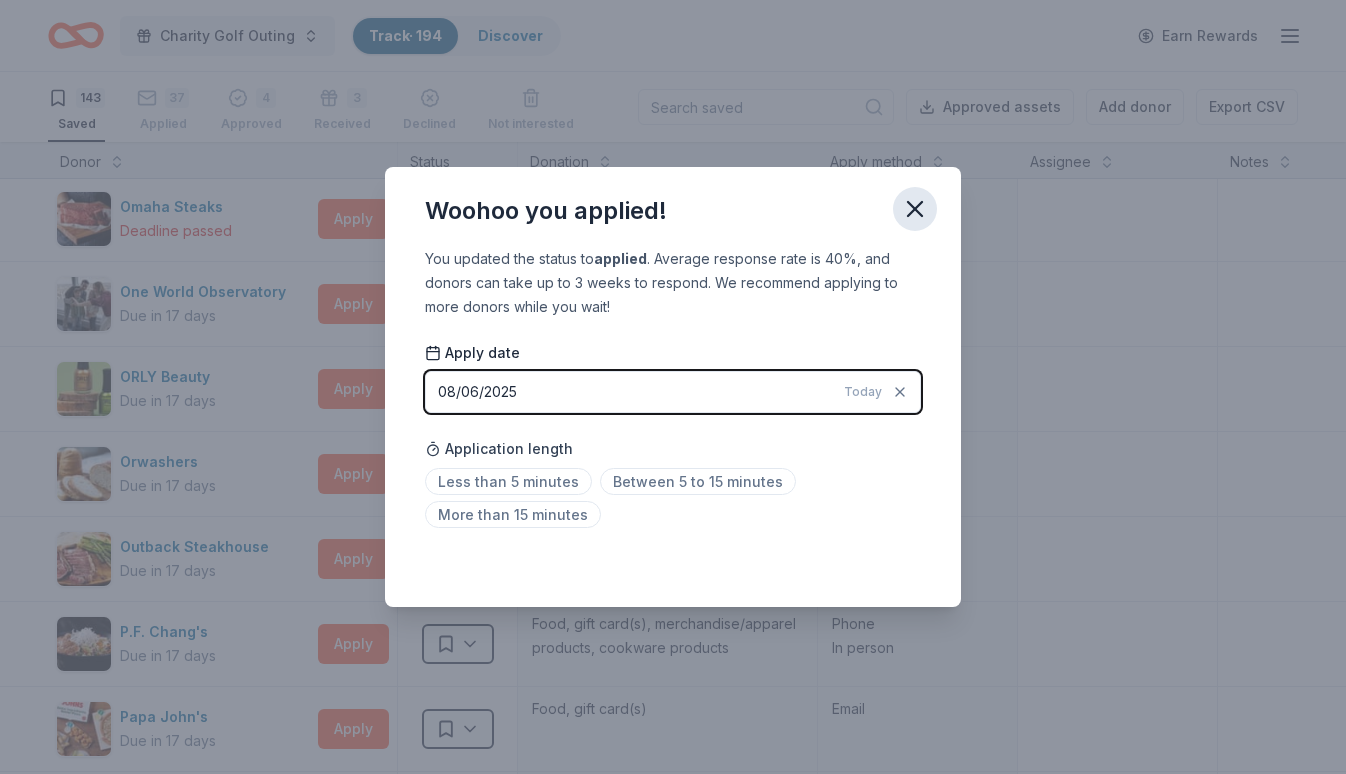 click 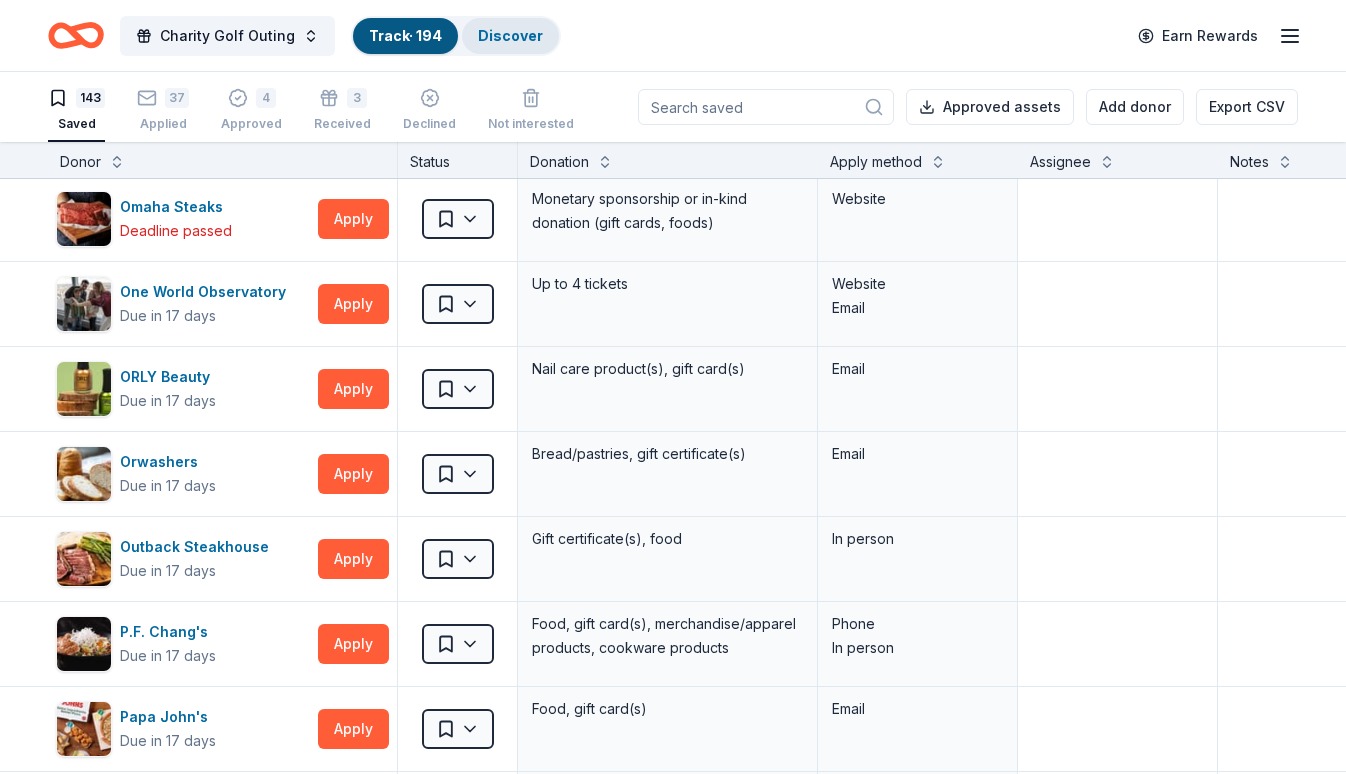 click on "Discover" at bounding box center (510, 35) 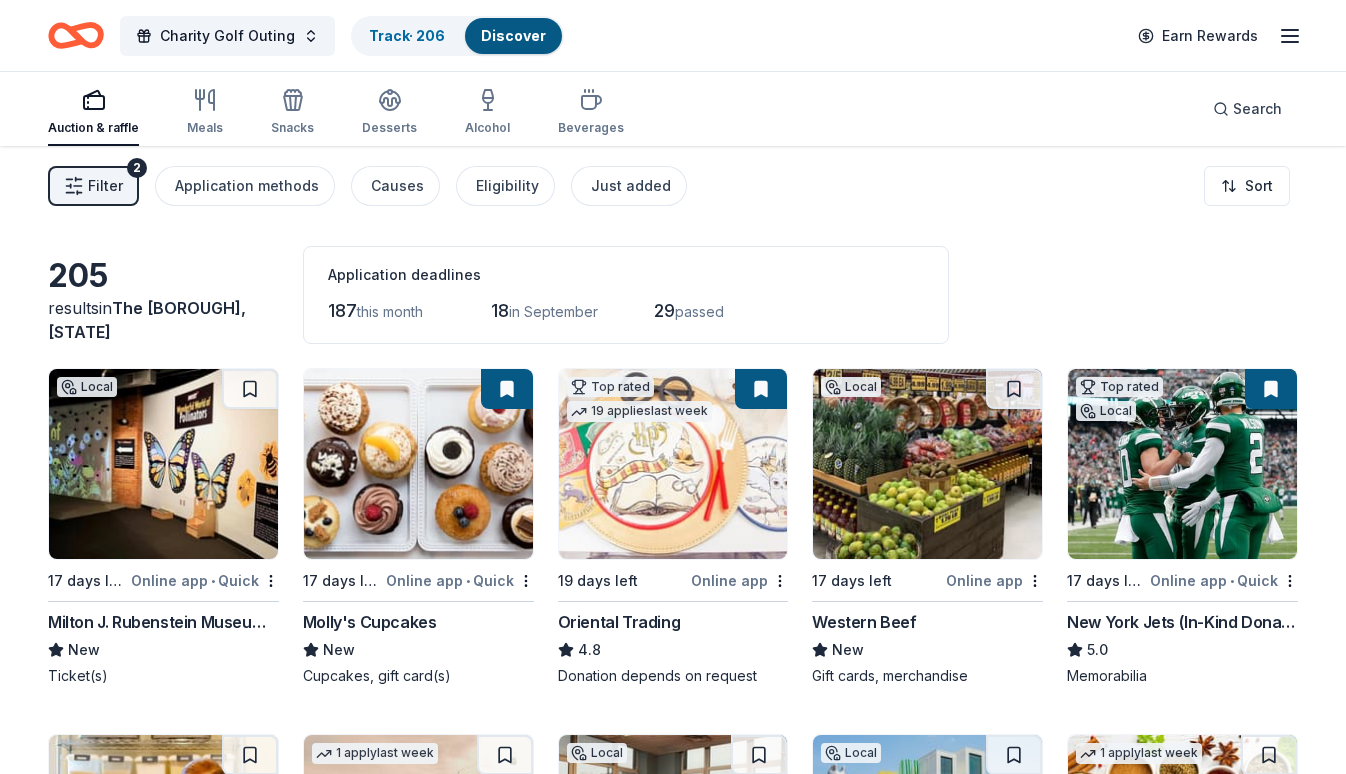 click on "Filter" at bounding box center [105, 186] 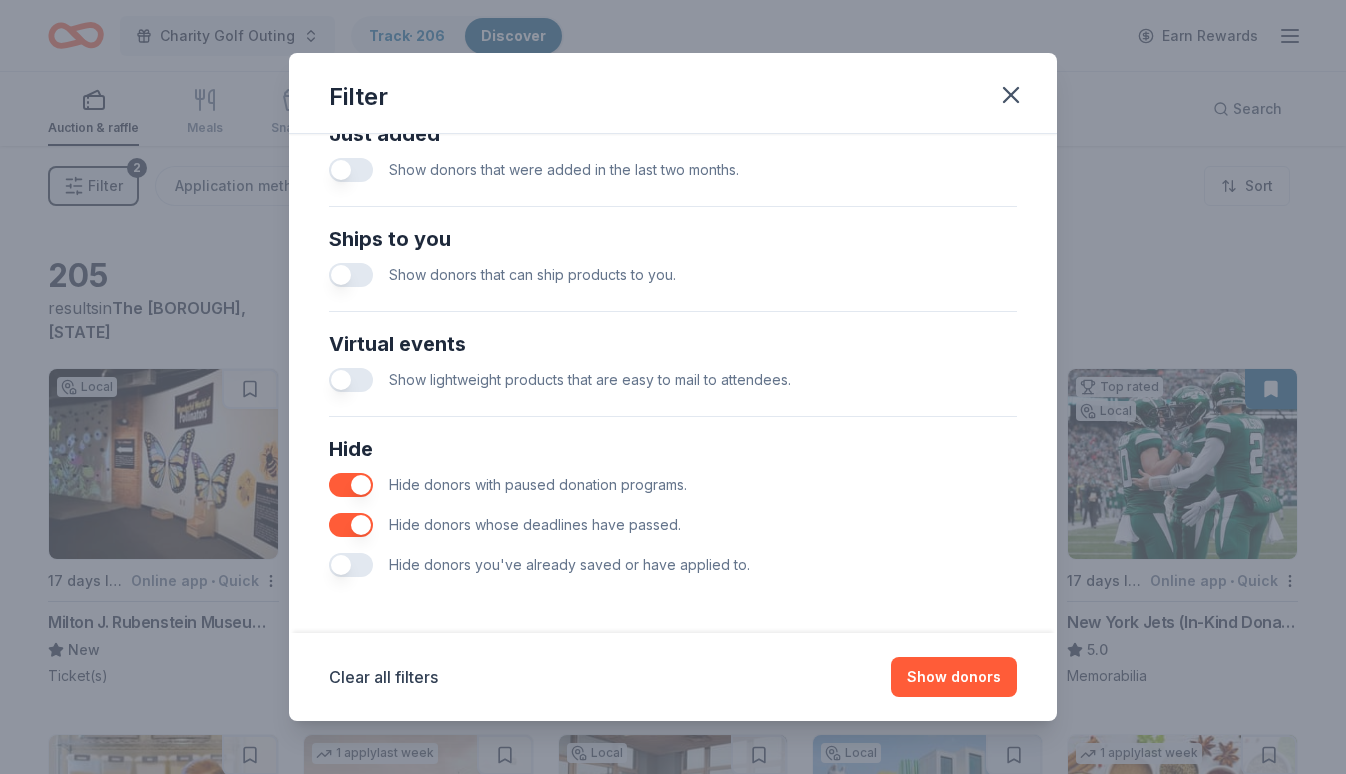 scroll, scrollTop: 819, scrollLeft: 0, axis: vertical 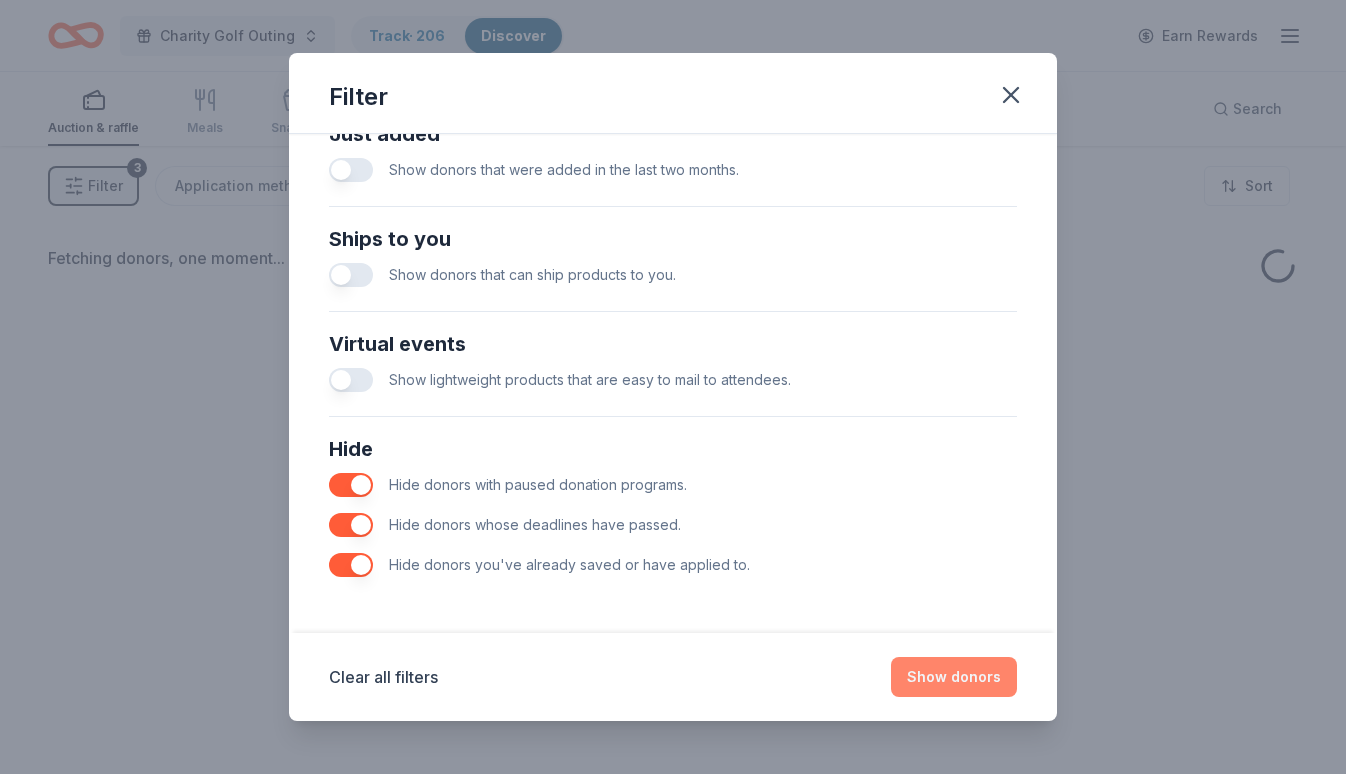 click on "Show    donors" at bounding box center [954, 677] 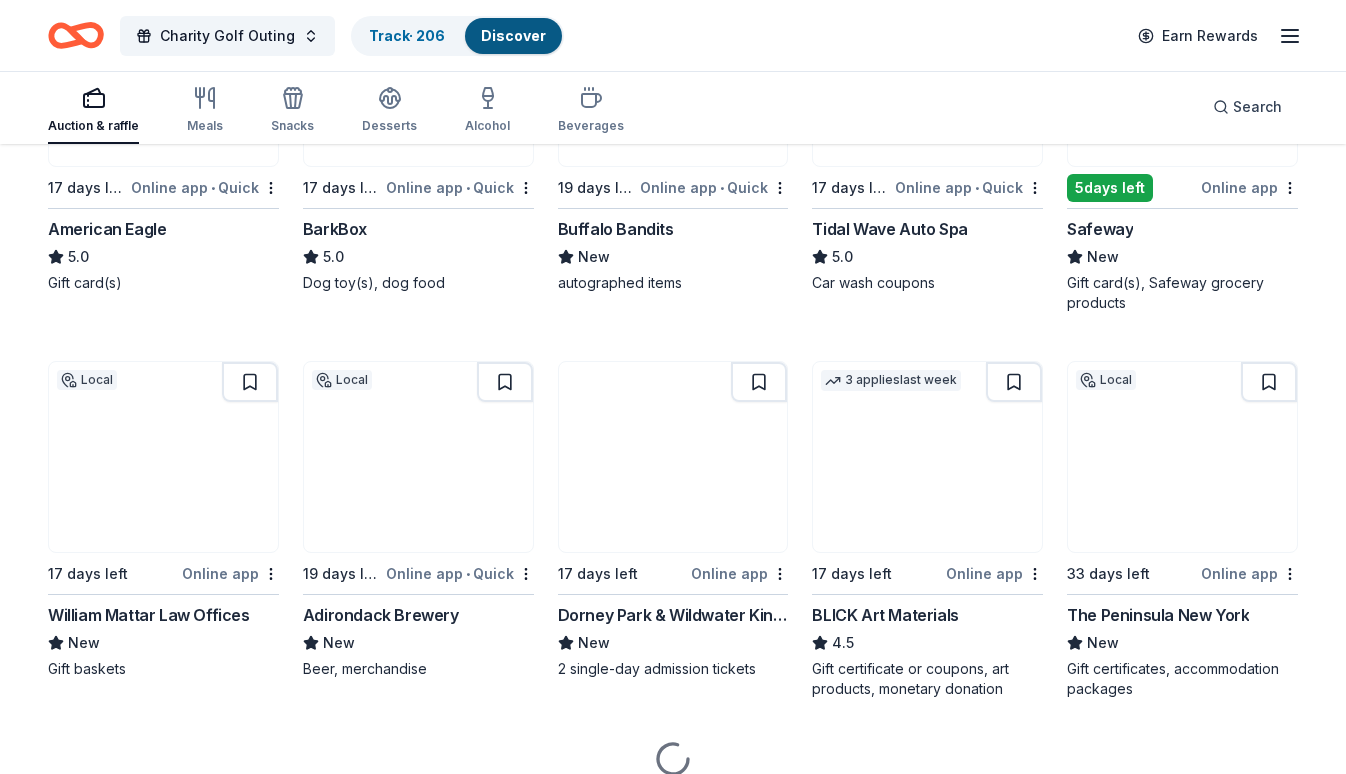 scroll, scrollTop: 1157, scrollLeft: 0, axis: vertical 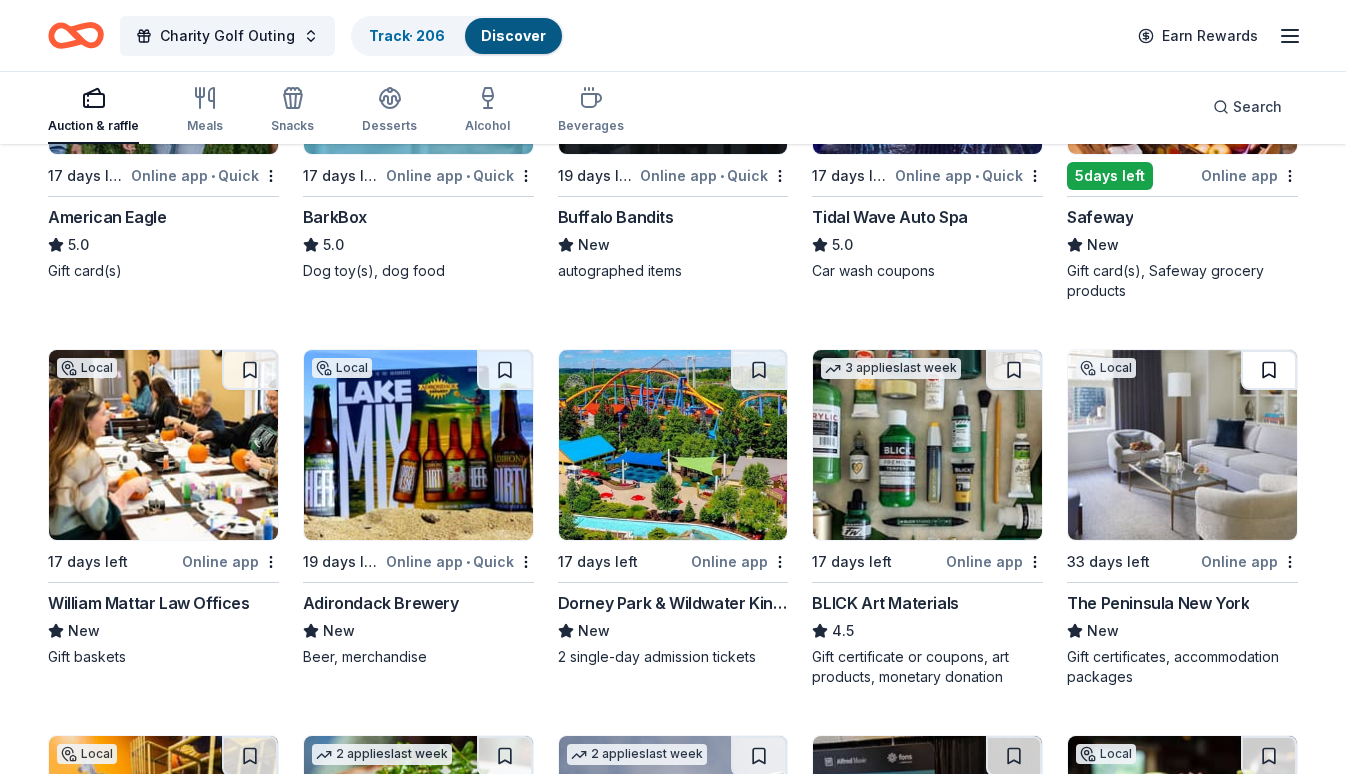 click at bounding box center (1269, 370) 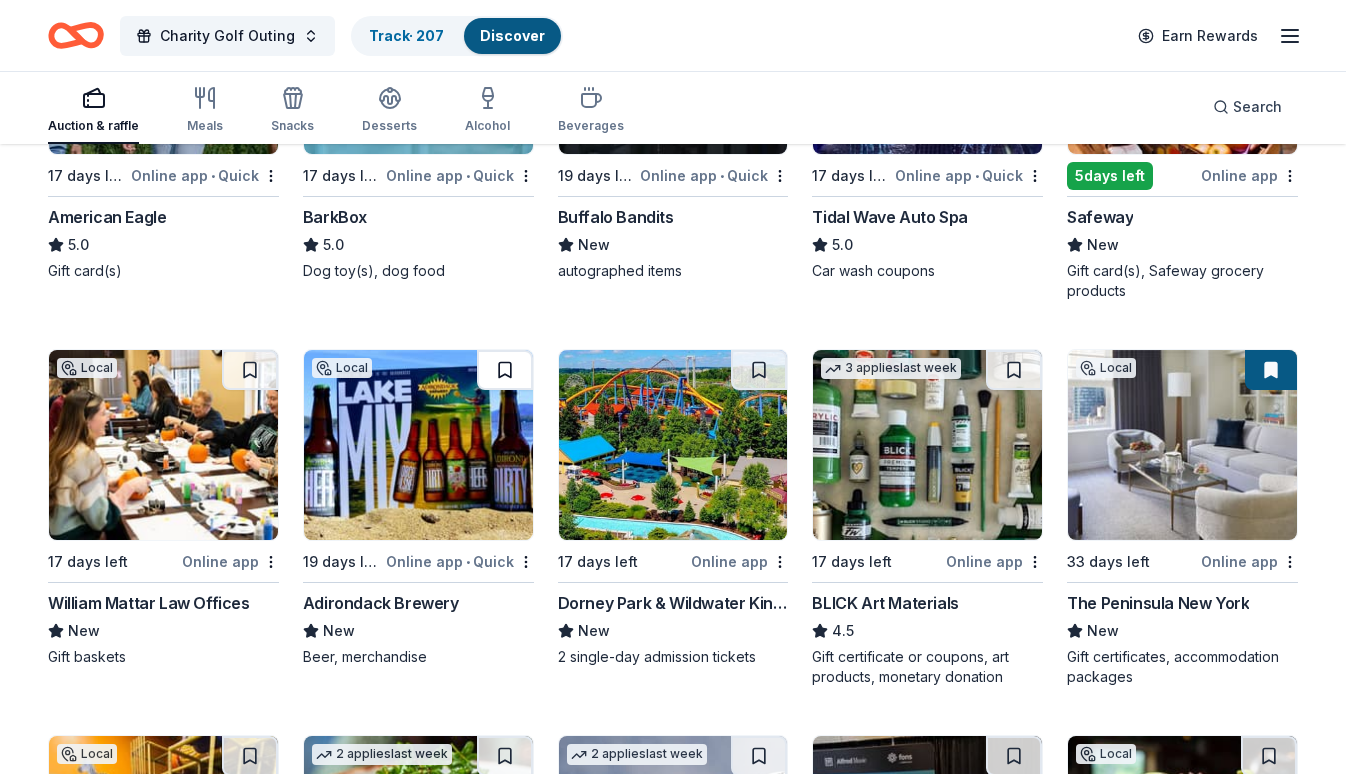 click at bounding box center [505, 370] 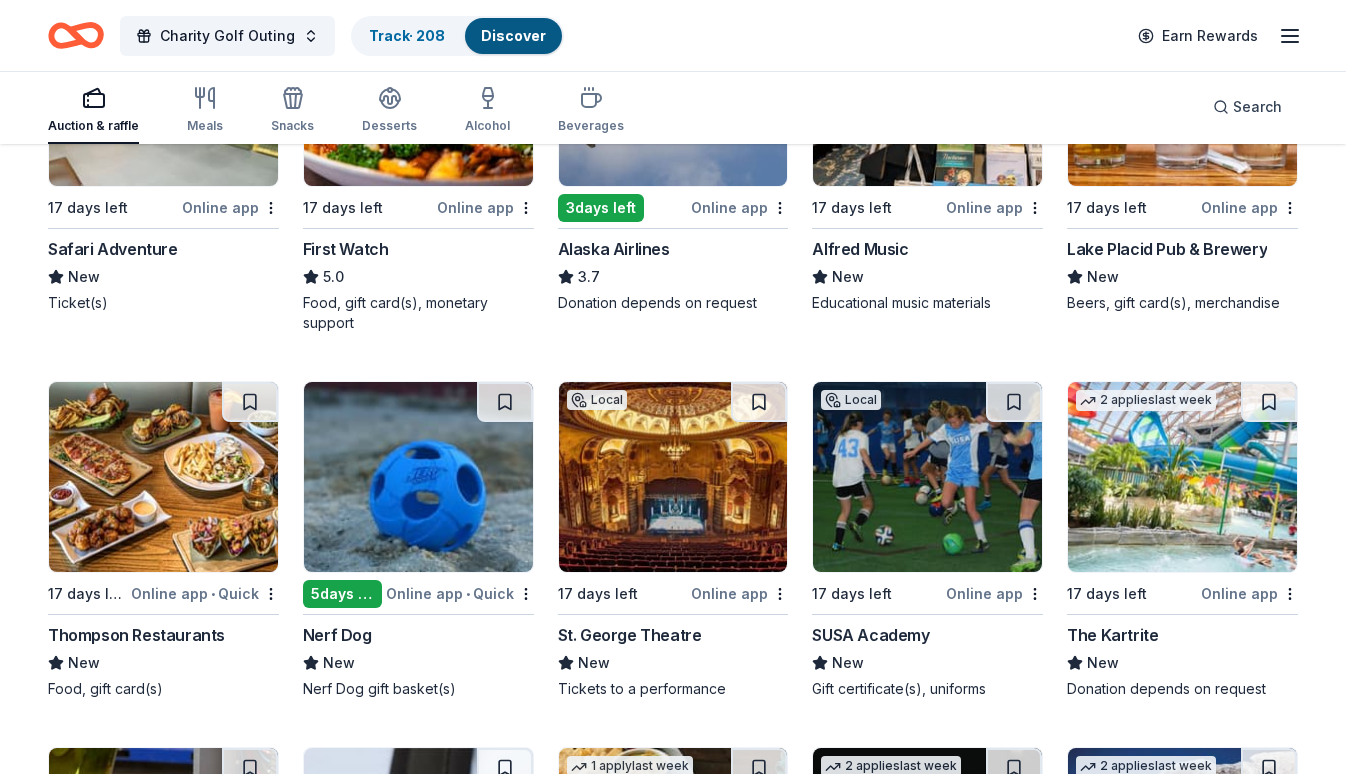 scroll, scrollTop: 1898, scrollLeft: 0, axis: vertical 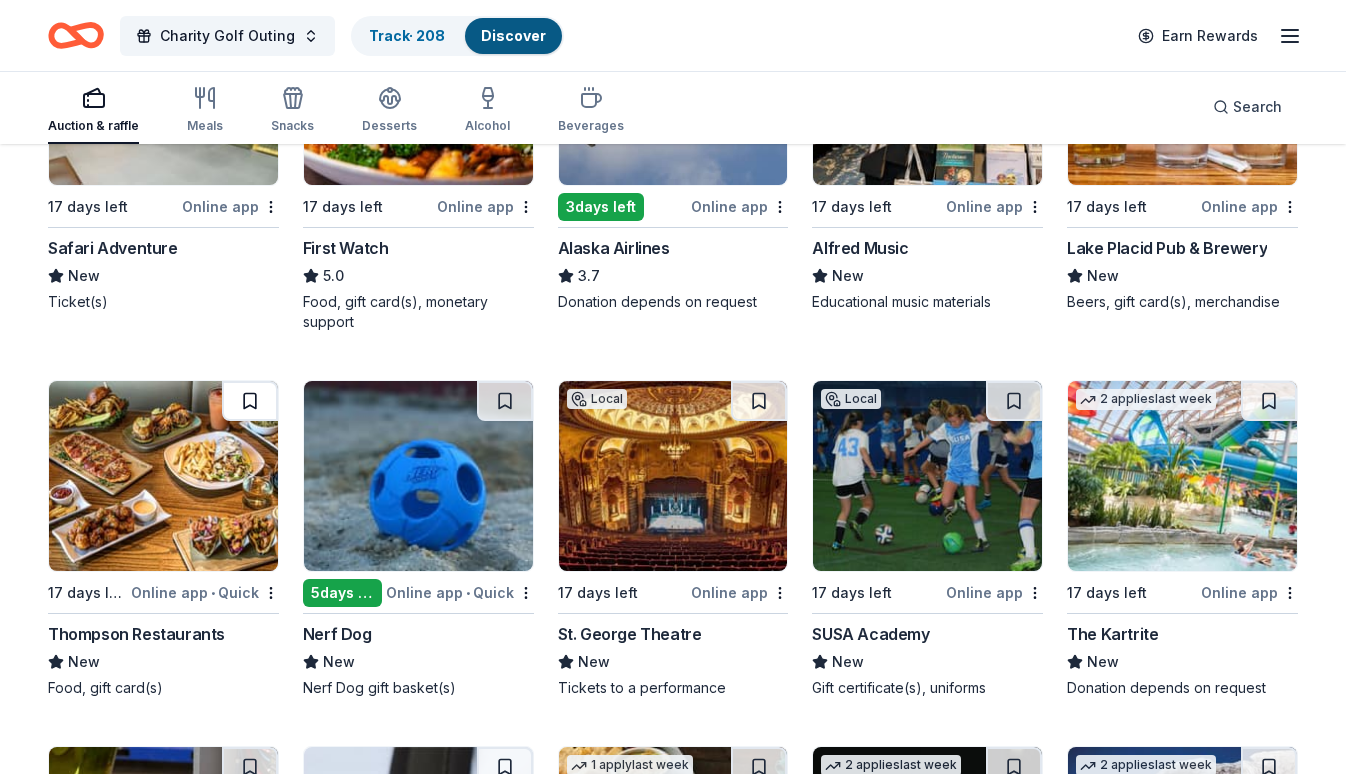 click at bounding box center [250, 401] 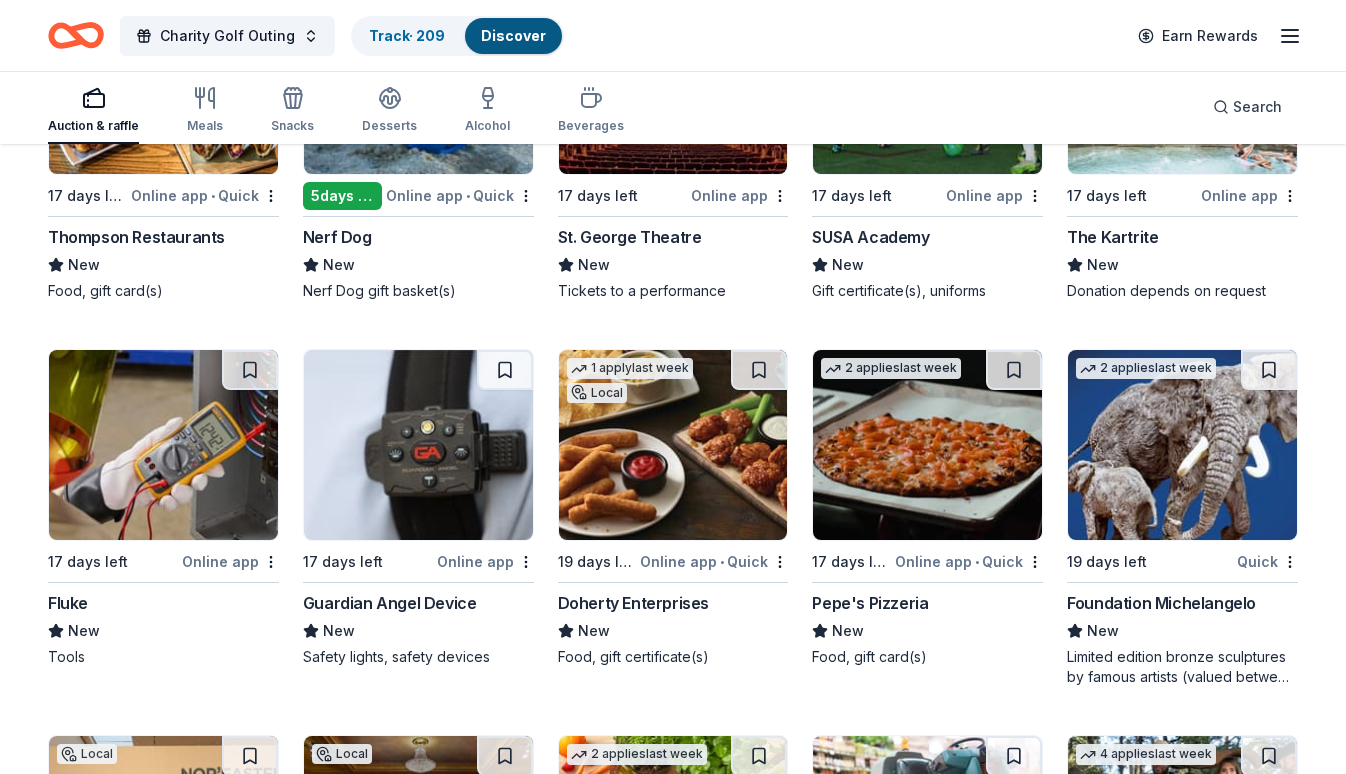 scroll, scrollTop: 2300, scrollLeft: 0, axis: vertical 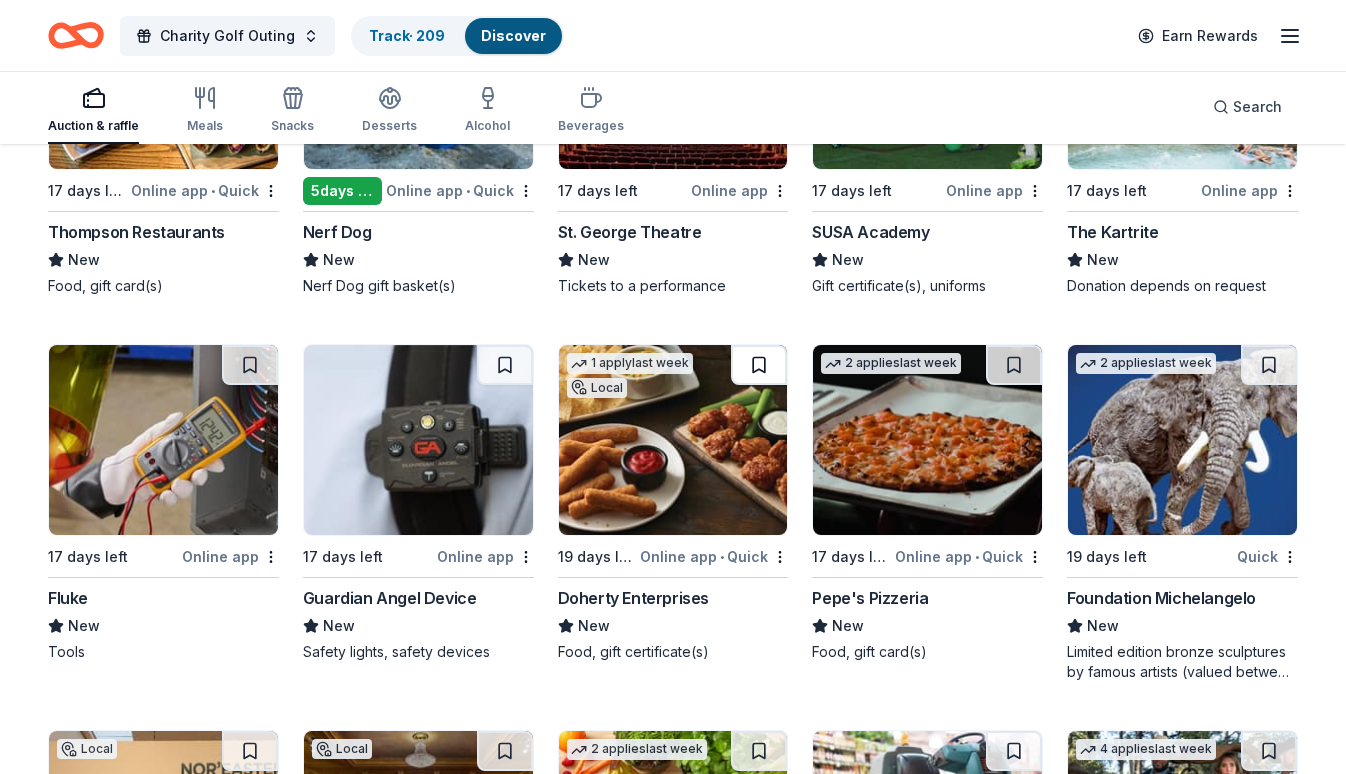 click at bounding box center [759, 365] 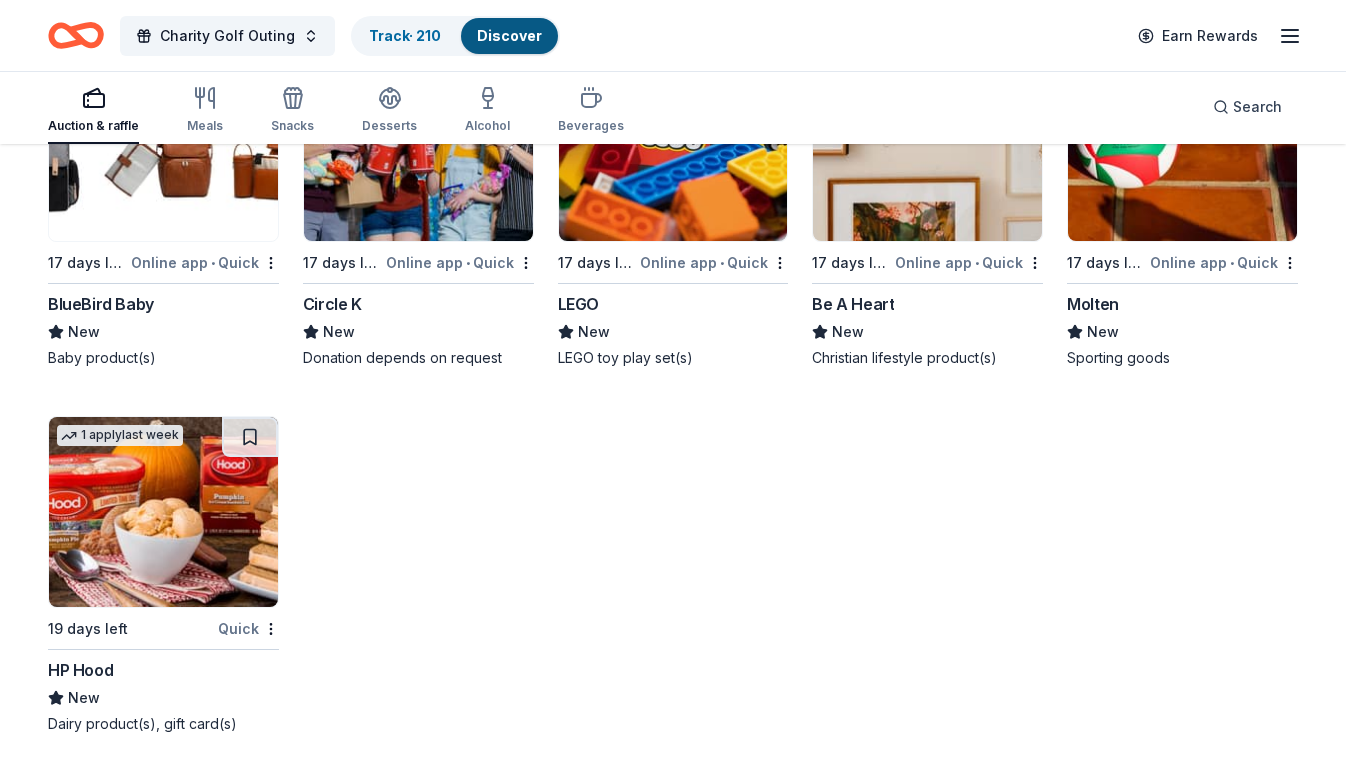 scroll, scrollTop: 7166, scrollLeft: 0, axis: vertical 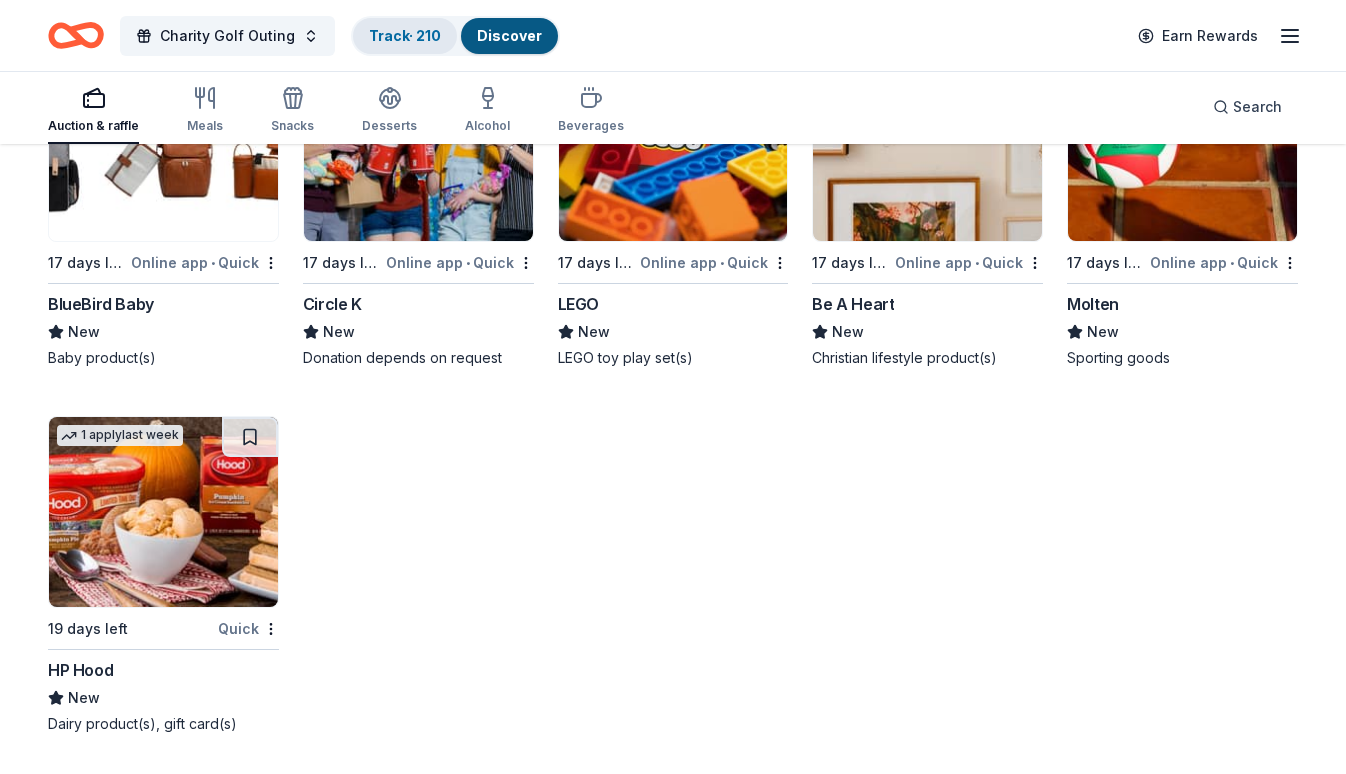 click on "Track  · 210" at bounding box center [405, 35] 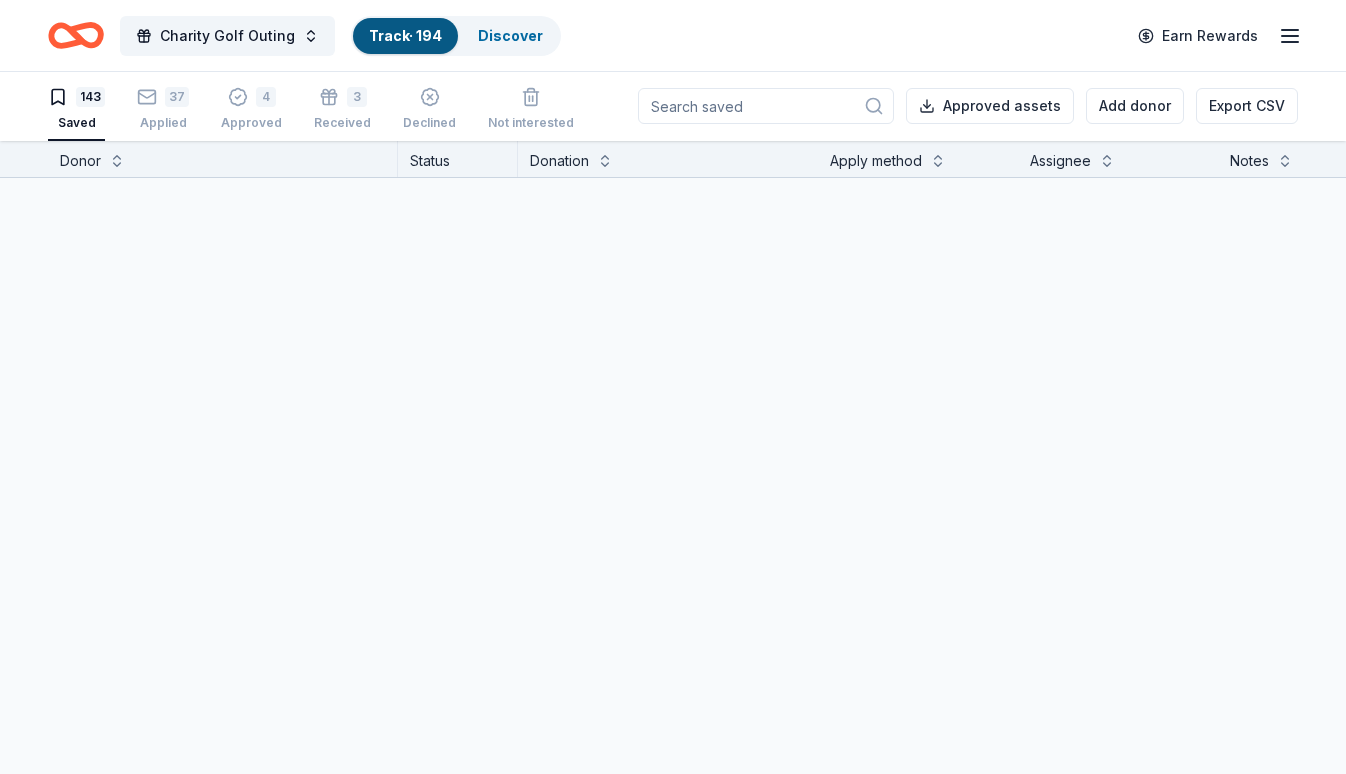 scroll, scrollTop: 1, scrollLeft: 0, axis: vertical 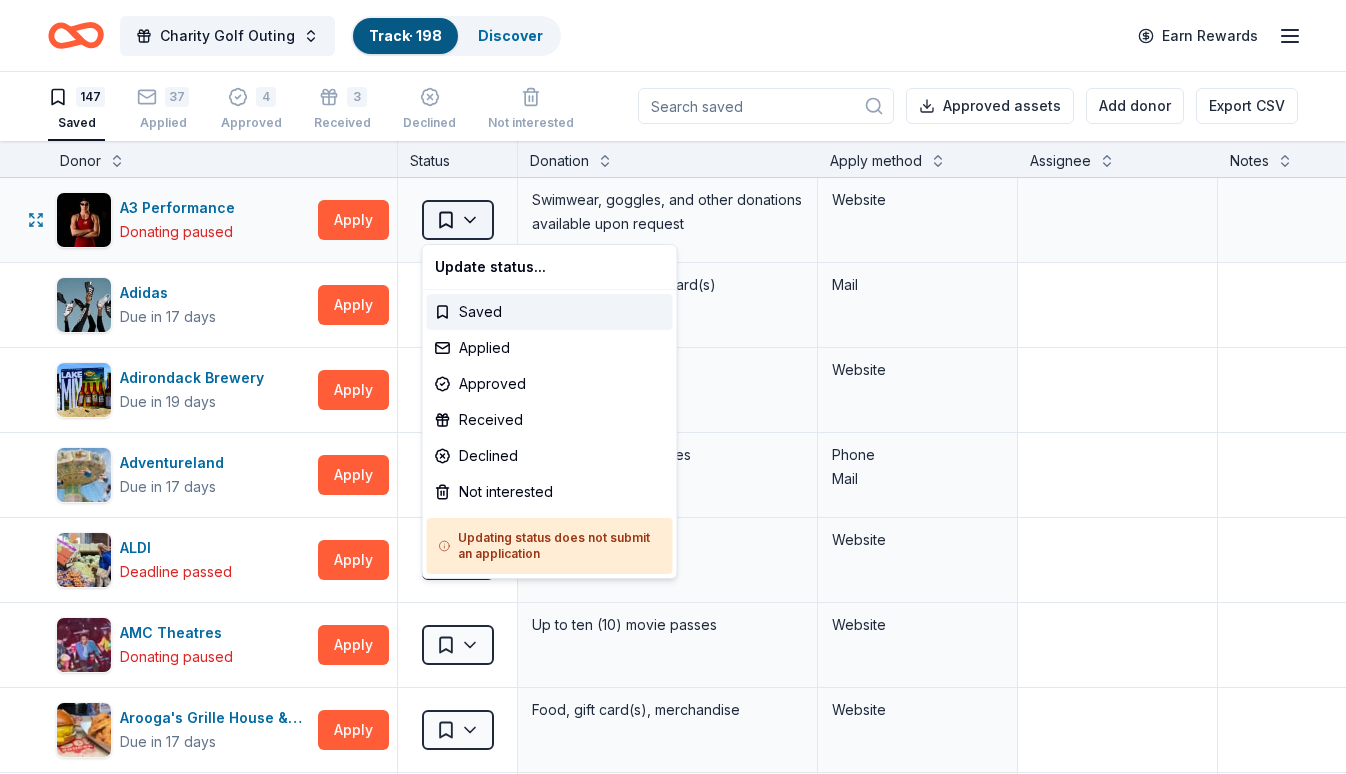 click on "Charity Golf Outing  Track  · 198 Discover Earn Rewards 147 Saved 37 Applied 4 Approved 3 Received Declined Not interested  Approved assets Add donor Export CSV Donor Status Donation Apply method Assignee Notes A3 Performance Donating paused Apply Saved Swimwear, goggles, and other donations available upon request Website Adidas Due in 17 days Apply Saved Sporting goods, gift card(s) Mail Adirondack Brewery Due in 19 days Apply Saved Beer, merchandise Website Adventureland Due in 17 days Apply Saved 2 complimentary passes Phone Mail ALDI  Deadline passed Apply Saved Gift cards Website AMC Theatres Donating paused Apply Saved Up to ten (10) movie passes Website Arooga's Grille House & Sports Bar Due in 17 days Apply Saved Food, gift card(s), merchandise Website Auntie Anne's  Due in 17 days Apply Saved Pretzels, gift card(s) Phone In person Barnes & Noble Due in 17 days Apply Saved Books, gift card(s) Phone In person Bed-Vyne Wine & Spirits Due in  12  days Apply Saved Wine/spirits products, gift card(s) Mail" at bounding box center (673, 386) 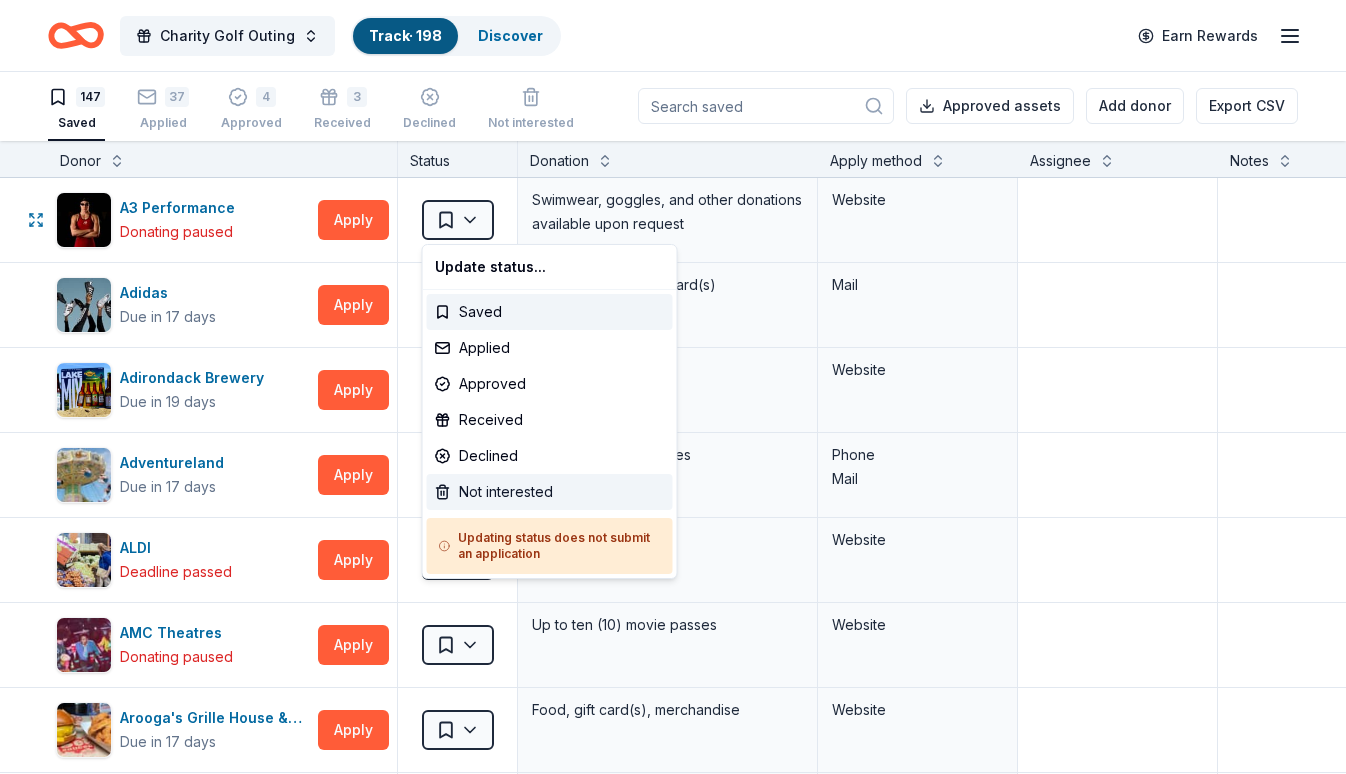 click on "Not interested" at bounding box center (550, 492) 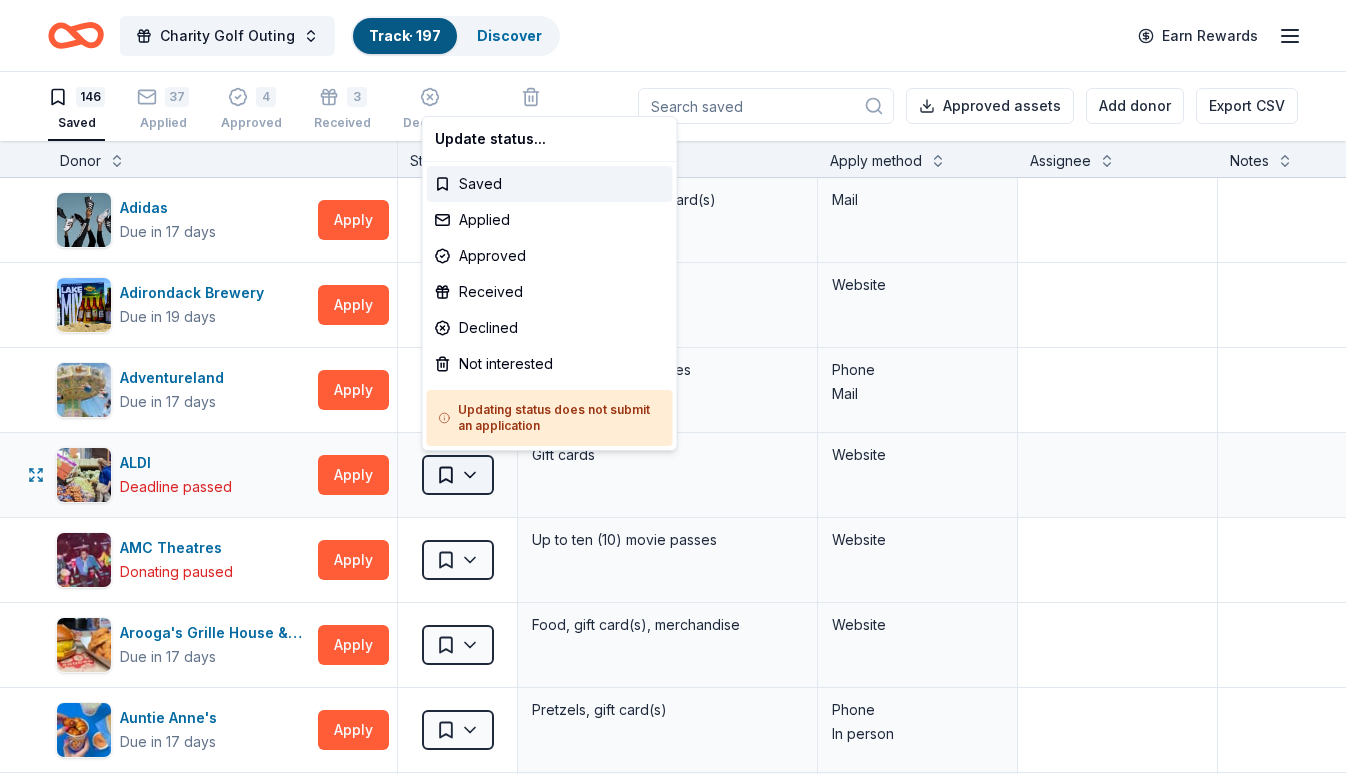 click on "Charity Golf Outing  Track  · 197 Discover Earn Rewards 146 Saved 37 Applied 4 Approved 3 Received Declined Not interested  Approved assets Add donor Export CSV Donor Status Donation Apply method Assignee Notes Adidas Due in 17 days Apply Saved Sporting goods, gift card(s) Mail Adirondack Brewery Due in 19 days Apply Saved Beer, merchandise Website Adventureland Due in 17 days Apply Saved 2 complimentary passes Phone Mail ALDI  Deadline passed Apply Saved Gift cards Website AMC Theatres Donating paused Apply Saved Up to ten (10) movie passes Website Arooga's Grille House & Sports Bar Due in 17 days Apply Saved Food, gift card(s), merchandise Website Auntie Anne's  Due in 17 days Apply Saved Pretzels, gift card(s) Phone In person Barnes & Noble Due in 17 days Apply Saved Books, gift card(s) Phone In person Bed-Vyne Wine & Spirits Due in  12  days Apply Saved Wine/spirits products, gift card(s) Email In person Mail Beecher's Handmade Cheese Due in 17 days Apply Saved Artisanal cheese products Email Benihana 5" at bounding box center [673, 386] 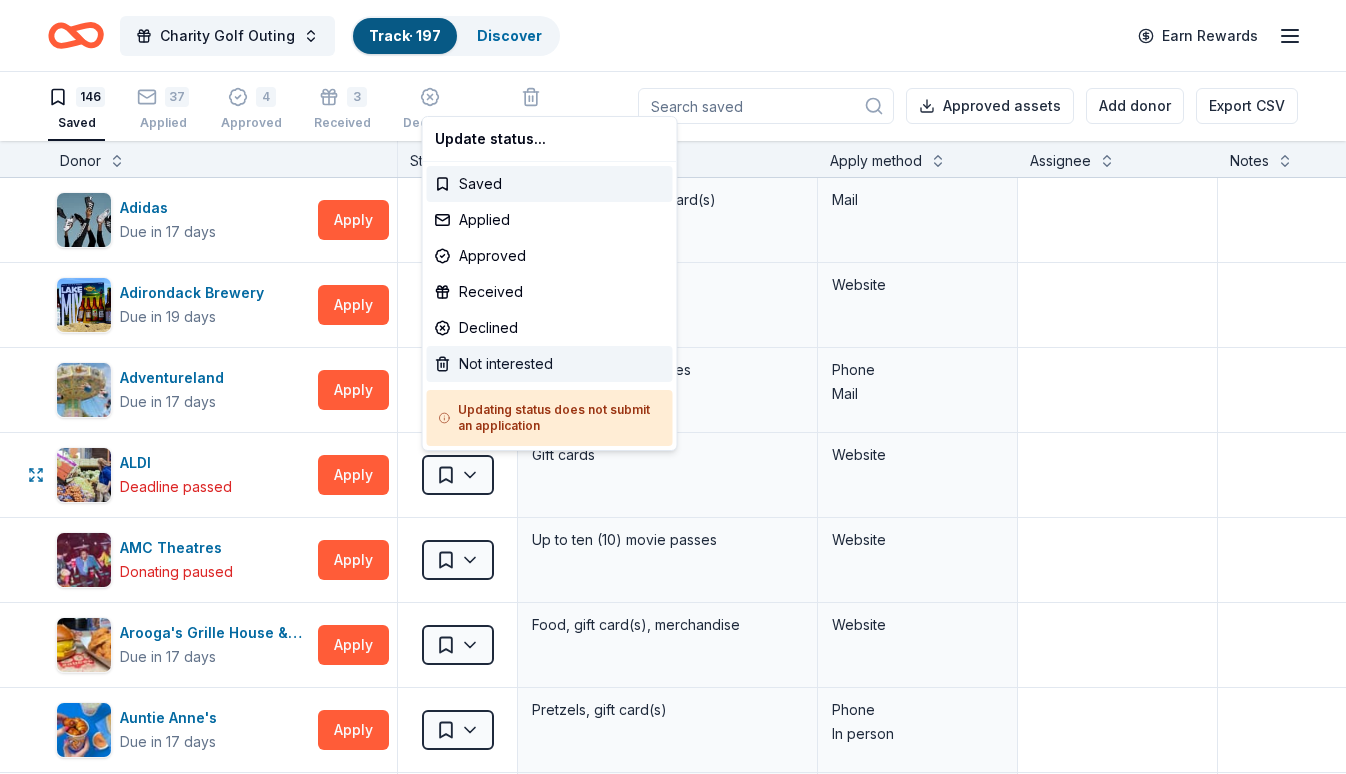 click on "Not interested" at bounding box center [550, 364] 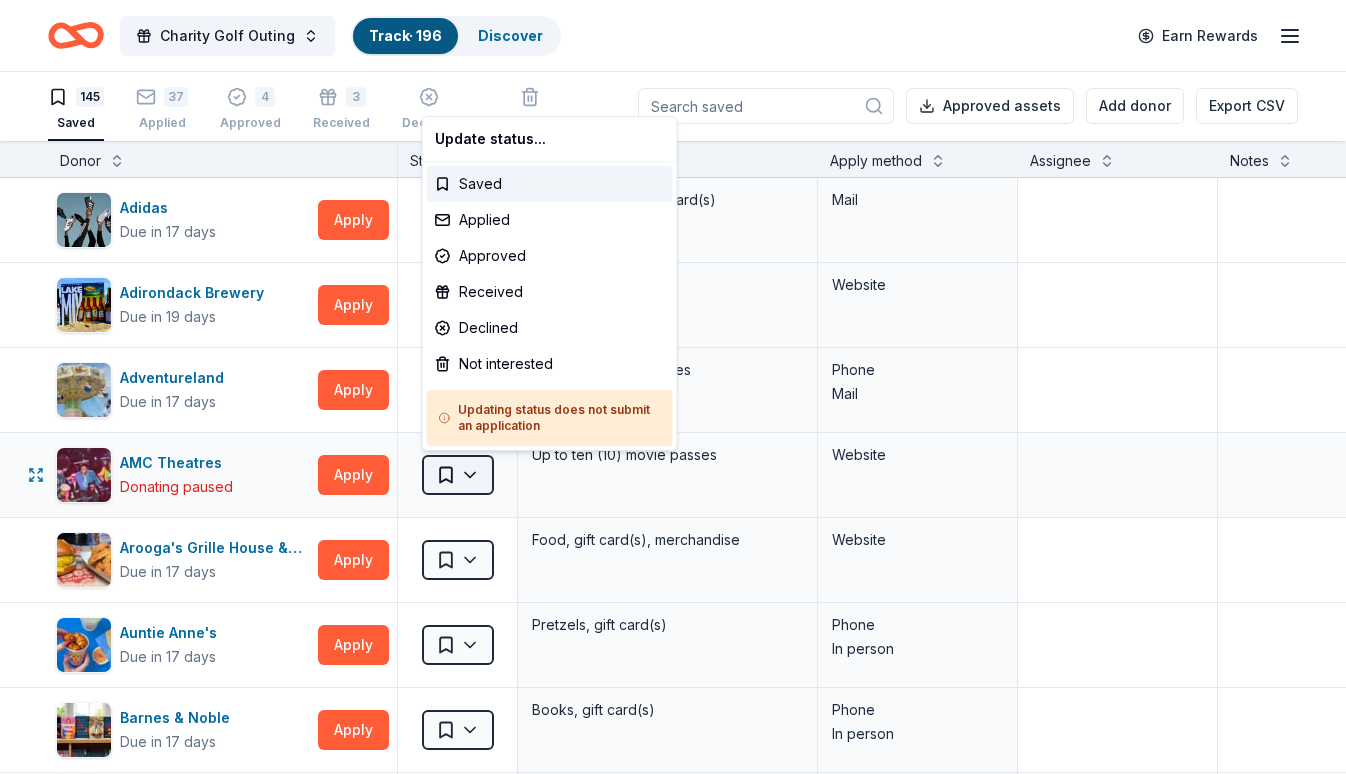 click on "Charity Golf Outing  Track  · 196 Discover Earn Rewards 145 Saved 37 Applied 4 Approved 3 Received Declined Not interested  Approved assets Add donor Export CSV Donor Status Donation Apply method Assignee Notes Adidas Due in 17 days Apply Saved Sporting goods, gift card(s) Mail Adirondack Brewery Due in 19 days Apply Saved Beer, merchandise Website Adventureland Due in 17 days Apply Saved 2 complimentary passes Phone Mail AMC Theatres Donating paused Apply Saved Up to ten (10) movie passes Website Arooga's Grille House & Sports Bar Due in 17 days Apply Saved Food, gift card(s), merchandise Website Auntie Anne's  Due in 17 days Apply Saved Pretzels, gift card(s) Phone In person Barnes & Noble Due in 17 days Apply Saved Books, gift card(s) Phone In person Bed-Vyne Wine & Spirits Due in  12  days Apply Saved Wine/spirits products, gift card(s) Email In person Mail Beecher's Handmade Cheese Due in 17 days Apply Saved Artisanal cheese products Email Benihana Due in 17 days Apply Saved Gift certificate(s) Mail CVS" at bounding box center (673, 386) 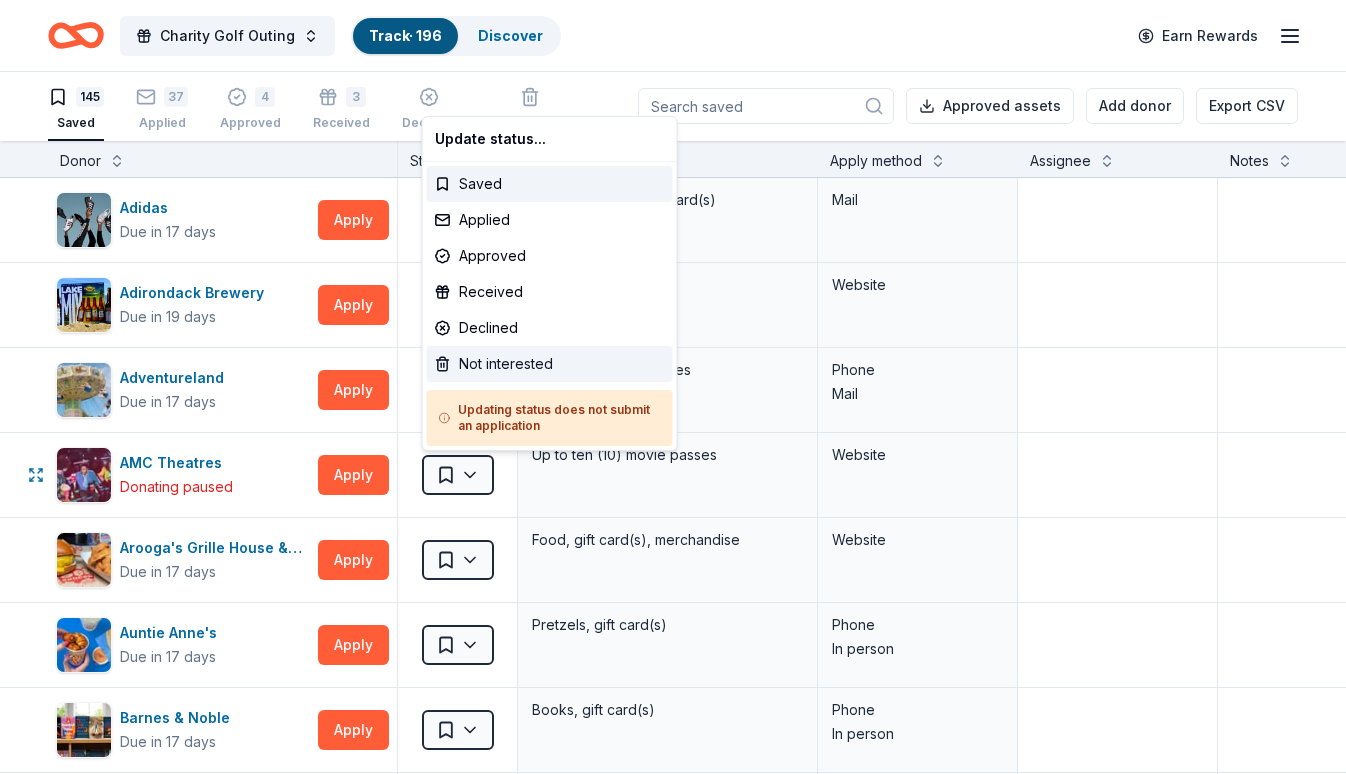 click on "Not interested" at bounding box center [550, 364] 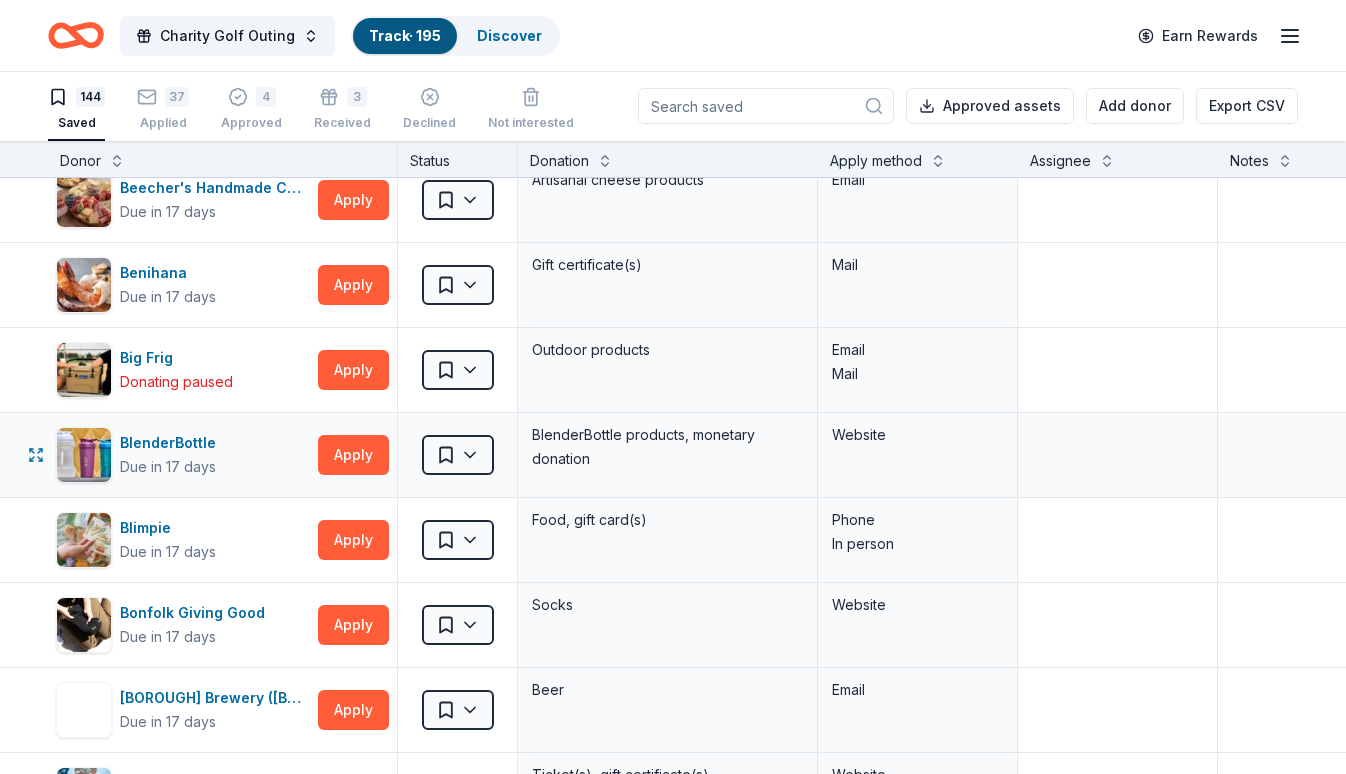 scroll, scrollTop: 632, scrollLeft: 0, axis: vertical 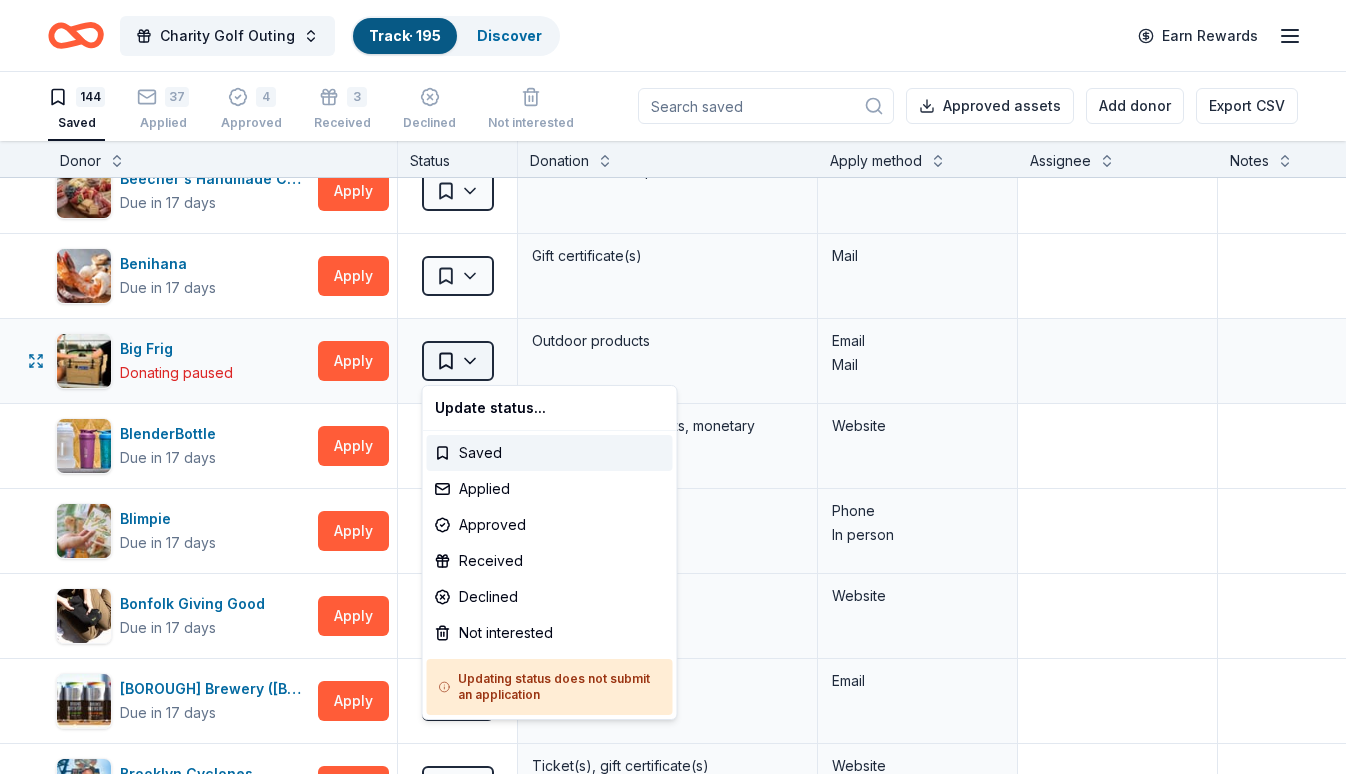 click on "Charity Golf Outing  Track  · 195 Discover Earn Rewards 144 Saved 37 Applied 4 Approved 3 Received Declined Not interested  Approved assets Add donor Export CSV Donor Status Donation Apply method Assignee Notes Adidas Due in 17 days Apply Saved Sporting goods, gift card(s) Mail Adirondack Brewery Due in 19 days Apply Saved Beer, merchandise Website Adventureland Due in 17 days Apply Saved 2 complimentary passes Phone Mail Arooga's Grille House & Sports Bar Due in 17 days Apply Saved Food, gift card(s), merchandise Website Auntie Anne's  Due in 17 days Apply Saved Pretzels, gift card(s) Phone In person Barnes & Noble Due in 17 days Apply Saved Books, gift card(s) Phone In person Bed-Vyne Wine & Spirits Due in  12  days Apply Saved Wine/spirits products, gift card(s) Email In person Mail Beecher's Handmade Cheese Due in 17 days Apply Saved Artisanal cheese products Email Benihana Due in 17 days Apply Saved Gift certificate(s) Mail Big Frig Donating paused Apply Saved Outdoor products Email Mail BlenderBottle 5" at bounding box center (673, 386) 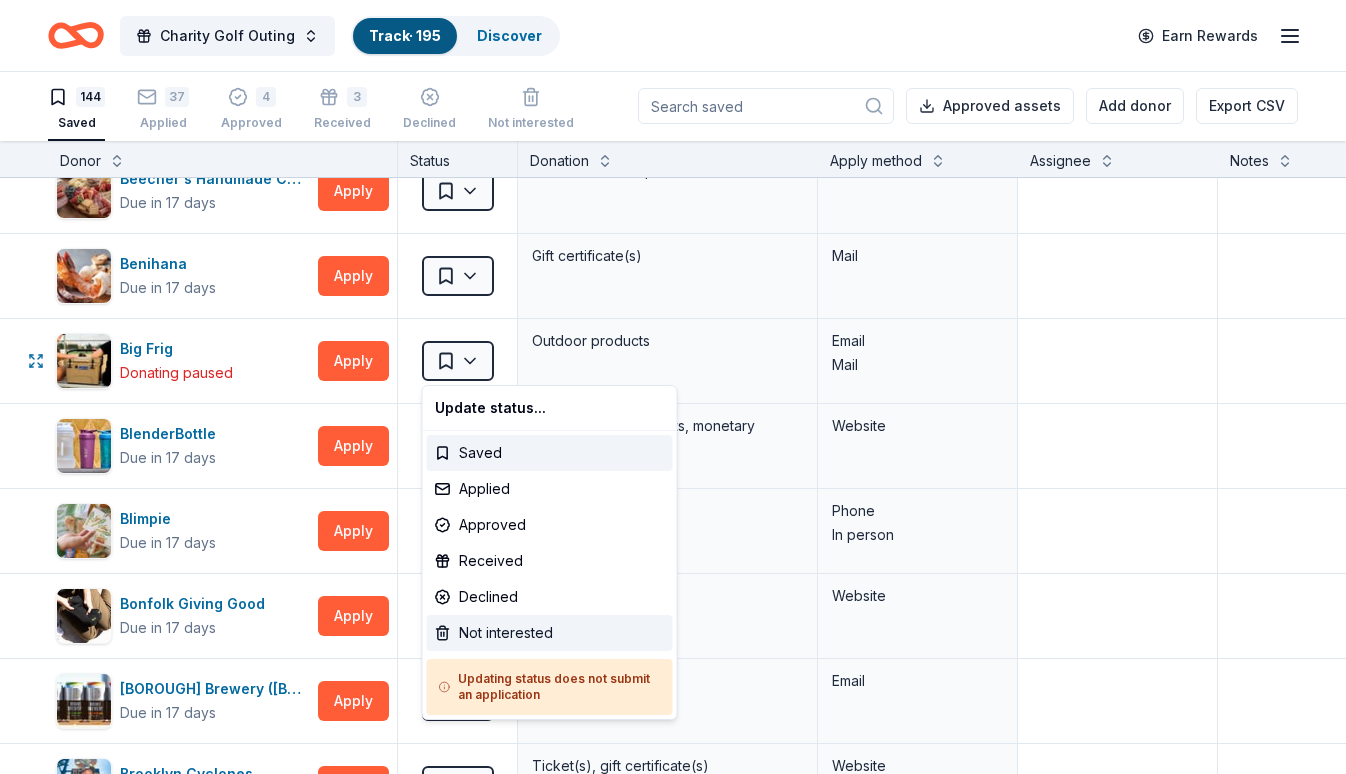 click on "Not interested" at bounding box center (550, 633) 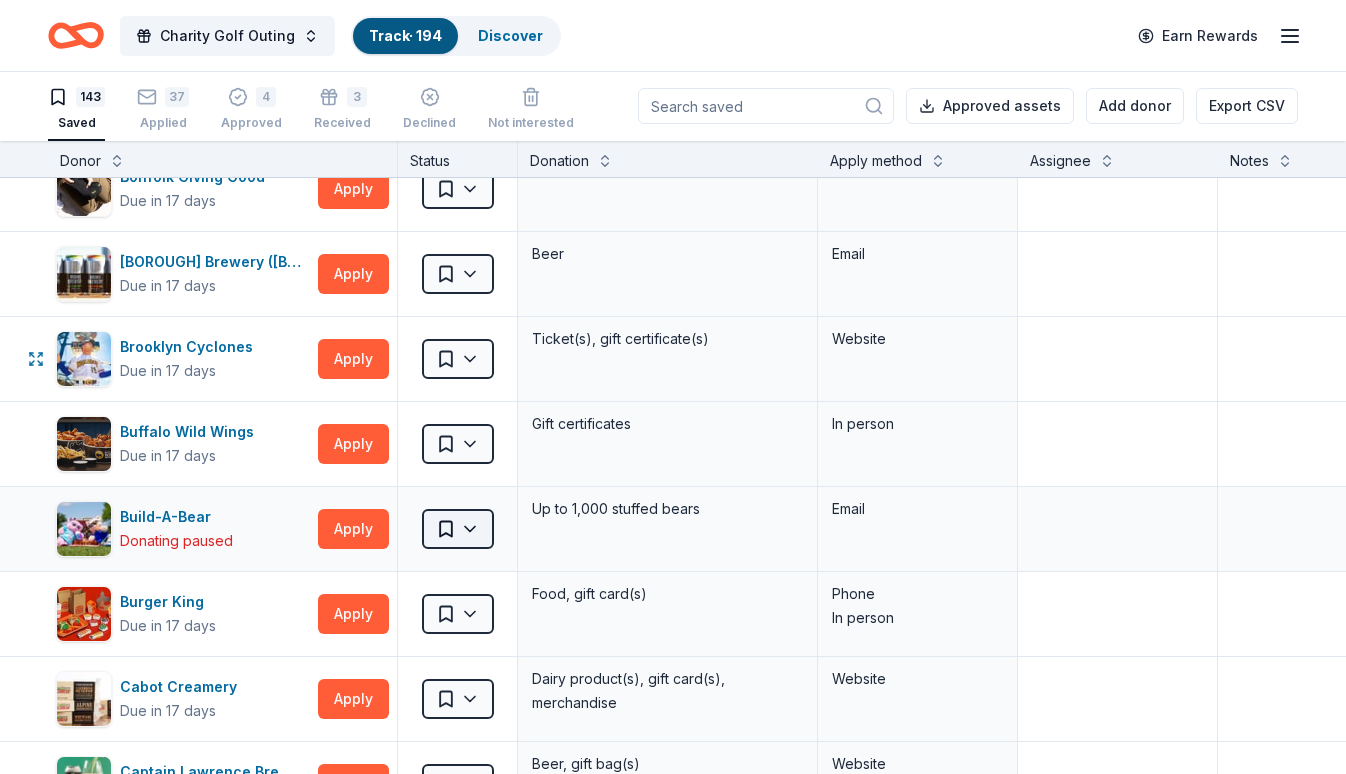 scroll, scrollTop: 974, scrollLeft: 0, axis: vertical 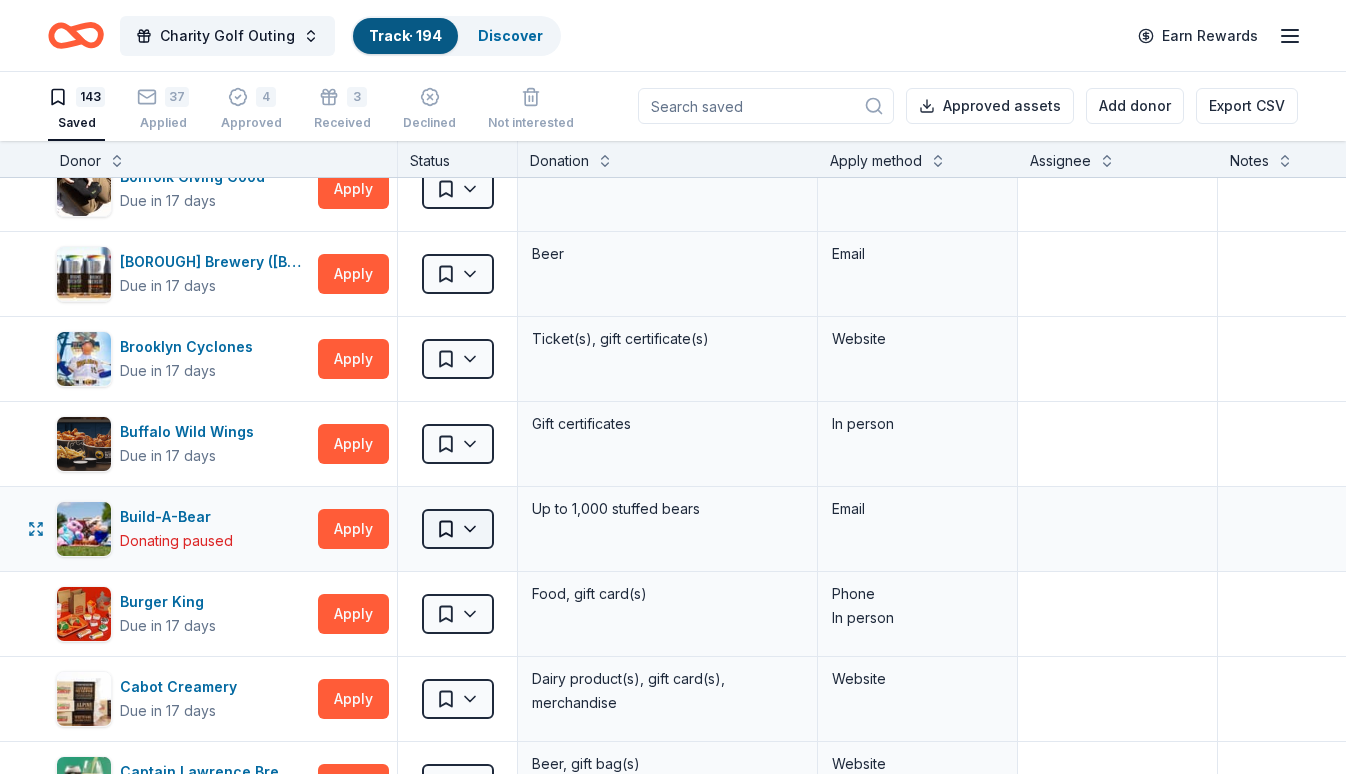 click on "Charity Golf Outing  Track  · 194 Discover Earn Rewards 143 Saved 37 Applied 4 Approved 3 Received Declined Not interested  Approved assets Add donor Export CSV Donor Status Donation Apply method Assignee Notes Adidas Due in 17 days Apply Saved Sporting goods, gift card(s) Mail Adirondack Brewery Due in 19 days Apply Saved Beer, merchandise Website Adventureland Due in 17 days Apply Saved 2 complimentary passes Phone Mail Arooga's Grille House & Sports Bar Due in 17 days Apply Saved Food, gift card(s), merchandise Website Auntie Anne's  Due in 17 days Apply Saved Pretzels, gift card(s) Phone In person Barnes & Noble Due in 17 days Apply Saved Books, gift card(s) Phone In person Bed-Vyne Wine & Spirits Due in  12  days Apply Saved Wine/spirits products, gift card(s) Email In person Mail Beecher's Handmade Cheese Due in 17 days Apply Saved Artisanal cheese products Email Benihana Due in 17 days Apply Saved Gift certificate(s) Mail BlenderBottle Due in 17 days Apply Saved Website Blimpie Due in 17 days Apply 5" at bounding box center [673, 386] 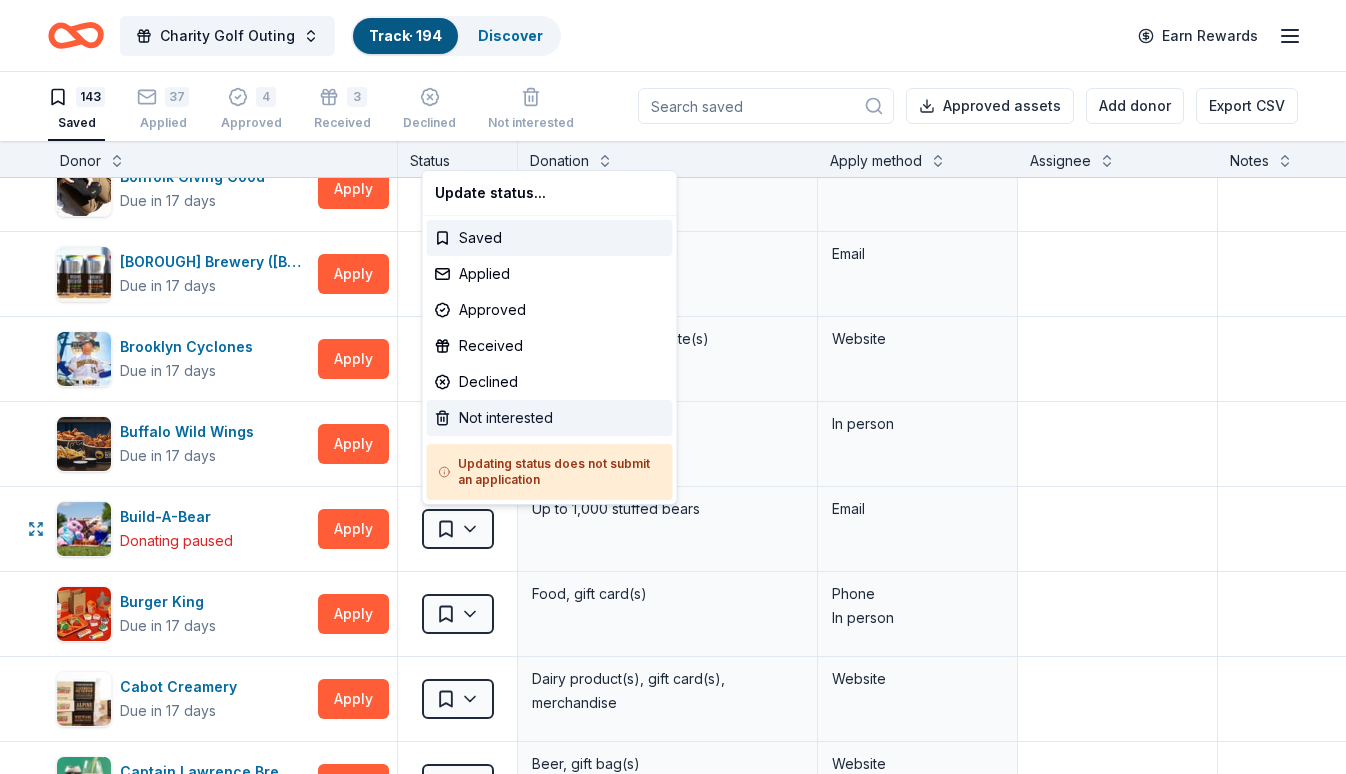 click on "Not interested" at bounding box center [550, 418] 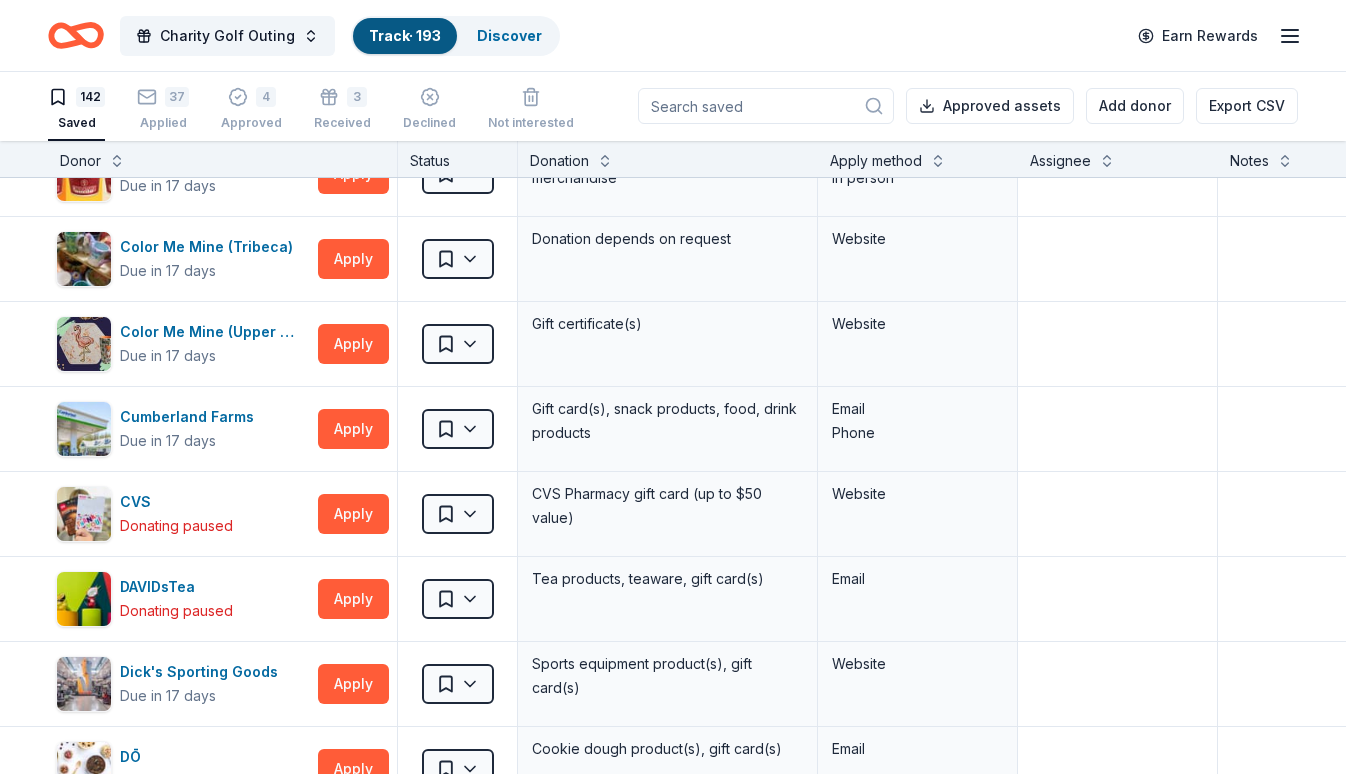 scroll, scrollTop: 2012, scrollLeft: 0, axis: vertical 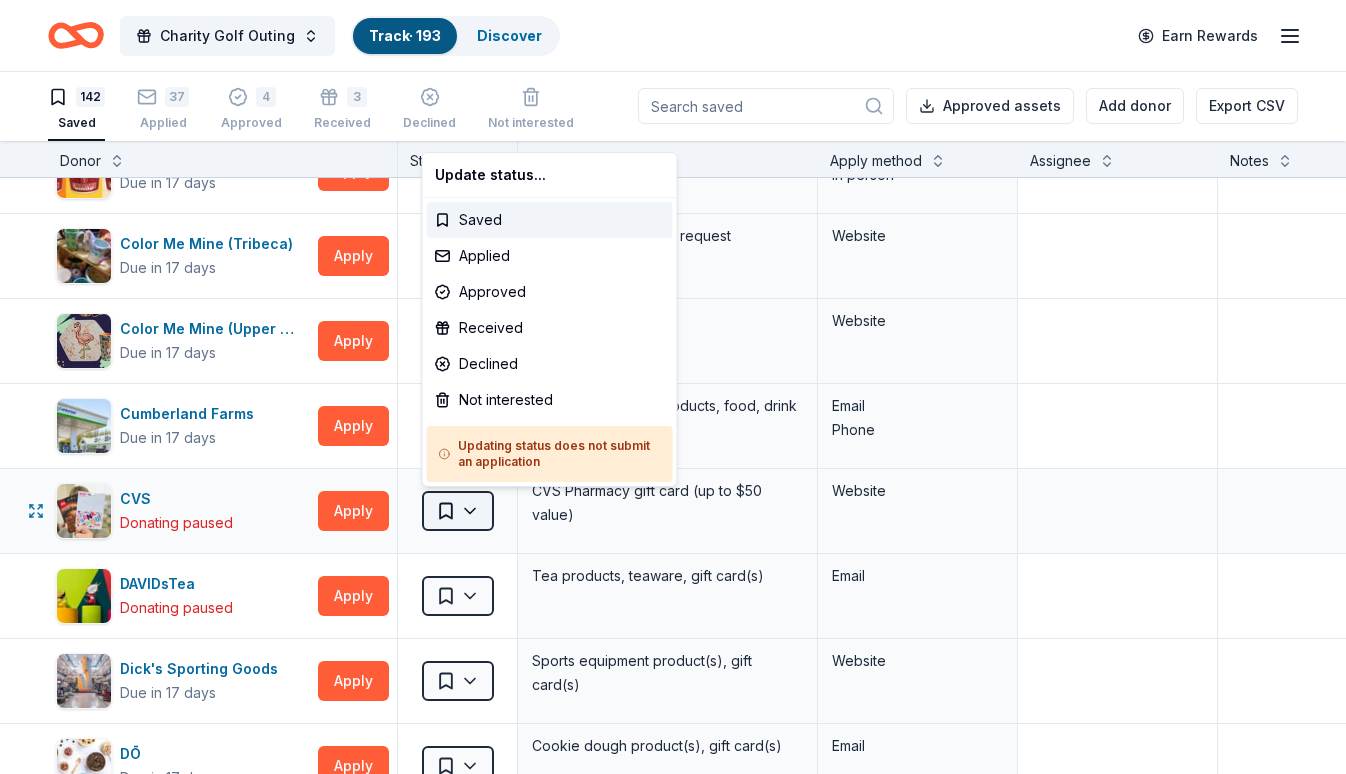 click on "Charity Golf Outing  Track  · 193 Discover Earn Rewards 142 Saved 37 Applied 4 Approved 3 Received Declined Not interested  Approved assets Add donor Export CSV Donor Status Donation Apply method Assignee Notes Adidas Due in 17 days Apply Saved Sporting goods, gift card(s) Mail Adirondack Brewery Due in 19 days Apply Saved Beer, merchandise Website Adventureland Due in 17 days Apply Saved 2 complimentary passes Phone Mail Arooga's Grille House & Sports Bar Due in 17 days Apply Saved Food, gift card(s), merchandise Website Auntie Anne's  Due in 17 days Apply Saved Pretzels, gift card(s) Phone In person Barnes & Noble Due in 17 days Apply Saved Books, gift card(s) Phone In person Bed-Vyne Wine & Spirits Due in  12  days Apply Saved Wine/spirits products, gift card(s) Email In person Mail Beecher's Handmade Cheese Due in 17 days Apply Saved Artisanal cheese products Email Benihana Due in 17 days Apply Saved Gift certificate(s) Mail BlenderBottle Due in 17 days Apply Saved Website Blimpie Due in 17 days Apply 5" at bounding box center [673, 386] 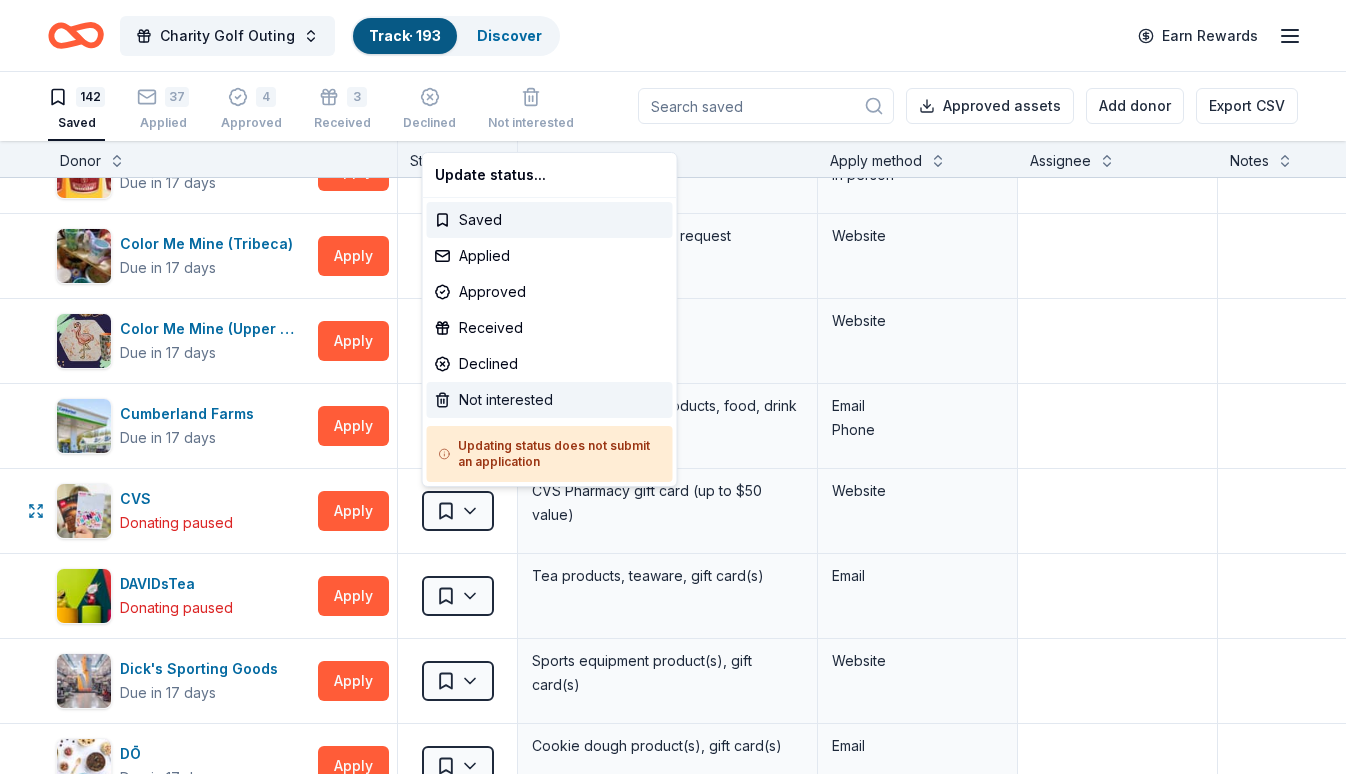 click on "Not interested" at bounding box center [550, 400] 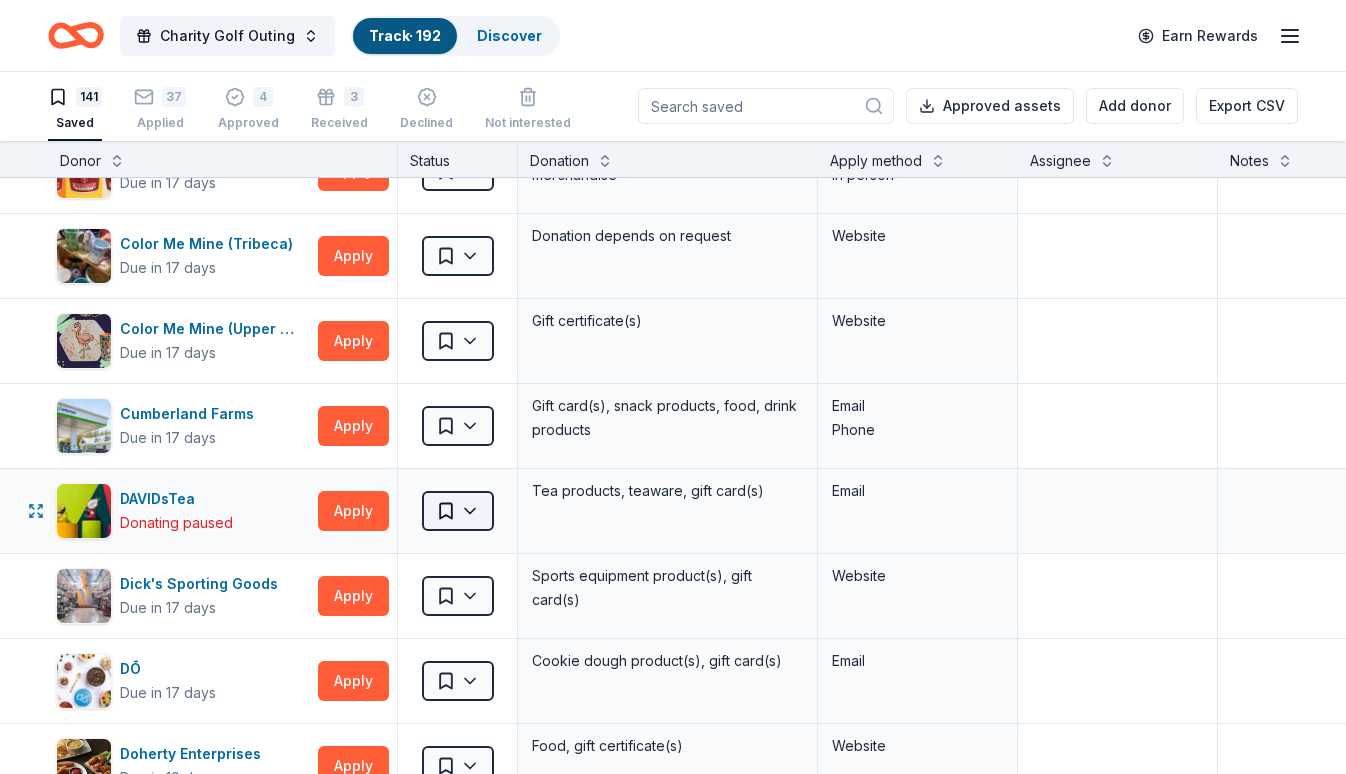 click on "Charity Golf Outing  Track  · 192 Discover Earn Rewards 141 Saved 37 Applied 4 Approved 3 Received Declined Not interested  Approved assets Add donor Export CSV Donor Status Donation Apply method Assignee Notes Adidas Due in 17 days Apply Saved Sporting goods, gift card(s) Mail Adirondack Brewery Due in 19 days Apply Saved Beer, merchandise Website Adventureland Due in 17 days Apply Saved 2 complimentary passes Phone Mail Arooga's Grille House & Sports Bar Due in 17 days Apply Saved Food, gift card(s), merchandise Website Auntie Anne's  Due in 17 days Apply Saved Pretzels, gift card(s) Phone In person Barnes & Noble Due in 17 days Apply Saved Books, gift card(s) Phone In person Bed-Vyne Wine & Spirits Due in  12  days Apply Saved Wine/spirits products, gift card(s) Email In person Mail Beecher's Handmade Cheese Due in 17 days Apply Saved Artisanal cheese products Email Benihana Due in 17 days Apply Saved Gift certificate(s) Mail BlenderBottle Due in 17 days Apply Saved Website Blimpie Due in 17 days Apply 5" at bounding box center [673, 386] 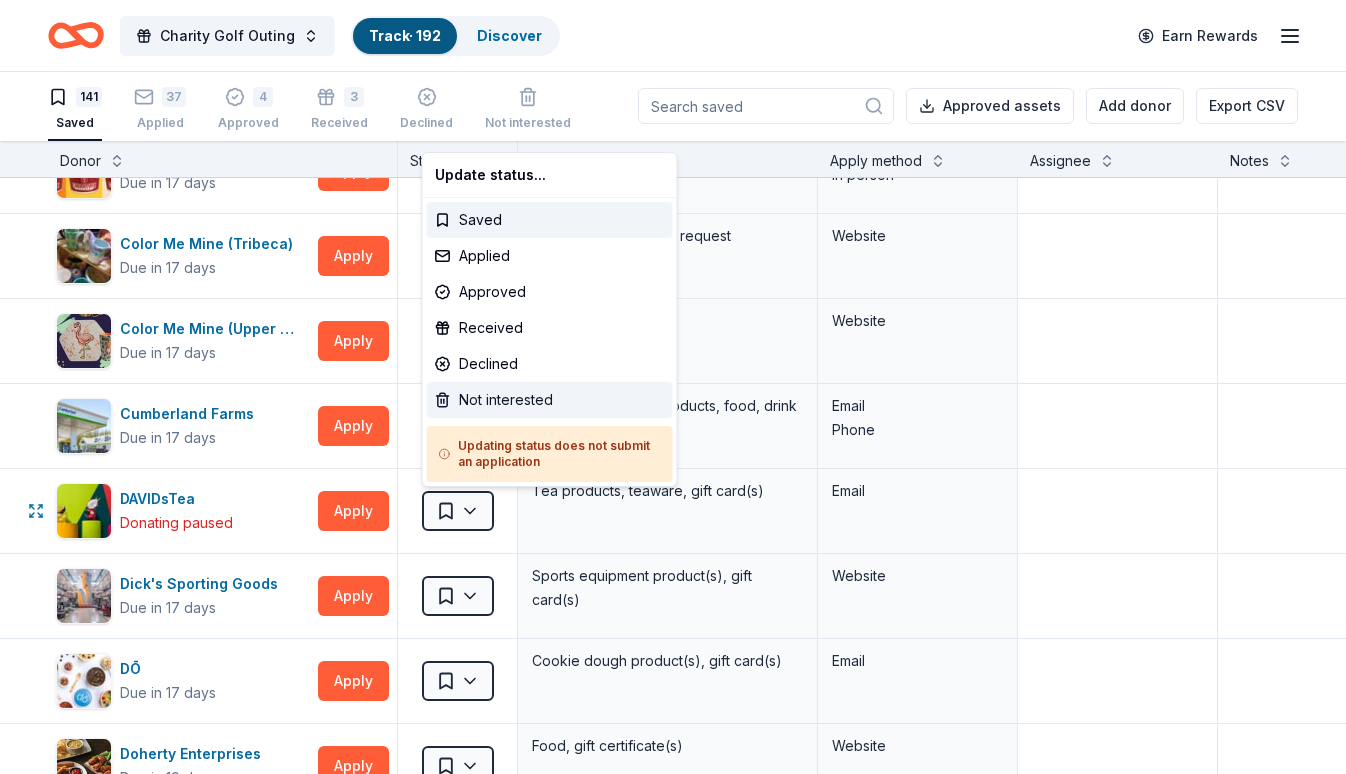 click on "Not interested" at bounding box center [550, 400] 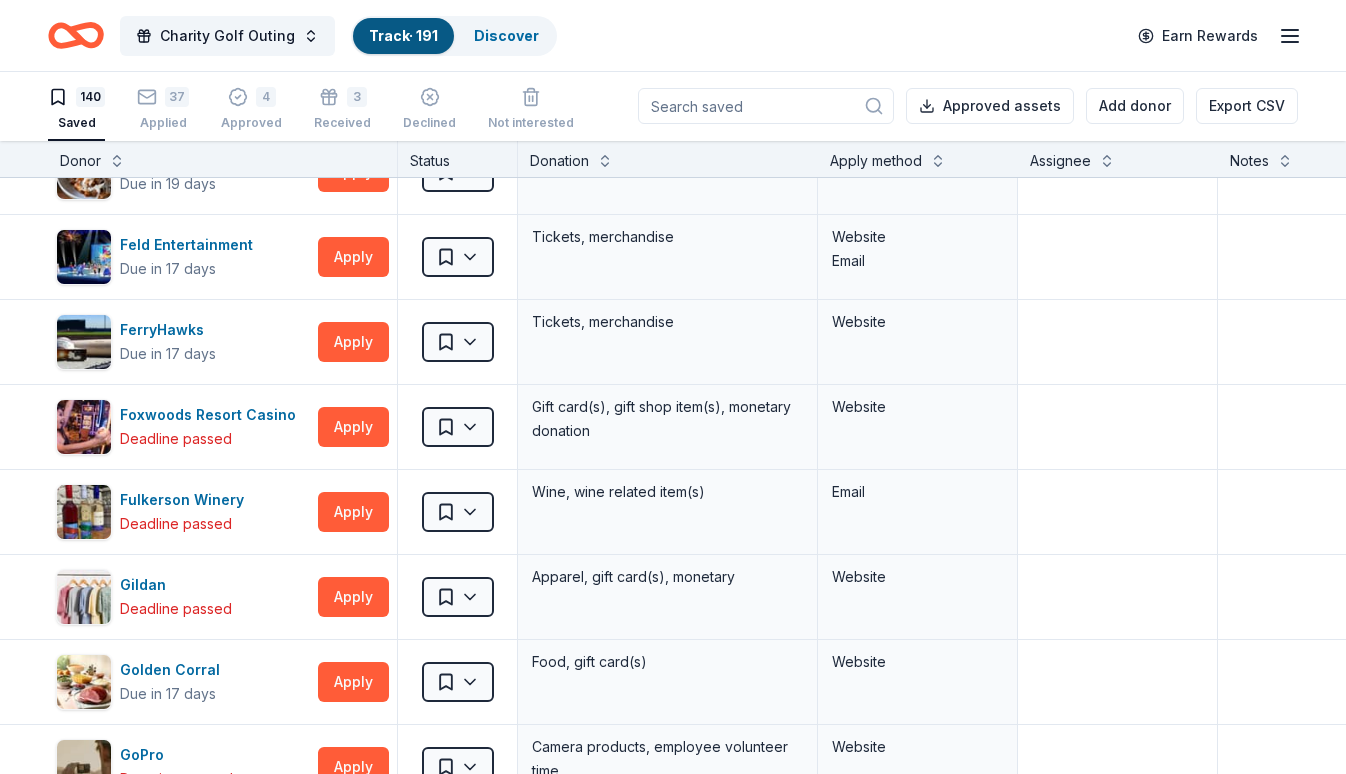 scroll, scrollTop: 2950, scrollLeft: 0, axis: vertical 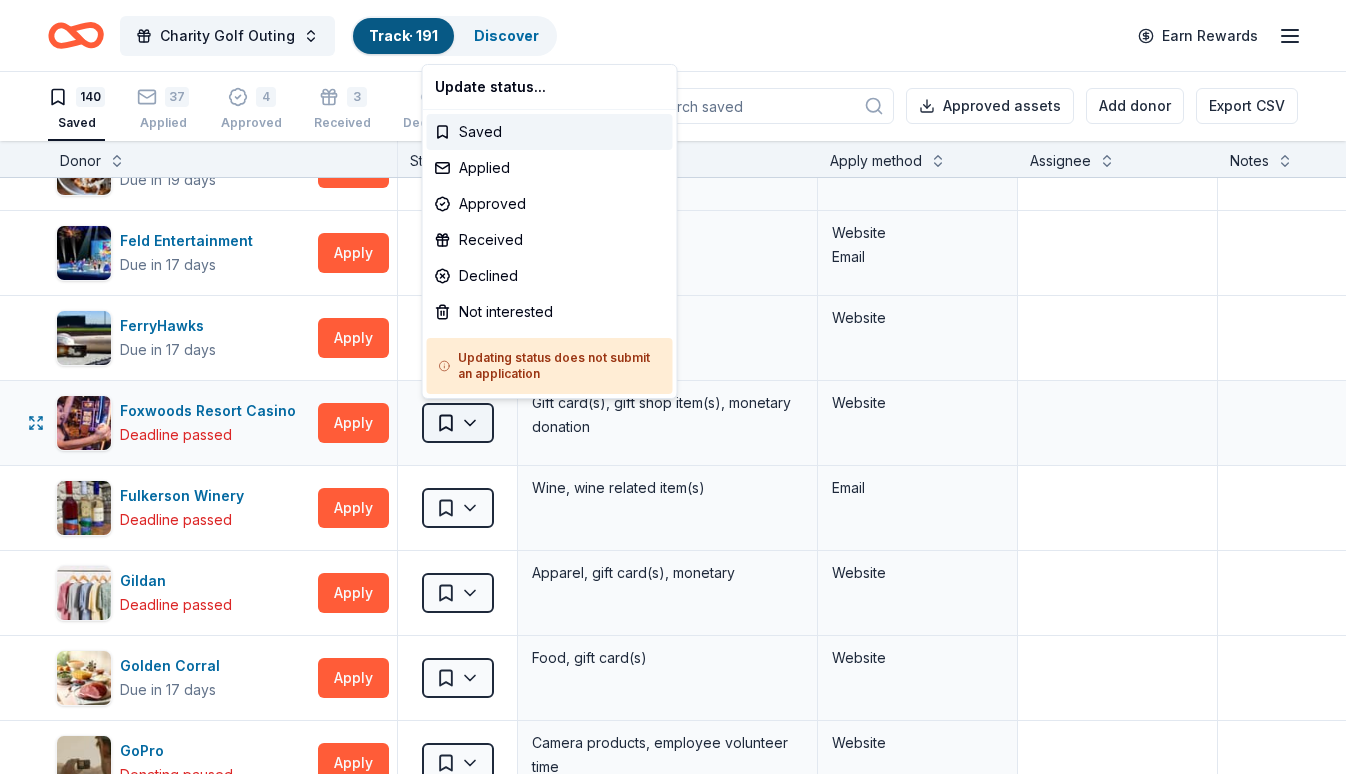 click on "Charity Golf Outing  Track  · 191 Discover Earn Rewards 140 Saved 37 Applied 4 Approved 3 Received Declined Not interested  Approved assets Add donor Export CSV Donor Status Donation Apply method Assignee Notes Adidas Due in 17 days Apply Saved Sporting goods, gift card(s) Mail Adirondack Brewery Due in 19 days Apply Saved Beer, merchandise Website Adventureland Due in 17 days Apply Saved 2 complimentary passes Phone Mail Arooga's Grille House & Sports Bar Due in 17 days Apply Saved Food, gift card(s), merchandise Website Auntie Anne's  Due in 17 days Apply Saved Pretzels, gift card(s) Phone In person Barnes & Noble Due in 17 days Apply Saved Books, gift card(s) Phone In person Bed-Vyne Wine & Spirits Due in  12  days Apply Saved Wine/spirits products, gift card(s) Email In person Mail Beecher's Handmade Cheese Due in 17 days Apply Saved Artisanal cheese products Email Benihana Due in 17 days Apply Saved Gift certificate(s) Mail BlenderBottle Due in 17 days Apply Saved Website Blimpie Due in 17 days Apply 5" at bounding box center [673, 386] 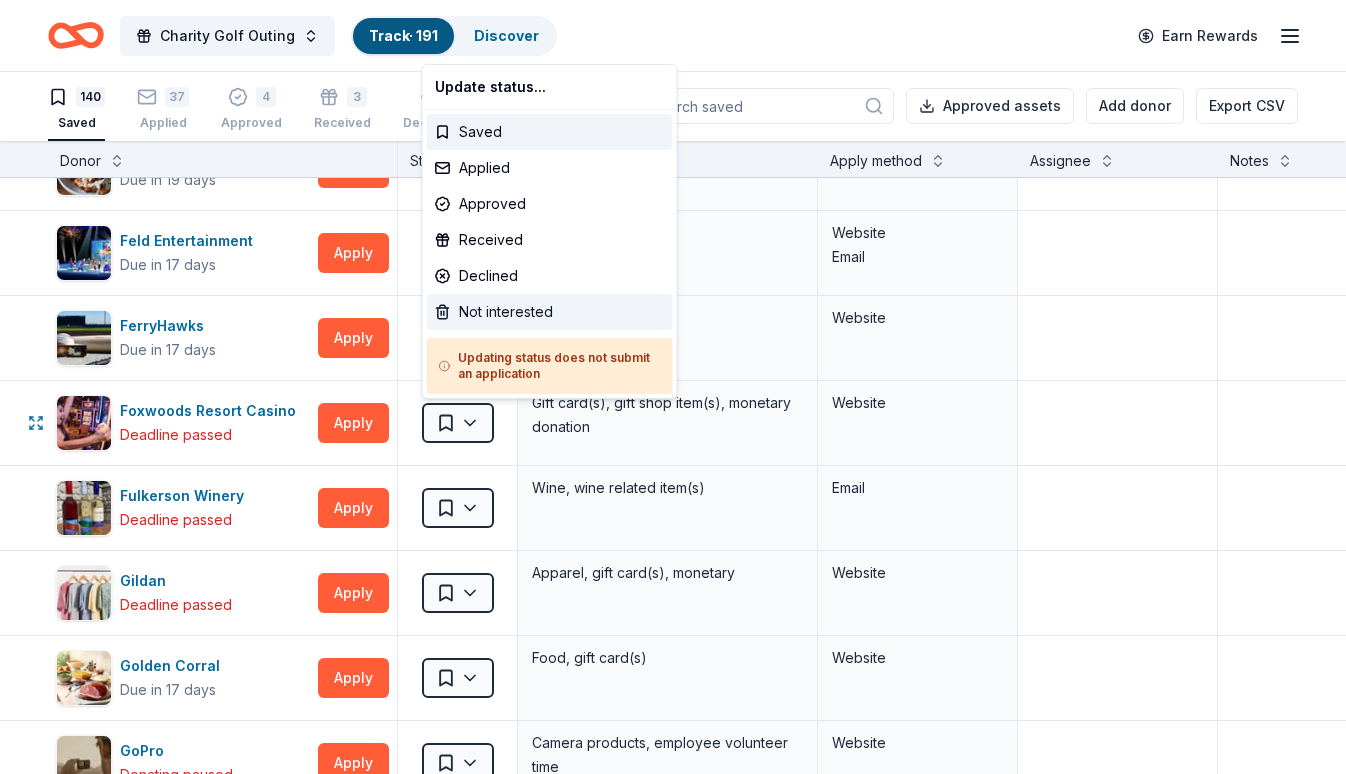 click on "Not interested" at bounding box center [550, 312] 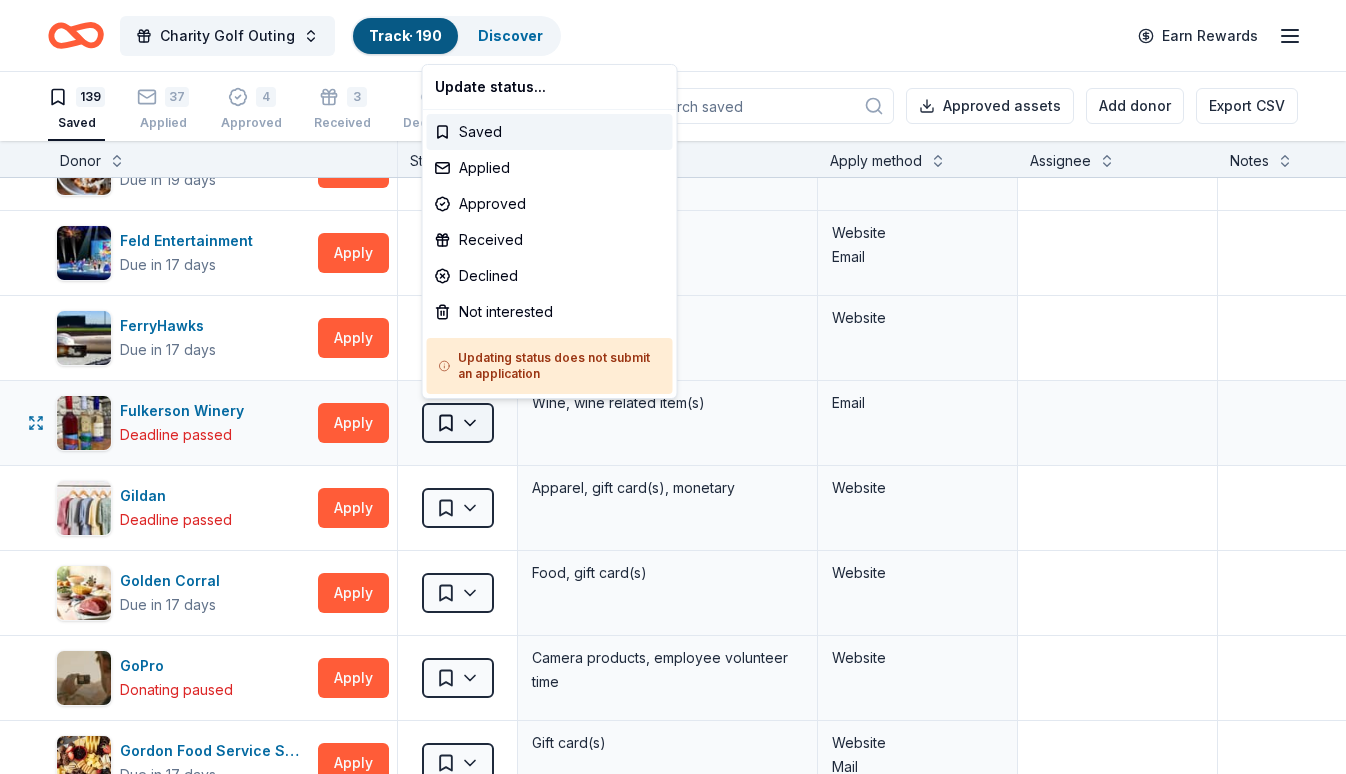 click on "Charity Golf Outing  Track  · 190 Discover Earn Rewards 139 Saved 37 Applied 4 Approved 3 Received Declined Not interested  Approved assets Add donor Export CSV Donor Status Donation Apply method Assignee Notes Adidas Due in 17 days Apply Saved Sporting goods, gift card(s) Mail Adirondack Brewery Due in 19 days Apply Saved Beer, merchandise Website Adventureland Due in 17 days Apply Saved 2 complimentary passes Phone Mail Arooga's Grille House & Sports Bar Due in 17 days Apply Saved Food, gift card(s), merchandise Website Auntie Anne's  Due in 17 days Apply Saved Pretzels, gift card(s) Phone In person Barnes & Noble Due in 17 days Apply Saved Books, gift card(s) Phone In person Bed-Vyne Wine & Spirits Due in  12  days Apply Saved Wine/spirits products, gift card(s) Email In person Mail Beecher's Handmade Cheese Due in 17 days Apply Saved Artisanal cheese products Email Benihana Due in 17 days Apply Saved Gift certificate(s) Mail BlenderBottle Due in 17 days Apply Saved Website Blimpie Due in 17 days Apply 5" at bounding box center (673, 386) 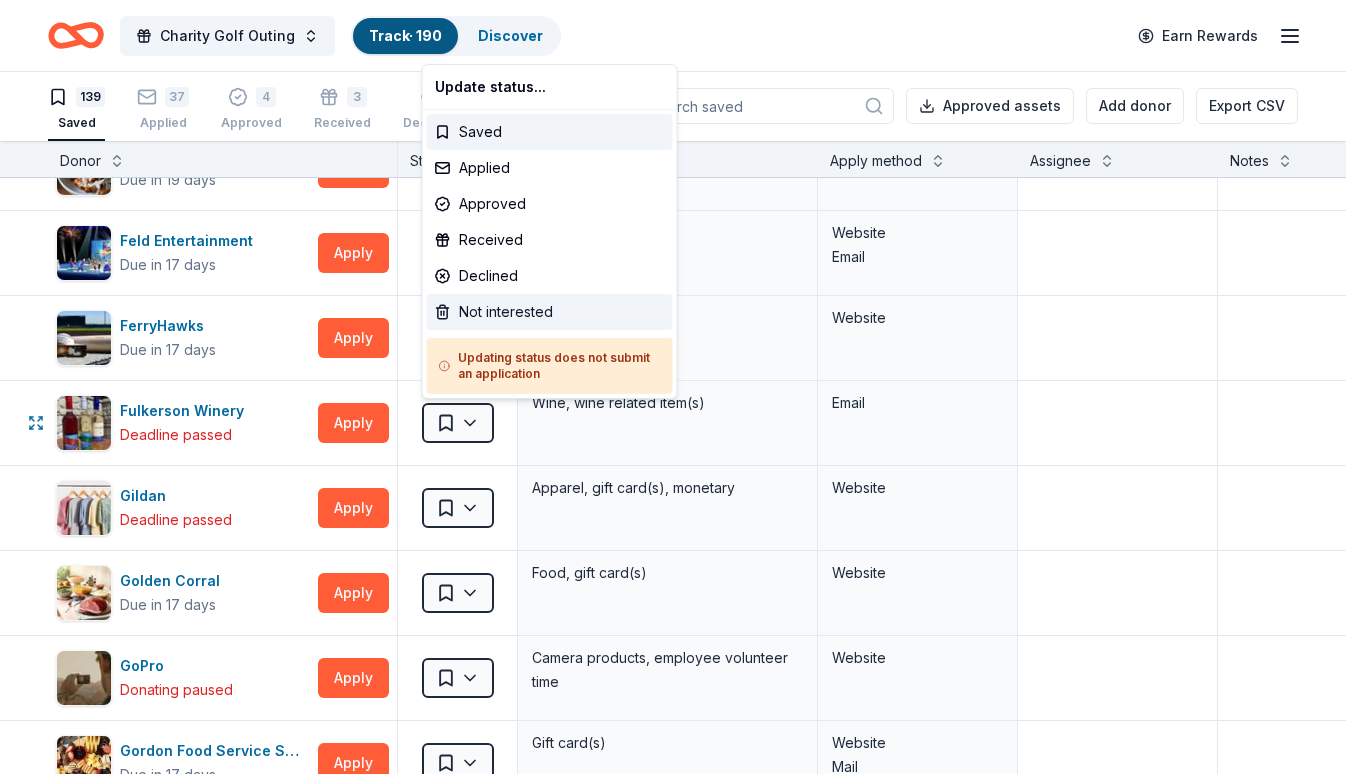 click on "Not interested" at bounding box center [550, 312] 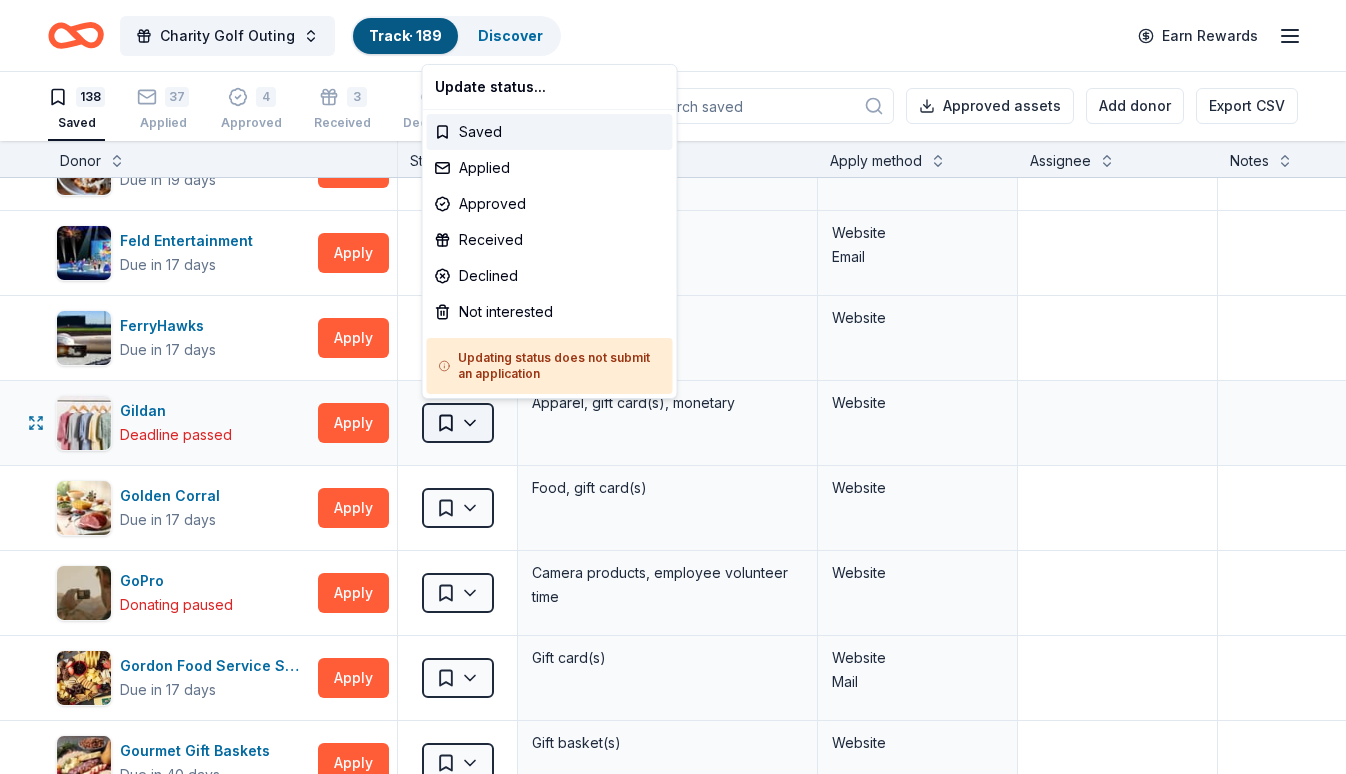 click on "Charity Golf Outing  Track  · 189 Discover Earn Rewards 138 Saved 37 Applied 4 Approved 3 Received Declined Not interested  Approved assets Add donor Export CSV Donor Status Donation Apply method Assignee Notes Adidas Due in 17 days Apply Saved Sporting goods, gift card(s) Mail Adirondack Brewery Due in 19 days Apply Saved Beer, merchandise Website Adventureland Due in 17 days Apply Saved 2 complimentary passes Phone Mail Arooga's Grille House & Sports Bar Due in 17 days Apply Saved Food, gift card(s), merchandise Website Auntie Anne's  Due in 17 days Apply Saved Pretzels, gift card(s) Phone In person Barnes & Noble Due in 17 days Apply Saved Books, gift card(s) Phone In person Bed-Vyne Wine & Spirits Due in  12  days Apply Saved Wine/spirits products, gift card(s) Email In person Mail Beecher's Handmade Cheese Due in 17 days Apply Saved Artisanal cheese products Email Benihana Due in 17 days Apply Saved Gift certificate(s) Mail BlenderBottle Due in 17 days Apply Saved Website Blimpie Due in 17 days Apply 5" at bounding box center [673, 386] 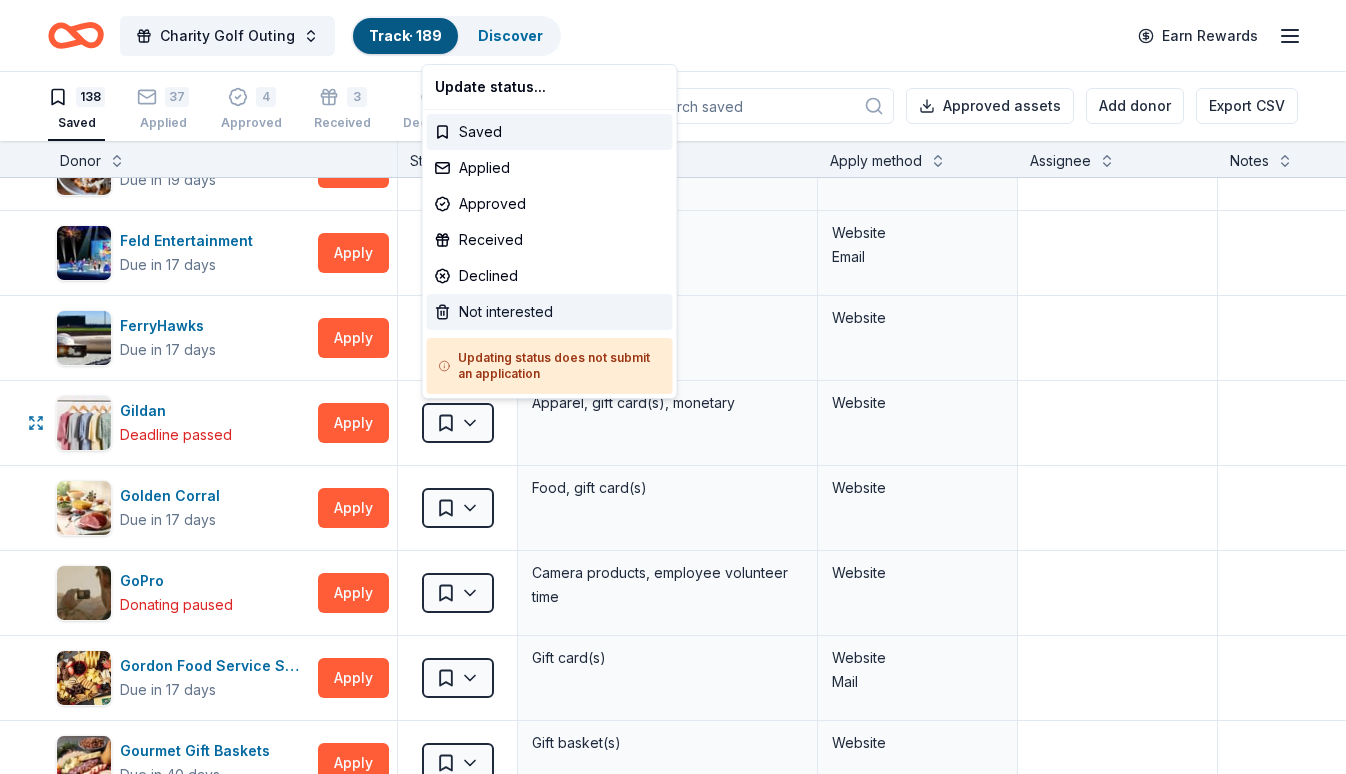 click on "Not interested" at bounding box center [550, 312] 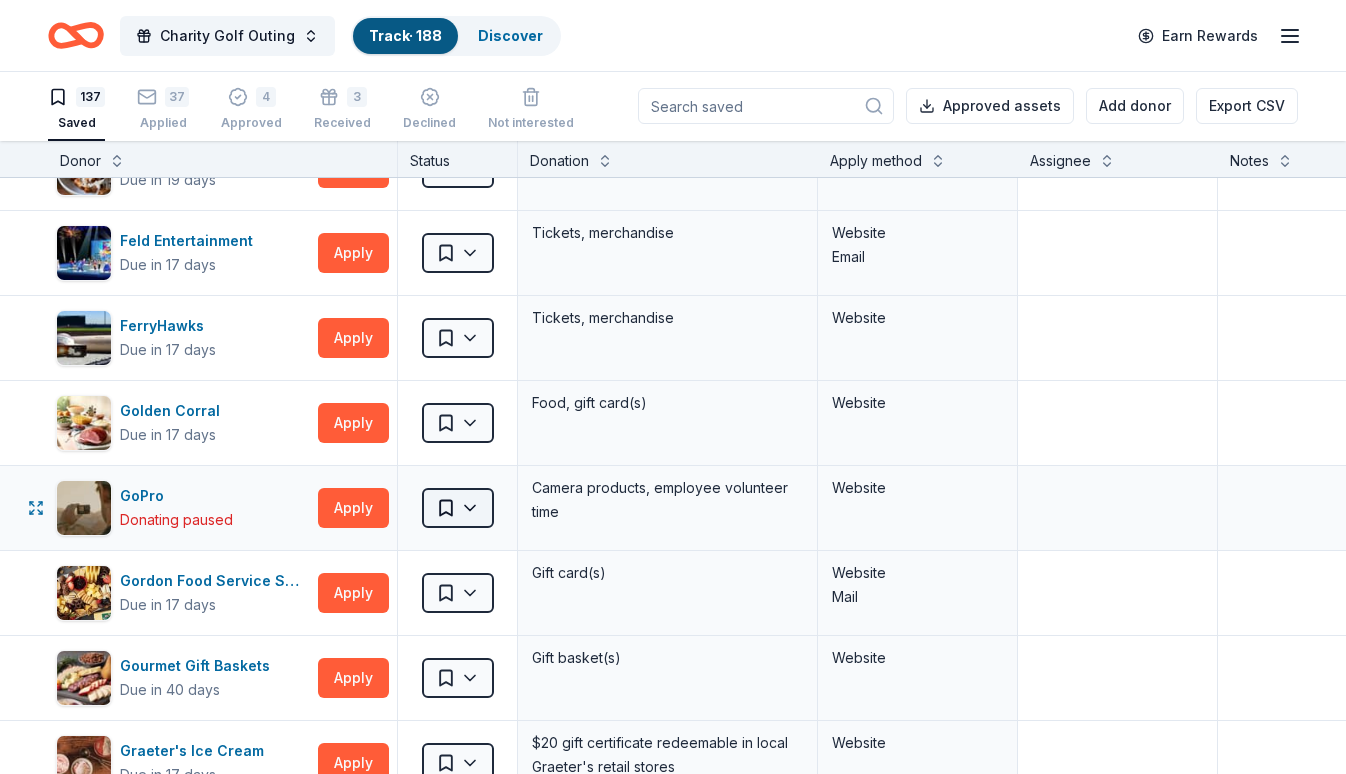 click on "Charity Golf Outing  Track  · 188 Discover Earn Rewards 137 Saved 37 Applied 4 Approved 3 Received Declined Not interested  Approved assets Add donor Export CSV Donor Status Donation Apply method Assignee Notes Adidas Due in 17 days Apply Saved Sporting goods, gift card(s) Mail Adirondack Brewery Due in 19 days Apply Saved Beer, merchandise Website Adventureland Due in 17 days Apply Saved 2 complimentary passes Phone Mail Arooga's Grille House & Sports Bar Due in 17 days Apply Saved Food, gift card(s), merchandise Website Auntie Anne's  Due in 17 days Apply Saved Pretzels, gift card(s) Phone In person Barnes & Noble Due in 17 days Apply Saved Books, gift card(s) Phone In person Bed-Vyne Wine & Spirits Due in  12  days Apply Saved Wine/spirits products, gift card(s) Email In person Mail Beecher's Handmade Cheese Due in 17 days Apply Saved Artisanal cheese products Email Benihana Due in 17 days Apply Saved Gift certificate(s) Mail BlenderBottle Due in 17 days Apply Saved Website Blimpie Due in 17 days Apply 5" at bounding box center (673, 386) 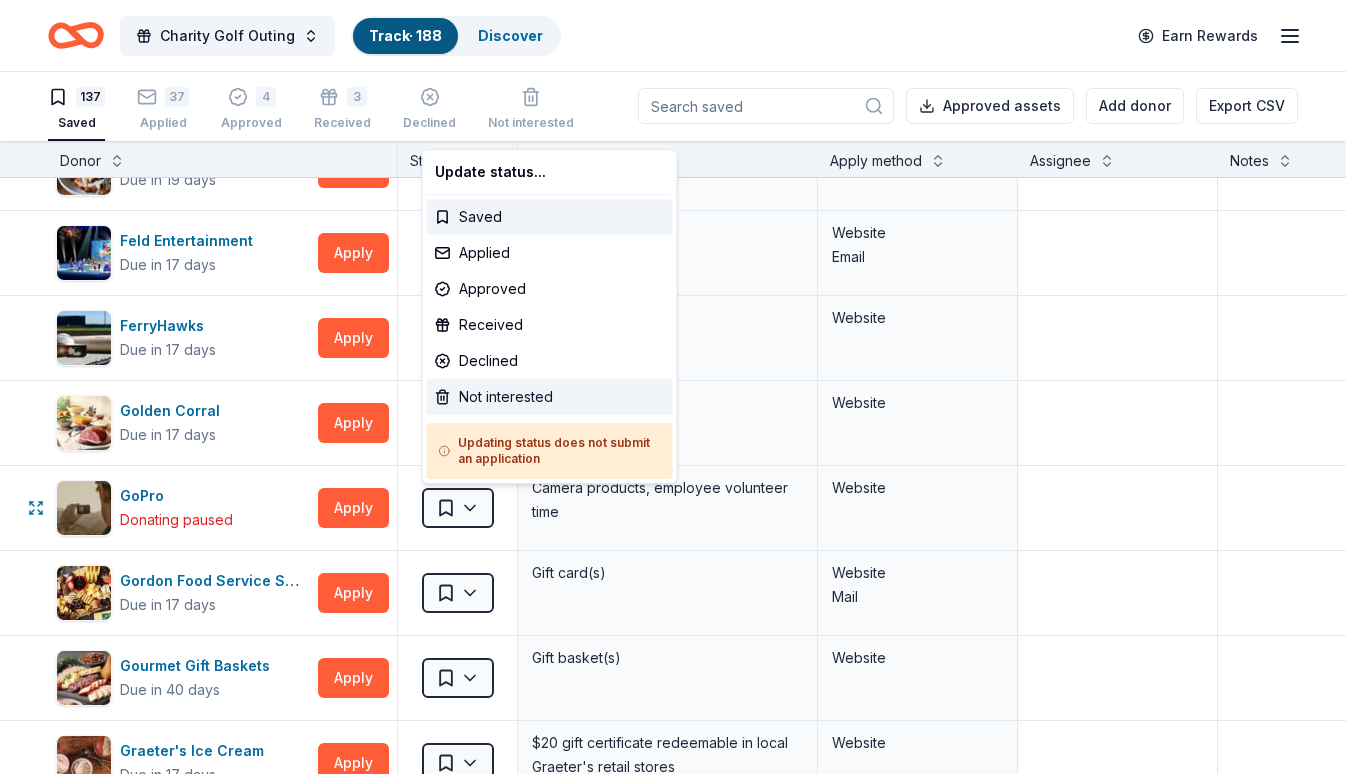 click on "Not interested" at bounding box center (550, 397) 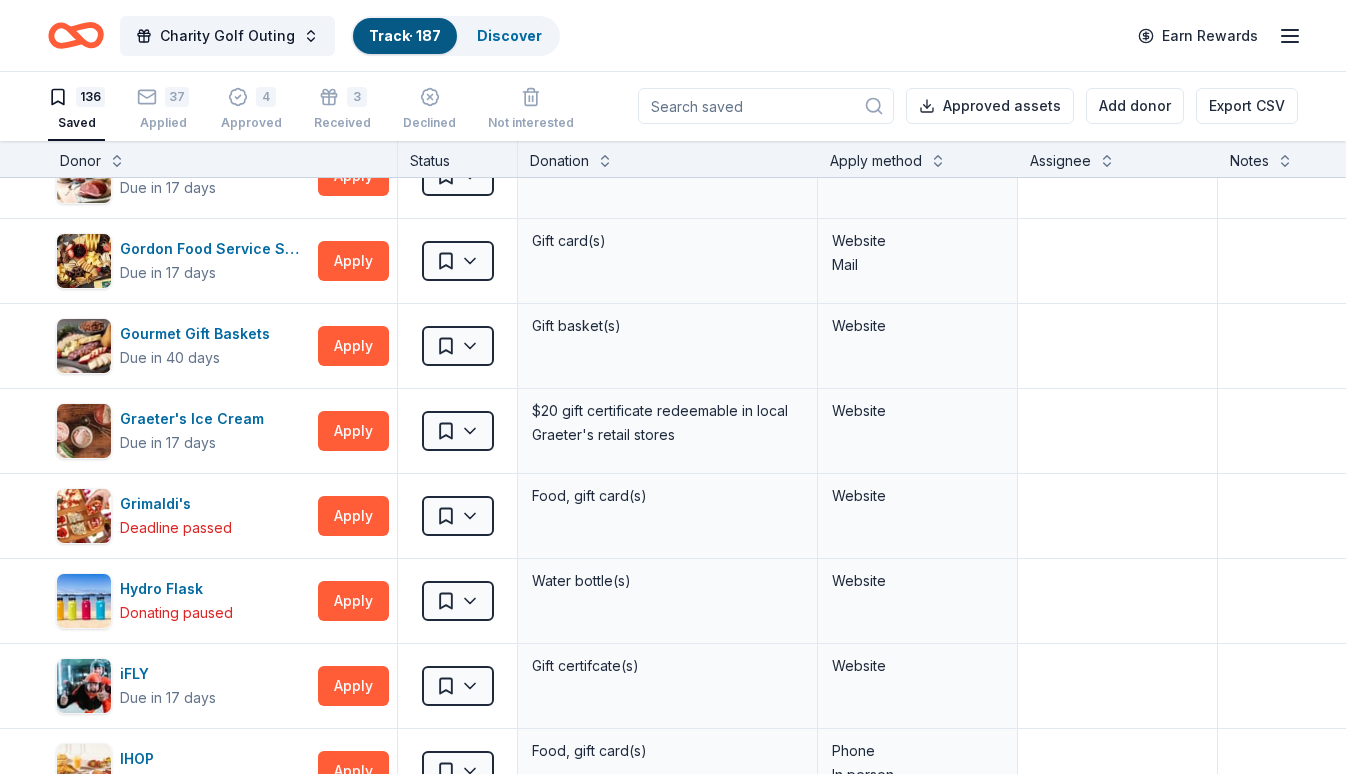 scroll, scrollTop: 3209, scrollLeft: 0, axis: vertical 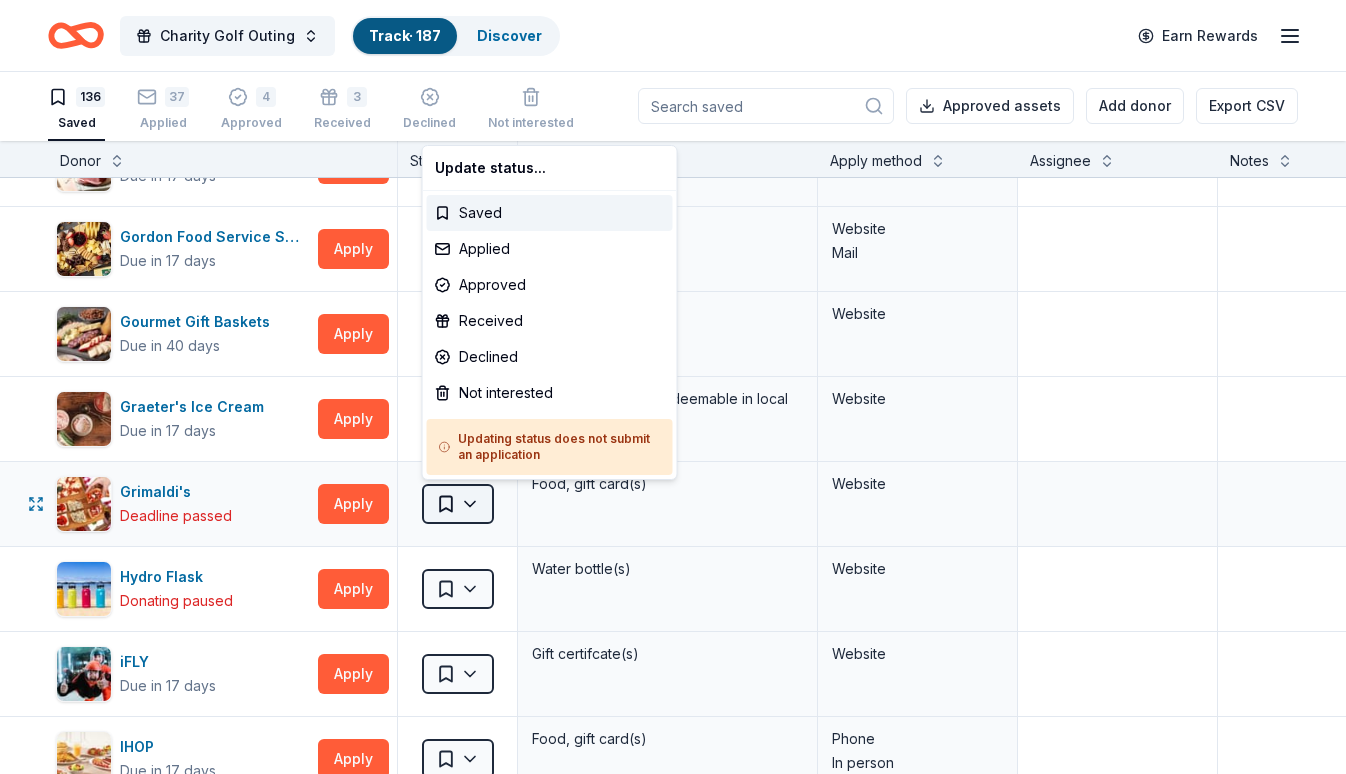 click on "Charity Golf Outing  Track  · 187 Discover Earn Rewards 136 Saved 37 Applied 4 Approved 3 Received Declined Not interested  Approved assets Add donor Export CSV Donor Status Donation Apply method Assignee Notes Adidas Due in 17 days Apply Saved Sporting goods, gift card(s) Mail Adirondack Brewery Due in 19 days Apply Saved Beer, merchandise Website Adventureland Due in 17 days Apply Saved 2 complimentary passes Phone Mail Arooga's Grille House & Sports Bar Due in 17 days Apply Saved Food, gift card(s), merchandise Website Auntie Anne's  Due in 17 days Apply Saved Pretzels, gift card(s) Phone In person Barnes & Noble Due in 17 days Apply Saved Books, gift card(s) Phone In person Bed-Vyne Wine & Spirits Due in  12  days Apply Saved Wine/spirits products, gift card(s) Email In person Mail Beecher's Handmade Cheese Due in 17 days Apply Saved Artisanal cheese products Email Benihana Due in 17 days Apply Saved Gift certificate(s) Mail BlenderBottle Due in 17 days Apply Saved Website Blimpie Due in 17 days Apply 5" at bounding box center [673, 386] 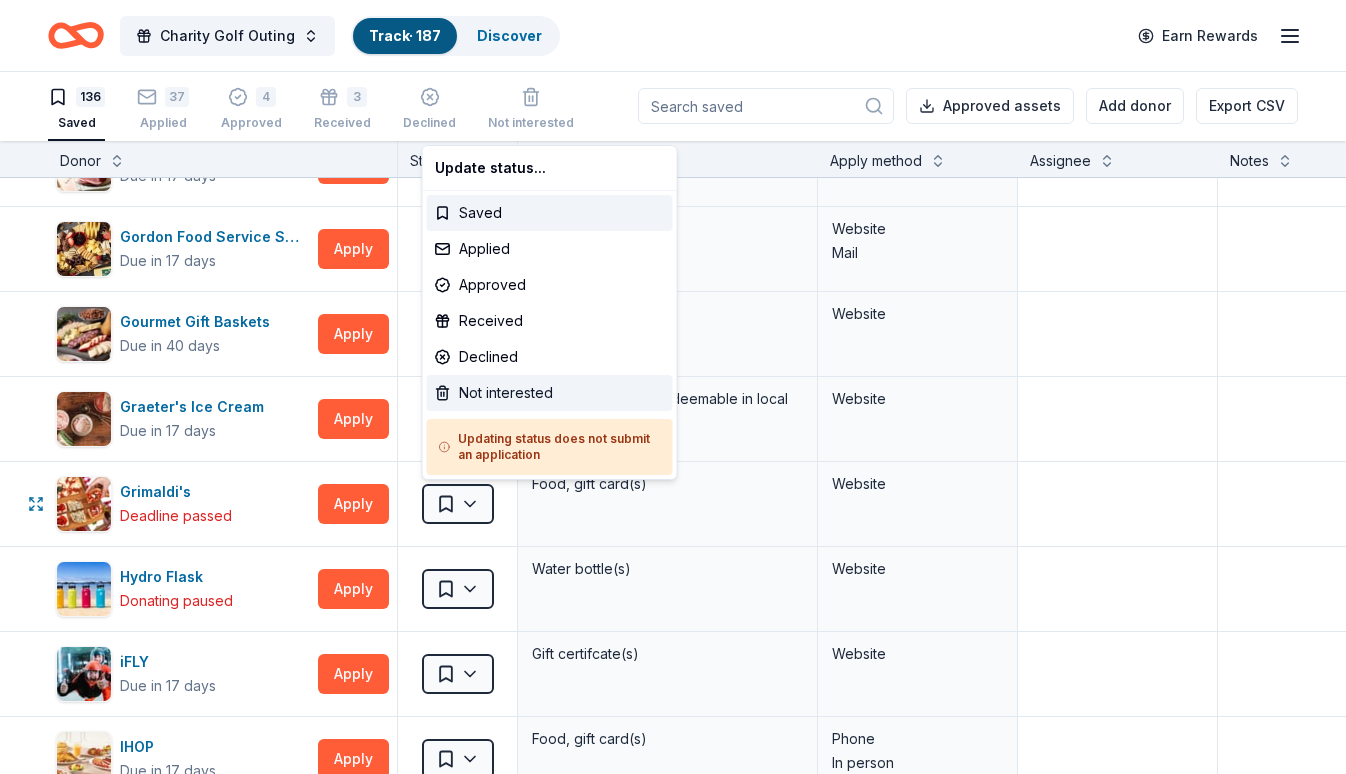 click on "Not interested" at bounding box center (550, 393) 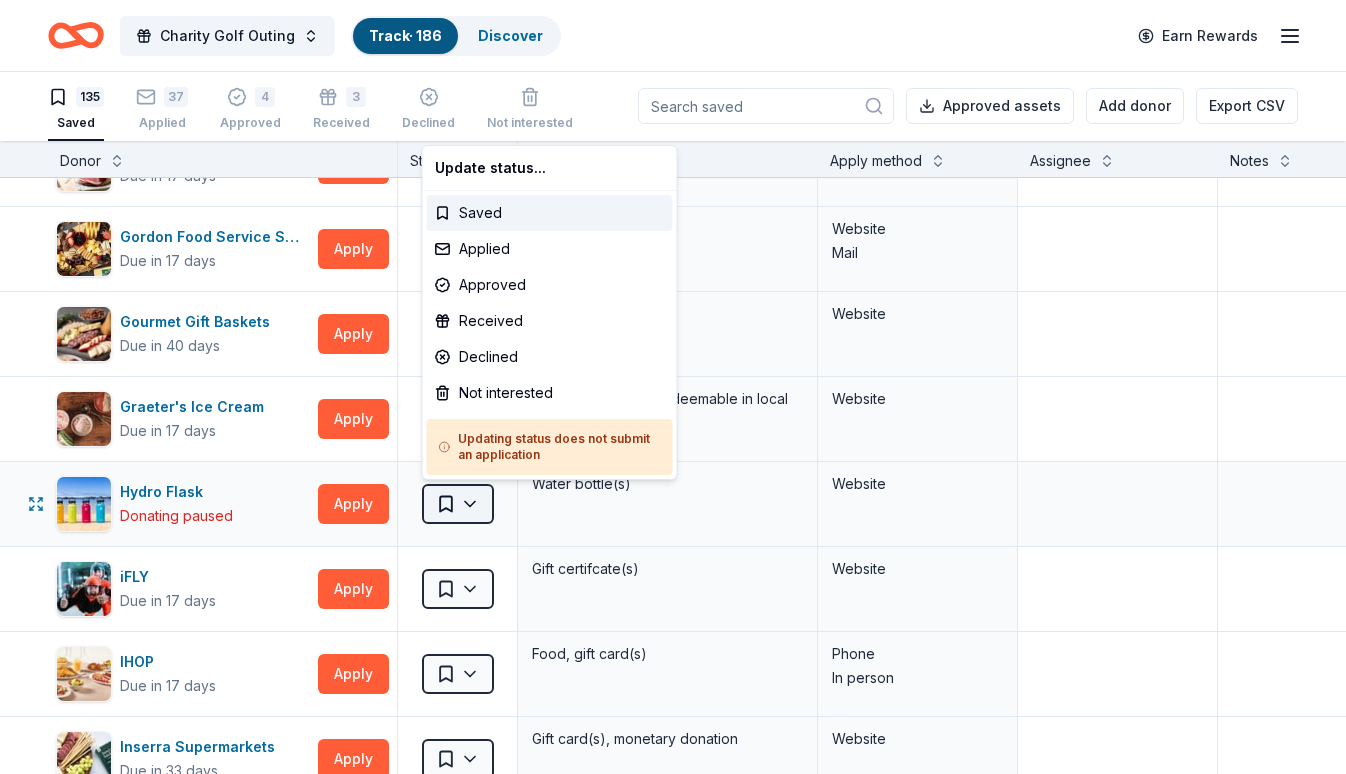 click on "Charity Golf Outing  Track  · 186 Discover Earn Rewards 135 Saved 37 Applied 4 Approved 3 Received Declined Not interested  Approved assets Add donor Export CSV Donor Status Donation Apply method Assignee Notes Adidas Due in 17 days Apply Saved Sporting goods, gift card(s) Mail Adirondack Brewery Due in 19 days Apply Saved Beer, merchandise Website Adventureland Due in 17 days Apply Saved 2 complimentary passes Phone Mail Arooga's Grille House & Sports Bar Due in 17 days Apply Saved Food, gift card(s), merchandise Website Auntie Anne's  Due in 17 days Apply Saved Pretzels, gift card(s) Phone In person Barnes & Noble Due in 17 days Apply Saved Books, gift card(s) Phone In person Bed-Vyne Wine & Spirits Due in  12  days Apply Saved Wine/spirits products, gift card(s) Email In person Mail Beecher's Handmade Cheese Due in 17 days Apply Saved Artisanal cheese products Email Benihana Due in 17 days Apply Saved Gift certificate(s) Mail BlenderBottle Due in 17 days Apply Saved Website Blimpie Due in 17 days Apply 5" at bounding box center [673, 386] 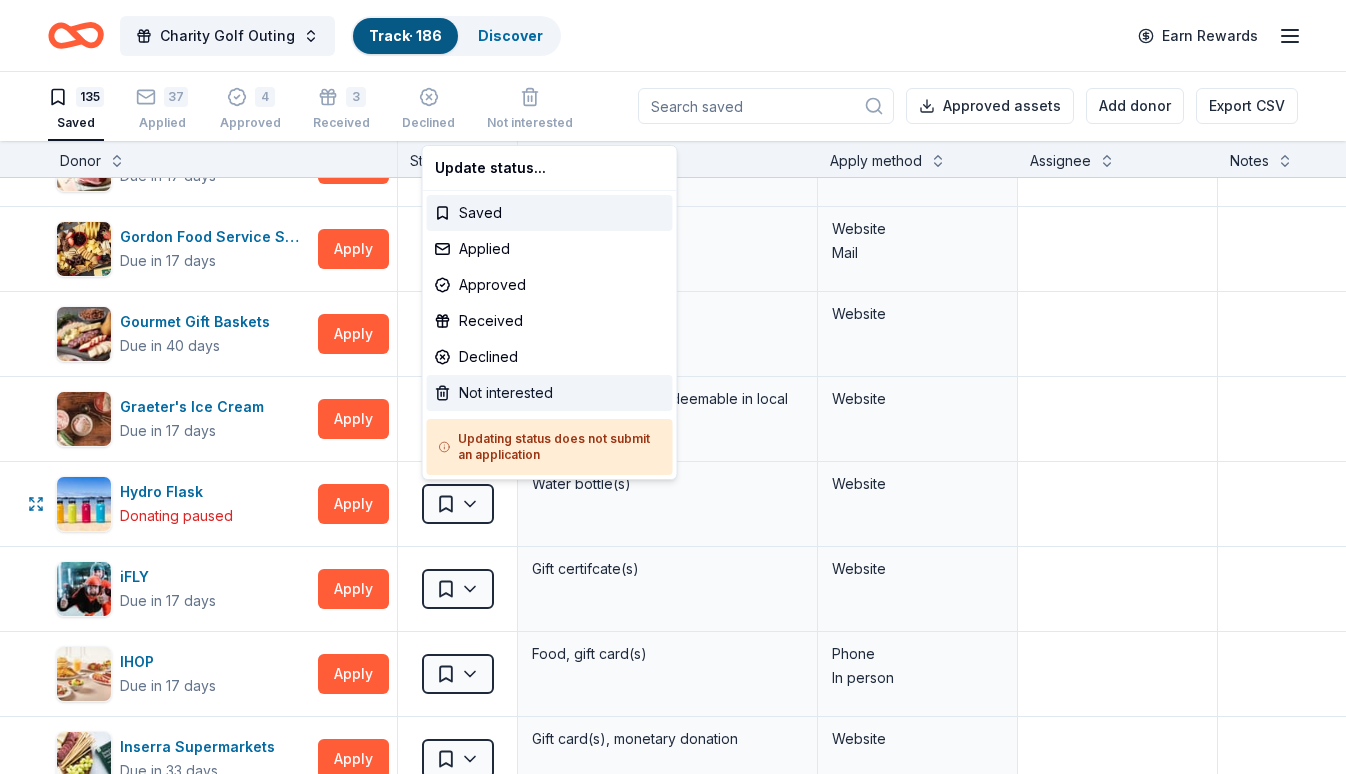 click on "Not interested" at bounding box center [550, 393] 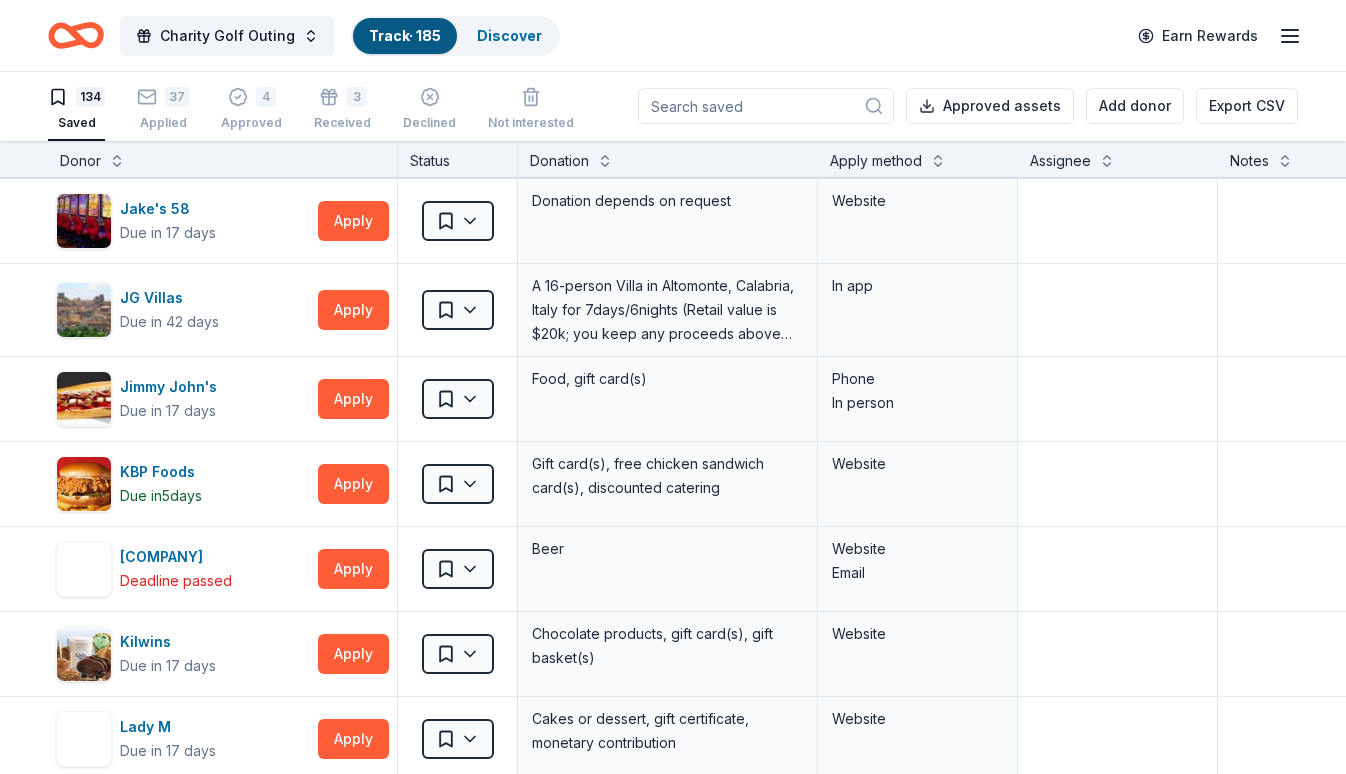 scroll, scrollTop: 3845, scrollLeft: 0, axis: vertical 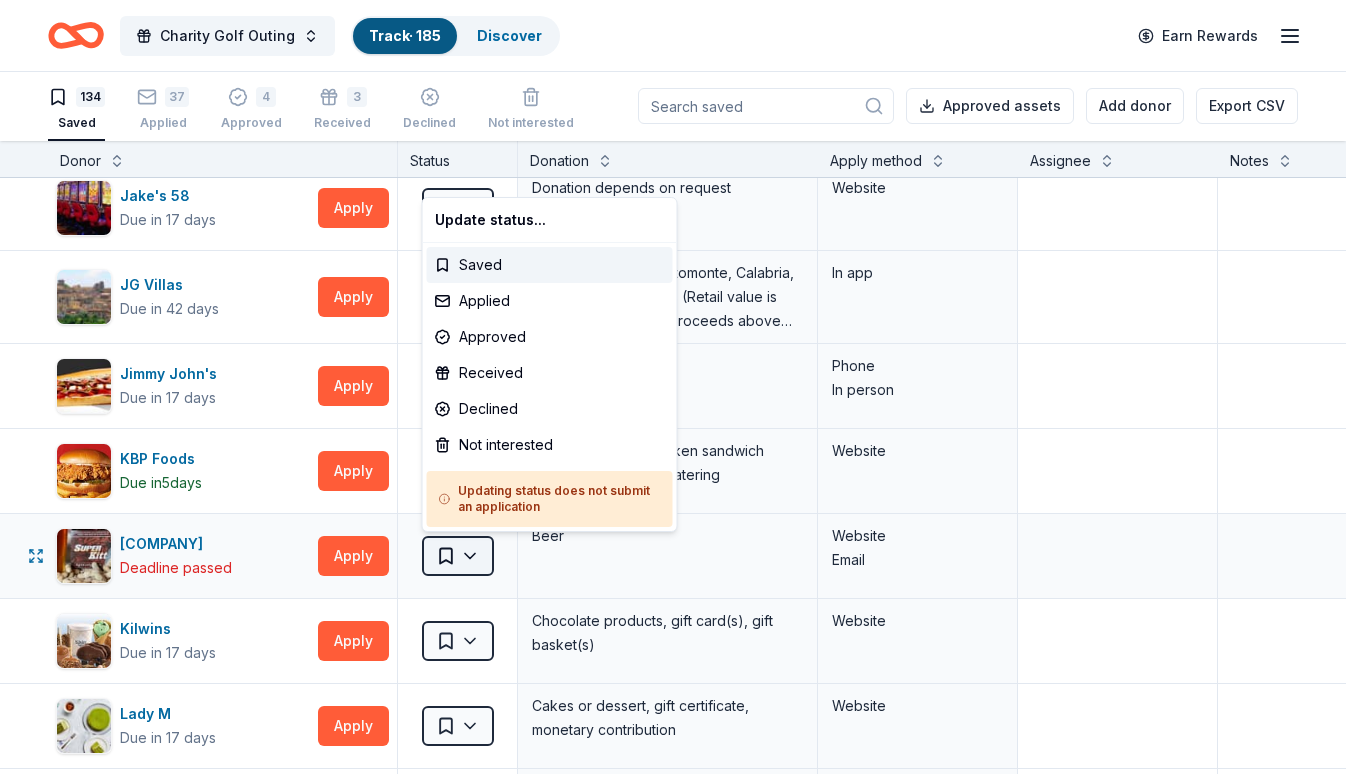 click on "Charity Golf Outing  Track  · 185 Discover Earn Rewards 134 Saved 37 Applied 4 Approved 3 Received Declined Not interested  Approved assets Add donor Export CSV Donor Status Donation Apply method Assignee Notes Adidas Due in 17 days Apply Saved Sporting goods, gift card(s) Mail Adirondack Brewery Due in 19 days Apply Saved Beer, merchandise Website Adventureland Due in 17 days Apply Saved 2 complimentary passes Phone Mail Arooga's Grille House & Sports Bar Due in 17 days Apply Saved Food, gift card(s), merchandise Website Auntie Anne's  Due in 17 days Apply Saved Pretzels, gift card(s) Phone In person Barnes & Noble Due in 17 days Apply Saved Books, gift card(s) Phone In person Bed-Vyne Wine & Spirits Due in  12  days Apply Saved Wine/spirits products, gift card(s) Email In person Mail Beecher's Handmade Cheese Due in 17 days Apply Saved Artisanal cheese products Email Benihana Due in 17 days Apply Saved Gift certificate(s) Mail BlenderBottle Due in 17 days Apply Saved Website Blimpie Due in 17 days Apply 5" at bounding box center [673, 386] 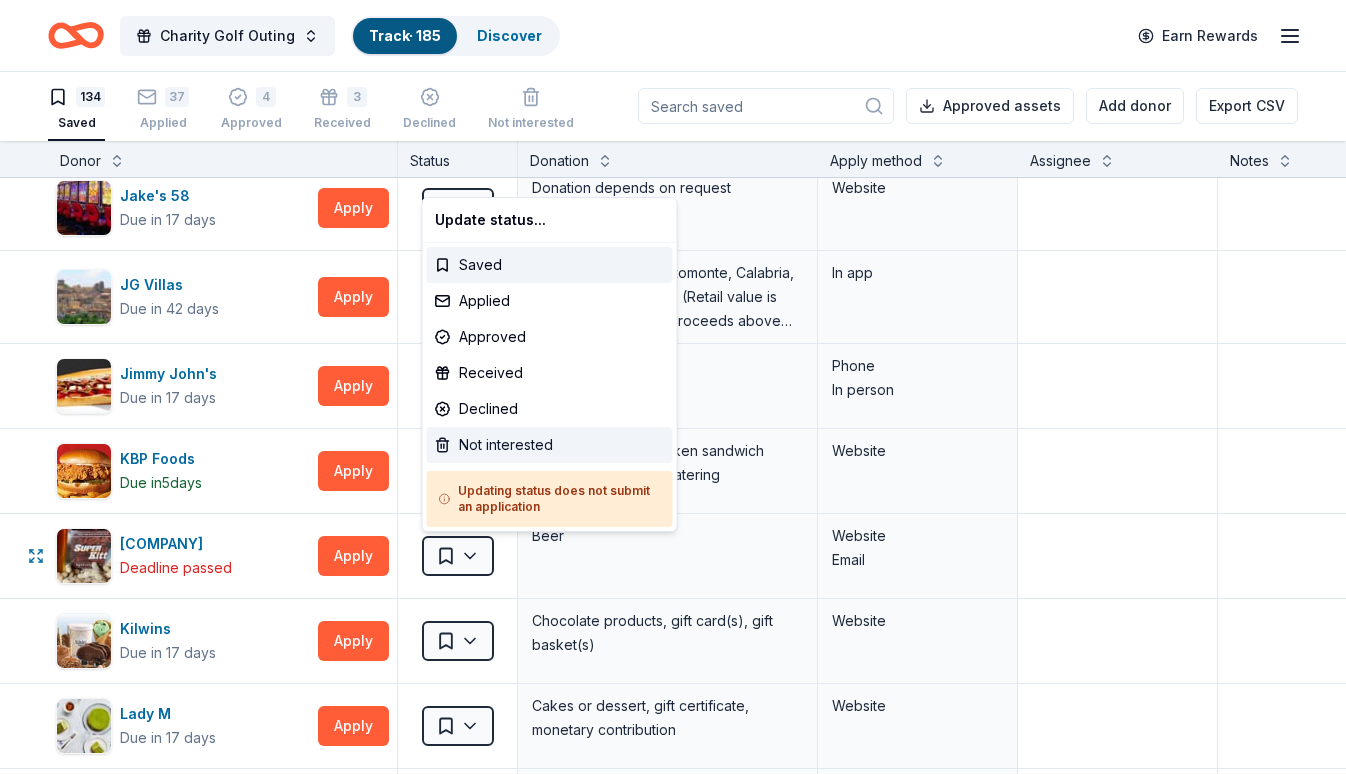 click on "Not interested" at bounding box center (550, 445) 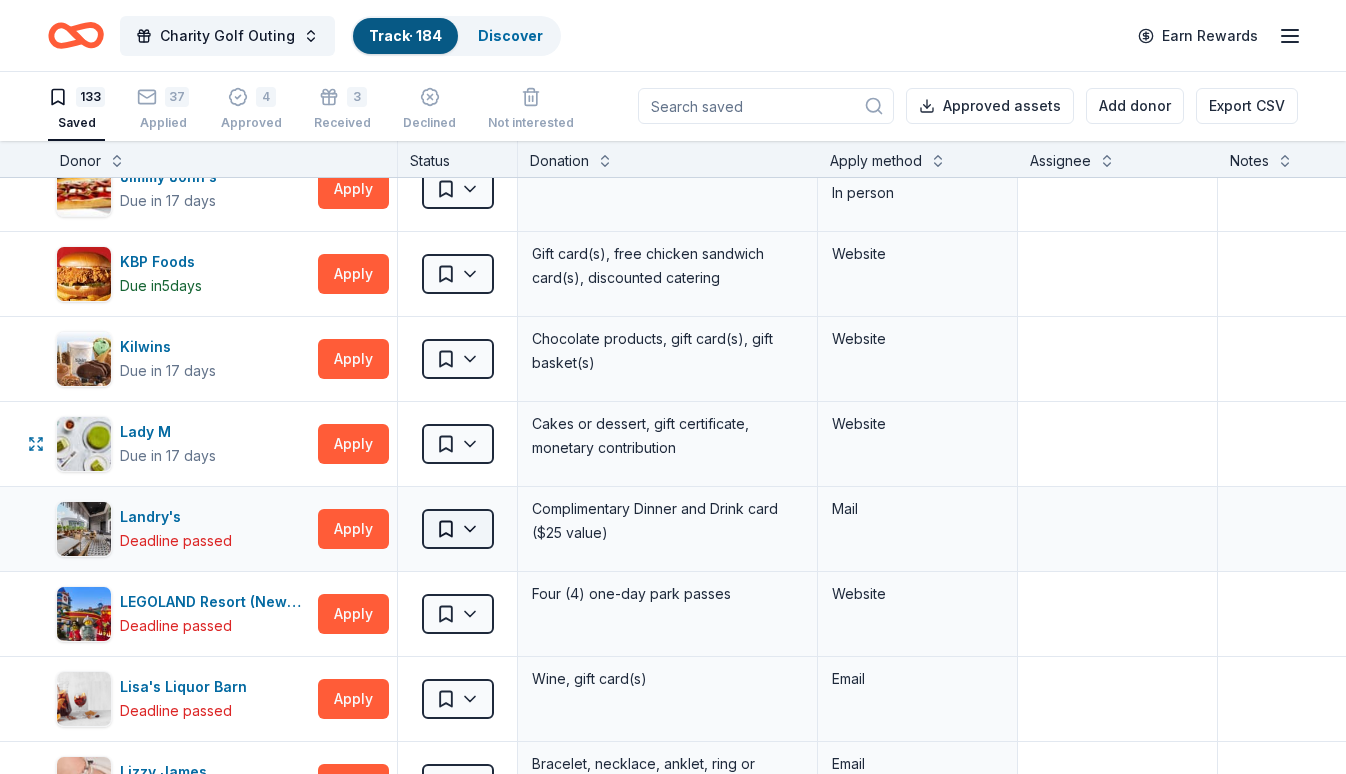 scroll, scrollTop: 4042, scrollLeft: 0, axis: vertical 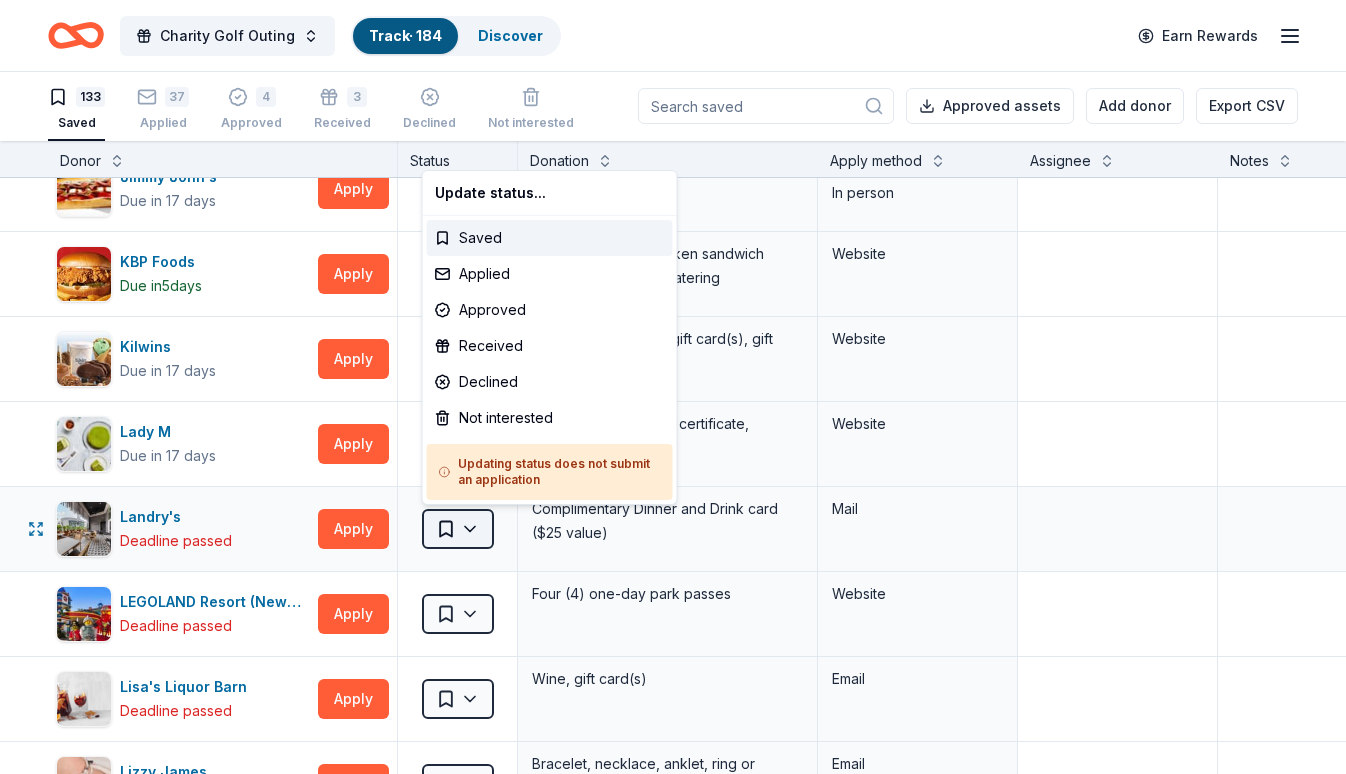 click on "Charity Golf Outing  Track  · 184 Discover Earn Rewards 133 Saved 37 Applied 4 Approved 3 Received Declined Not interested  Approved assets Add donor Export CSV Donor Status Donation Apply method Assignee Notes Adidas Due in 17 days Apply Saved Sporting goods, gift card(s) Mail Adirondack Brewery Due in 19 days Apply Saved Beer, merchandise Website Adventureland Due in 17 days Apply Saved 2 complimentary passes Phone Mail Arooga's Grille House & Sports Bar Due in 17 days Apply Saved Food, gift card(s), merchandise Website Auntie Anne's  Due in 17 days Apply Saved Pretzels, gift card(s) Phone In person Barnes & Noble Due in 17 days Apply Saved Books, gift card(s) Phone In person Bed-Vyne Wine & Spirits Due in  12  days Apply Saved Wine/spirits products, gift card(s) Email In person Mail Beecher's Handmade Cheese Due in 17 days Apply Saved Artisanal cheese products Email Benihana Due in 17 days Apply Saved Gift certificate(s) Mail BlenderBottle Due in 17 days Apply Saved Website Blimpie Due in 17 days Apply 5" at bounding box center [673, 386] 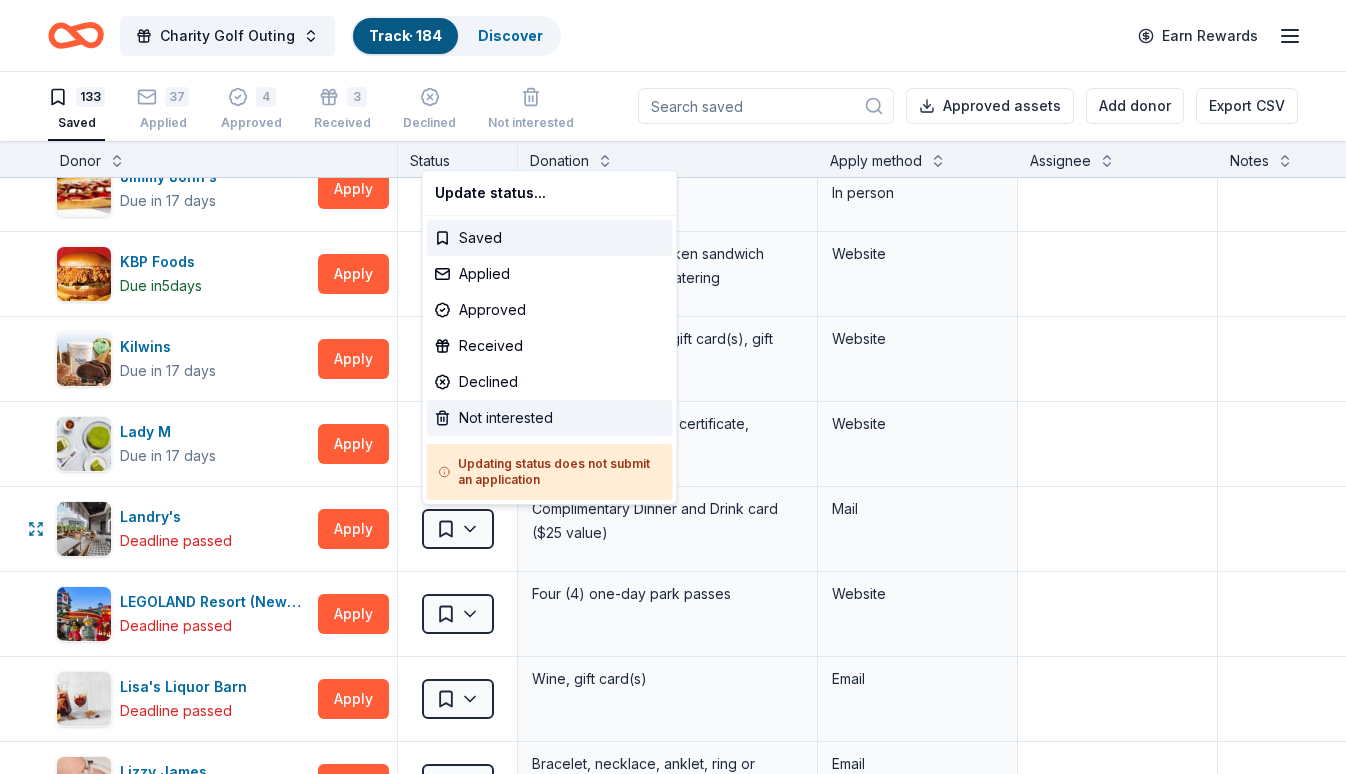 click on "Not interested" at bounding box center [550, 418] 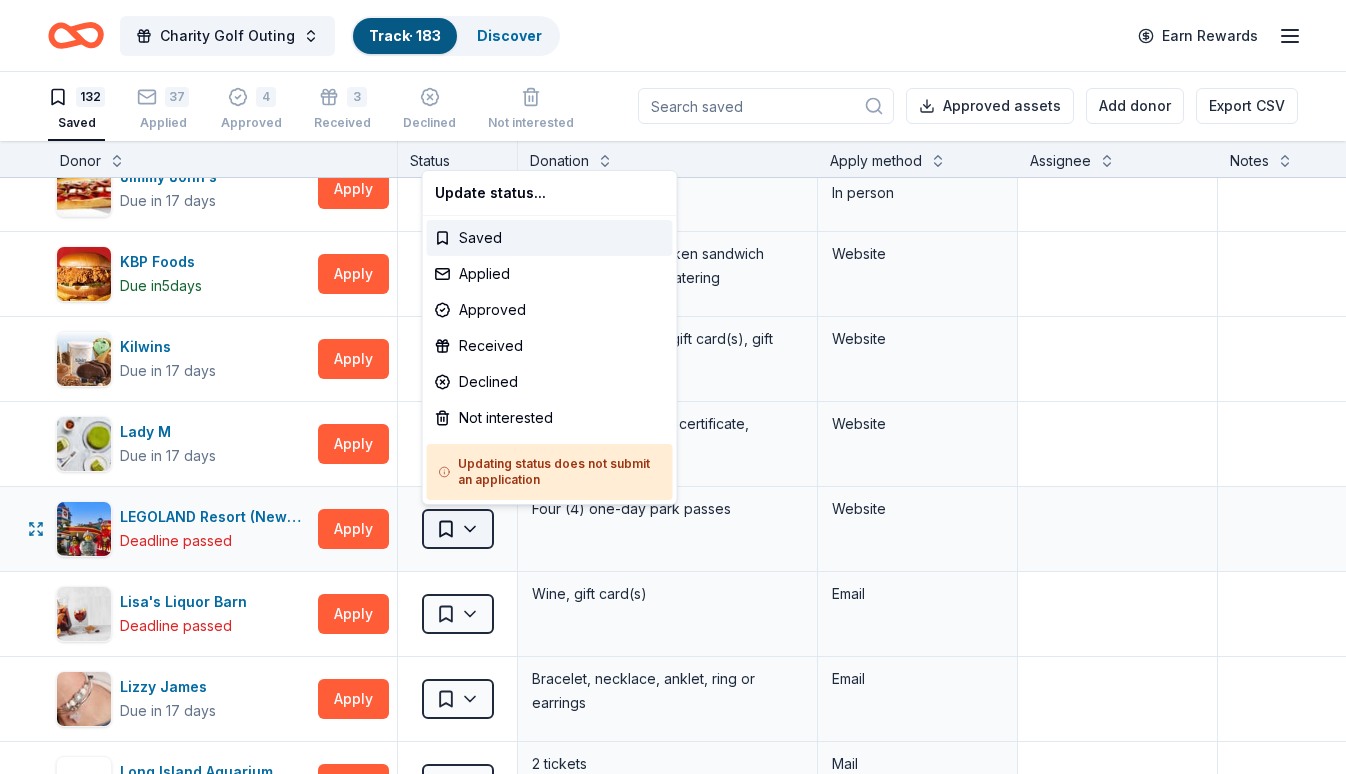 click on "Charity Golf Outing  Track  · 183 Discover Earn Rewards 132 Saved 37 Applied 4 Approved 3 Received Declined Not interested  Approved assets Add donor Export CSV Donor Status Donation Apply method Assignee Notes Adidas Due in 17 days Apply Saved Sporting goods, gift card(s) Mail Adirondack Brewery Due in 19 days Apply Saved Beer, merchandise Website Adventureland Due in 17 days Apply Saved 2 complimentary passes Phone Mail Arooga's Grille House & Sports Bar Due in 17 days Apply Saved Food, gift card(s), merchandise Website Auntie Anne's  Due in 17 days Apply Saved Pretzels, gift card(s) Phone In person Barnes & Noble Due in 17 days Apply Saved Books, gift card(s) Phone In person Bed-Vyne Wine & Spirits Due in  12  days Apply Saved Wine/spirits products, gift card(s) Email In person Mail Beecher's Handmade Cheese Due in 17 days Apply Saved Artisanal cheese products Email Benihana Due in 17 days Apply Saved Gift certificate(s) Mail BlenderBottle Due in 17 days Apply Saved Website Blimpie Due in 17 days Apply 5" at bounding box center (673, 386) 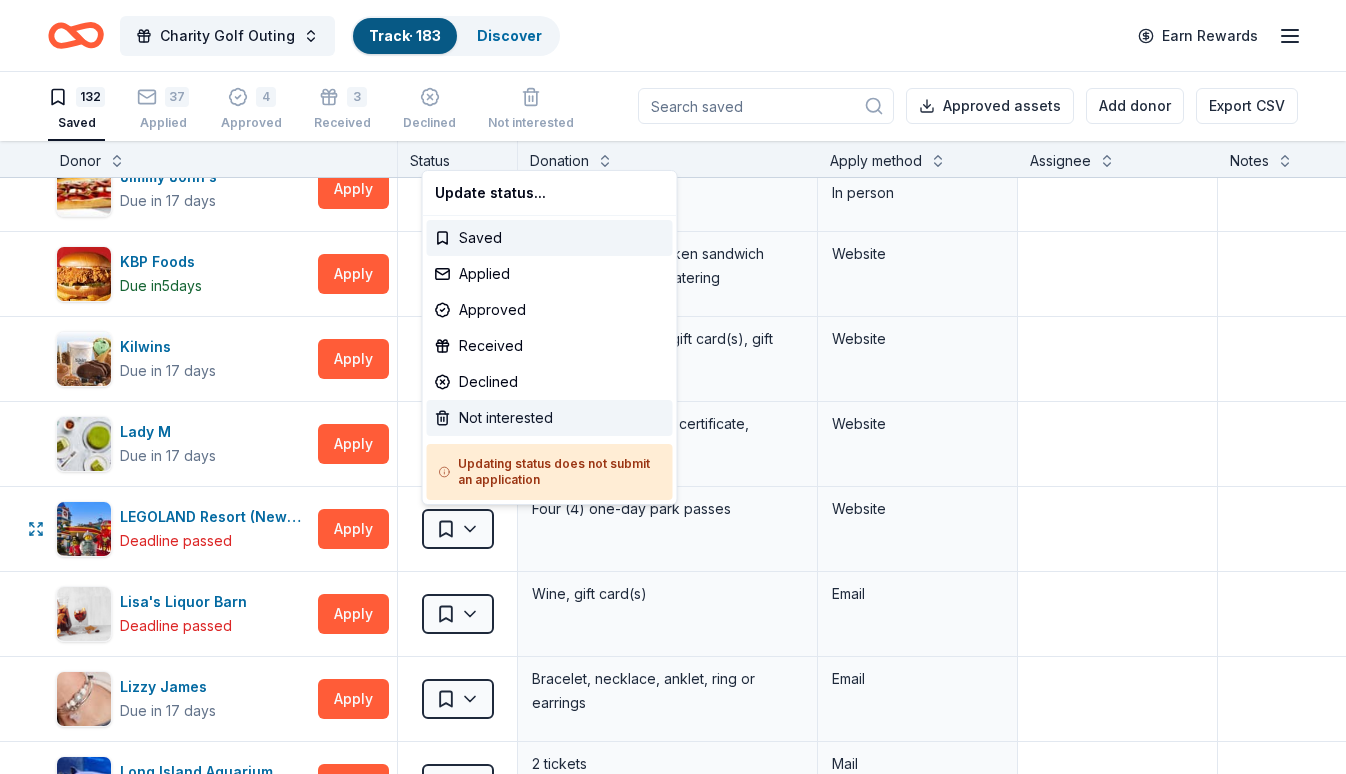 click on "Not interested" at bounding box center (550, 418) 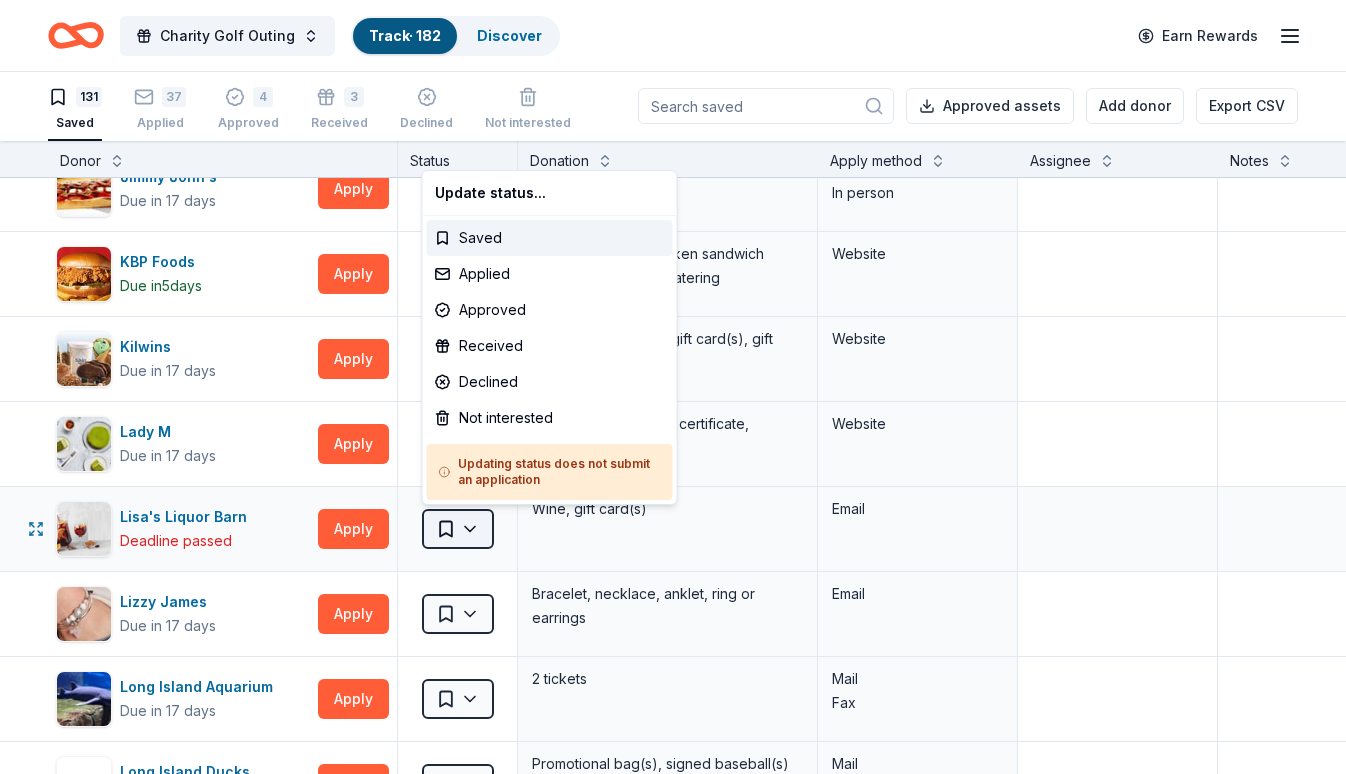 click on "Charity Golf Outing  Track  · 182 Discover Earn Rewards 131 Saved 37 Applied 4 Approved 3 Received Declined Not interested  Approved assets Add donor Export CSV Donor Status Donation Apply method Assignee Notes Adidas Due in 17 days Apply Saved Sporting goods, gift card(s) Mail Adirondack Brewery Due in 19 days Apply Saved Beer, merchandise Website Adventureland Due in 17 days Apply Saved 2 complimentary passes Phone Mail Arooga's Grille House & Sports Bar Due in 17 days Apply Saved Food, gift card(s), merchandise Website Auntie Anne's  Due in 17 days Apply Saved Pretzels, gift card(s) Phone In person Barnes & Noble Due in 17 days Apply Saved Books, gift card(s) Phone In person Bed-Vyne Wine & Spirits Due in  12  days Apply Saved Wine/spirits products, gift card(s) Email In person Mail Beecher's Handmade Cheese Due in 17 days Apply Saved Artisanal cheese products Email Benihana Due in 17 days Apply Saved Gift certificate(s) Mail BlenderBottle Due in 17 days Apply Saved Website Blimpie Due in 17 days Apply 5" at bounding box center [673, 386] 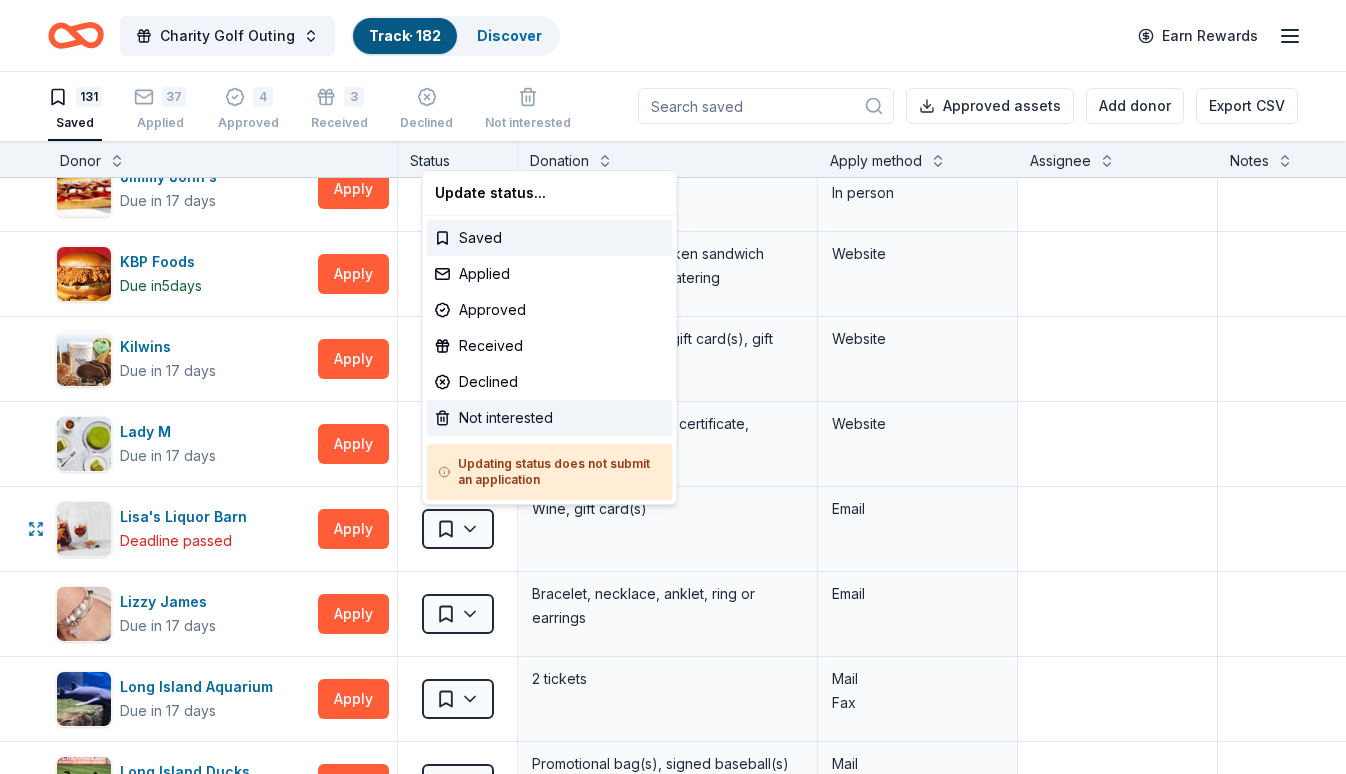 click on "Not interested" at bounding box center [550, 418] 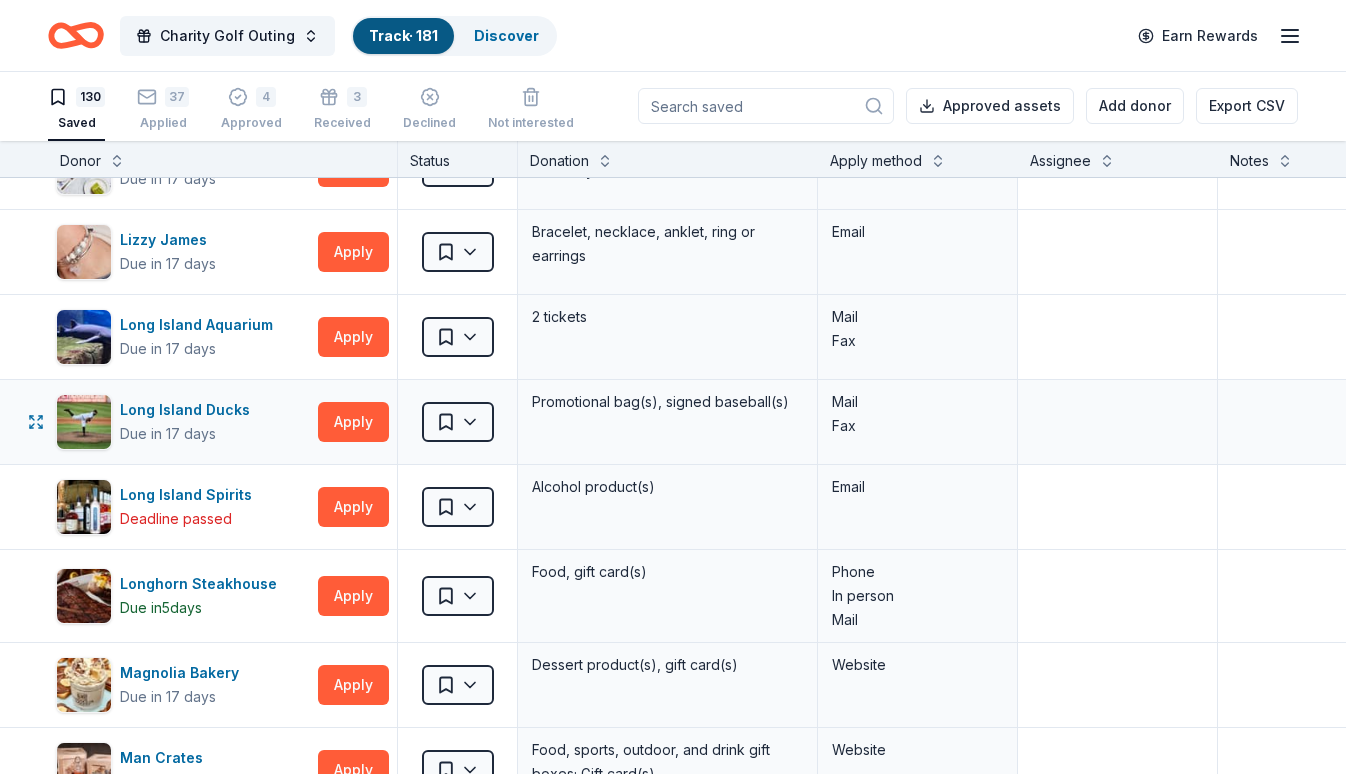 scroll, scrollTop: 4319, scrollLeft: 0, axis: vertical 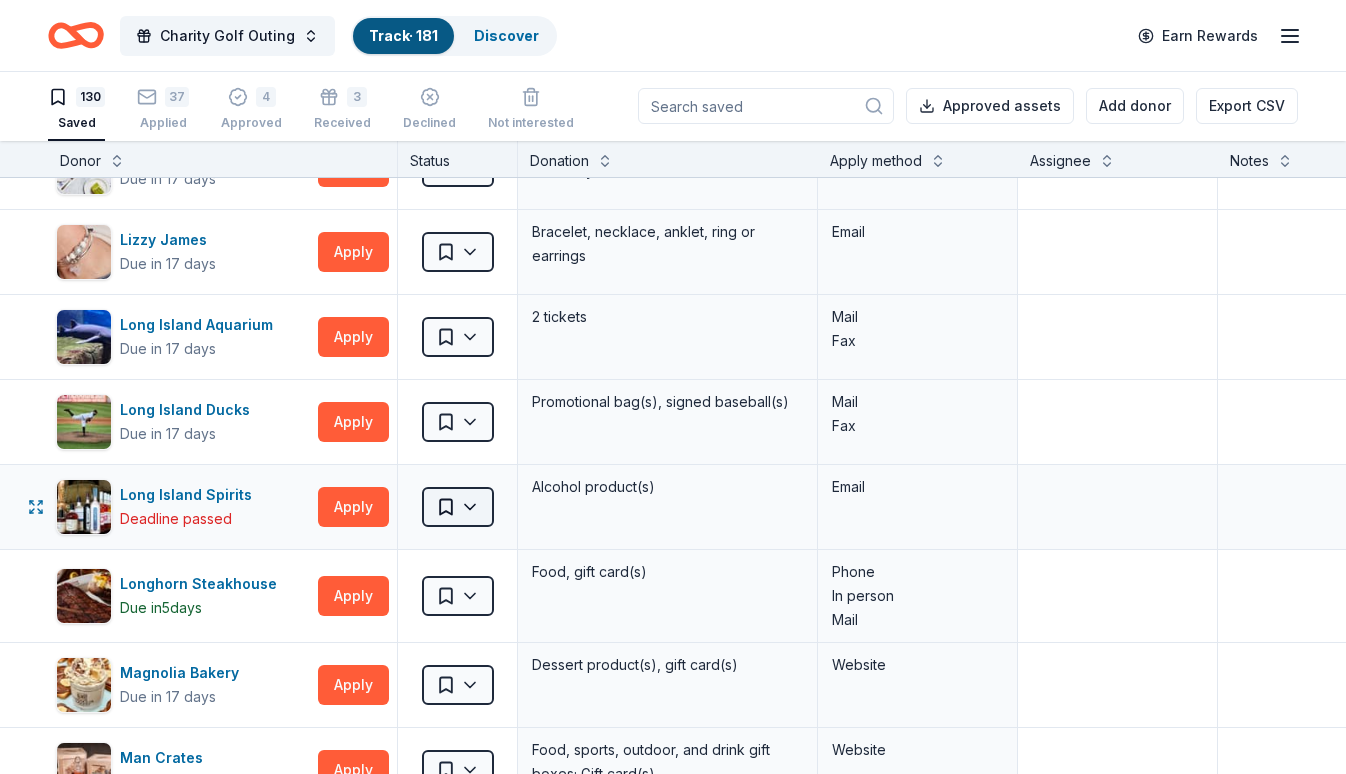 click on "Charity Golf Outing  Track  · 181 Discover Earn Rewards 130 Saved 37 Applied 4 Approved 3 Received Declined Not interested  Approved assets Add donor Export CSV Donor Status Donation Apply method Assignee Notes Adidas Due in 17 days Apply Saved Sporting goods, gift card(s) Mail Adirondack Brewery Due in 19 days Apply Saved Beer, merchandise Website Adventureland Due in 17 days Apply Saved 2 complimentary passes Phone Mail Arooga's Grille House & Sports Bar Due in 17 days Apply Saved Food, gift card(s), merchandise Website Auntie Anne's  Due in 17 days Apply Saved Pretzels, gift card(s) Phone In person Barnes & Noble Due in 17 days Apply Saved Books, gift card(s) Phone In person Bed-Vyne Wine & Spirits Due in  12  days Apply Saved Wine/spirits products, gift card(s) Email In person Mail Beecher's Handmade Cheese Due in 17 days Apply Saved Artisanal cheese products Email Benihana Due in 17 days Apply Saved Gift certificate(s) Mail BlenderBottle Due in 17 days Apply Saved Website Blimpie Due in 17 days Apply 5" at bounding box center [673, 386] 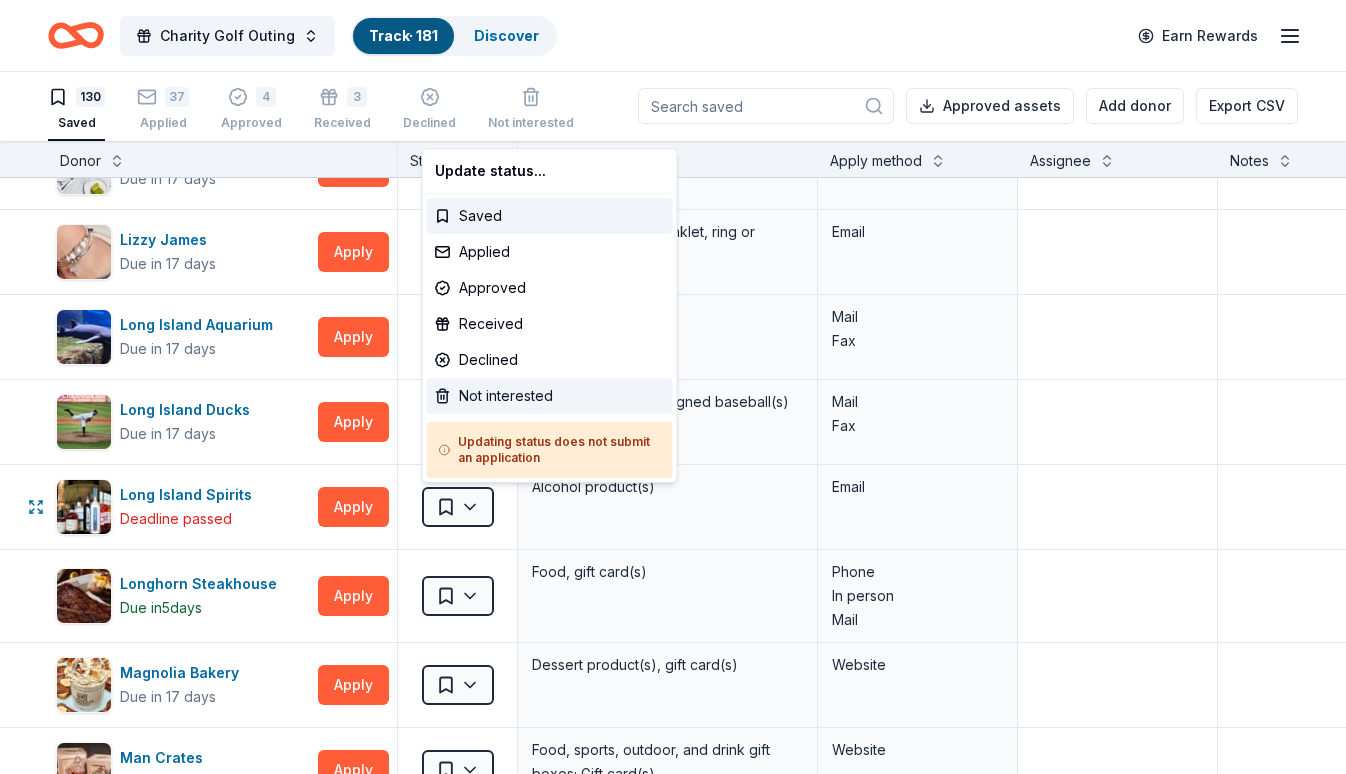 click on "Not interested" at bounding box center (550, 396) 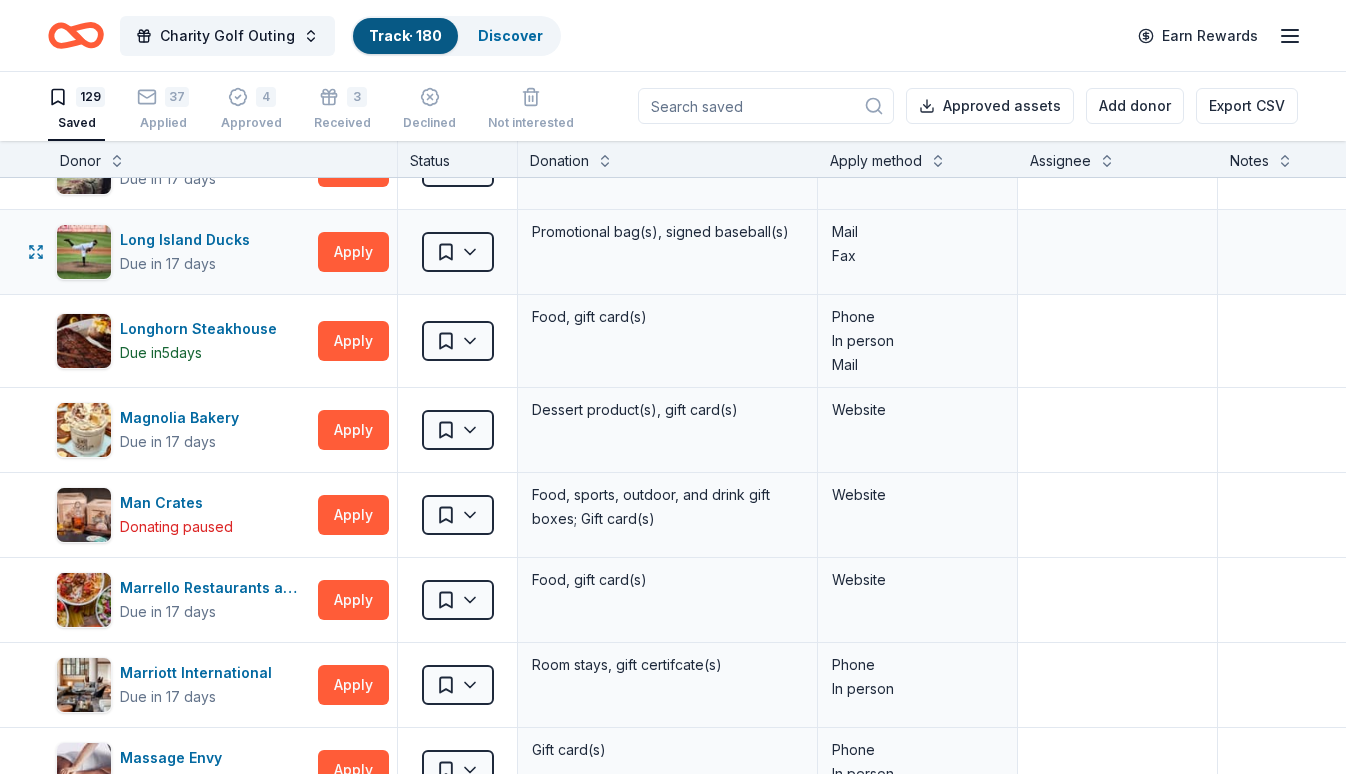 scroll, scrollTop: 4533, scrollLeft: 0, axis: vertical 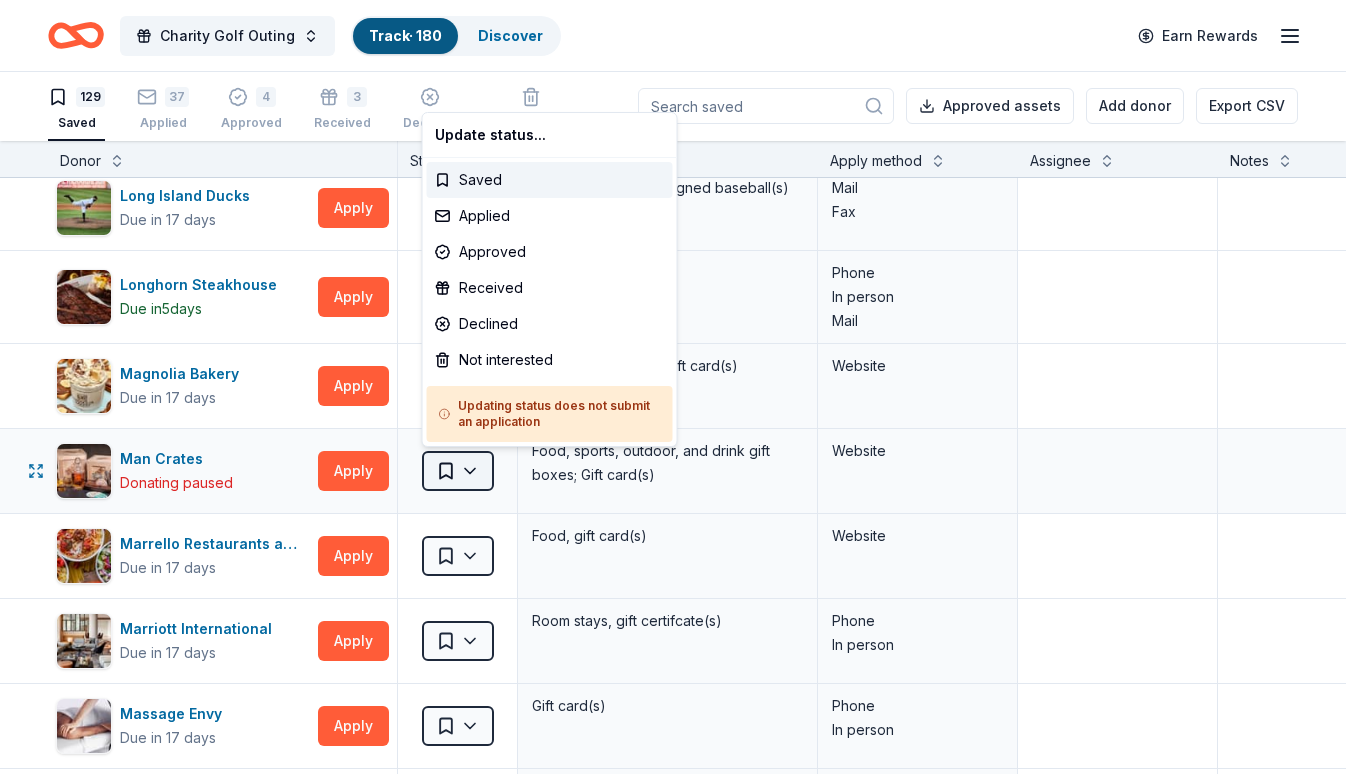 click on "Charity Golf Outing  Track  · 180 Discover Earn Rewards 129 Saved 37 Applied 4 Approved 3 Received Declined Not interested  Approved assets Add donor Export CSV Donor Status Donation Apply method Assignee Notes Adidas Due in 17 days Apply Saved Sporting goods, gift card(s) Mail Adirondack Brewery Due in 19 days Apply Saved Beer, merchandise Website Adventureland Due in 17 days Apply Saved 2 complimentary passes Phone Mail Arooga's Grille House & Sports Bar Due in 17 days Apply Saved Food, gift card(s), merchandise Website Auntie Anne's  Due in 17 days Apply Saved Pretzels, gift card(s) Phone In person Barnes & Noble Due in 17 days Apply Saved Books, gift card(s) Phone In person Bed-Vyne Wine & Spirits Due in  12  days Apply Saved Wine/spirits products, gift card(s) Email In person Mail Beecher's Handmade Cheese Due in 17 days Apply Saved Artisanal cheese products Email Benihana Due in 17 days Apply Saved Gift certificate(s) Mail BlenderBottle Due in 17 days Apply Saved Website Blimpie Due in 17 days Apply 5" at bounding box center [673, 386] 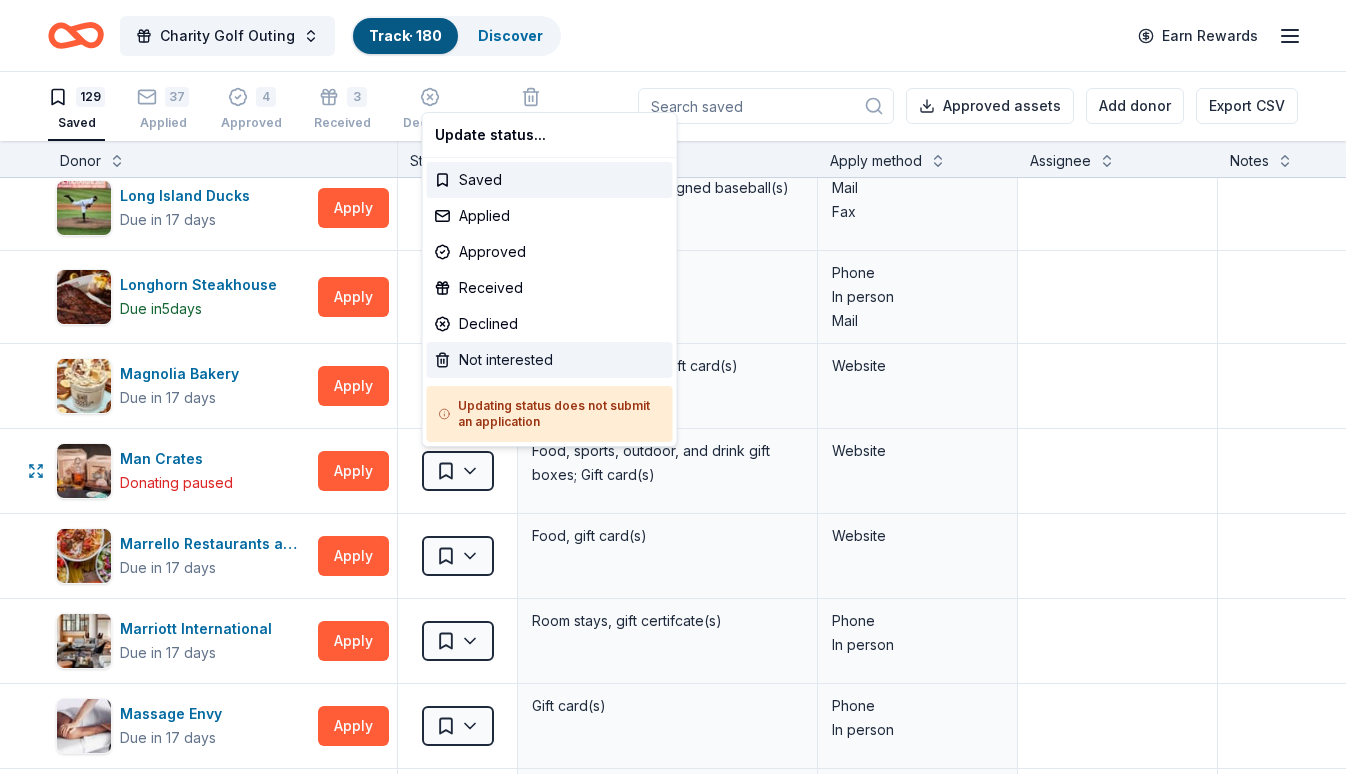 click on "Not interested" at bounding box center [550, 360] 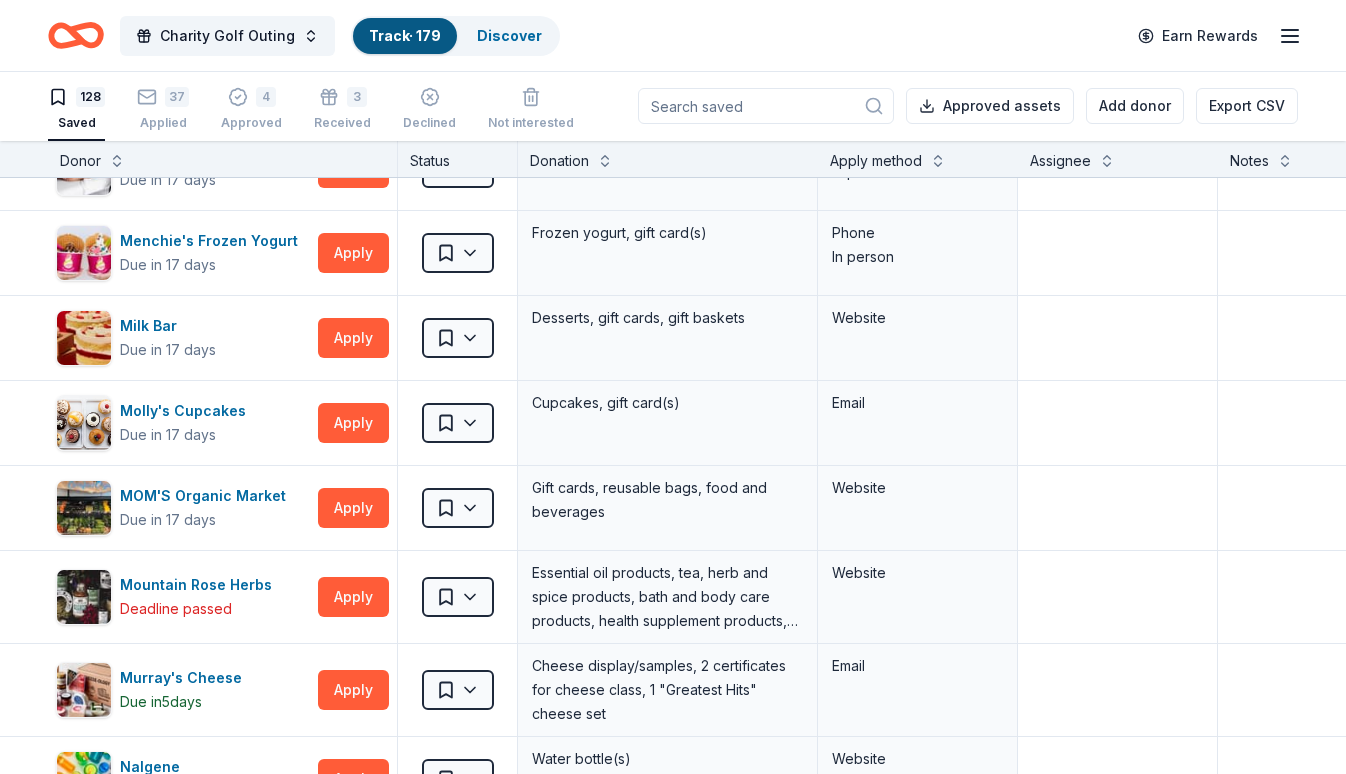 scroll, scrollTop: 5020, scrollLeft: 0, axis: vertical 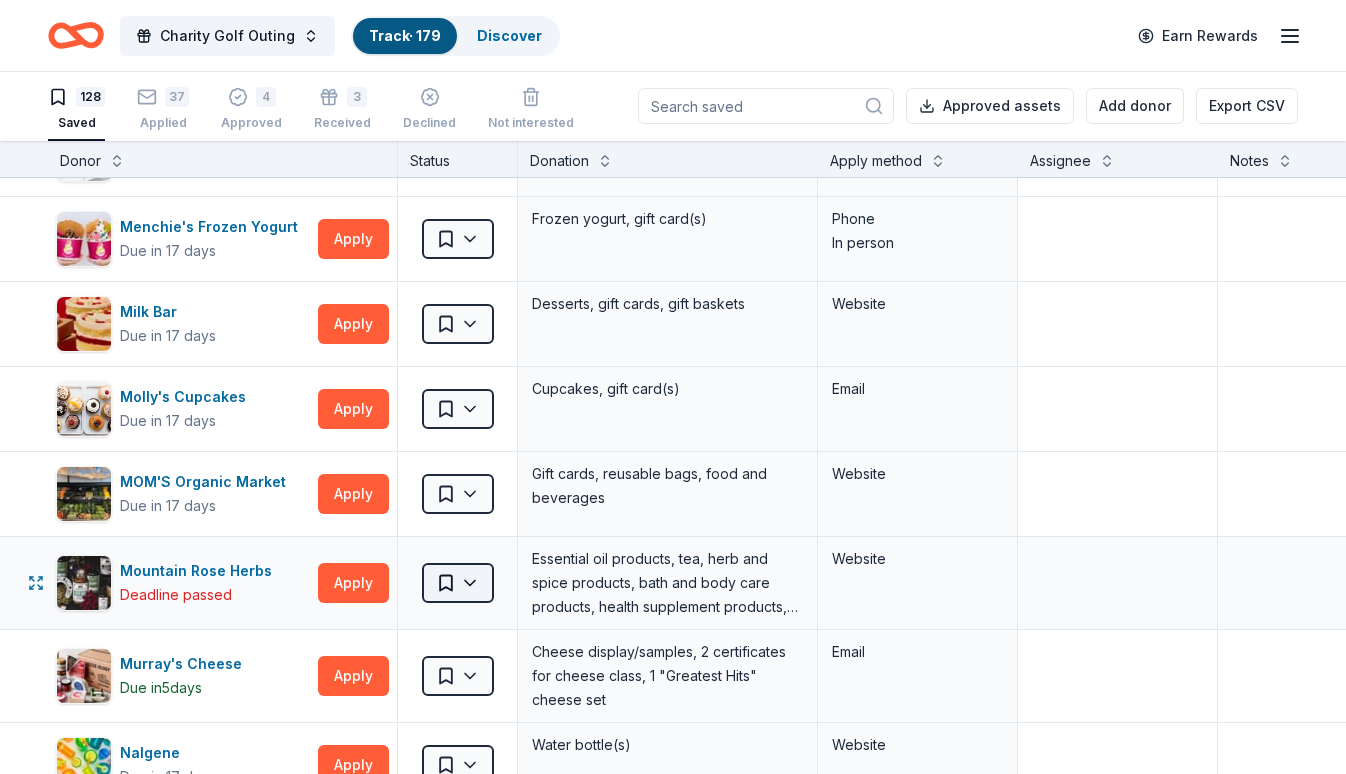 click on "Charity Golf Outing  Track  · 179 Discover Earn Rewards 128 Saved 37 Applied 4 Approved 3 Received Declined Not interested  Approved assets Add donor Export CSV Donor Status Donation Apply method Assignee Notes Adidas Due in 17 days Apply Saved Sporting goods, gift card(s) Mail Adirondack Brewery Due in 19 days Apply Saved Beer, merchandise Website Adventureland Due in 17 days Apply Saved 2 complimentary passes Phone Mail Arooga's Grille House & Sports Bar Due in 17 days Apply Saved Food, gift card(s), merchandise Website Auntie Anne's  Due in 17 days Apply Saved Pretzels, gift card(s) Phone In person Barnes & Noble Due in 17 days Apply Saved Books, gift card(s) Phone In person Bed-Vyne Wine & Spirits Due in  12  days Apply Saved Wine/spirits products, gift card(s) Email In person Mail Beecher's Handmade Cheese Due in 17 days Apply Saved Artisanal cheese products Email Benihana Due in 17 days Apply Saved Gift certificate(s) Mail BlenderBottle Due in 17 days Apply Saved Website Blimpie Due in 17 days Apply 5" at bounding box center [673, 386] 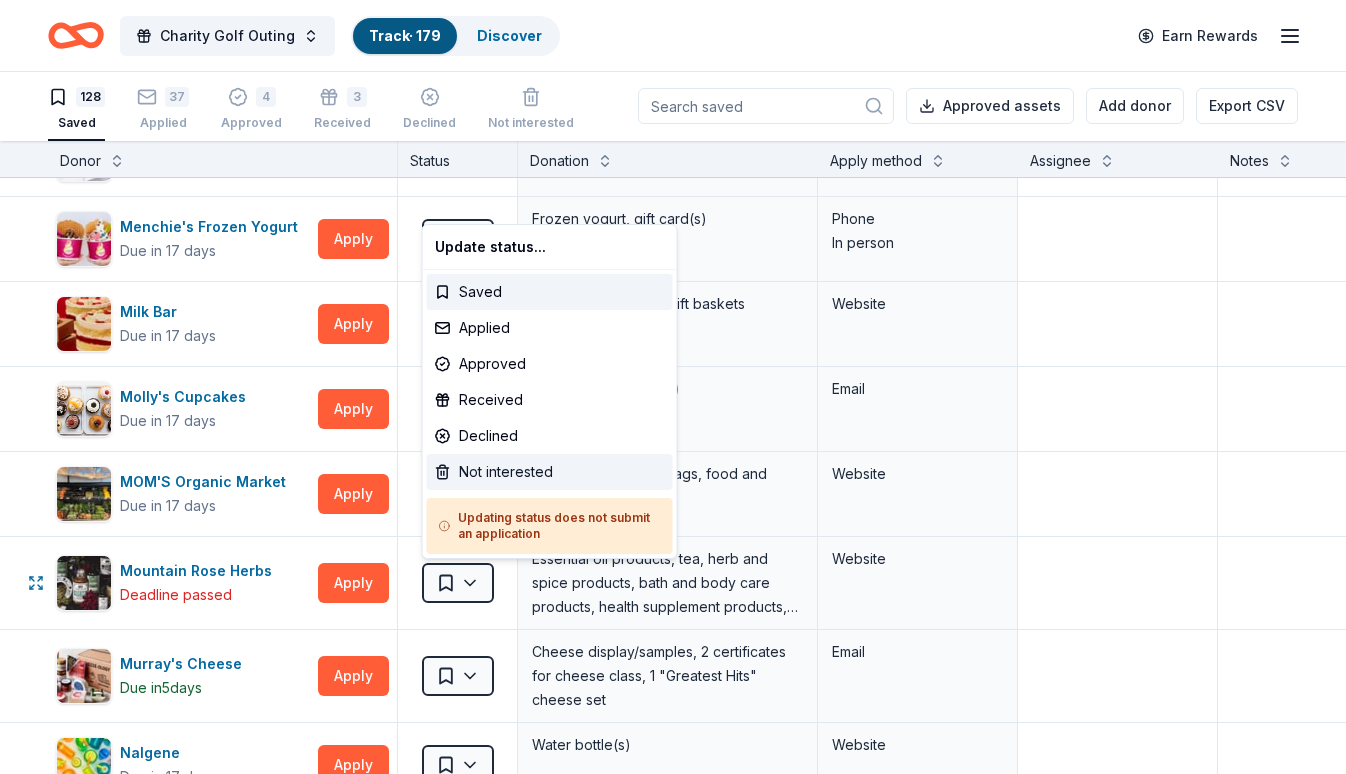 click on "Not interested" at bounding box center (550, 472) 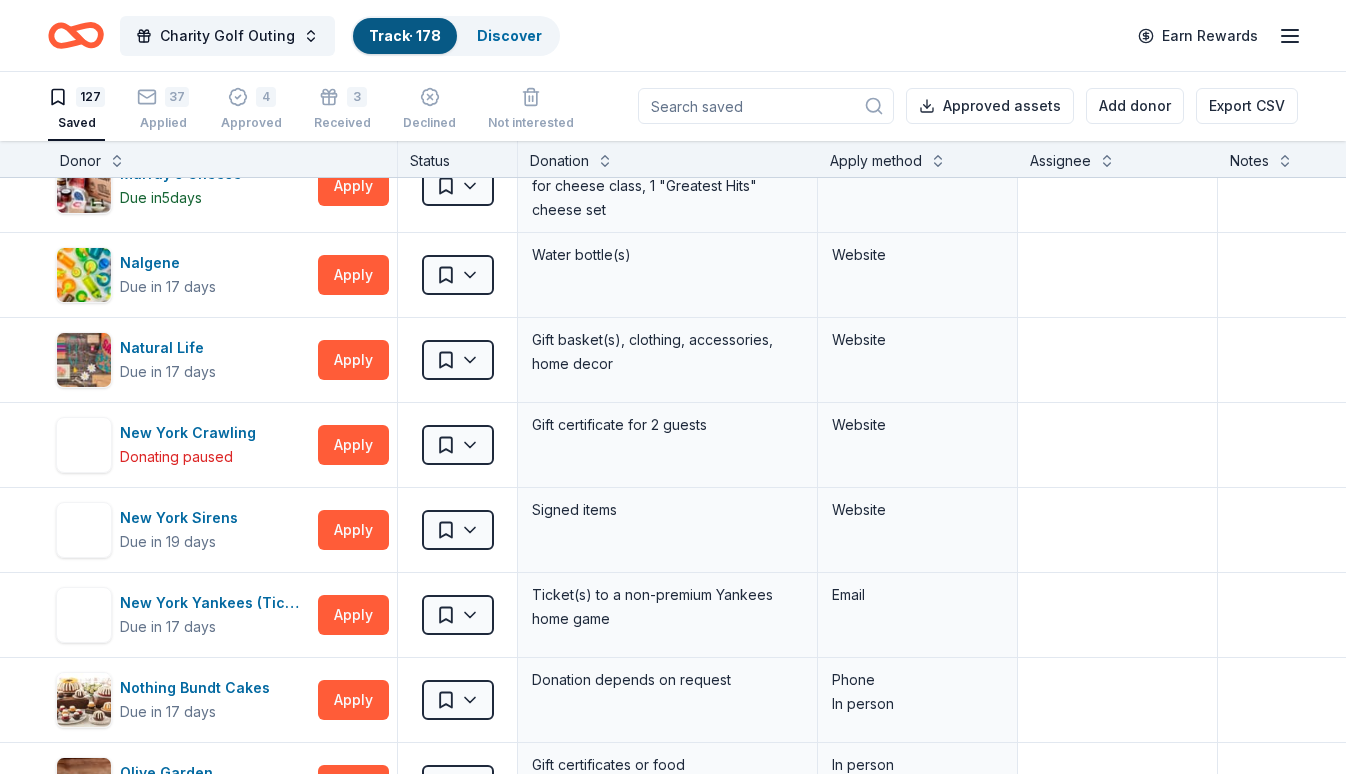 scroll, scrollTop: 5428, scrollLeft: 0, axis: vertical 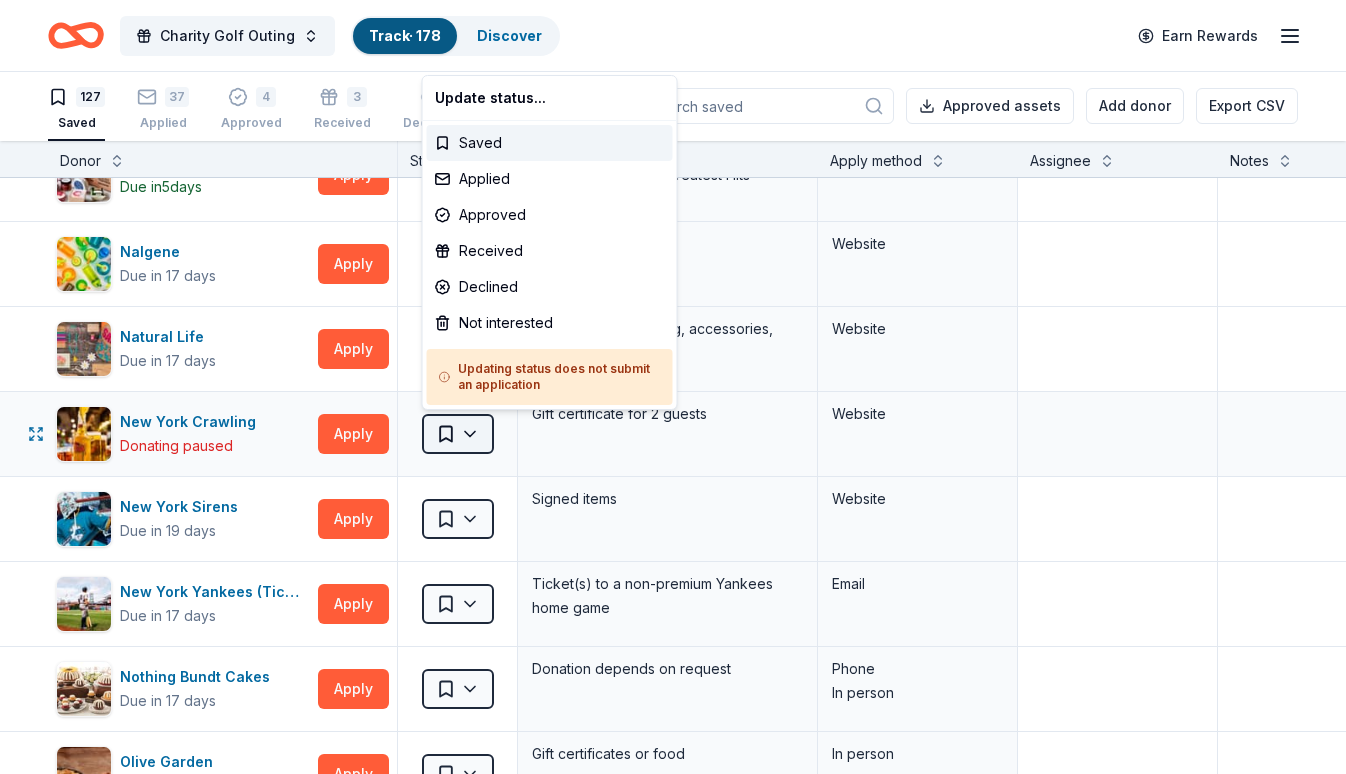 click on "Charity Golf Outing  Track  · 178 Discover Earn Rewards 127 Saved 37 Applied 4 Approved 3 Received Declined Not interested  Approved assets Add donor Export CSV Donor Status Donation Apply method Assignee Notes Adidas Due in 17 days Apply Saved Sporting goods, gift card(s) Mail Adirondack Brewery Due in 19 days Apply Saved Beer, merchandise Website Adventureland Due in 17 days Apply Saved 2 complimentary passes Phone Mail Arooga's Grille House & Sports Bar Due in 17 days Apply Saved Food, gift card(s), merchandise Website Auntie Anne's  Due in 17 days Apply Saved Pretzels, gift card(s) Phone In person Barnes & Noble Due in 17 days Apply Saved Books, gift card(s) Phone In person Bed-Vyne Wine & Spirits Due in  12  days Apply Saved Wine/spirits products, gift card(s) Email In person Mail Beecher's Handmade Cheese Due in 17 days Apply Saved Artisanal cheese products Email Benihana Due in 17 days Apply Saved Gift certificate(s) Mail BlenderBottle Due in 17 days Apply Saved Website Blimpie Due in 17 days Apply 5" at bounding box center [673, 386] 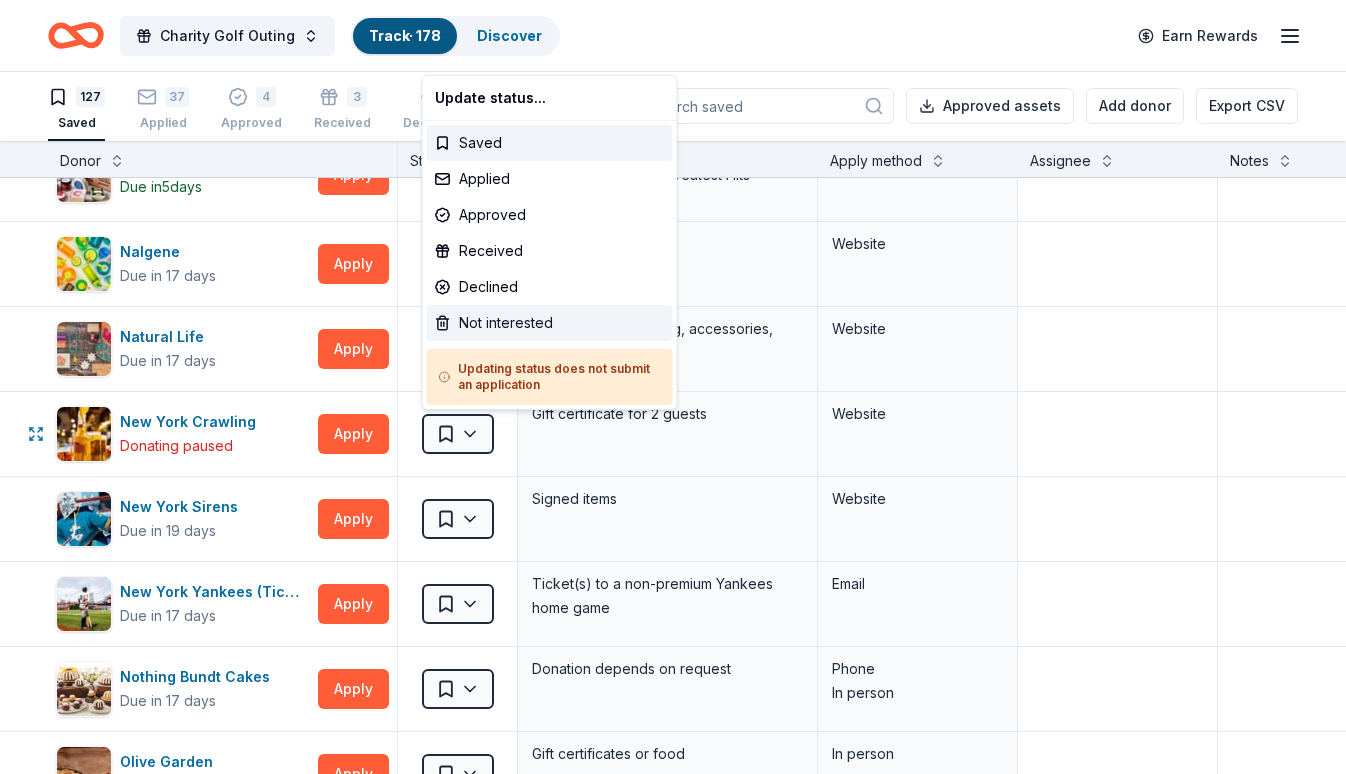 click on "Not interested" at bounding box center (550, 323) 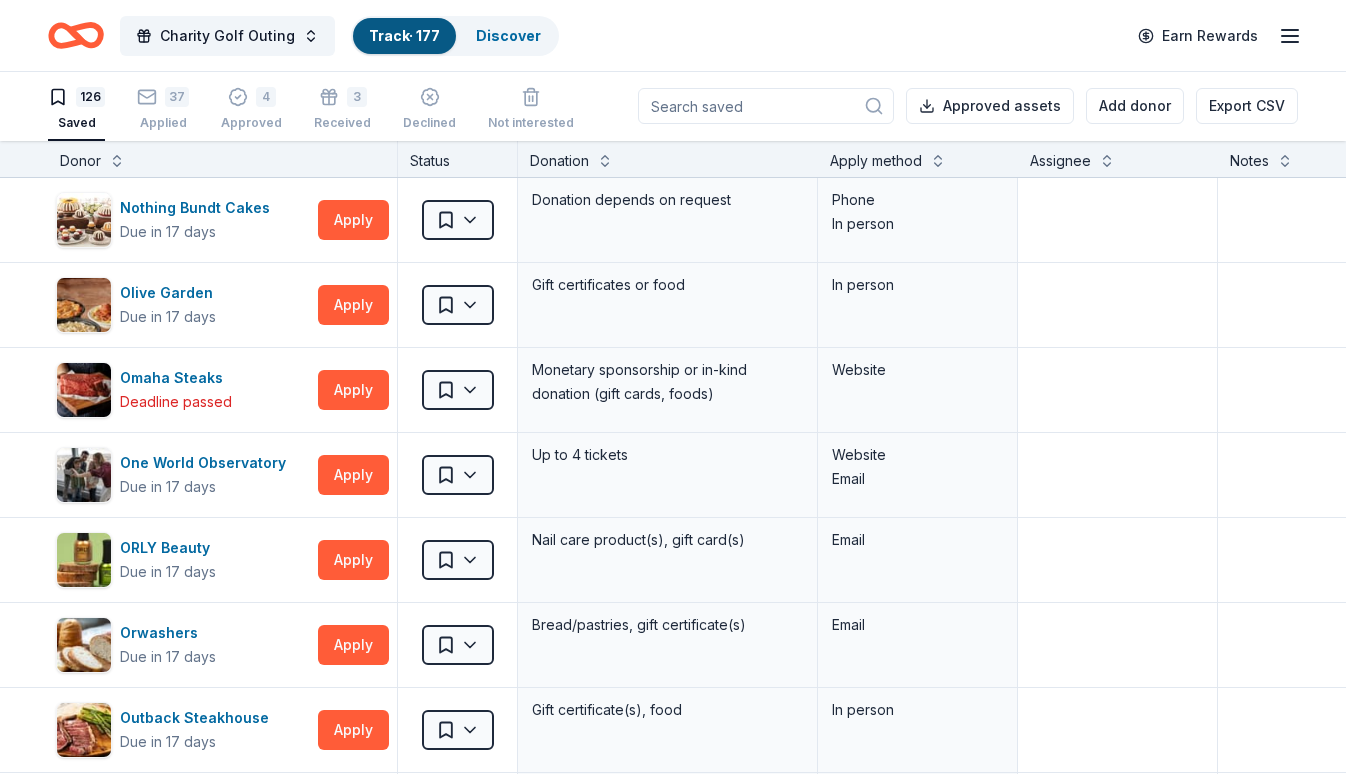scroll, scrollTop: 5817, scrollLeft: 0, axis: vertical 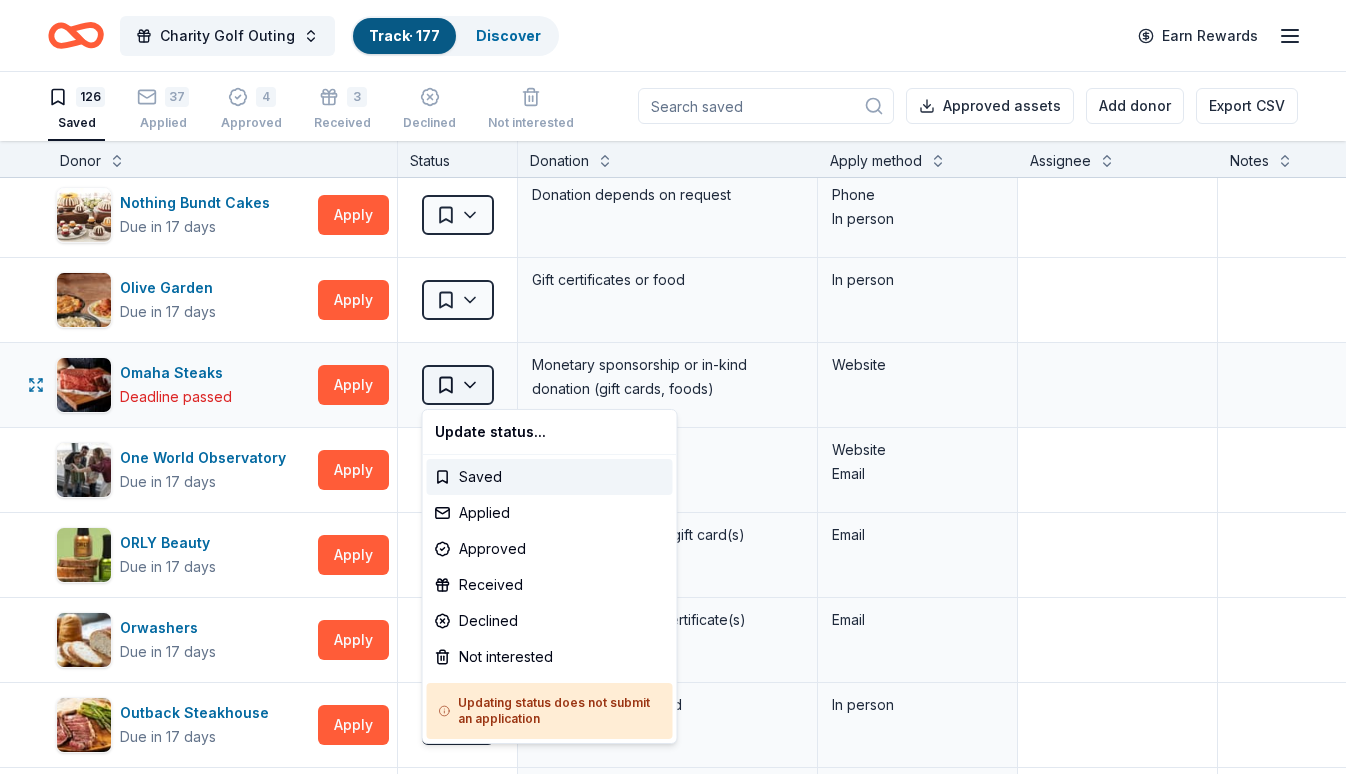 click on "Charity Golf Outing  Track  · 177 Discover Earn Rewards 126 Saved 37 Applied 4 Approved 3 Received Declined Not interested  Approved assets Add donor Export CSV Donor Status Donation Apply method Assignee Notes Adidas Due in 17 days Apply Saved Sporting goods, gift card(s) Mail Adirondack Brewery Due in 19 days Apply Saved Beer, merchandise Website Adventureland Due in 17 days Apply Saved 2 complimentary passes Phone Mail Arooga's Grille House & Sports Bar Due in 17 days Apply Saved Food, gift card(s), merchandise Website Auntie Anne's  Due in 17 days Apply Saved Pretzels, gift card(s) Phone In person Barnes & Noble Due in 17 days Apply Saved Books, gift card(s) Phone In person Bed-Vyne Wine & Spirits Due in  12  days Apply Saved Wine/spirits products, gift card(s) Email In person Mail Beecher's Handmade Cheese Due in 17 days Apply Saved Artisanal cheese products Email Benihana Due in 17 days Apply Saved Gift certificate(s) Mail BlenderBottle Due in 17 days Apply Saved Website Blimpie Due in 17 days Apply 5" at bounding box center [673, 386] 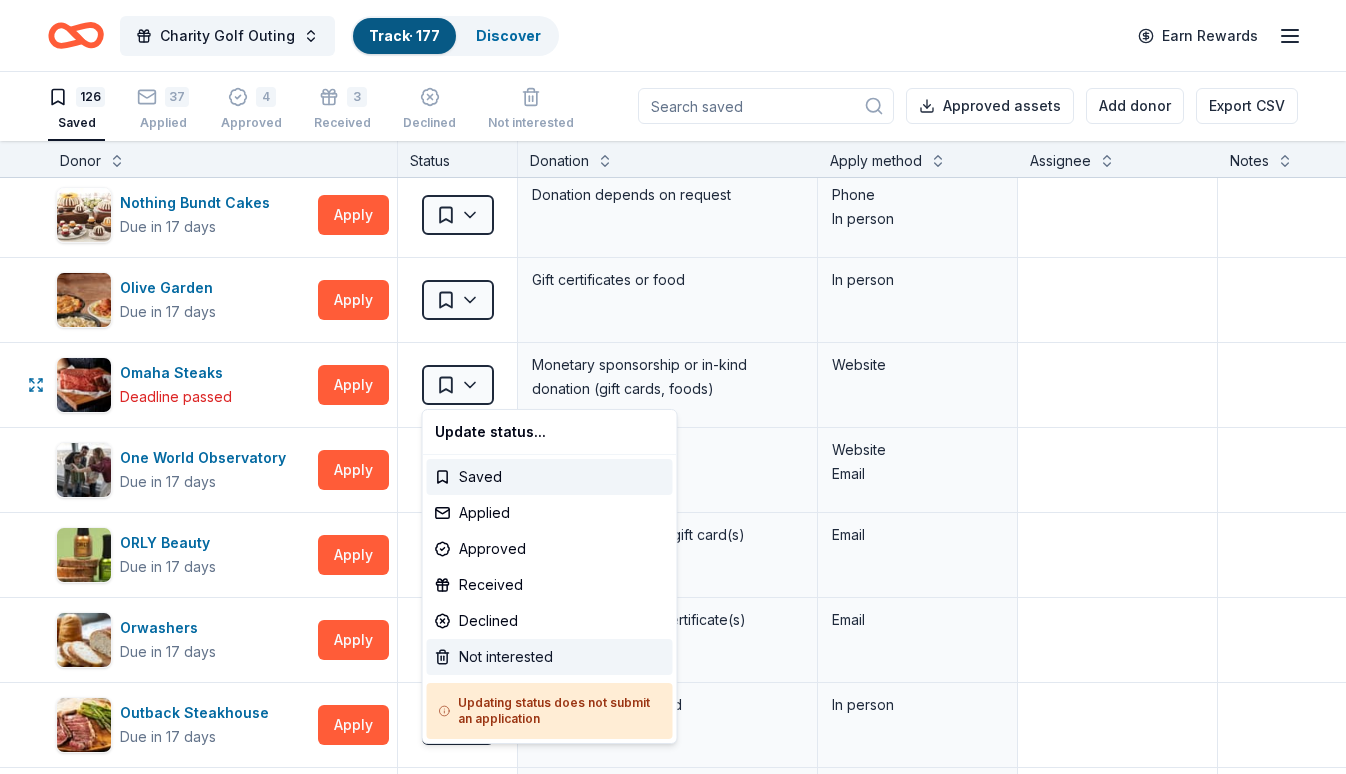 click on "Not interested" at bounding box center [550, 657] 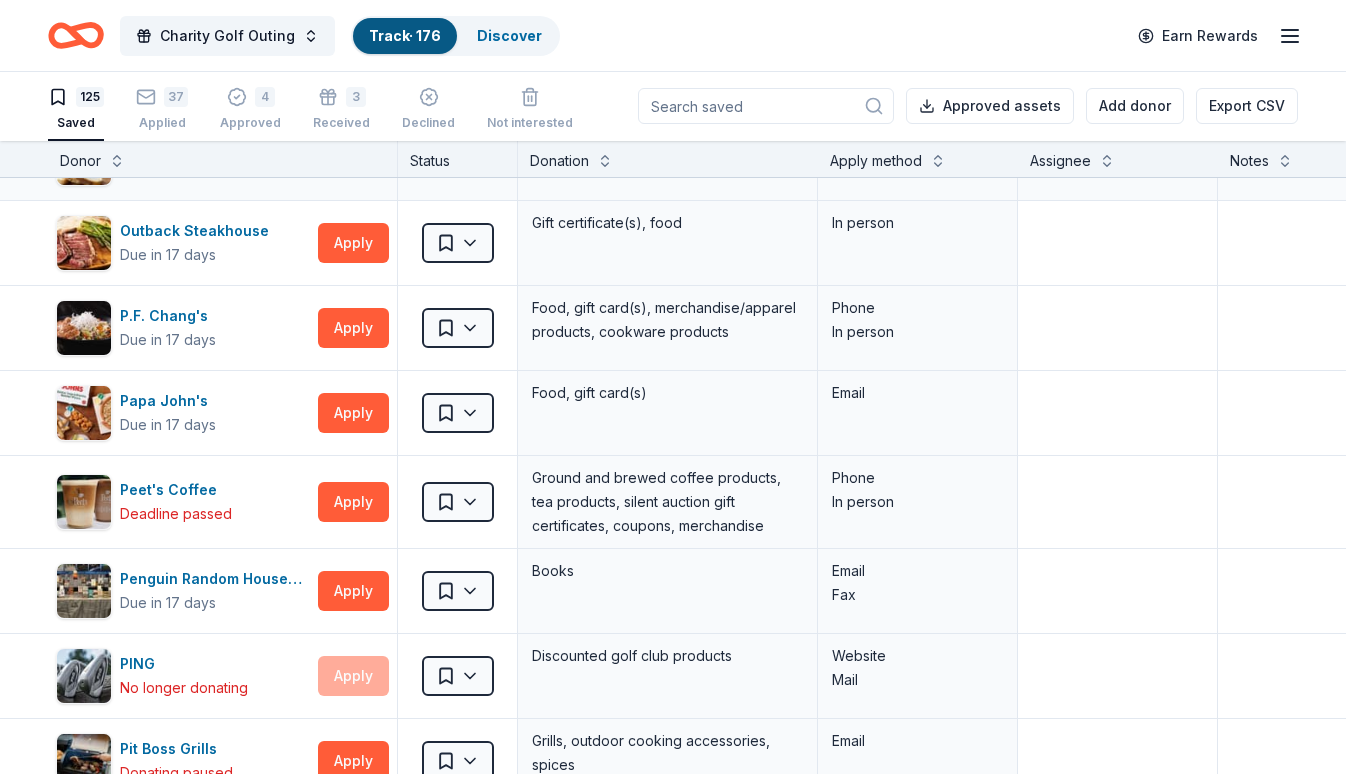 scroll, scrollTop: 6215, scrollLeft: 0, axis: vertical 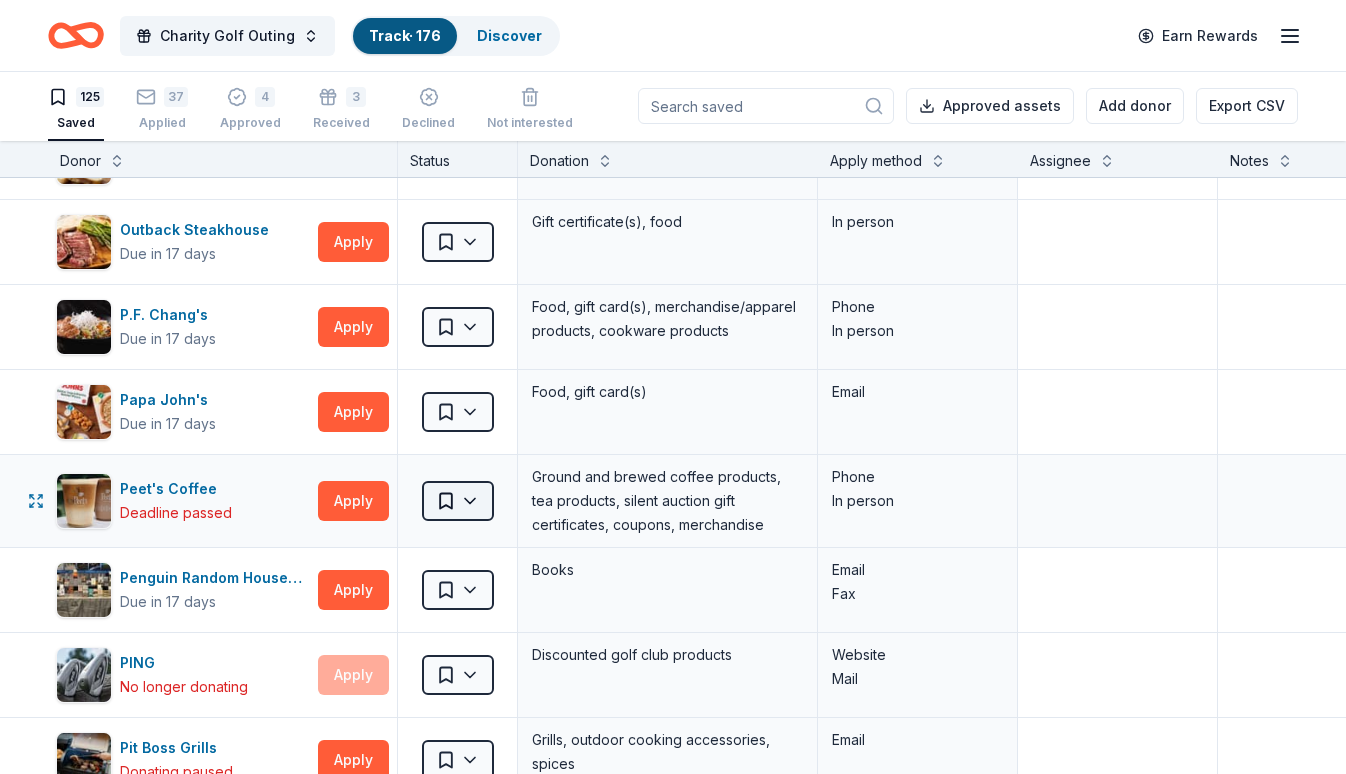 click on "Charity Golf Outing  Track  · 176 Discover Earn Rewards 125 Saved 37 Applied 4 Approved 3 Received Declined Not interested  Approved assets Add donor Export CSV Donor Status Donation Apply method Assignee Notes Adidas Due in 17 days Apply Saved Sporting goods, gift card(s) Mail Adirondack Brewery Due in 19 days Apply Saved Beer, merchandise Website Adventureland Due in 17 days Apply Saved 2 complimentary passes Phone Mail Arooga's Grille House & Sports Bar Due in 17 days Apply Saved Food, gift card(s), merchandise Website Auntie Anne's  Due in 17 days Apply Saved Pretzels, gift card(s) Phone In person Barnes & Noble Due in 17 days Apply Saved Books, gift card(s) Phone In person Bed-Vyne Wine & Spirits Due in  12  days Apply Saved Wine/spirits products, gift card(s) Email In person Mail Beecher's Handmade Cheese Due in 17 days Apply Saved Artisanal cheese products Email Benihana Due in 17 days Apply Saved Gift certificate(s) Mail BlenderBottle Due in 17 days Apply Saved Website Blimpie Due in 17 days Apply 5" at bounding box center [673, 386] 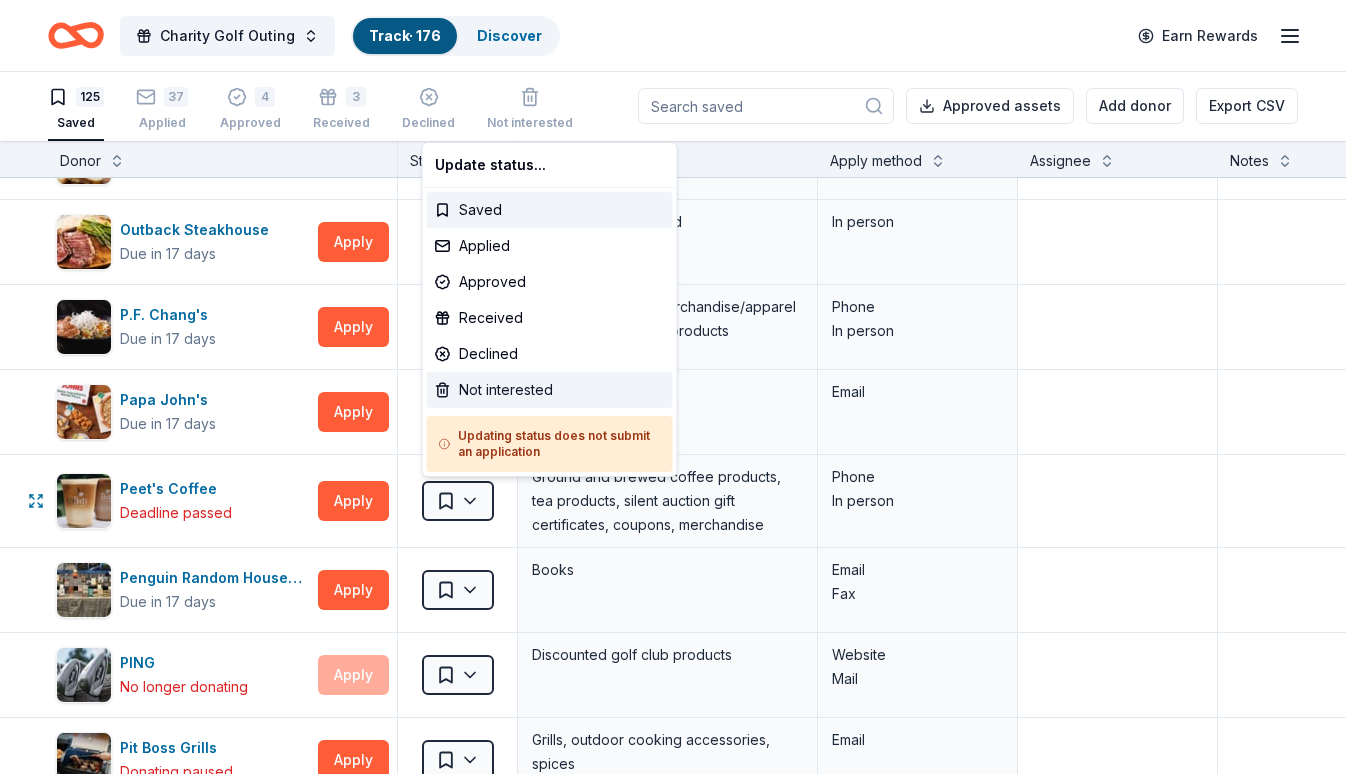 click on "Not interested" at bounding box center [550, 390] 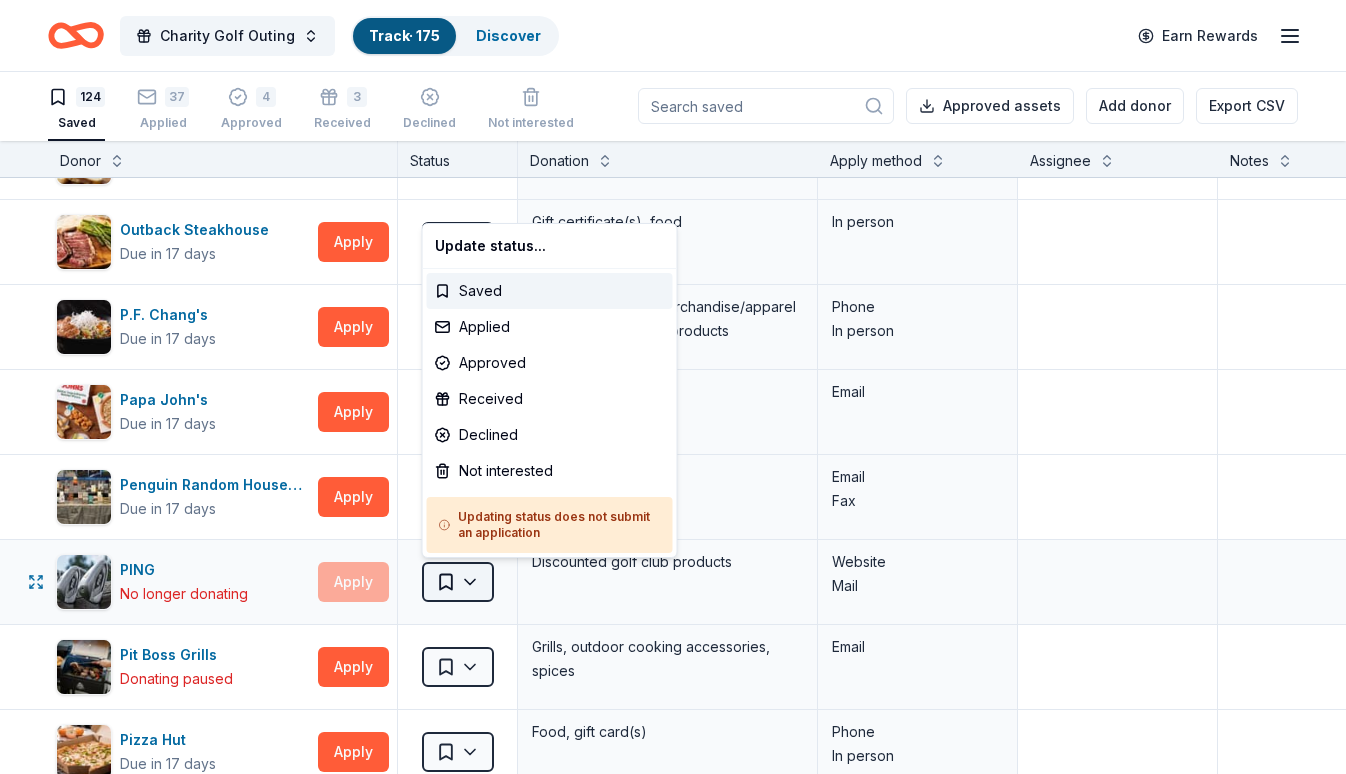 click on "Charity Golf Outing  Track  · 175 Discover Earn Rewards 124 Saved 37 Applied 4 Approved 3 Received Declined Not interested  Approved assets Add donor Export CSV Donor Status Donation Apply method Assignee Notes Adidas Due in 17 days Apply Saved Sporting goods, gift card(s) Mail Adirondack Brewery Due in 19 days Apply Saved Beer, merchandise Website Adventureland Due in 17 days Apply Saved 2 complimentary passes Phone Mail Arooga's Grille House & Sports Bar Due in 17 days Apply Saved Food, gift card(s), merchandise Website Auntie Anne's  Due in 17 days Apply Saved Pretzels, gift card(s) Phone In person Barnes & Noble Due in 17 days Apply Saved Books, gift card(s) Phone In person Bed-Vyne Wine & Spirits Due in  12  days Apply Saved Wine/spirits products, gift card(s) Email In person Mail Beecher's Handmade Cheese Due in 17 days Apply Saved Artisanal cheese products Email Benihana Due in 17 days Apply Saved Gift certificate(s) Mail BlenderBottle Due in 17 days Apply Saved Website Blimpie Due in 17 days Apply 5" at bounding box center [673, 386] 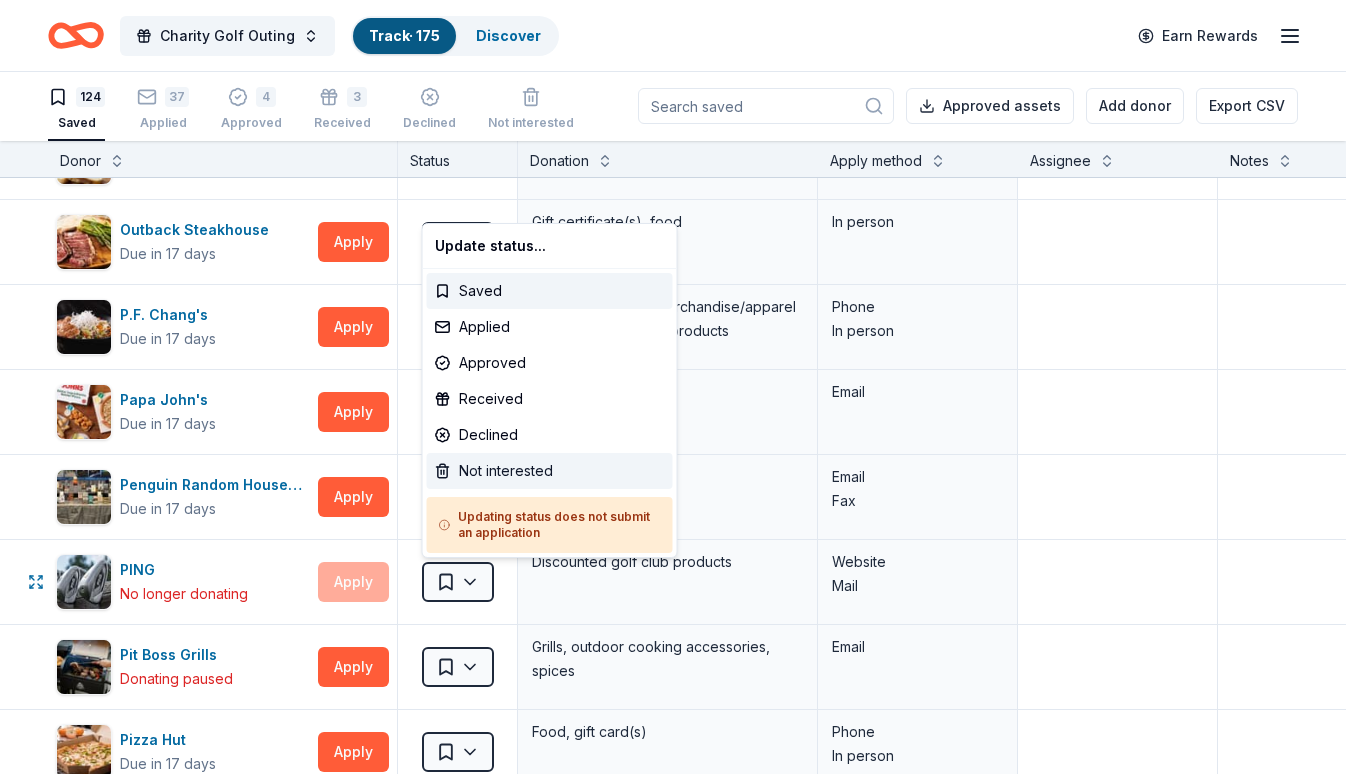 click on "Not interested" at bounding box center [550, 471] 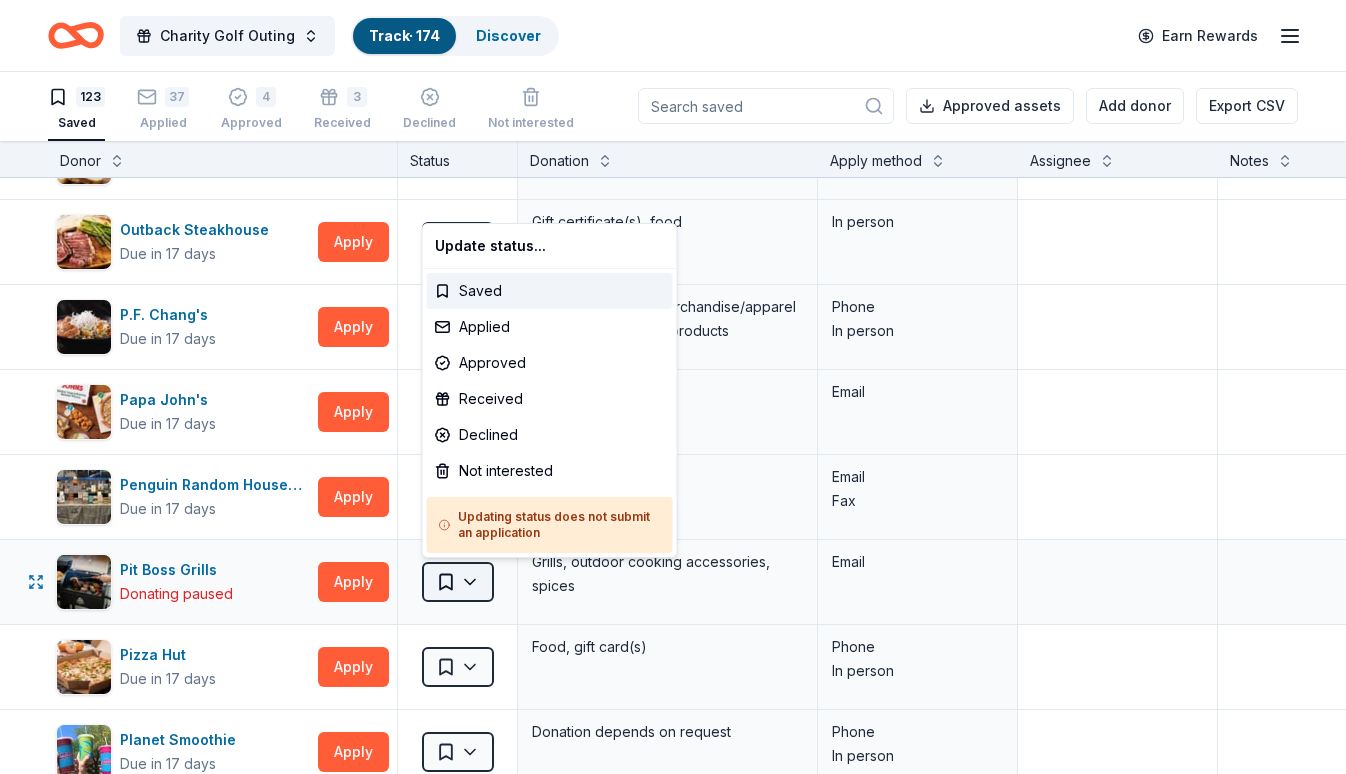 click on "Charity Golf Outing  Track  · 174 Discover Earn Rewards 123 Saved 37 Applied 4 Approved 3 Received Declined Not interested  Approved assets Add donor Export CSV Donor Status Donation Apply method Assignee Notes Adidas Due in 17 days Apply Saved Sporting goods, gift card(s) Mail Adirondack Brewery Due in 19 days Apply Saved Beer, merchandise Website Adventureland Due in 17 days Apply Saved 2 complimentary passes Phone Mail Arooga's Grille House & Sports Bar Due in 17 days Apply Saved Food, gift card(s), merchandise Website Auntie Anne's  Due in 17 days Apply Saved Pretzels, gift card(s) Phone In person Barnes & Noble Due in 17 days Apply Saved Books, gift card(s) Phone In person Bed-Vyne Wine & Spirits Due in  12  days Apply Saved Wine/spirits products, gift card(s) Email In person Mail Beecher's Handmade Cheese Due in 17 days Apply Saved Artisanal cheese products Email Benihana Due in 17 days Apply Saved Gift certificate(s) Mail BlenderBottle Due in 17 days Apply Saved Website Blimpie Due in 17 days Apply 5" at bounding box center (673, 386) 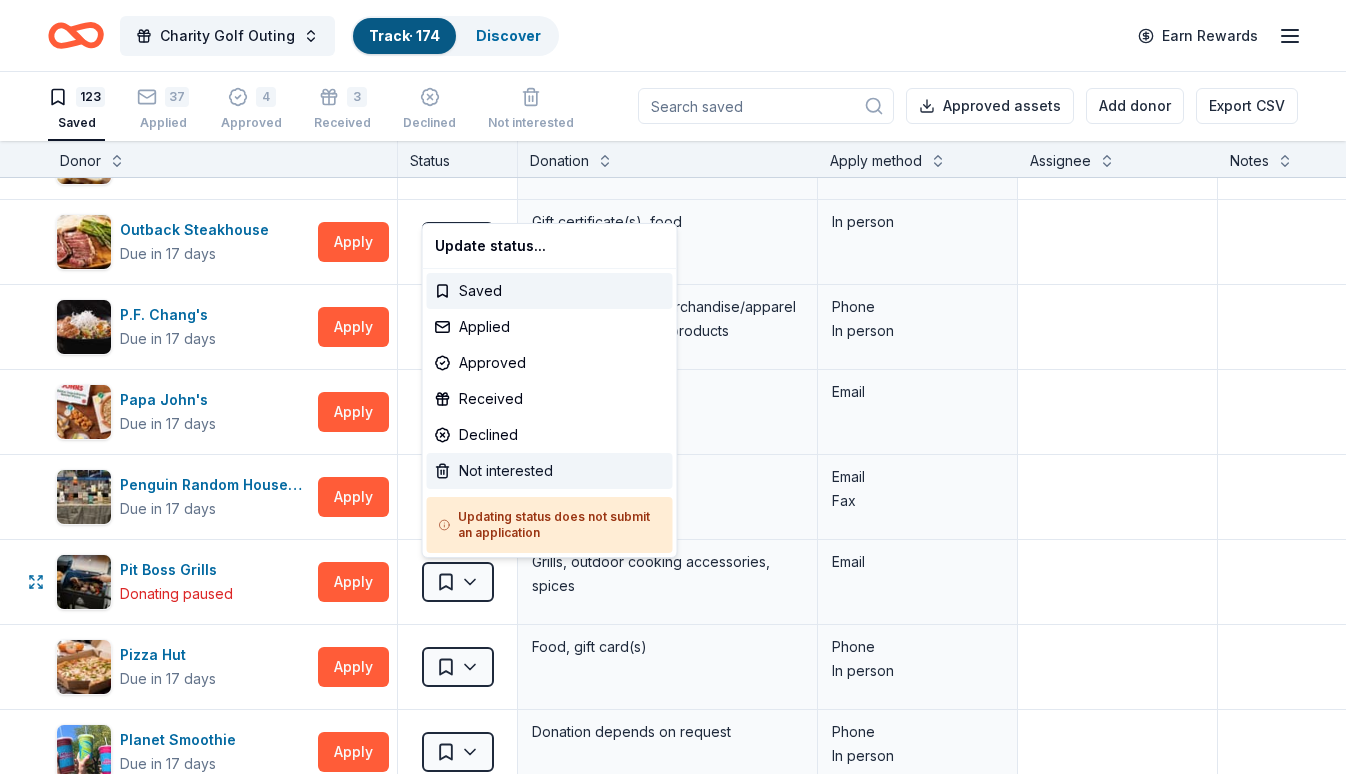 click on "Not interested" at bounding box center [550, 471] 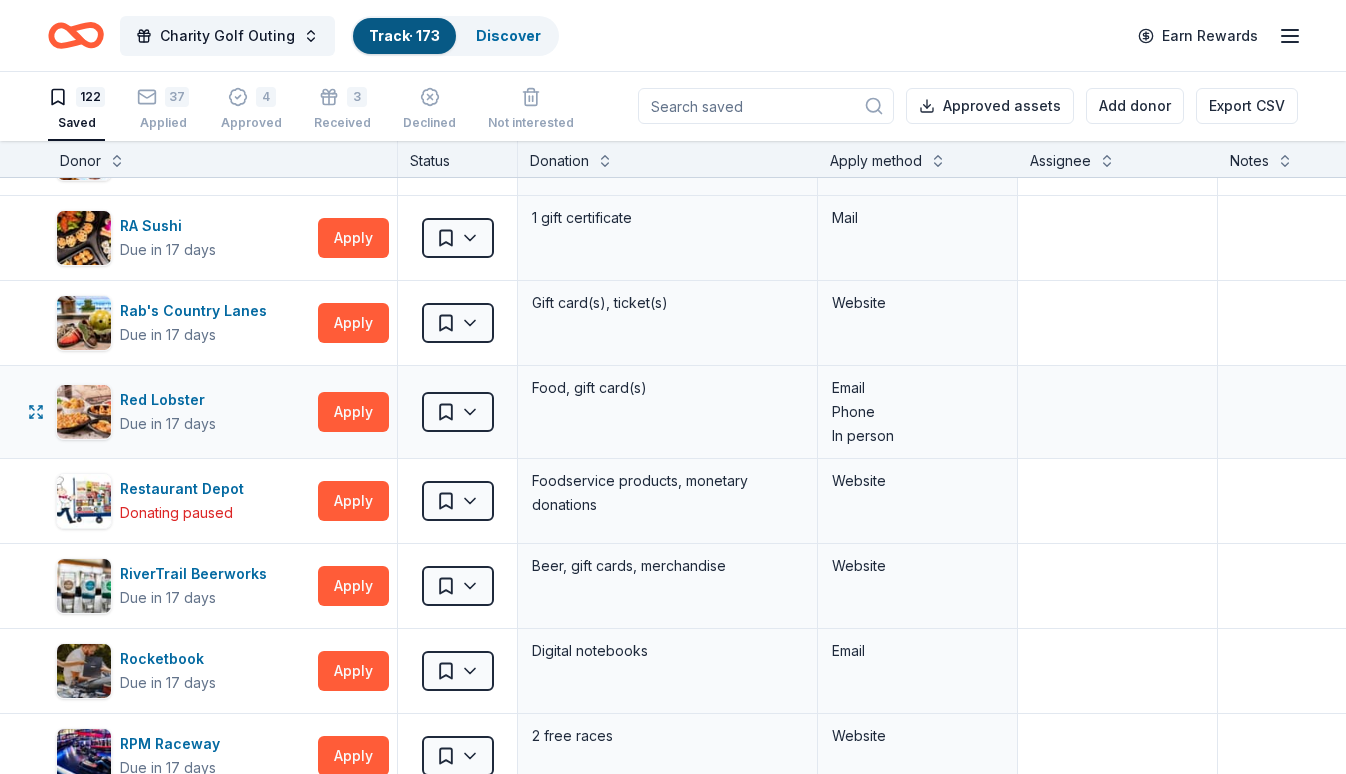 scroll, scrollTop: 6990, scrollLeft: 0, axis: vertical 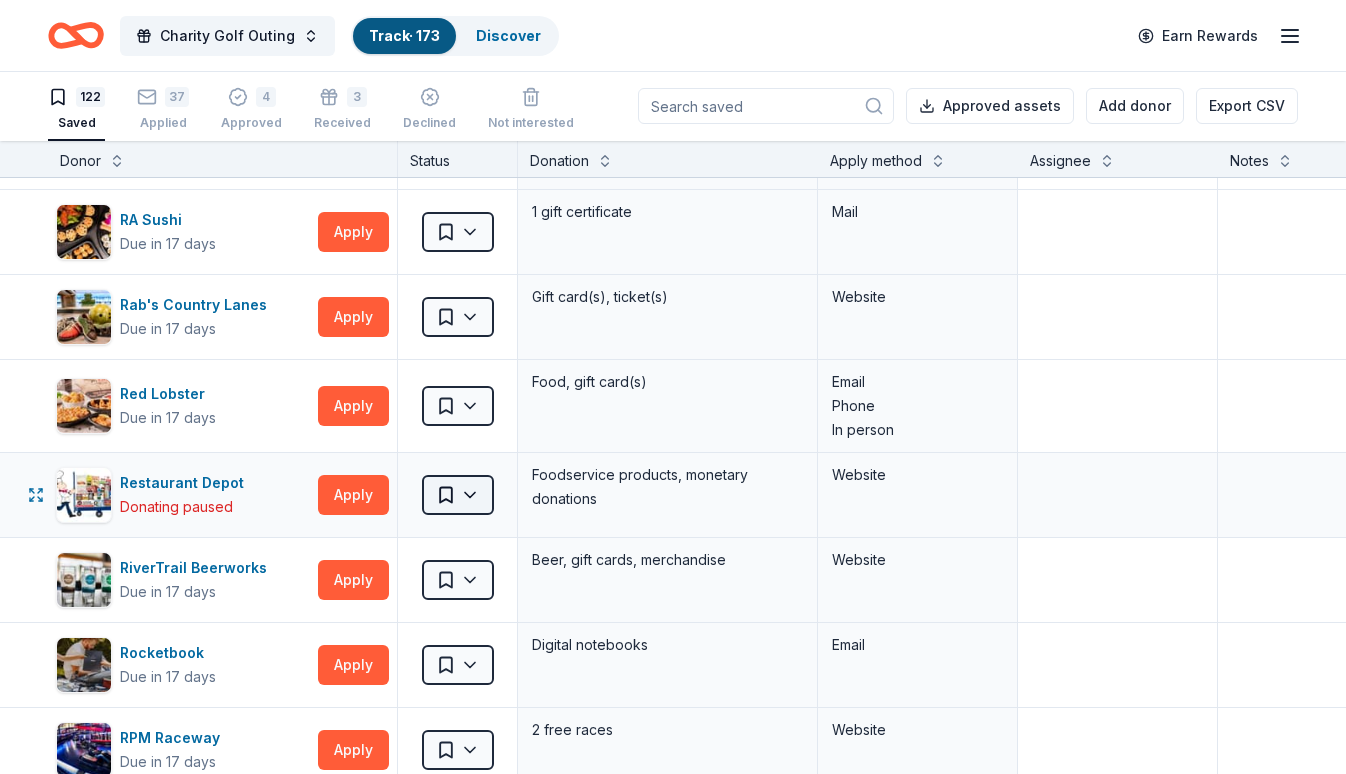 click on "Charity Golf Outing  Track  · 173 Discover Earn Rewards 122 Saved 37 Applied 4 Approved 3 Received Declined Not interested  Approved assets Add donor Export CSV Donor Status Donation Apply method Assignee Notes Adidas Due in 17 days Apply Saved Sporting goods, gift card(s) Mail Adirondack Brewery Due in 19 days Apply Saved Beer, merchandise Website Adventureland Due in 17 days Apply Saved 2 complimentary passes Phone Mail Arooga's Grille House & Sports Bar Due in 17 days Apply Saved Food, gift card(s), merchandise Website Auntie Anne's  Due in 17 days Apply Saved Pretzels, gift card(s) Phone In person Barnes & Noble Due in 17 days Apply Saved Books, gift card(s) Phone In person Bed-Vyne Wine & Spirits Due in  12  days Apply Saved Wine/spirits products, gift card(s) Email In person Mail Beecher's Handmade Cheese Due in 17 days Apply Saved Artisanal cheese products Email Benihana Due in 17 days Apply Saved Gift certificate(s) Mail BlenderBottle Due in 17 days Apply Saved Website Blimpie Due in 17 days Apply 5" at bounding box center (673, 386) 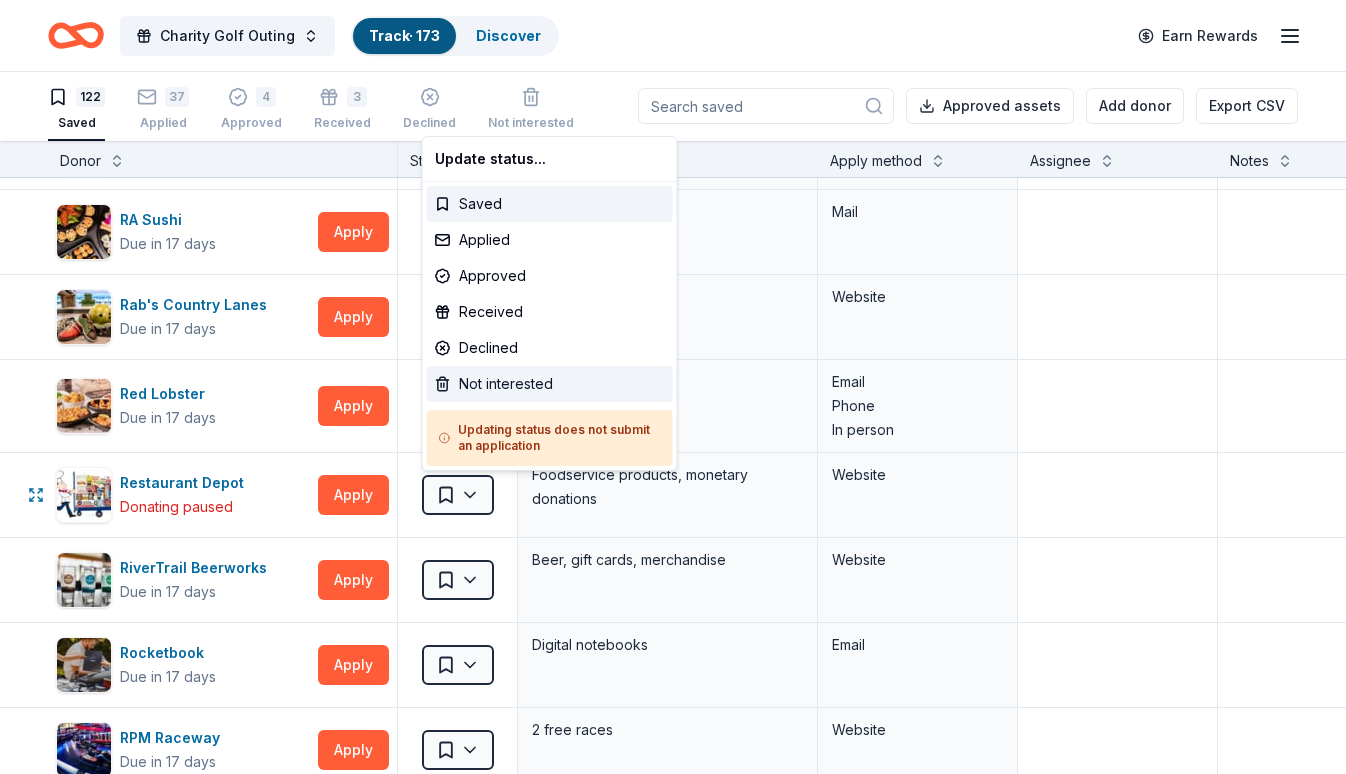 click on "Not interested" at bounding box center [550, 384] 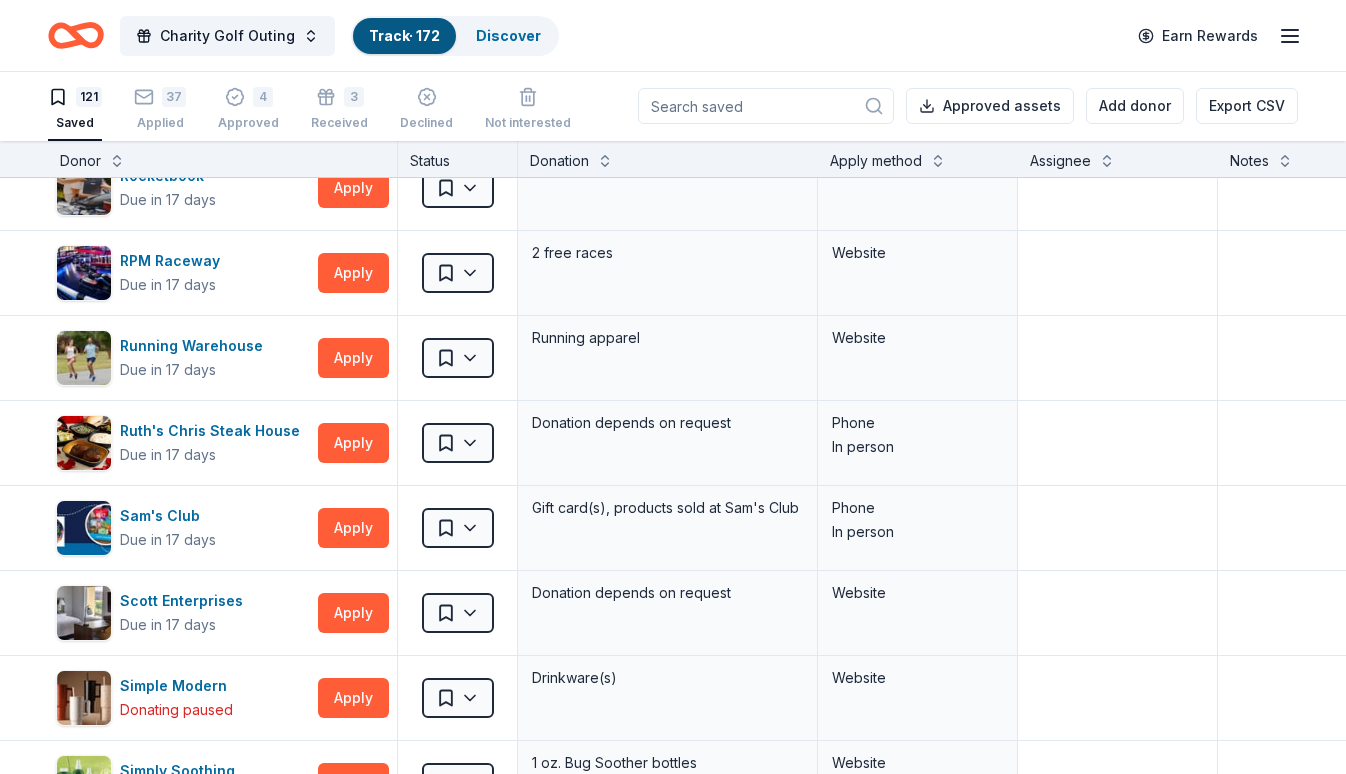 scroll, scrollTop: 7444, scrollLeft: 0, axis: vertical 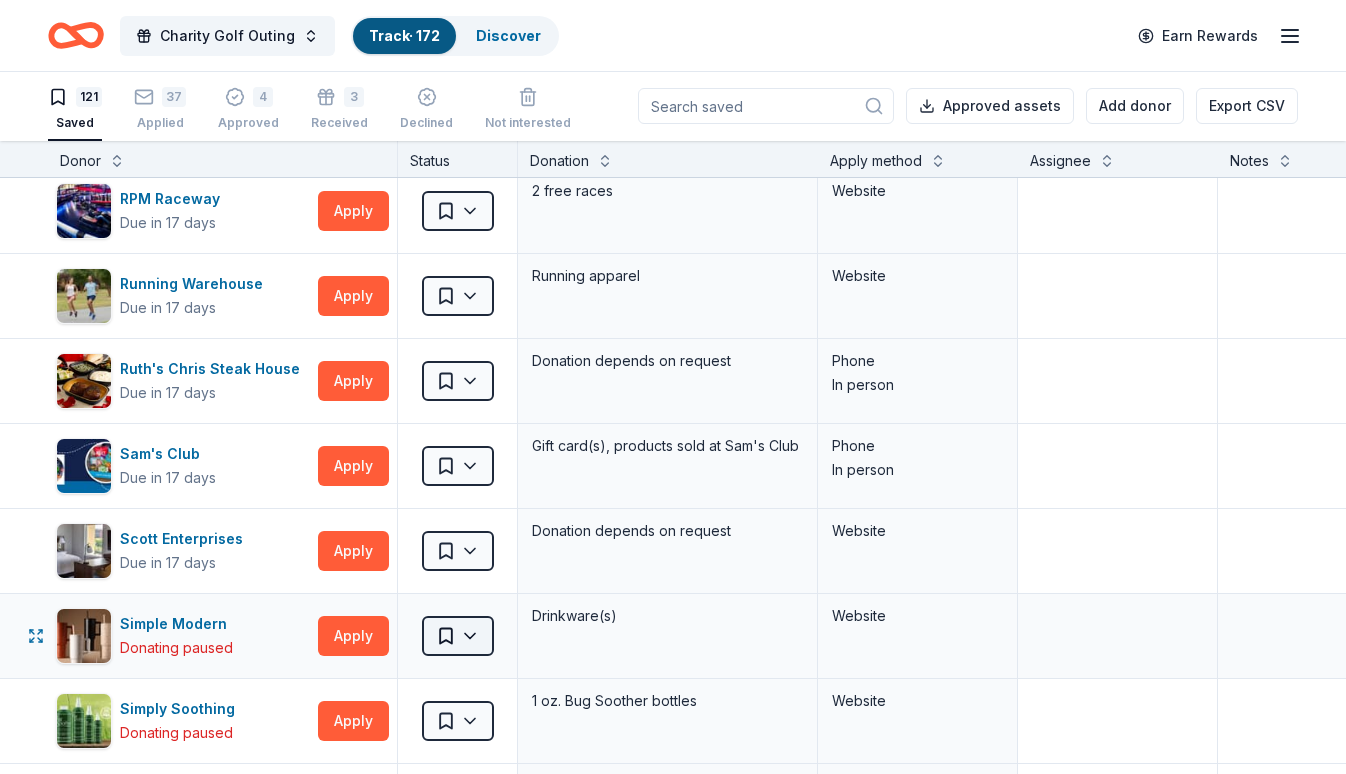 click on "Charity Golf Outing  Track  · 172 Discover Earn Rewards 121 Saved 37 Applied 4 Approved 3 Received Declined Not interested  Approved assets Add donor Export CSV Donor Status Donation Apply method Assignee Notes Adidas Due in 17 days Apply Saved Sporting goods, gift card(s) Mail Adirondack Brewery Due in 19 days Apply Saved Beer, merchandise Website Adventureland Due in 17 days Apply Saved 2 complimentary passes Phone Mail Arooga's Grille House & Sports Bar Due in 17 days Apply Saved Food, gift card(s), merchandise Website Auntie Anne's  Due in 17 days Apply Saved Pretzels, gift card(s) Phone In person Barnes & Noble Due in 17 days Apply Saved Books, gift card(s) Phone In person Bed-Vyne Wine & Spirits Due in  12  days Apply Saved Wine/spirits products, gift card(s) Email In person Mail Beecher's Handmade Cheese Due in 17 days Apply Saved Artisanal cheese products Email Benihana Due in 17 days Apply Saved Gift certificate(s) Mail BlenderBottle Due in 17 days Apply Saved Website Blimpie Due in 17 days Apply 5" at bounding box center [673, 386] 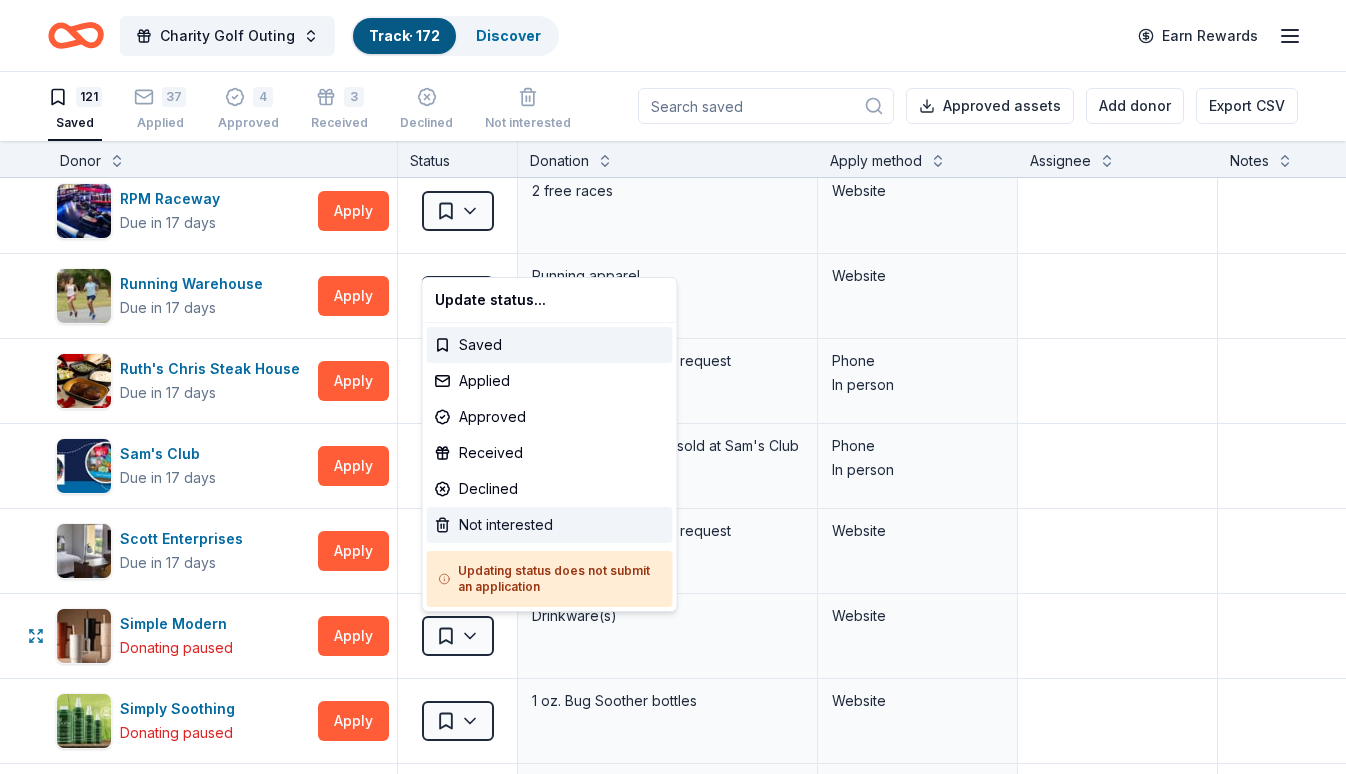 click on "Not interested" at bounding box center [550, 525] 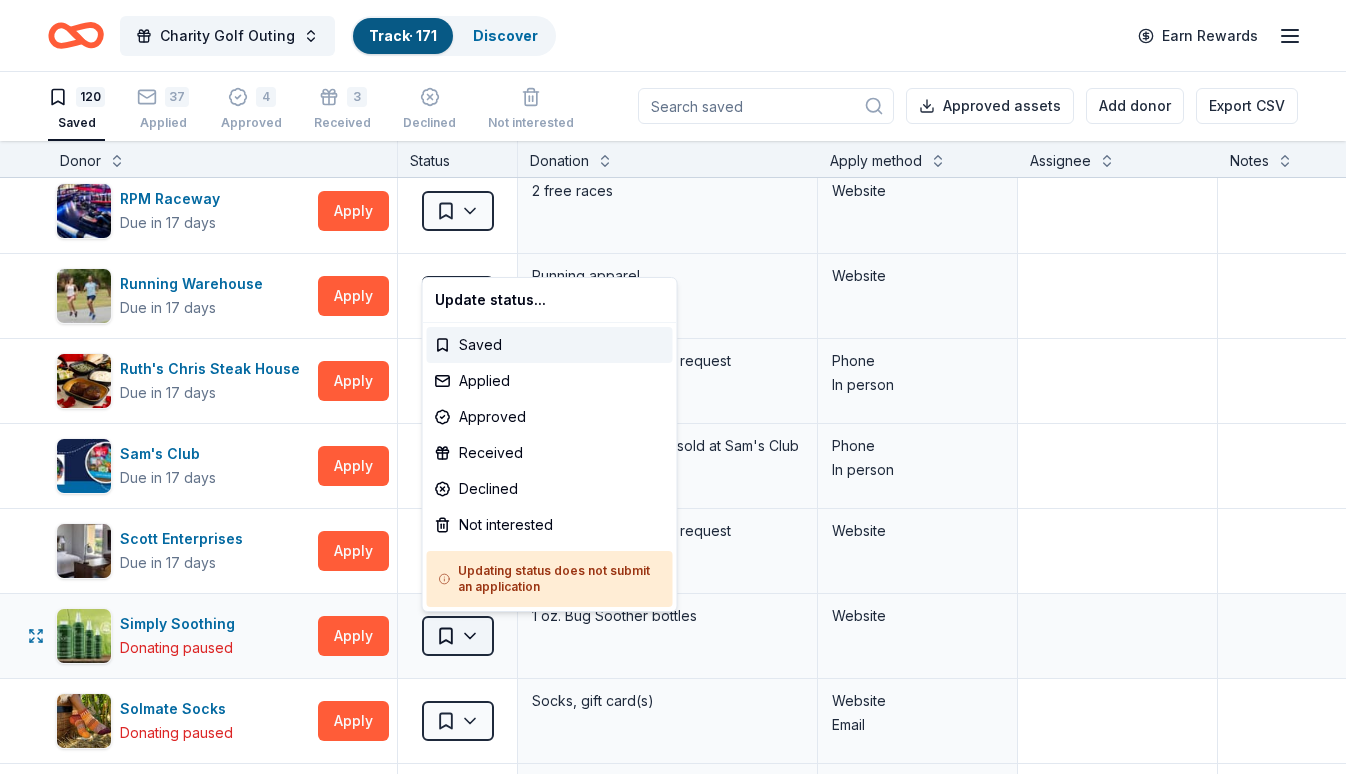 click on "Charity Golf Outing  Track  · 171 Discover Earn Rewards 120 Saved 37 Applied 4 Approved 3 Received Declined Not interested  Approved assets Add donor Export CSV Donor Status Donation Apply method Assignee Notes Adidas Due in 17 days Apply Saved Sporting goods, gift card(s) Mail Adirondack Brewery Due in 19 days Apply Saved Beer, merchandise Website Adventureland Due in 17 days Apply Saved 2 complimentary passes Phone Mail Arooga's Grille House & Sports Bar Due in 17 days Apply Saved Food, gift card(s), merchandise Website Auntie Anne's  Due in 17 days Apply Saved Pretzels, gift card(s) Phone In person Barnes & Noble Due in 17 days Apply Saved Books, gift card(s) Phone In person Bed-Vyne Wine & Spirits Due in  12  days Apply Saved Wine/spirits products, gift card(s) Email In person Mail Beecher's Handmade Cheese Due in 17 days Apply Saved Artisanal cheese products Email Benihana Due in 17 days Apply Saved Gift certificate(s) Mail BlenderBottle Due in 17 days Apply Saved Website Blimpie Due in 17 days Apply 5" at bounding box center (673, 386) 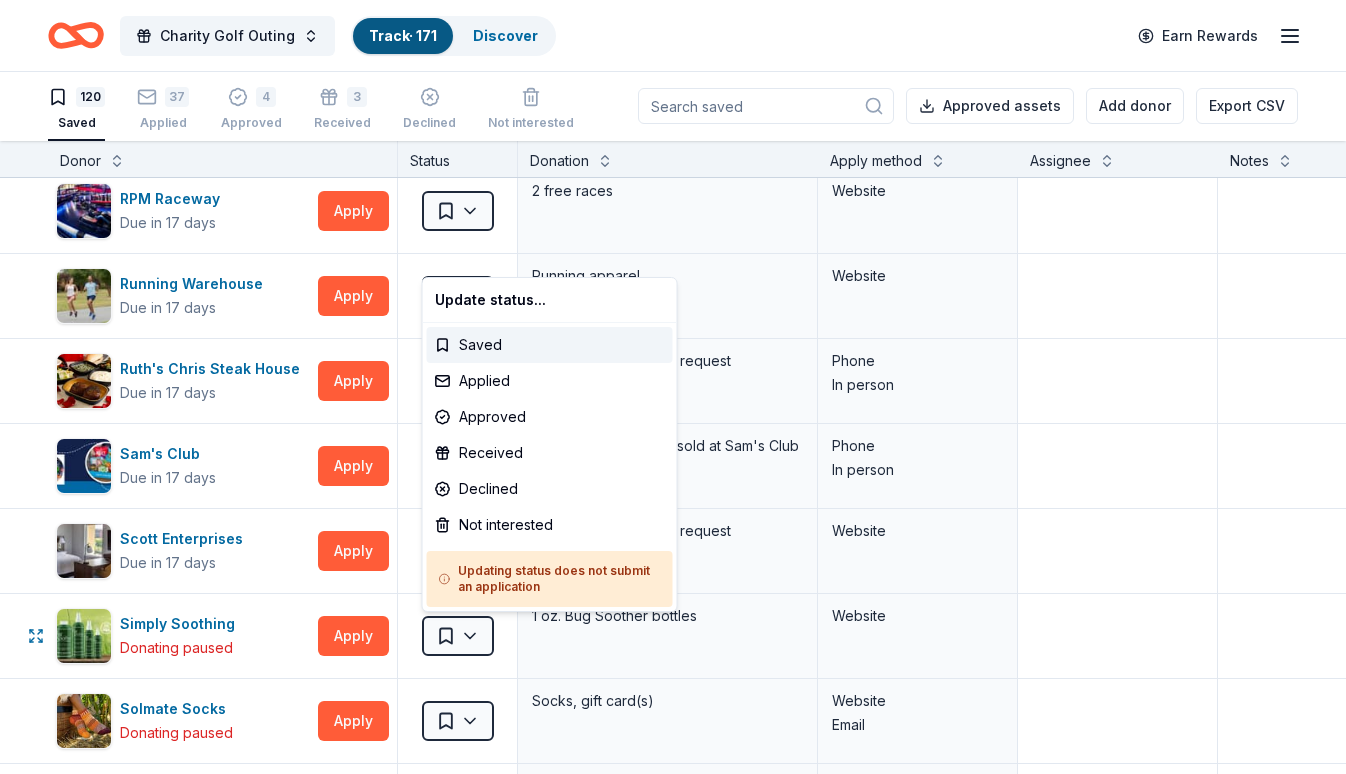 click on "Update status... Saved Applied Approved Received Declined Not interested Updating status does not submit an application" at bounding box center (550, 444) 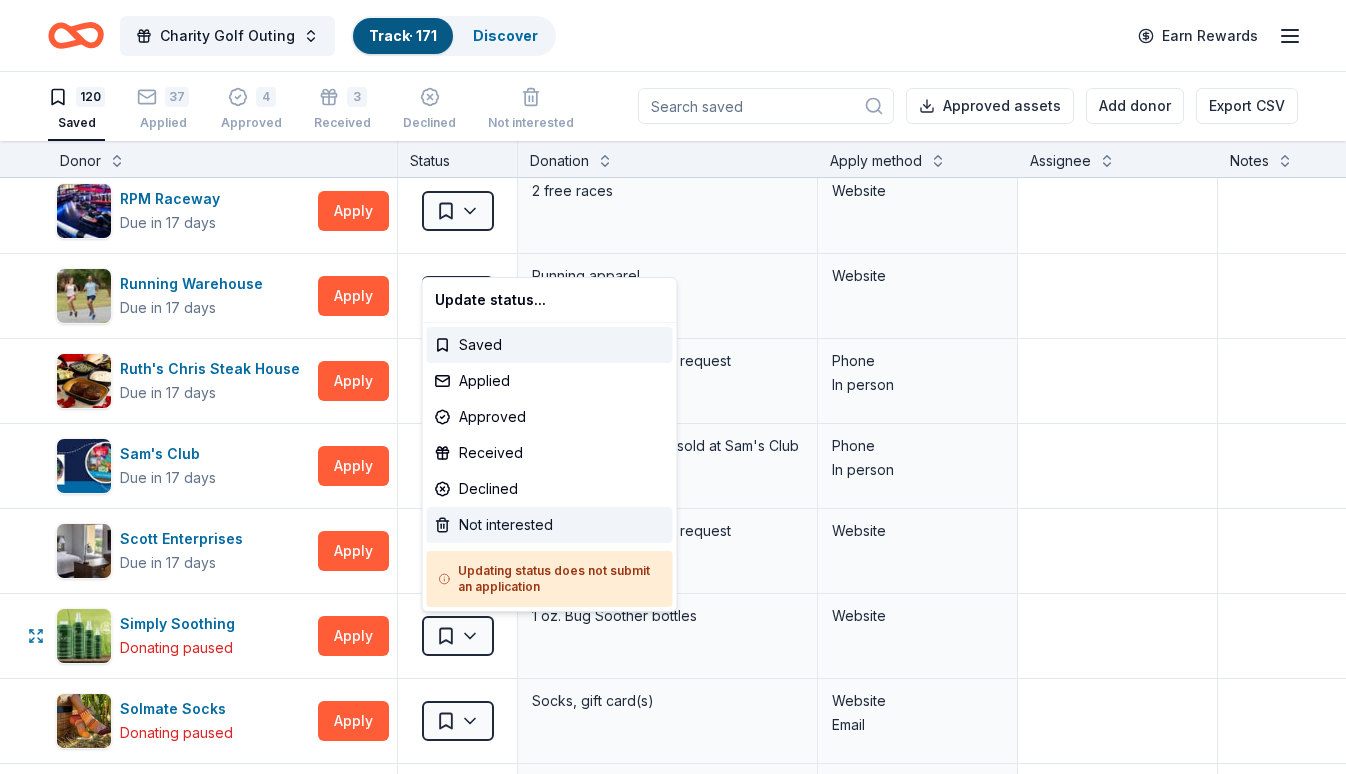 click on "Not interested" at bounding box center (550, 525) 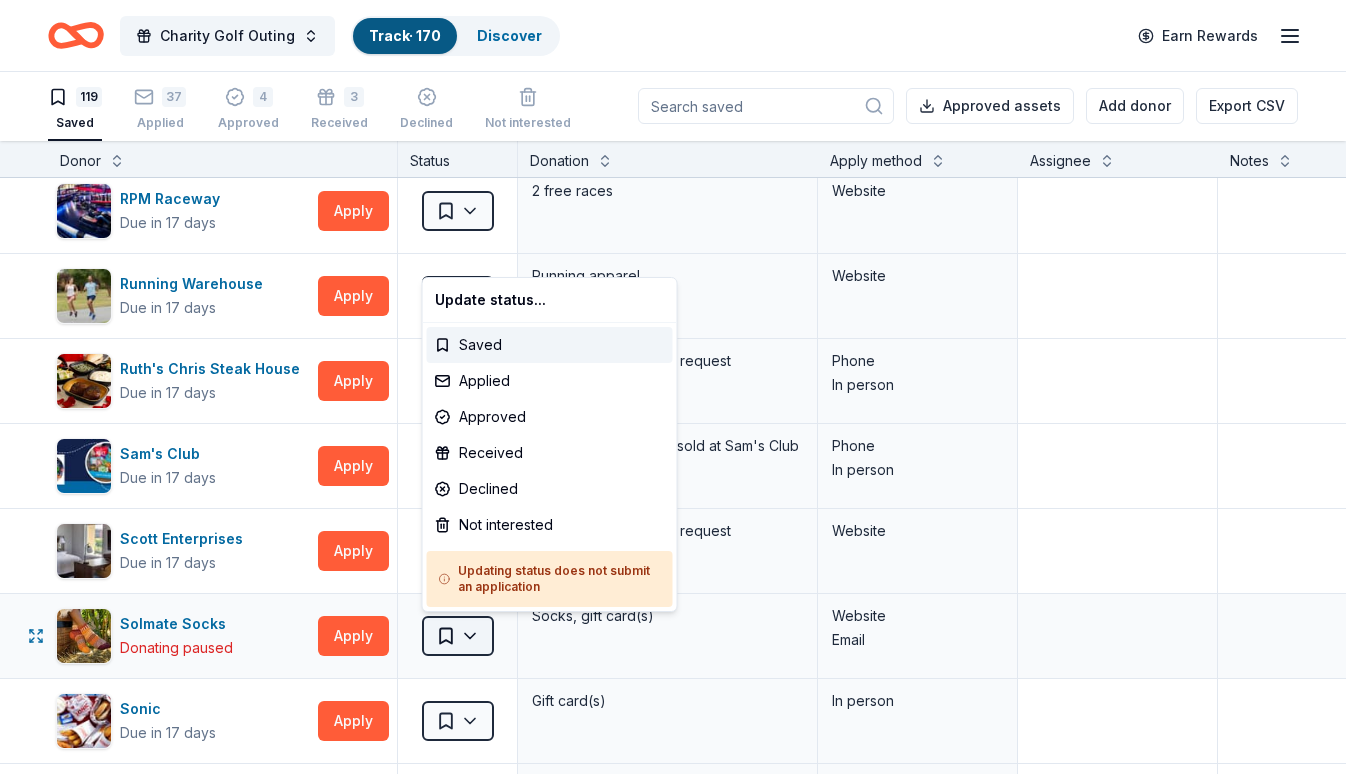 click on "Charity Golf Outing  Track  · 170 Discover Earn Rewards 119 Saved 37 Applied 4 Approved 3 Received Declined Not interested  Approved assets Add donor Export CSV Donor Status Donation Apply method Assignee Notes Adidas Due in 17 days Apply Saved Sporting goods, gift card(s) Mail Adirondack Brewery Due in 19 days Apply Saved Beer, merchandise Website Adventureland Due in 17 days Apply Saved 2 complimentary passes Phone Mail Arooga's Grille House & Sports Bar Due in 17 days Apply Saved Food, gift card(s), merchandise Website Auntie Anne's  Due in 17 days Apply Saved Pretzels, gift card(s) Phone In person Barnes & Noble Due in 17 days Apply Saved Books, gift card(s) Phone In person Bed-Vyne Wine & Spirits Due in  12  days Apply Saved Wine/spirits products, gift card(s) Email In person Mail Beecher's Handmade Cheese Due in 17 days Apply Saved Artisanal cheese products Email Benihana Due in 17 days Apply Saved Gift certificate(s) Mail BlenderBottle Due in 17 days Apply Saved Website Blimpie Due in 17 days Apply 5" at bounding box center (673, 386) 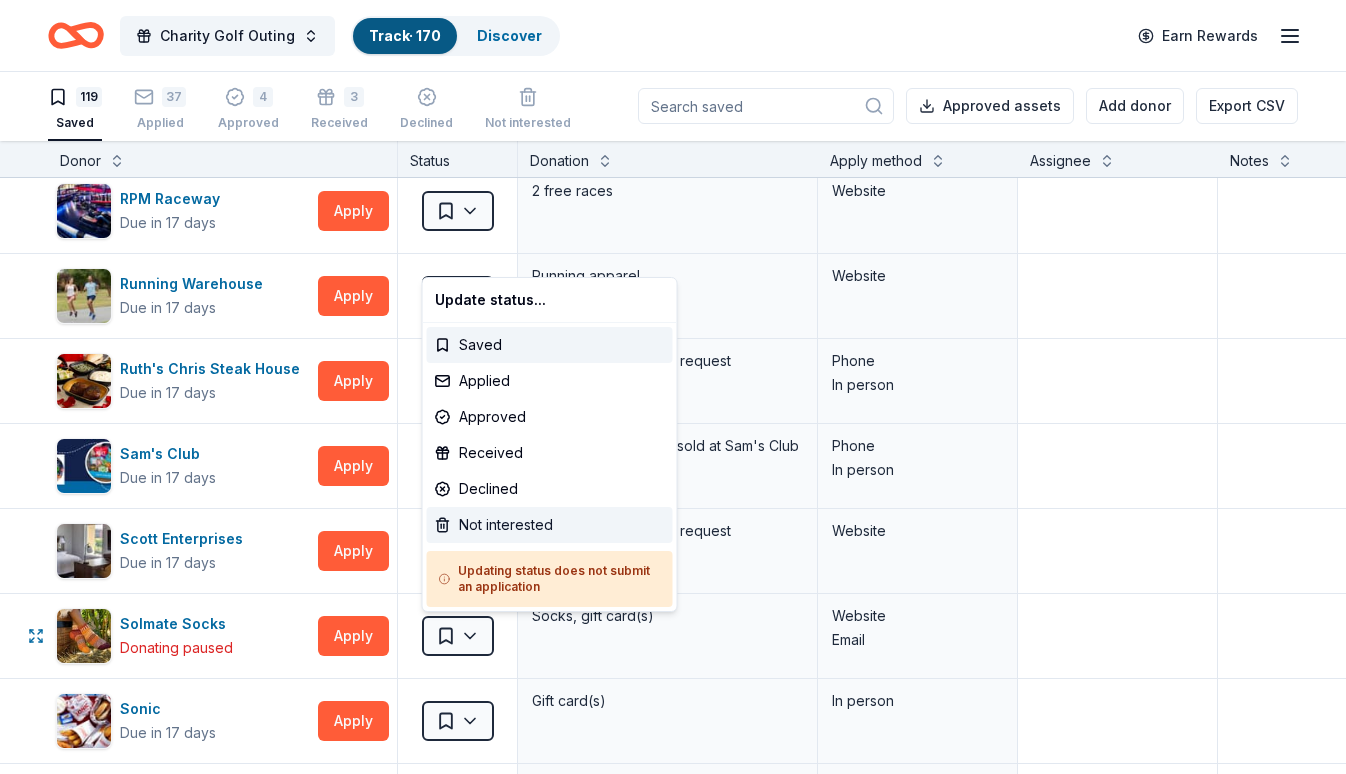 click on "Not interested" at bounding box center (550, 525) 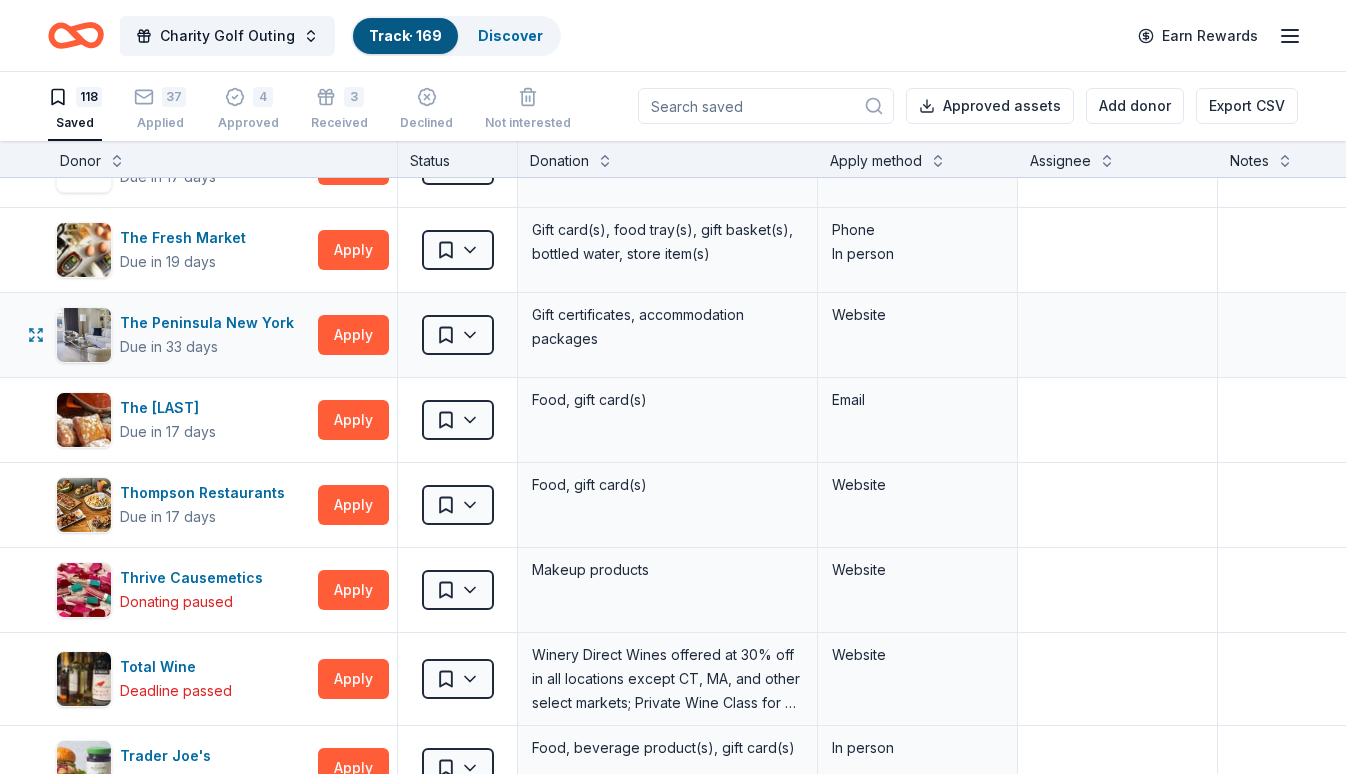 scroll, scrollTop: 8880, scrollLeft: 0, axis: vertical 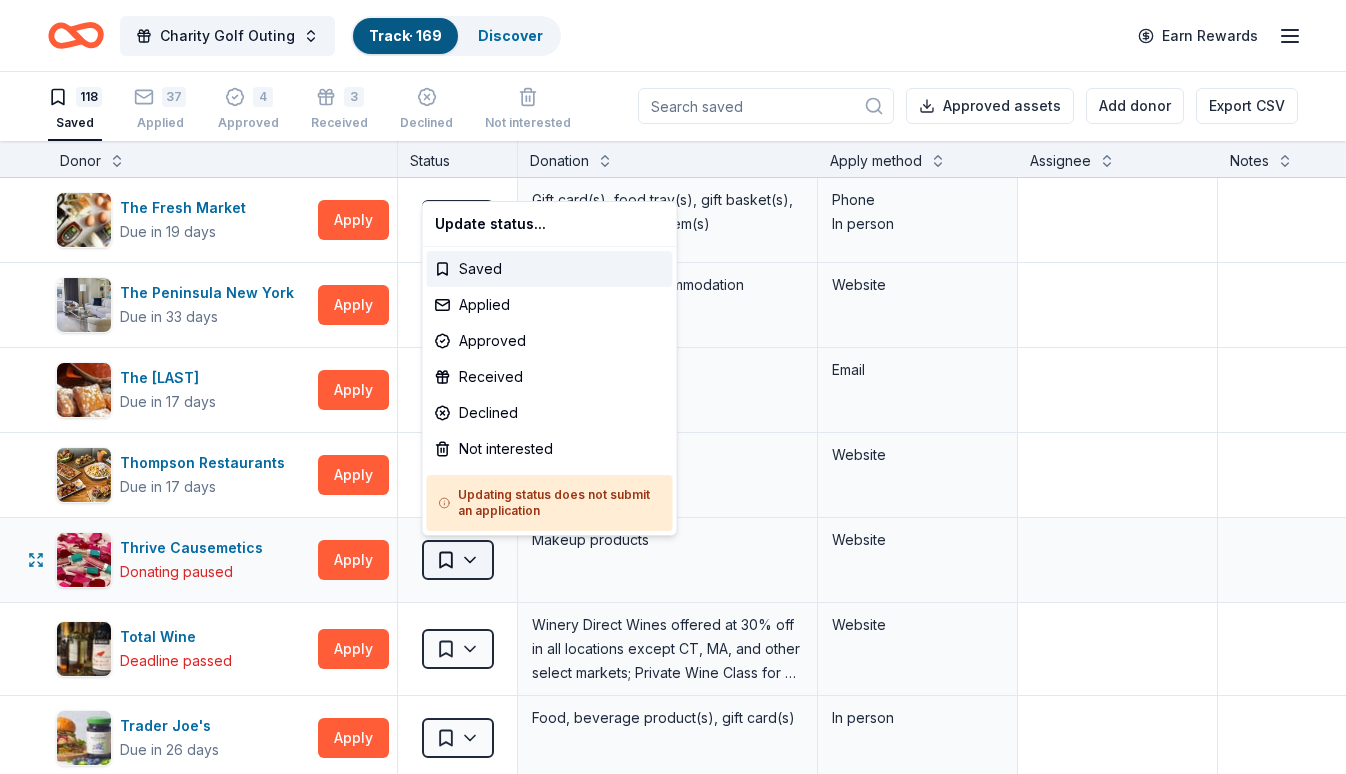 click on "Charity Golf Outing  Track  · 169 Discover Earn Rewards 118 Saved 37 Applied 4 Approved 3 Received Declined Not interested  Approved assets Add donor Export CSV Donor Status Donation Apply method Assignee Notes Adidas Due in 17 days Apply Saved Sporting goods, gift card(s) Mail Adirondack Brewery Due in 19 days Apply Saved Beer, merchandise Website Adventureland Due in 17 days Apply Saved 2 complimentary passes Phone Mail Arooga's Grille House & Sports Bar Due in 17 days Apply Saved Food, gift card(s), merchandise Website Auntie Anne's  Due in 17 days Apply Saved Pretzels, gift card(s) Phone In person Barnes & Noble Due in 17 days Apply Saved Books, gift card(s) Phone In person Bed-Vyne Wine & Spirits Due in  12  days Apply Saved Wine/spirits products, gift card(s) Email In person Mail Beecher's Handmade Cheese Due in 17 days Apply Saved Artisanal cheese products Email Benihana Due in 17 days Apply Saved Gift certificate(s) Mail BlenderBottle Due in 17 days Apply Saved Website Blimpie Due in 17 days Apply 5" at bounding box center (673, 386) 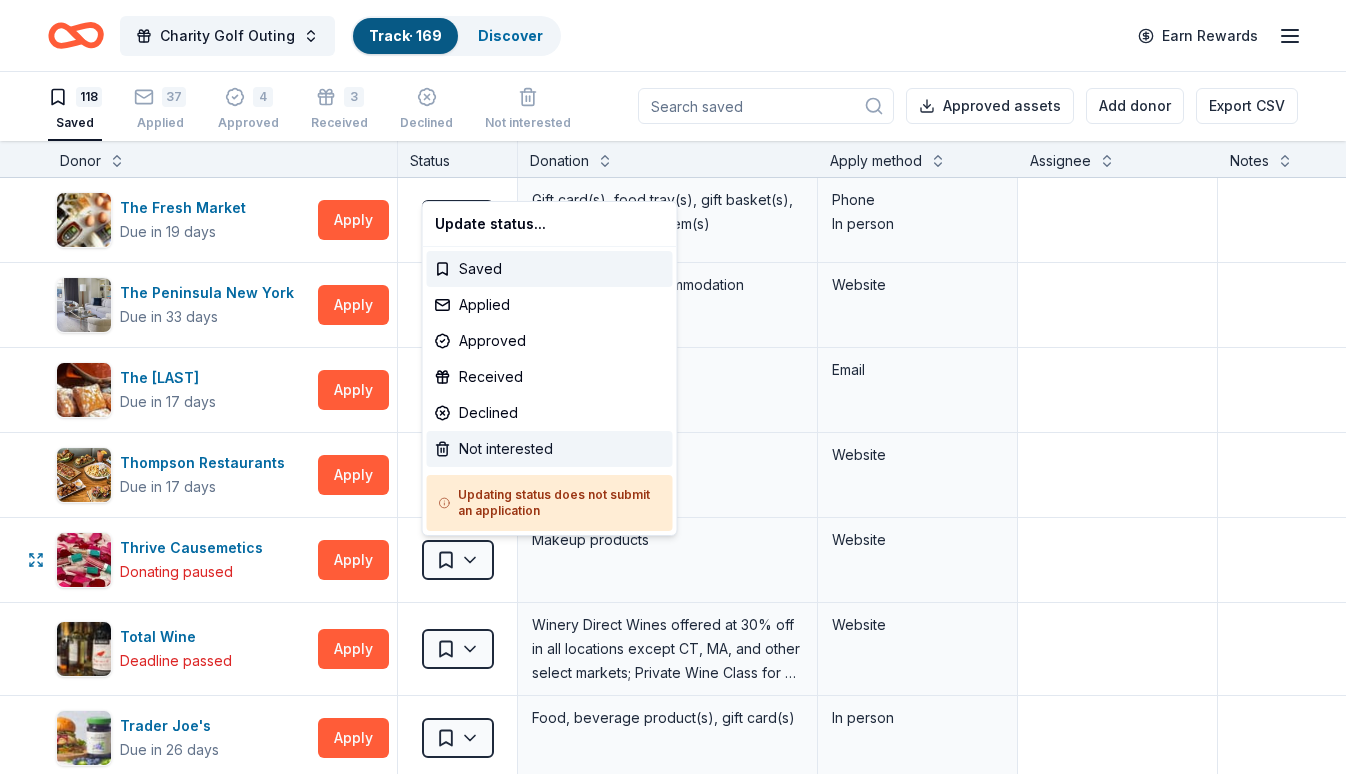 click on "Not interested" at bounding box center [550, 449] 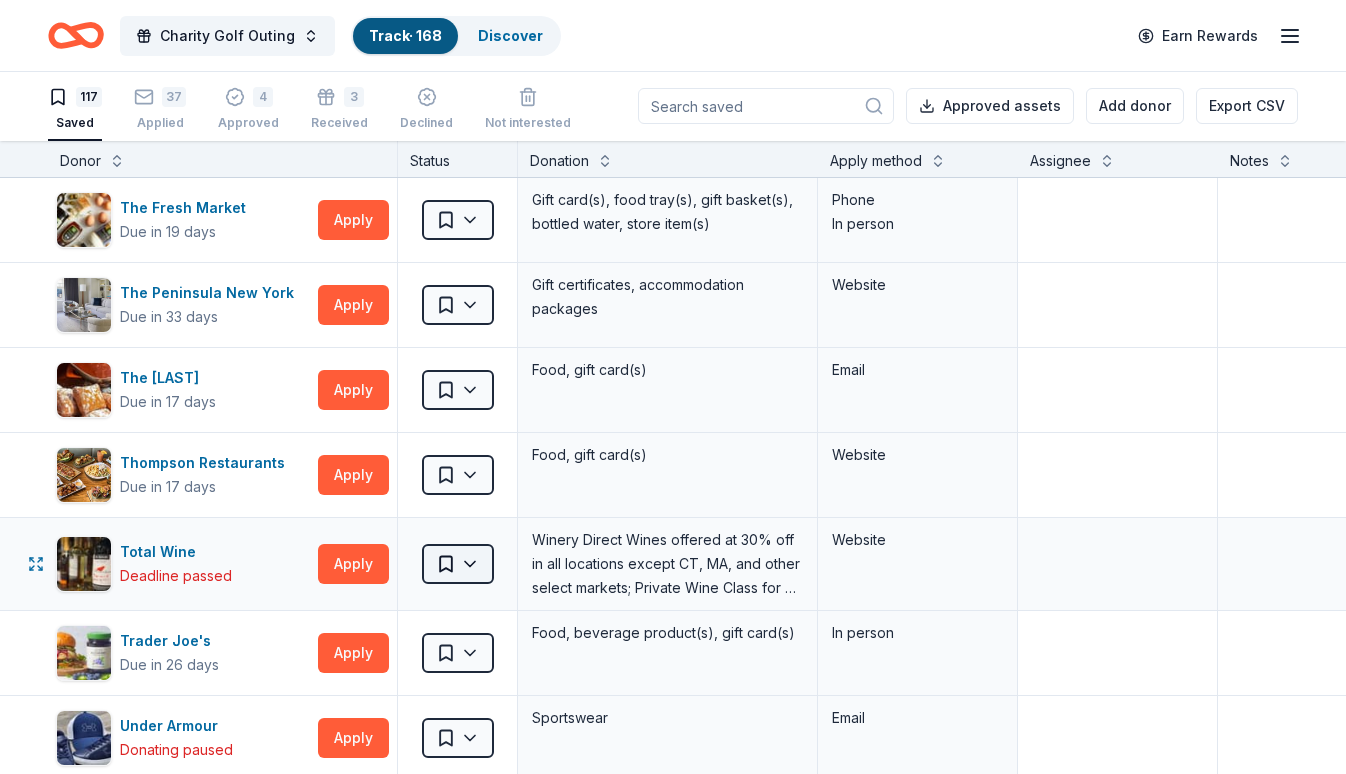 click on "Charity Golf Outing  Track  · 168 Discover Earn Rewards 117 Saved 37 Applied 4 Approved 3 Received Declined Not interested  Approved assets Add donor Export CSV Donor Status Donation Apply method Assignee Notes Adidas Due in 17 days Apply Saved Sporting goods, gift card(s) Mail Adirondack Brewery Due in 19 days Apply Saved Beer, merchandise Website Adventureland Due in 17 days Apply Saved 2 complimentary passes Phone Mail Arooga's Grille House & Sports Bar Due in 17 days Apply Saved Food, gift card(s), merchandise Website Auntie Anne's  Due in 17 days Apply Saved Pretzels, gift card(s) Phone In person Barnes & Noble Due in 17 days Apply Saved Books, gift card(s) Phone In person Bed-Vyne Wine & Spirits Due in  12  days Apply Saved Wine/spirits products, gift card(s) Email In person Mail Beecher's Handmade Cheese Due in 17 days Apply Saved Artisanal cheese products Email Benihana Due in 17 days Apply Saved Gift certificate(s) Mail BlenderBottle Due in 17 days Apply Saved Website Blimpie Due in 17 days Apply 5" at bounding box center (673, 386) 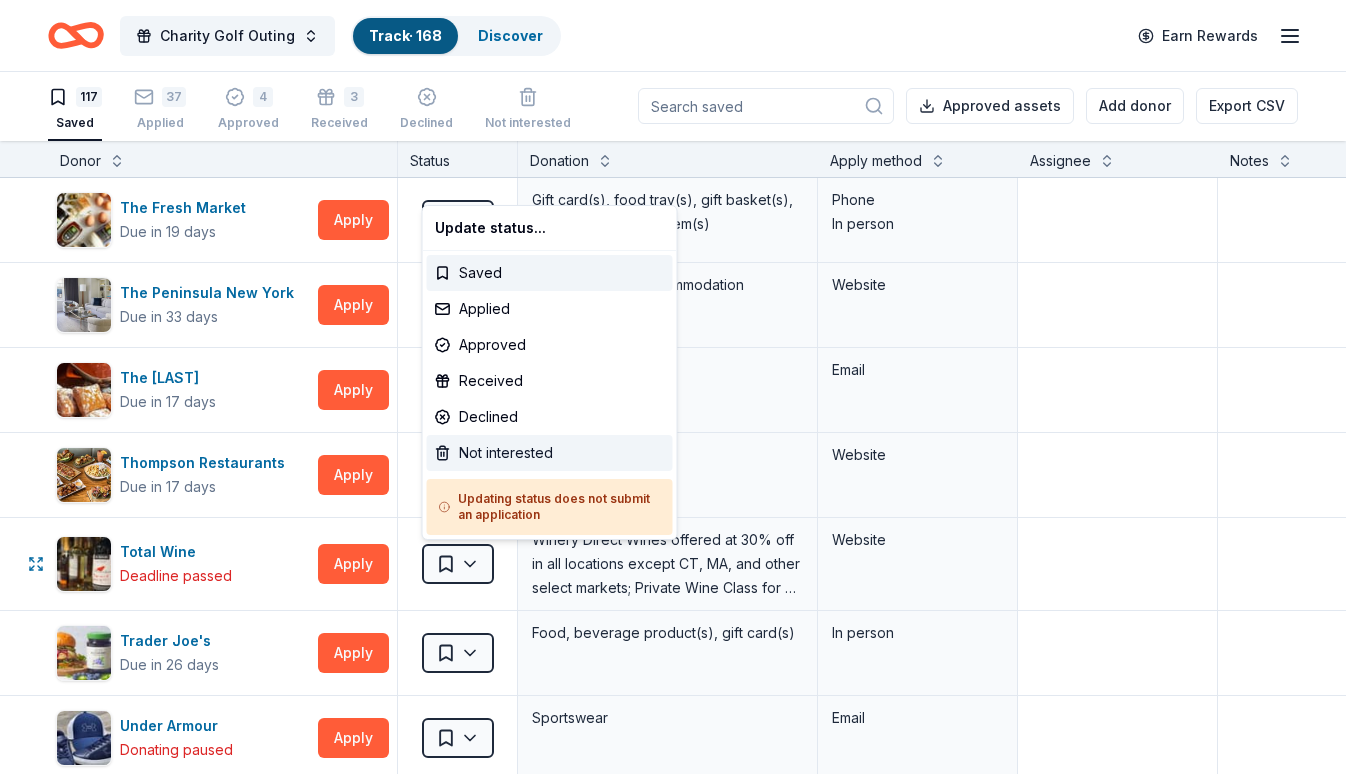 click on "Not interested" at bounding box center (550, 453) 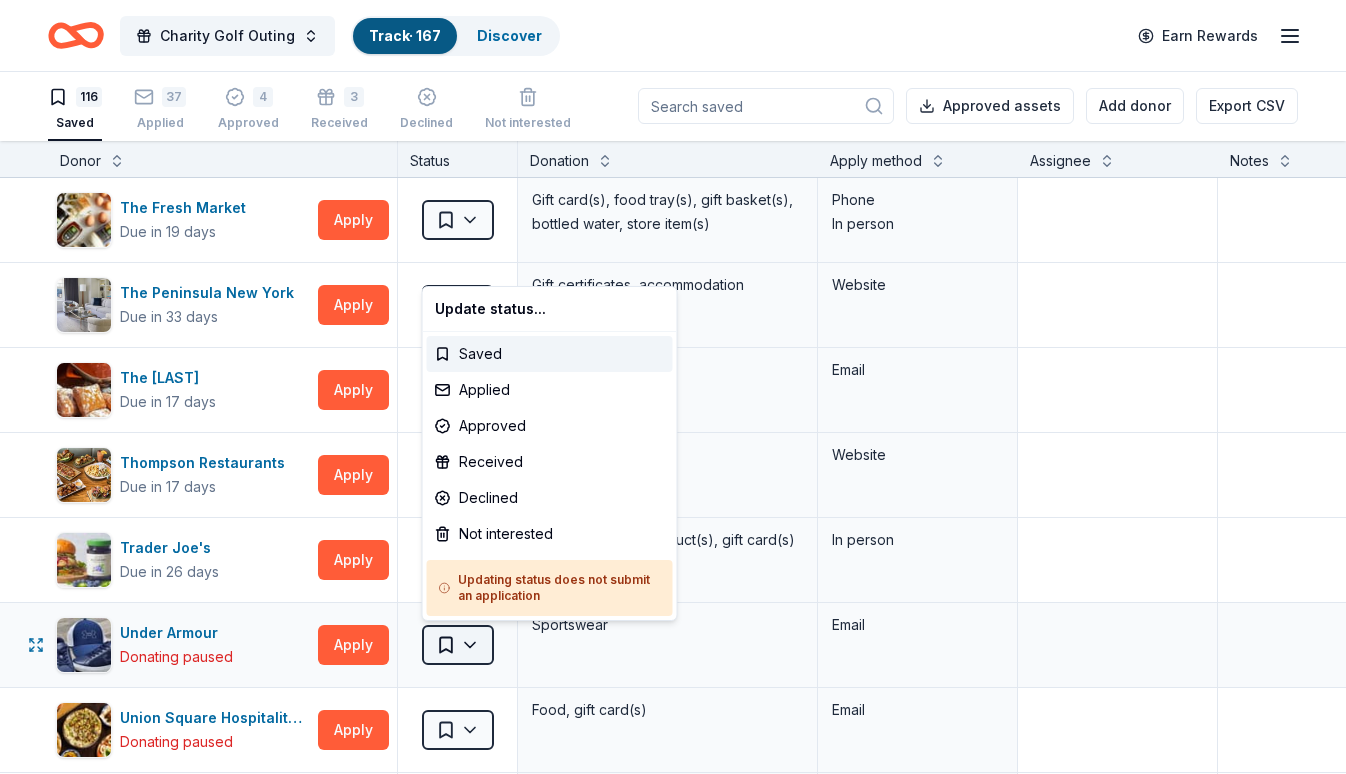 click on "Charity Golf Outing  Track  · 167 Discover Earn Rewards 116 Saved 37 Applied 4 Approved 3 Received Declined Not interested  Approved assets Add donor Export CSV Donor Status Donation Apply method Assignee Notes Adidas Due in 17 days Apply Saved Sporting goods, gift card(s) Mail Adirondack Brewery Due in 19 days Apply Saved Beer, merchandise Website Adventureland Due in 17 days Apply Saved 2 complimentary passes Phone Mail Arooga's Grille House & Sports Bar Due in 17 days Apply Saved Food, gift card(s), merchandise Website Auntie Anne's  Due in 17 days Apply Saved Pretzels, gift card(s) Phone In person Barnes & Noble Due in 17 days Apply Saved Books, gift card(s) Phone In person Bed-Vyne Wine & Spirits Due in  12  days Apply Saved Wine/spirits products, gift card(s) Email In person Mail Beecher's Handmade Cheese Due in 17 days Apply Saved Artisanal cheese products Email Benihana Due in 17 days Apply Saved Gift certificate(s) Mail BlenderBottle Due in 17 days Apply Saved Website Blimpie Due in 17 days Apply 5" at bounding box center (673, 386) 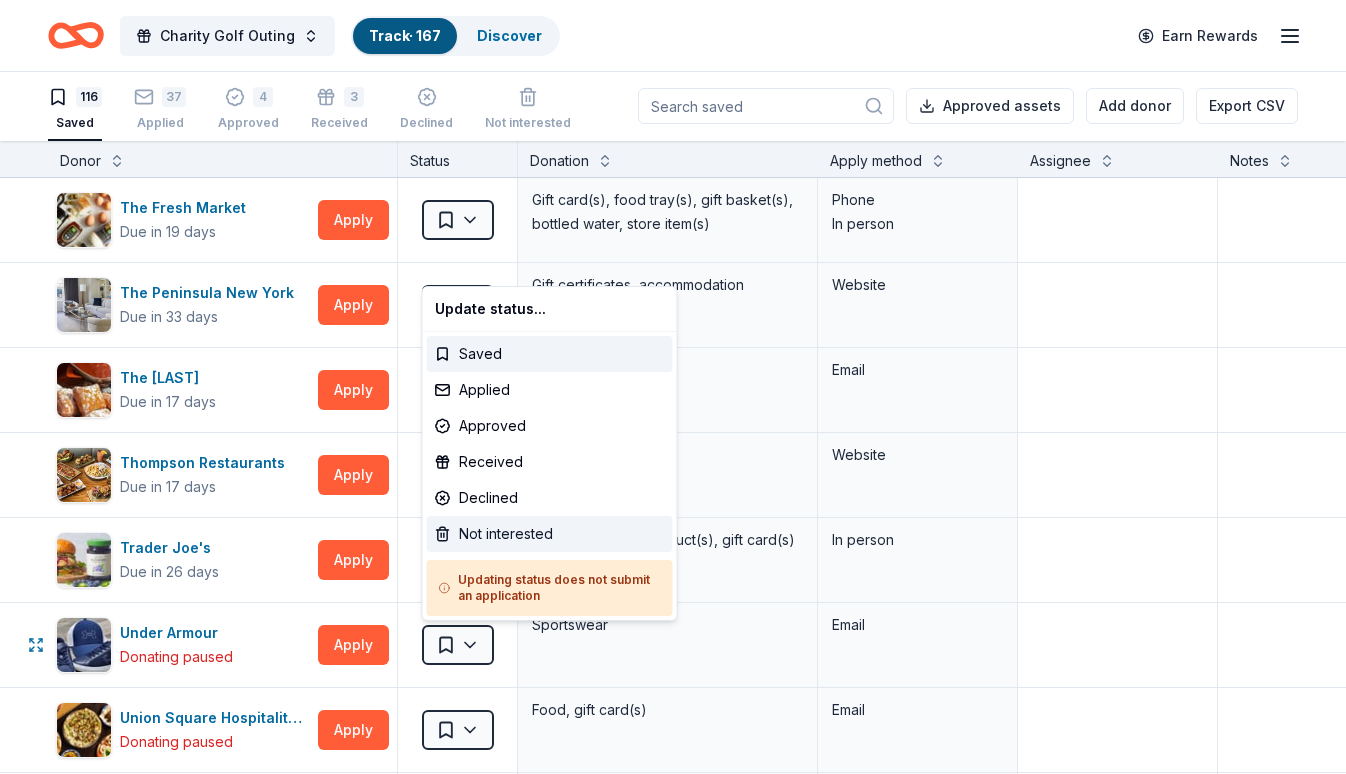 click on "Not interested" at bounding box center [550, 534] 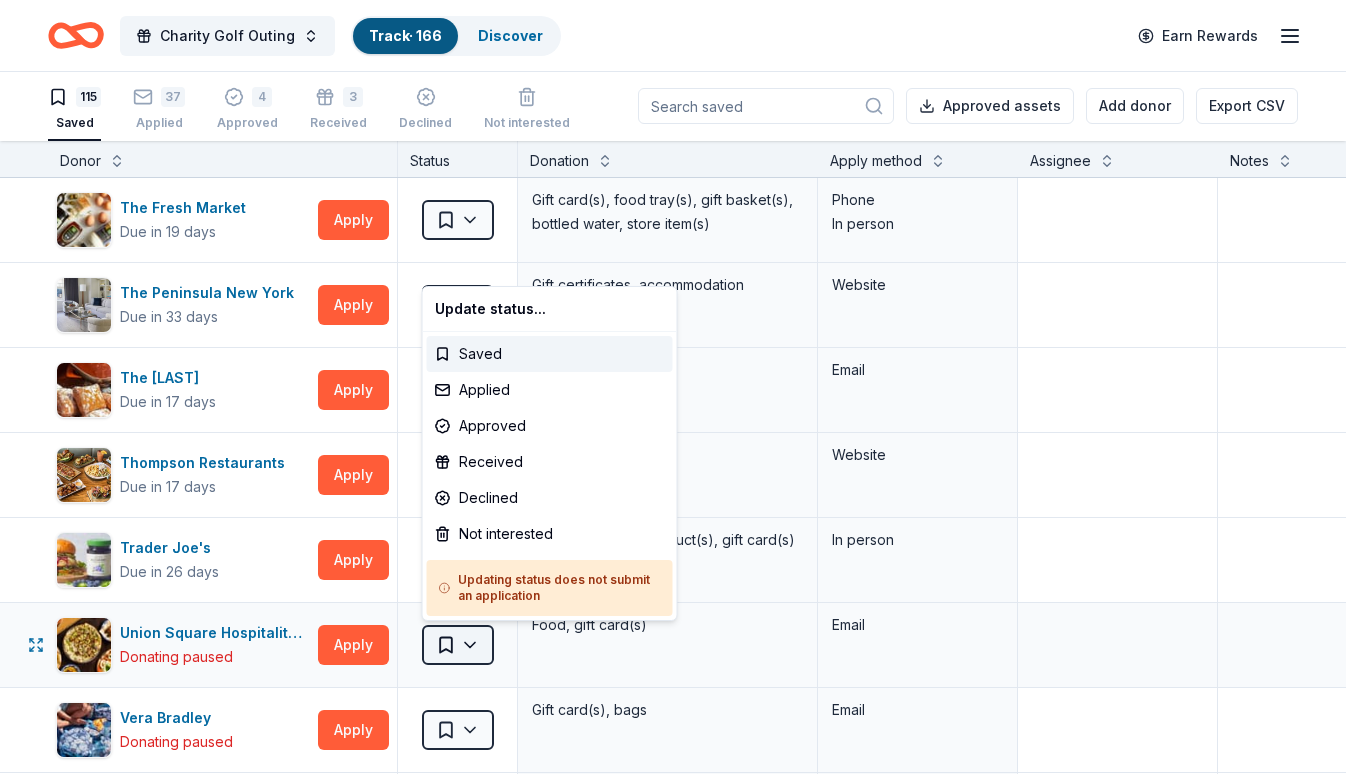 click on "Charity Golf Outing  Track  · 166 Discover Earn Rewards 115 Saved 37 Applied 4 Approved 3 Received Declined Not interested  Approved assets Add donor Export CSV Donor Status Donation Apply method Assignee Notes Adidas Due in 17 days Apply Saved Sporting goods, gift card(s) Mail Adirondack Brewery Due in 19 days Apply Saved Beer, merchandise Website Adventureland Due in 17 days Apply Saved 2 complimentary passes Phone Mail Arooga's Grille House & Sports Bar Due in 17 days Apply Saved Food, gift card(s), merchandise Website Auntie Anne's  Due in 17 days Apply Saved Pretzels, gift card(s) Phone In person Barnes & Noble Due in 17 days Apply Saved Books, gift card(s) Phone In person Bed-Vyne Wine & Spirits Due in  12  days Apply Saved Wine/spirits products, gift card(s) Email In person Mail Beecher's Handmade Cheese Due in 17 days Apply Saved Artisanal cheese products Email Benihana Due in 17 days Apply Saved Gift certificate(s) Mail BlenderBottle Due in 17 days Apply Saved Website Blimpie Due in 17 days Apply 5" at bounding box center (673, 386) 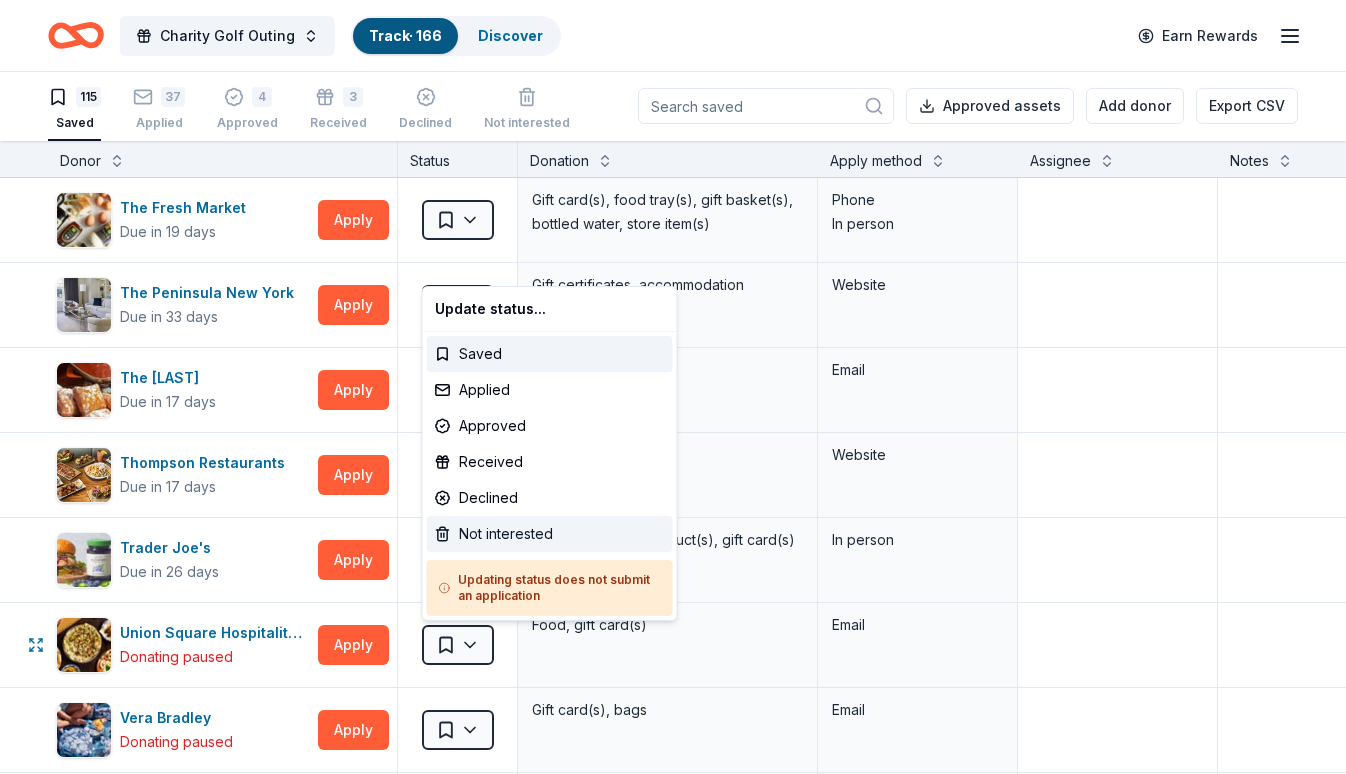 click on "Not interested" at bounding box center (550, 534) 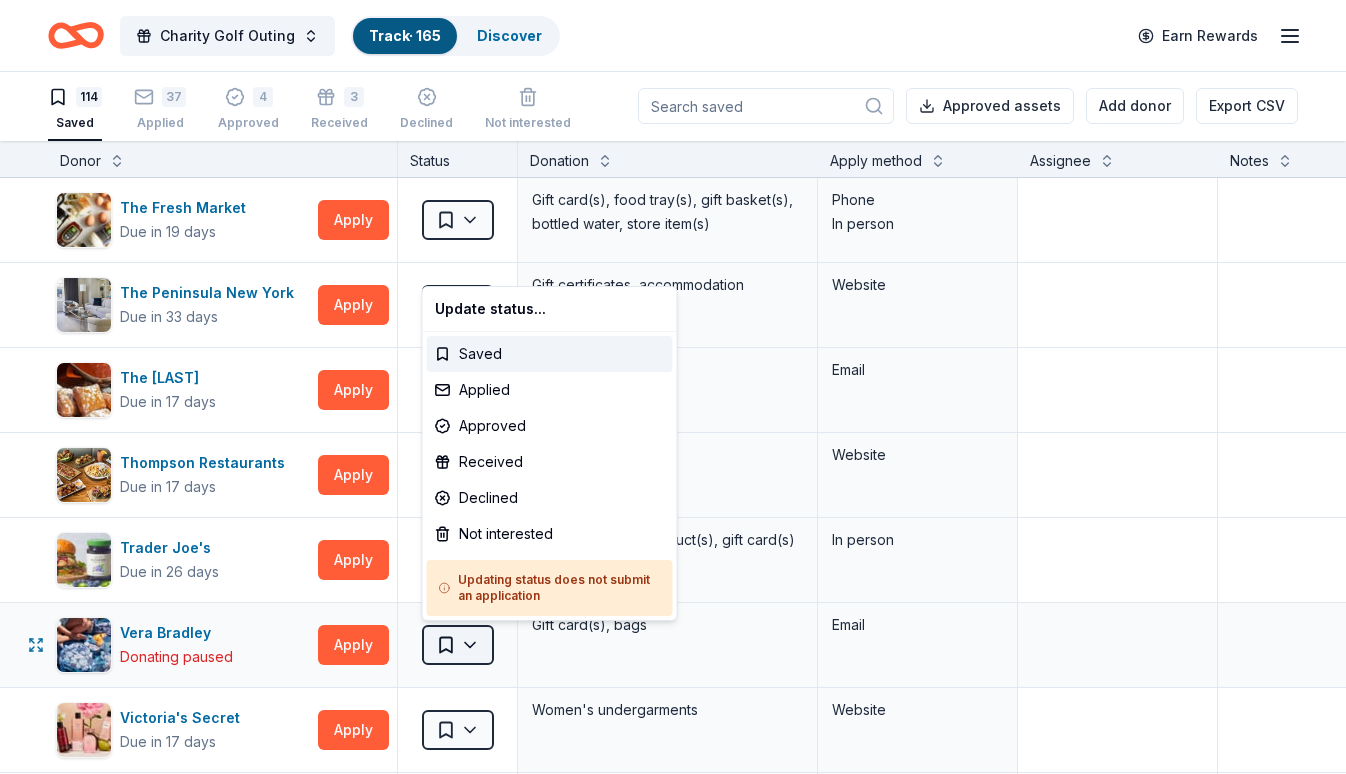 click on "Charity Golf Outing  Track  · 165 Discover Earn Rewards 114 Saved 37 Applied 4 Approved 3 Received Declined Not interested  Approved assets Add donor Export CSV Donor Status Donation Apply method Assignee Notes Adidas Due in 17 days Apply Saved Sporting goods, gift card(s) Mail Adirondack Brewery Due in 19 days Apply Saved Beer, merchandise Website Adventureland Due in 17 days Apply Saved 2 complimentary passes Phone Mail Arooga's Grille House & Sports Bar Due in 17 days Apply Saved Food, gift card(s), merchandise Website Auntie Anne's  Due in 17 days Apply Saved Pretzels, gift card(s) Phone In person Barnes & Noble Due in 17 days Apply Saved Books, gift card(s) Phone In person Bed-Vyne Wine & Spirits Due in  12  days Apply Saved Wine/spirits products, gift card(s) Email In person Mail Beecher's Handmade Cheese Due in 17 days Apply Saved Artisanal cheese products Email Benihana Due in 17 days Apply Saved Gift certificate(s) Mail BlenderBottle Due in 17 days Apply Saved Website Blimpie Due in 17 days Apply 5" at bounding box center [673, 386] 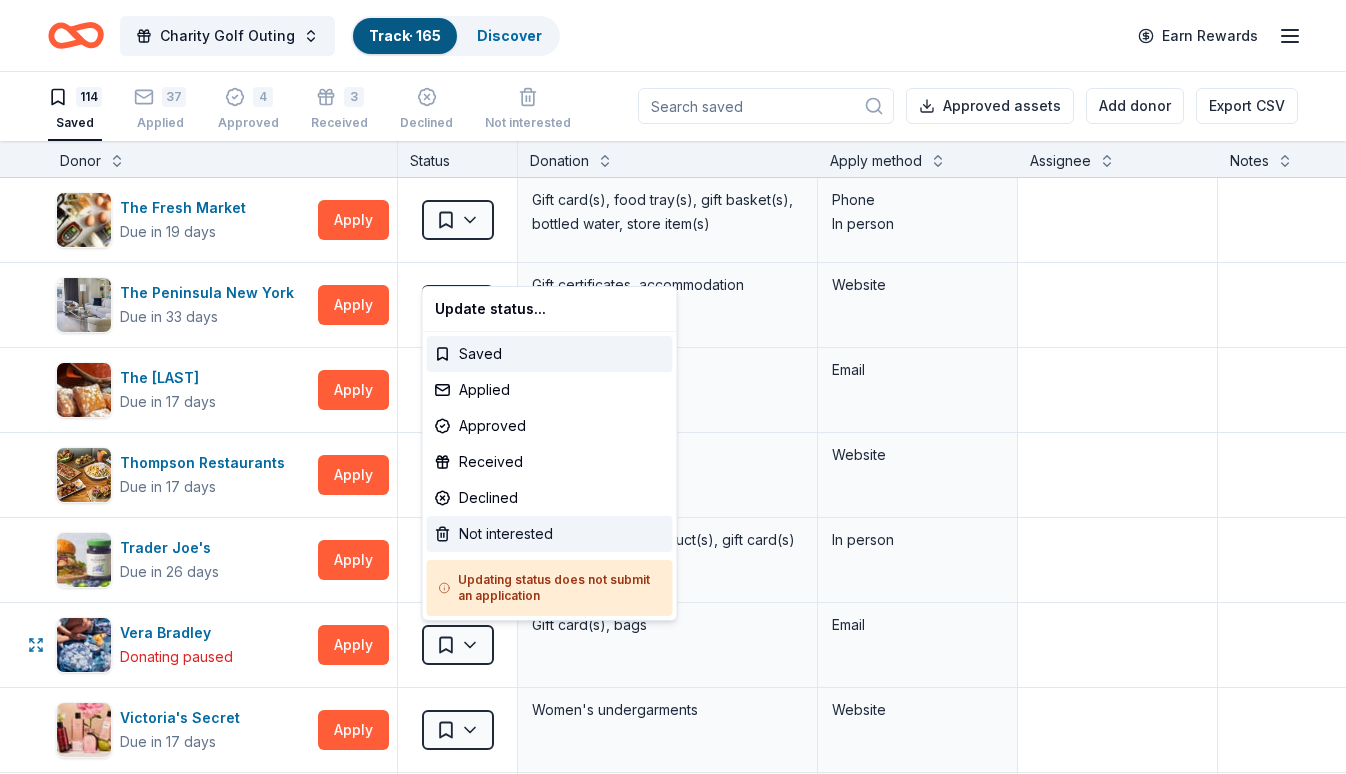 click on "Not interested" at bounding box center [550, 534] 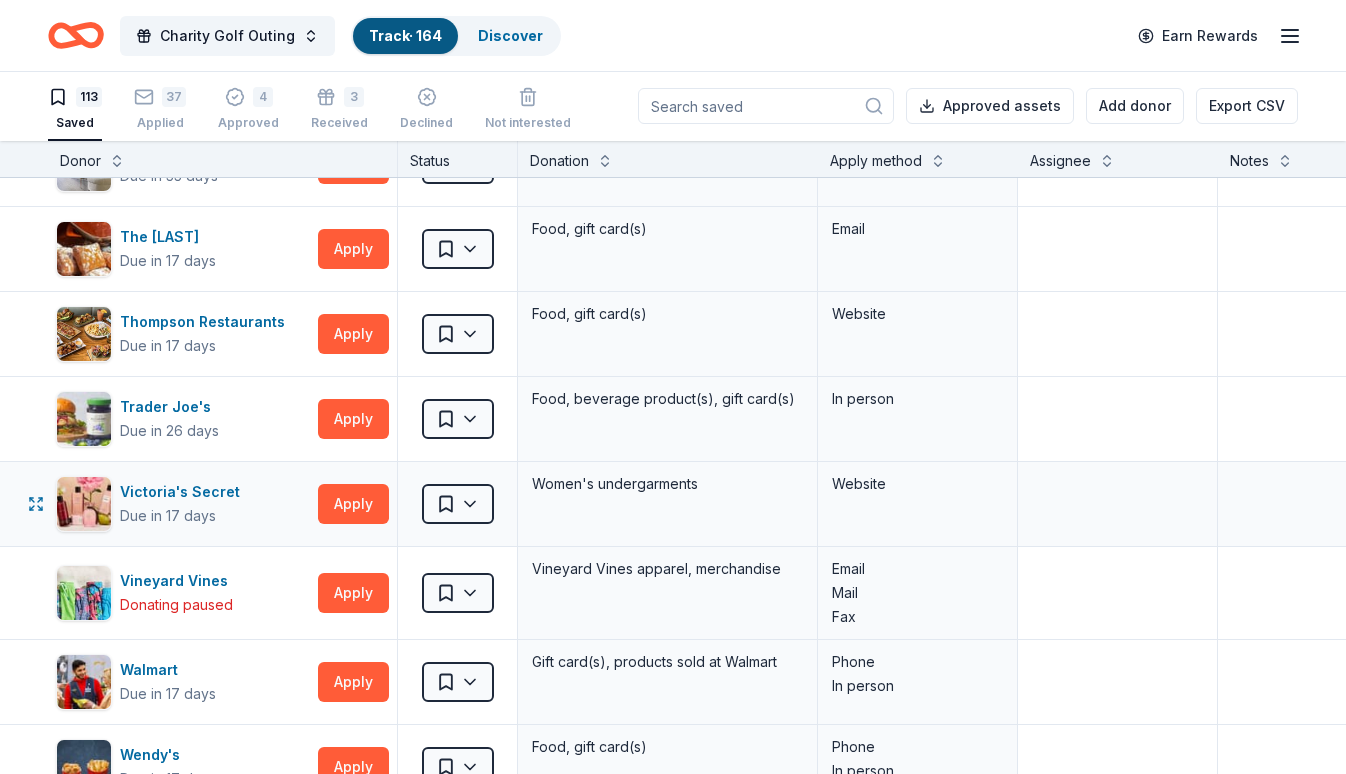 scroll, scrollTop: 9078, scrollLeft: 0, axis: vertical 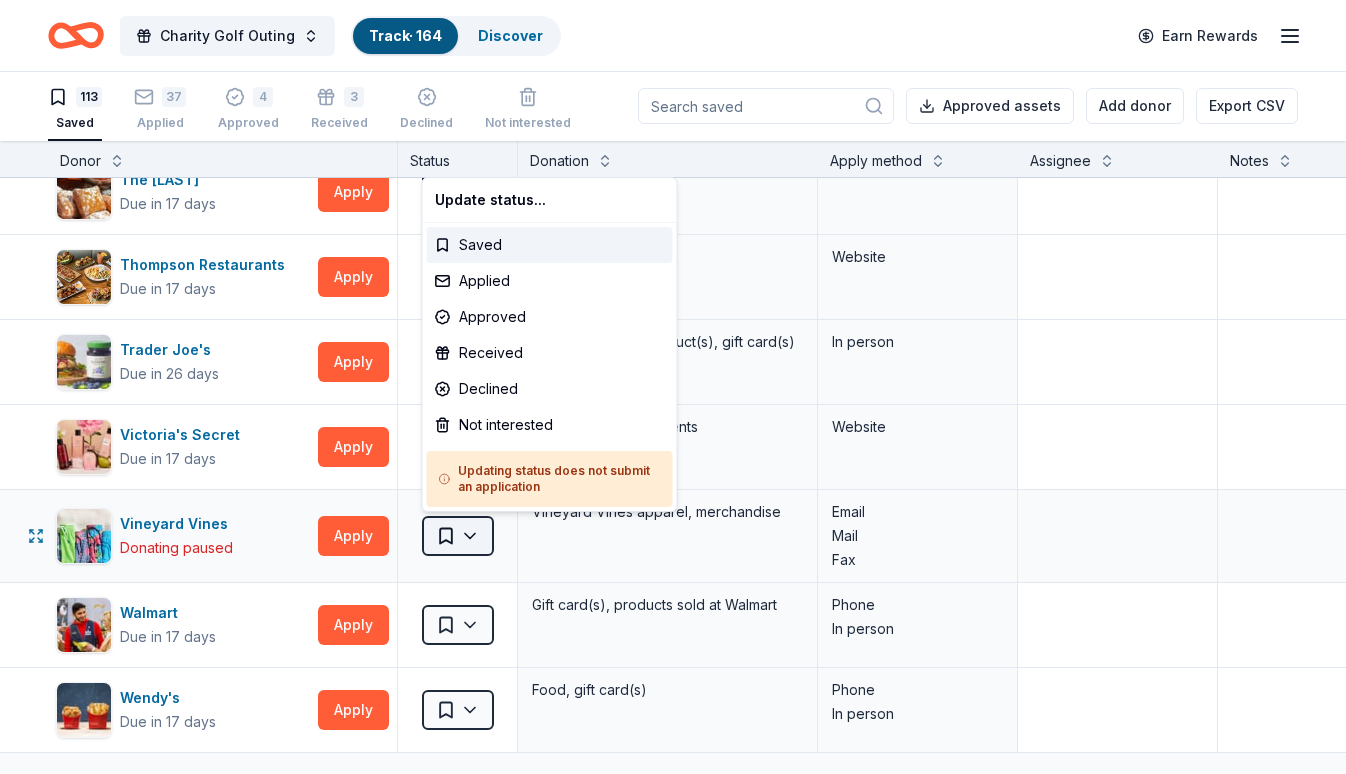 click on "Charity Golf Outing  Track  · 164 Discover Earn Rewards 113 Saved 37 Applied 4 Approved 3 Received Declined Not interested  Approved assets Add donor Export CSV Donor Status Donation Apply method Assignee Notes Adidas Due in 17 days Apply Saved Sporting goods, gift card(s) Mail Adirondack Brewery Due in 19 days Apply Saved Beer, merchandise Website Adventureland Due in 17 days Apply Saved 2 complimentary passes Phone Mail Arooga's Grille House & Sports Bar Due in 17 days Apply Saved Food, gift card(s), merchandise Website Auntie Anne's  Due in 17 days Apply Saved Pretzels, gift card(s) Phone In person Barnes & Noble Due in 17 days Apply Saved Books, gift card(s) Phone In person Bed-Vyne Wine & Spirits Due in  12  days Apply Saved Wine/spirits products, gift card(s) Email In person Mail Beecher's Handmade Cheese Due in 17 days Apply Saved Artisanal cheese products Email Benihana Due in 17 days Apply Saved Gift certificate(s) Mail BlenderBottle Due in 17 days Apply Saved Website Blimpie Due in 17 days Apply 5" at bounding box center [673, 386] 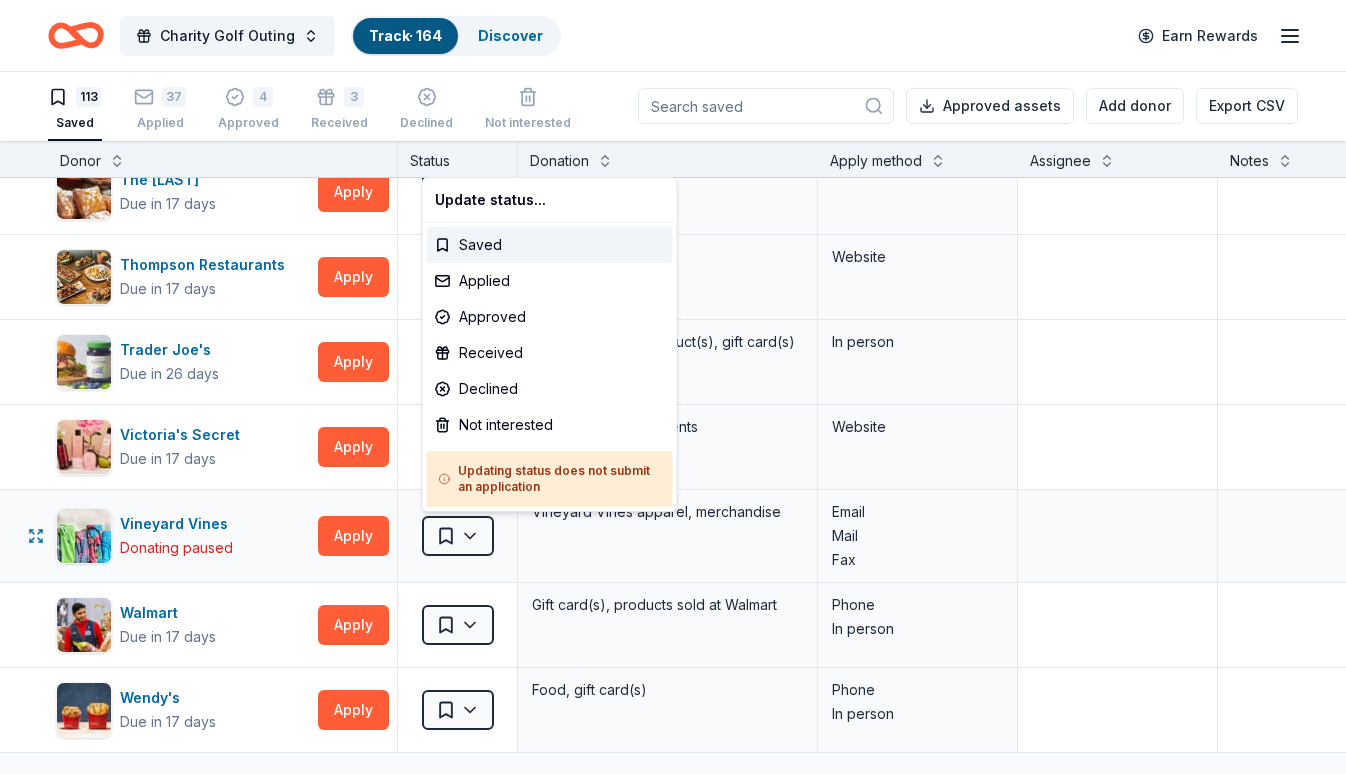 click on "Charity Golf Outing  Track  · 164 Discover Earn Rewards 113 Saved 37 Applied 4 Approved 3 Received Declined Not interested  Approved assets Add donor Export CSV Donor Status Donation Apply method Assignee Notes Adidas Due in 17 days Apply Saved Sporting goods, gift card(s) Mail Adirondack Brewery Due in 19 days Apply Saved Beer, merchandise Website Adventureland Due in 17 days Apply Saved 2 complimentary passes Phone Mail Arooga's Grille House & Sports Bar Due in 17 days Apply Saved Food, gift card(s), merchandise Website Auntie Anne's  Due in 17 days Apply Saved Pretzels, gift card(s) Phone In person Barnes & Noble Due in 17 days Apply Saved Books, gift card(s) Phone In person Bed-Vyne Wine & Spirits Due in  12  days Apply Saved Wine/spirits products, gift card(s) Email In person Mail Beecher's Handmade Cheese Due in 17 days Apply Saved Artisanal cheese products Email Benihana Due in 17 days Apply Saved Gift certificate(s) Mail BlenderBottle Due in 17 days Apply Saved Website Blimpie Due in 17 days Apply 5" at bounding box center (673, 386) 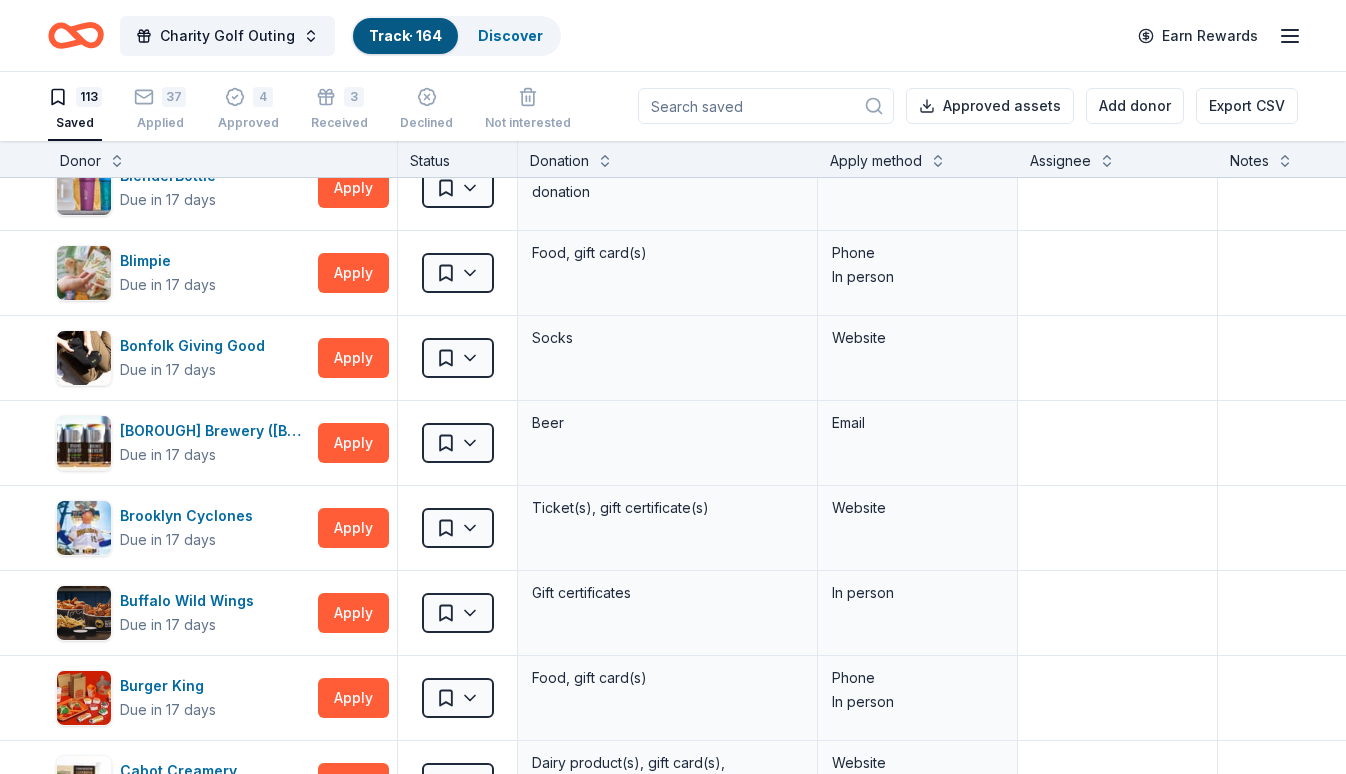 scroll, scrollTop: 0, scrollLeft: 0, axis: both 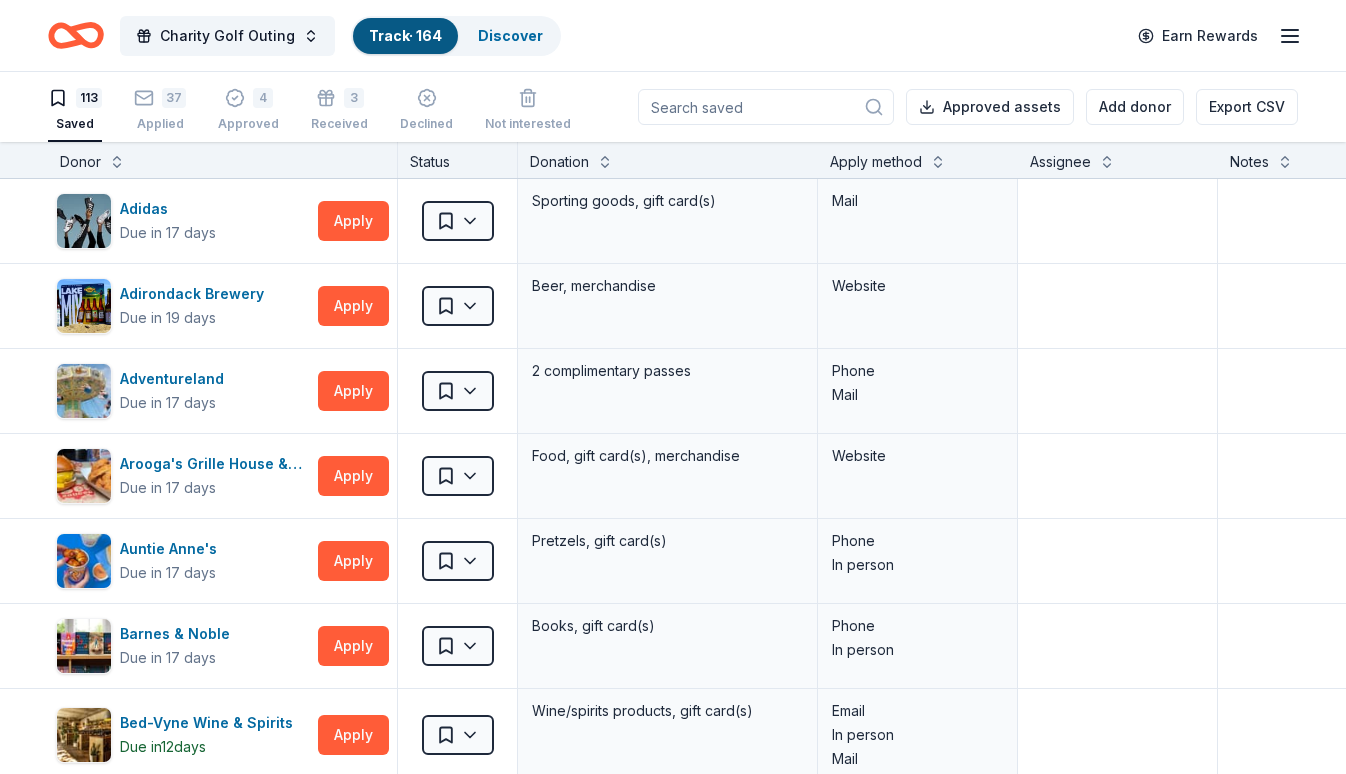 click on "Apply method" at bounding box center [876, 162] 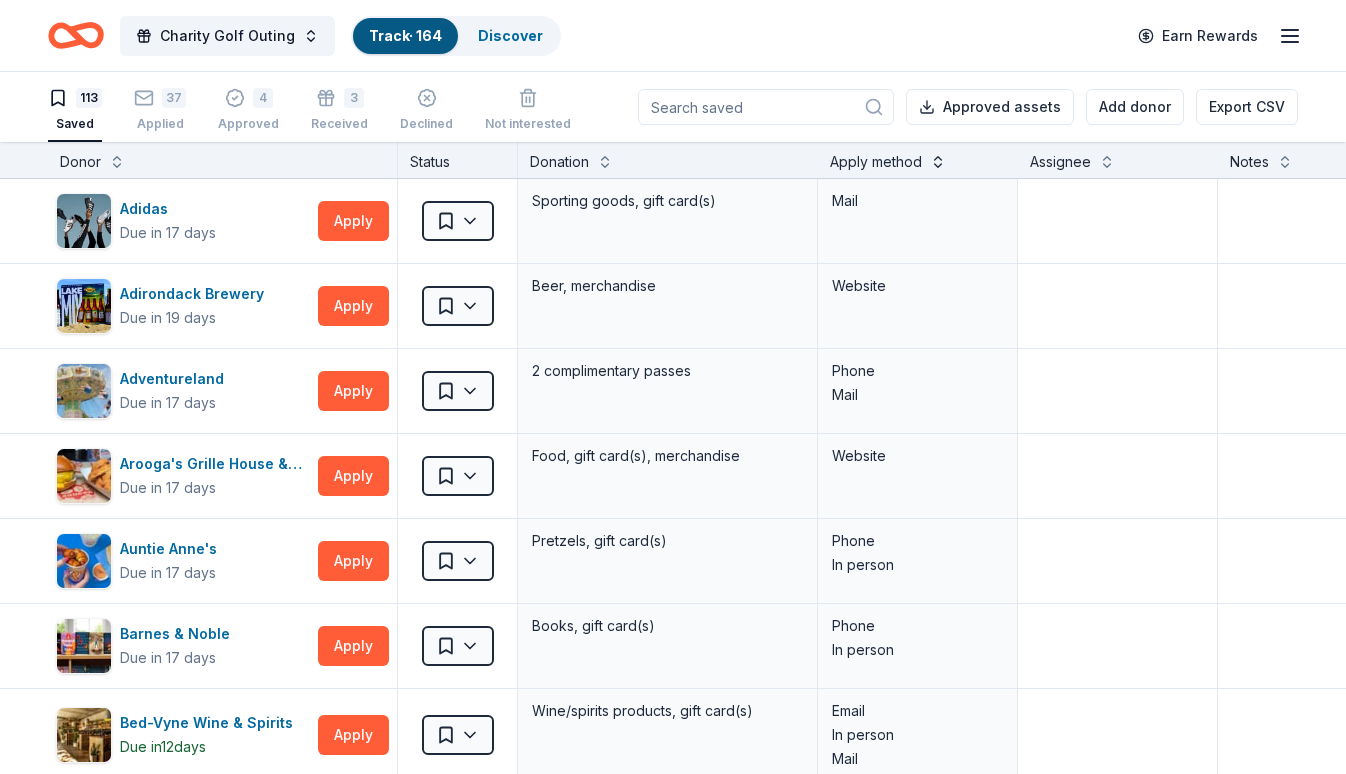 click at bounding box center [938, 160] 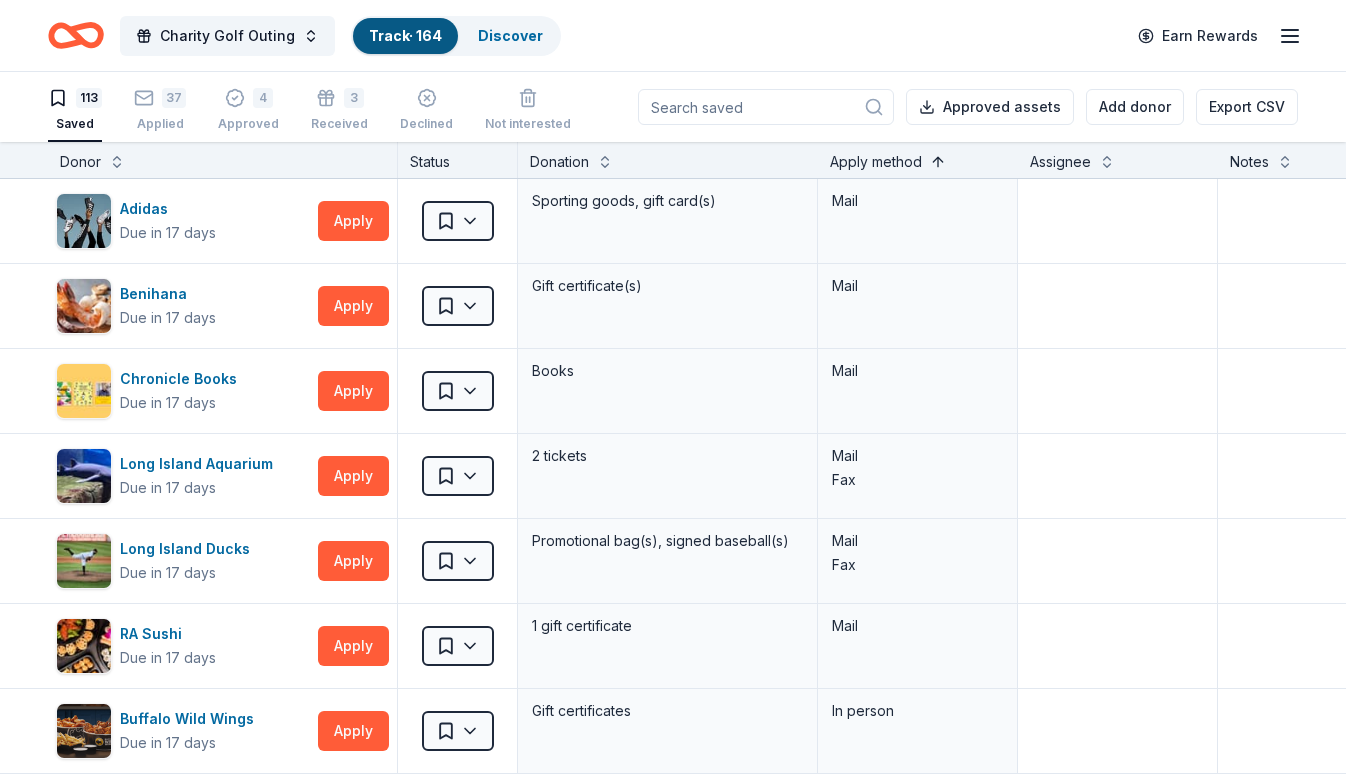 click at bounding box center (938, 160) 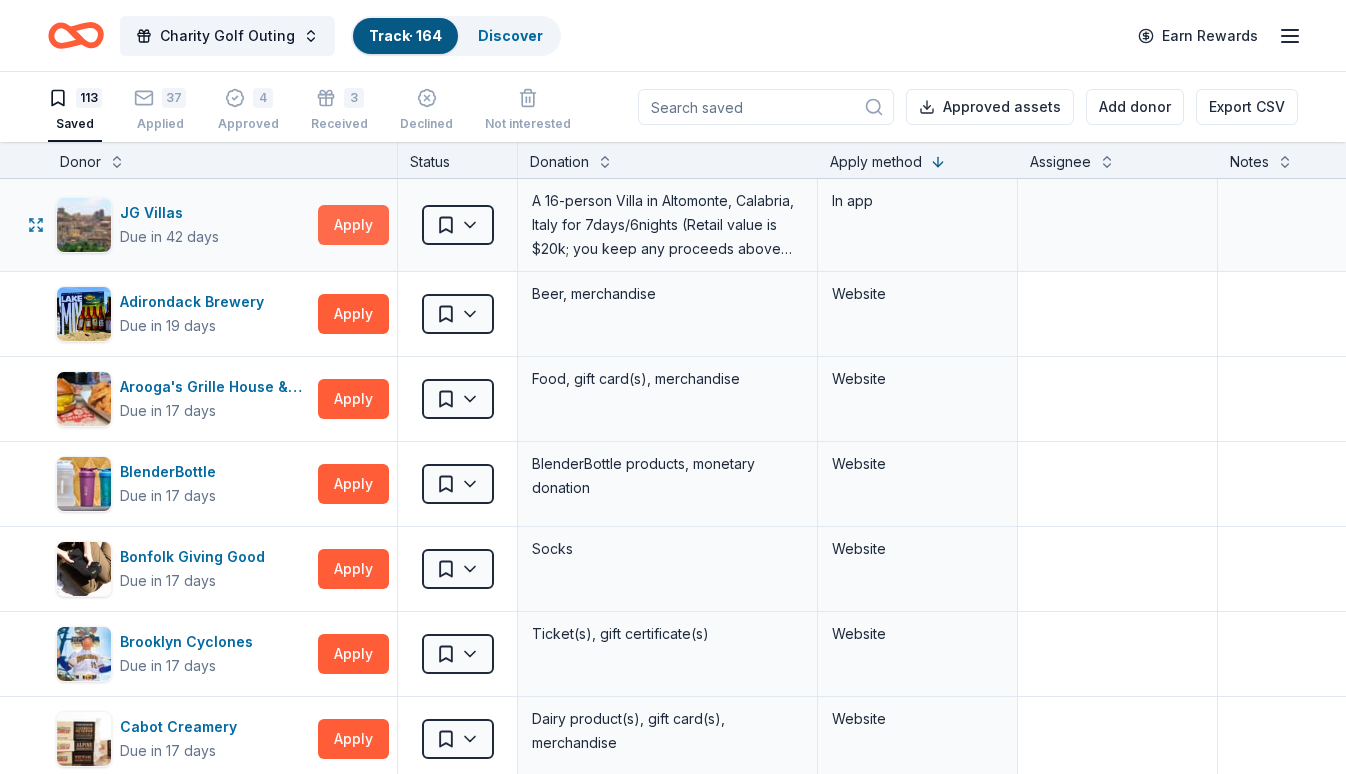 click on "Apply" at bounding box center [353, 225] 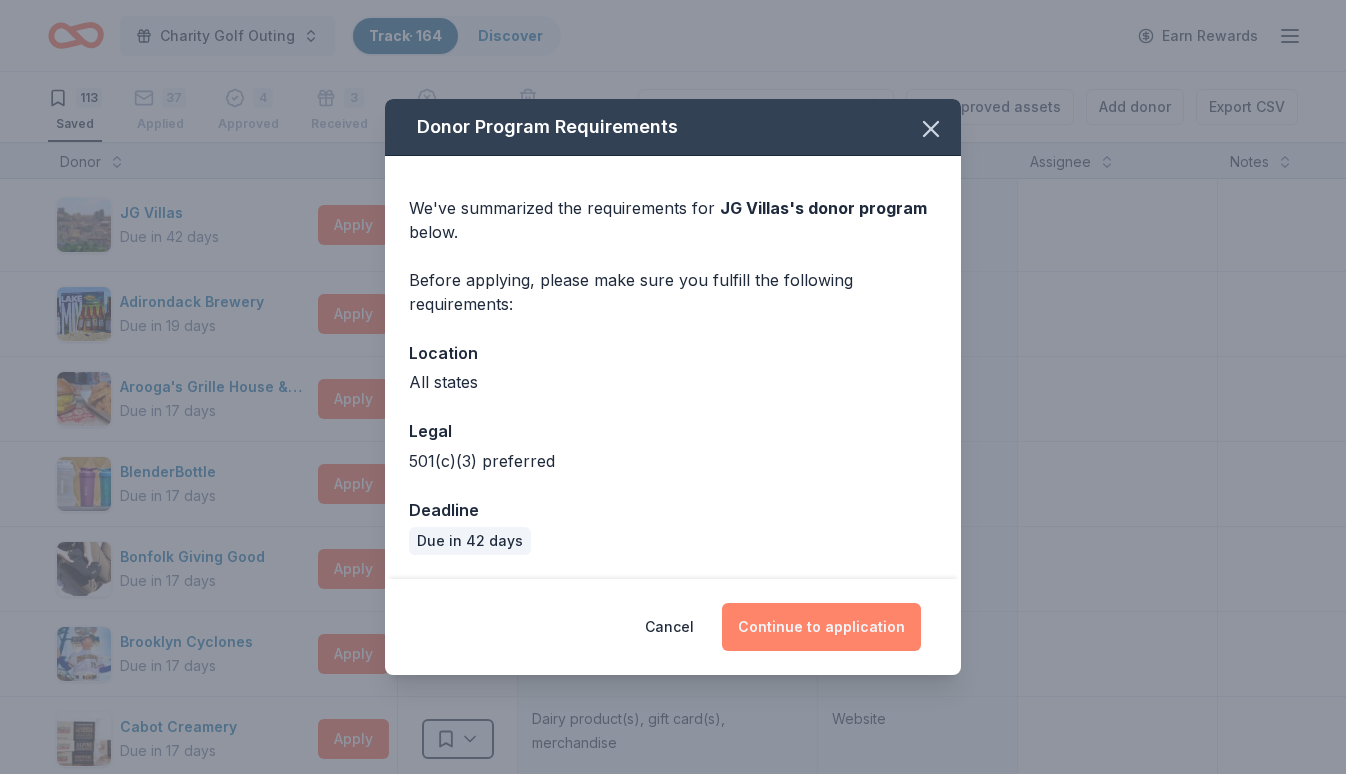 click on "Continue to application" at bounding box center [821, 627] 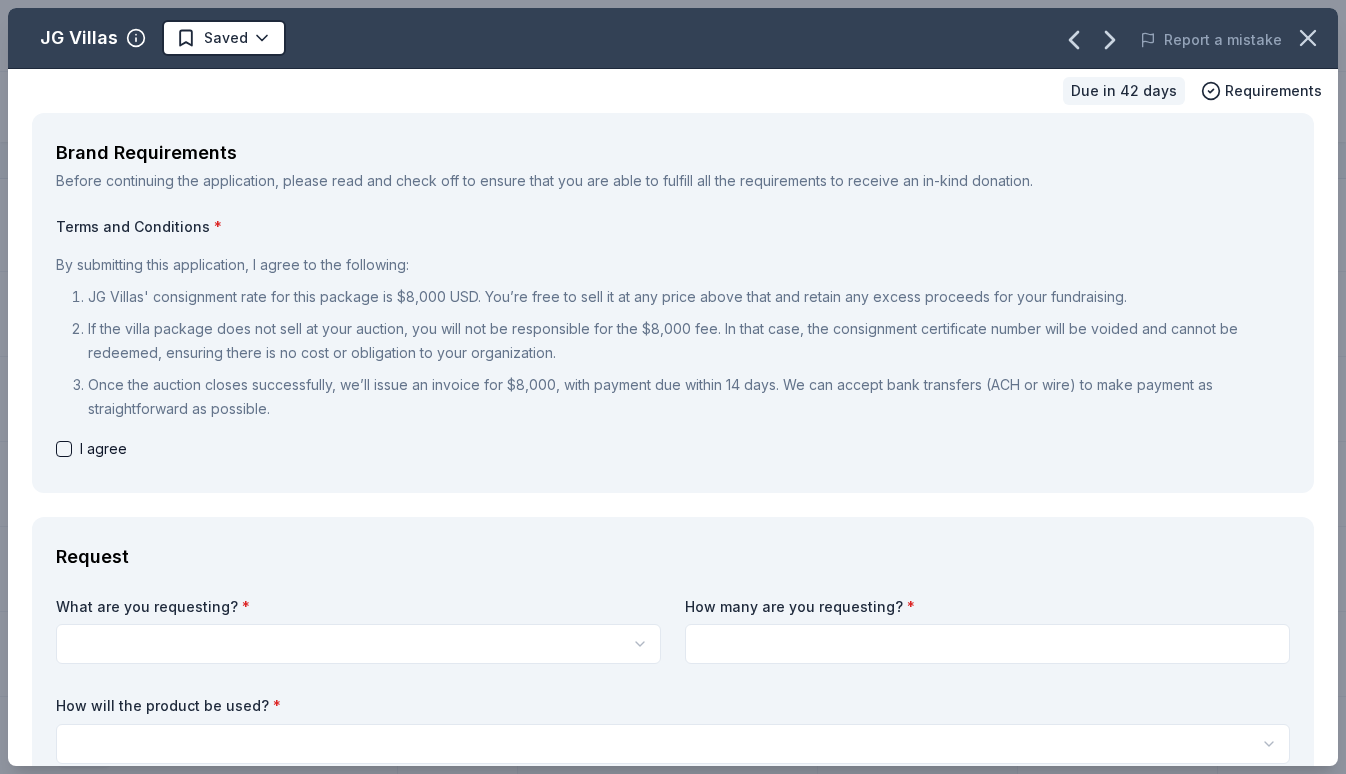 click at bounding box center [64, 449] 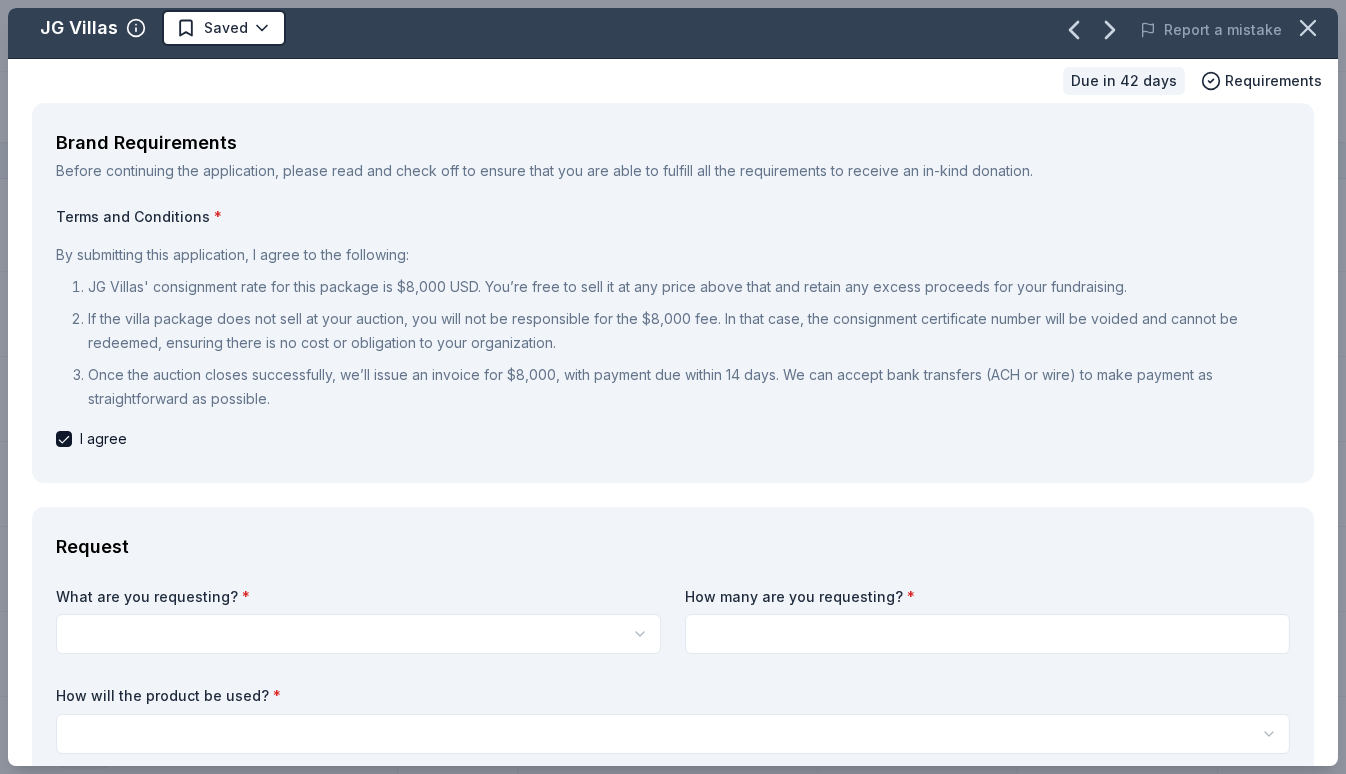 scroll, scrollTop: 0, scrollLeft: 0, axis: both 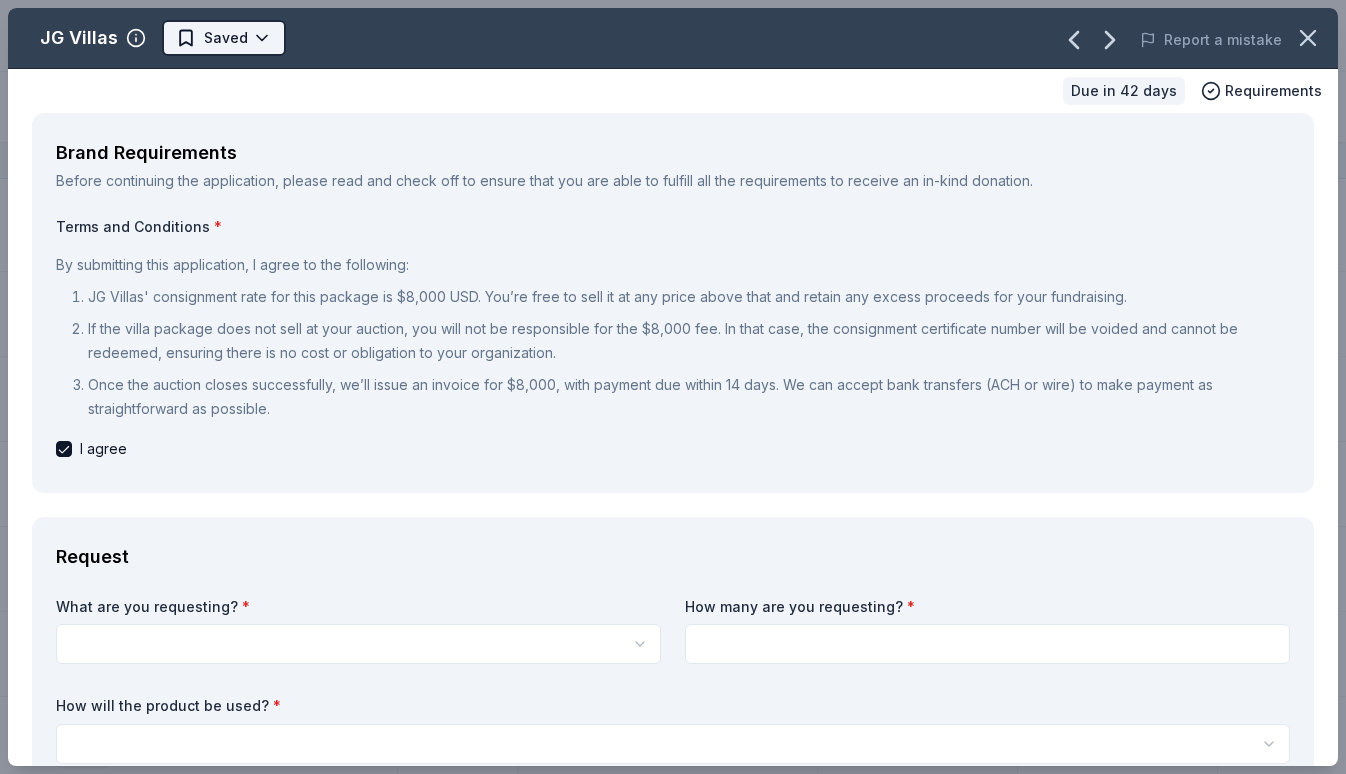 click on "Charity Golf Outing  Track  · 164 Discover Earn Rewards 113 Saved 37 Applied 4 Approved 3 Received Declined Not interested  Approved assets Add donor Export CSV Donor Status Donation Apply method Assignee Notes JG Villas Due in 42 days Apply Saved A 16-person Villa in Altomonte, Calabria, Italy for 7days/6nights (Retail value is $20k; you keep any proceeds above our charity rate of $8k), includes an epicurean breakfast prepared daily by a local chef, free all-inclusive access to the wine cellar, a privately guided walking tour of the town of Altomonte, a private cooking class featuring world-famous Southern Italian cuisine In app Adirondack Brewery Due in 19 days Apply Saved Beer, merchandise Website Arooga's Grille House & Sports Bar Due in 17 days Apply Saved Food, gift card(s), merchandise Website BlenderBottle Due in 17 days Apply Saved BlenderBottle products, monetary donation Website Bonfolk Giving Good Due in 17 days Apply Saved Socks Website Brooklyn Cyclones Due in 17 days Apply Saved Website Apply" at bounding box center [673, 387] 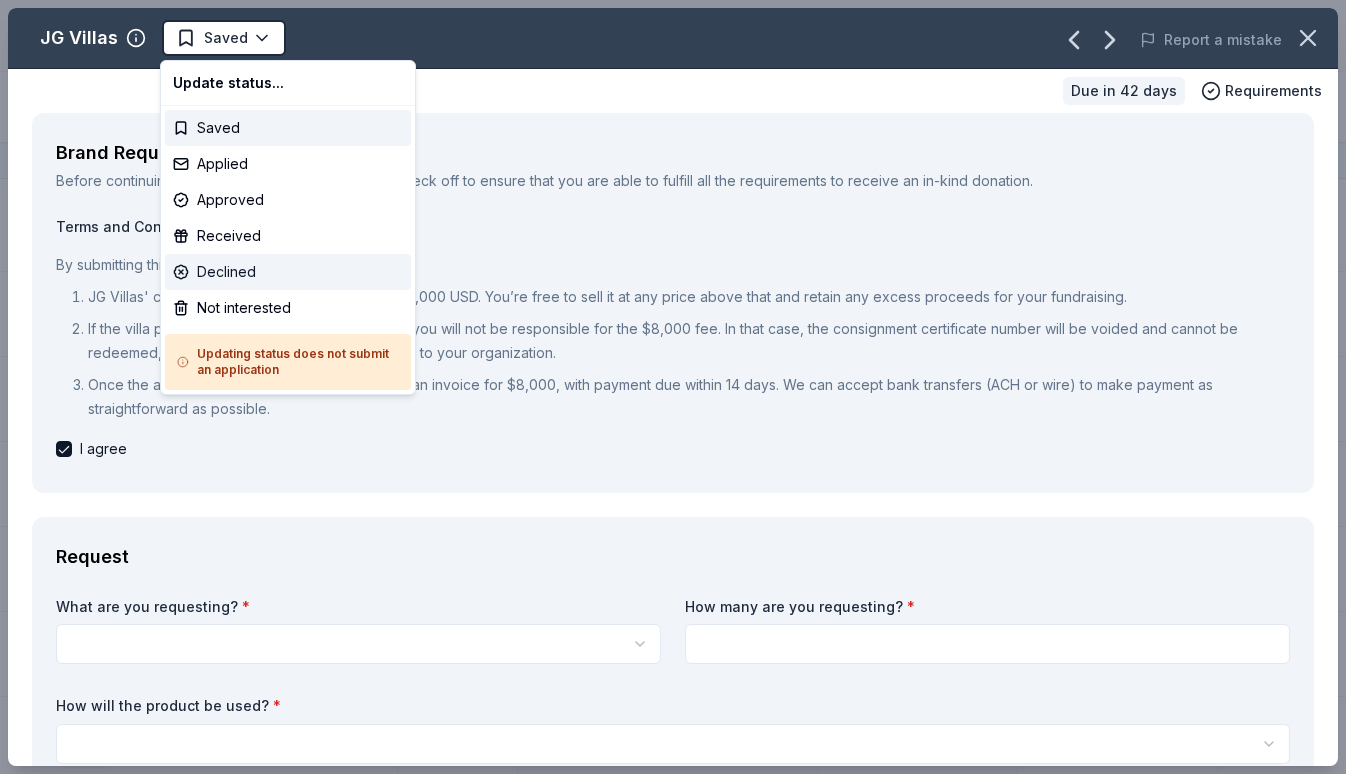 click on "Declined" at bounding box center [288, 272] 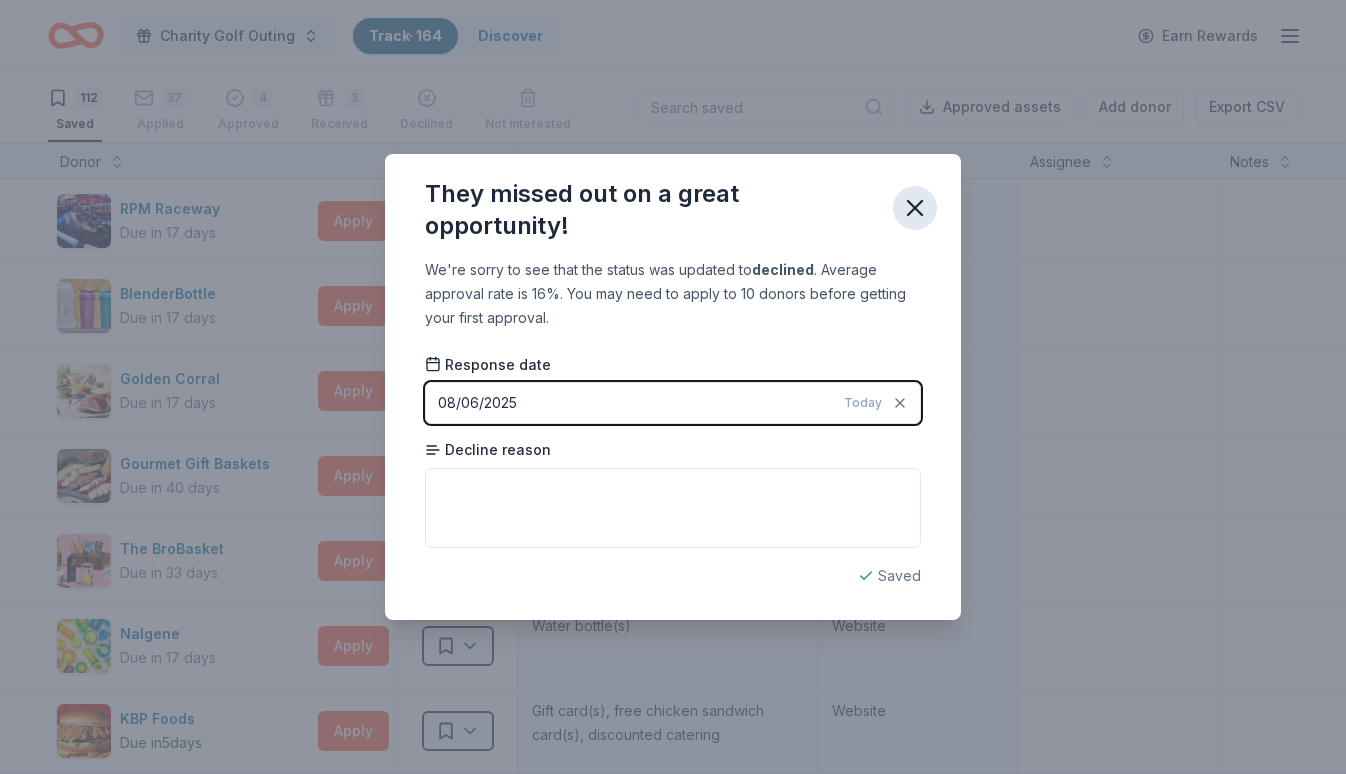 click 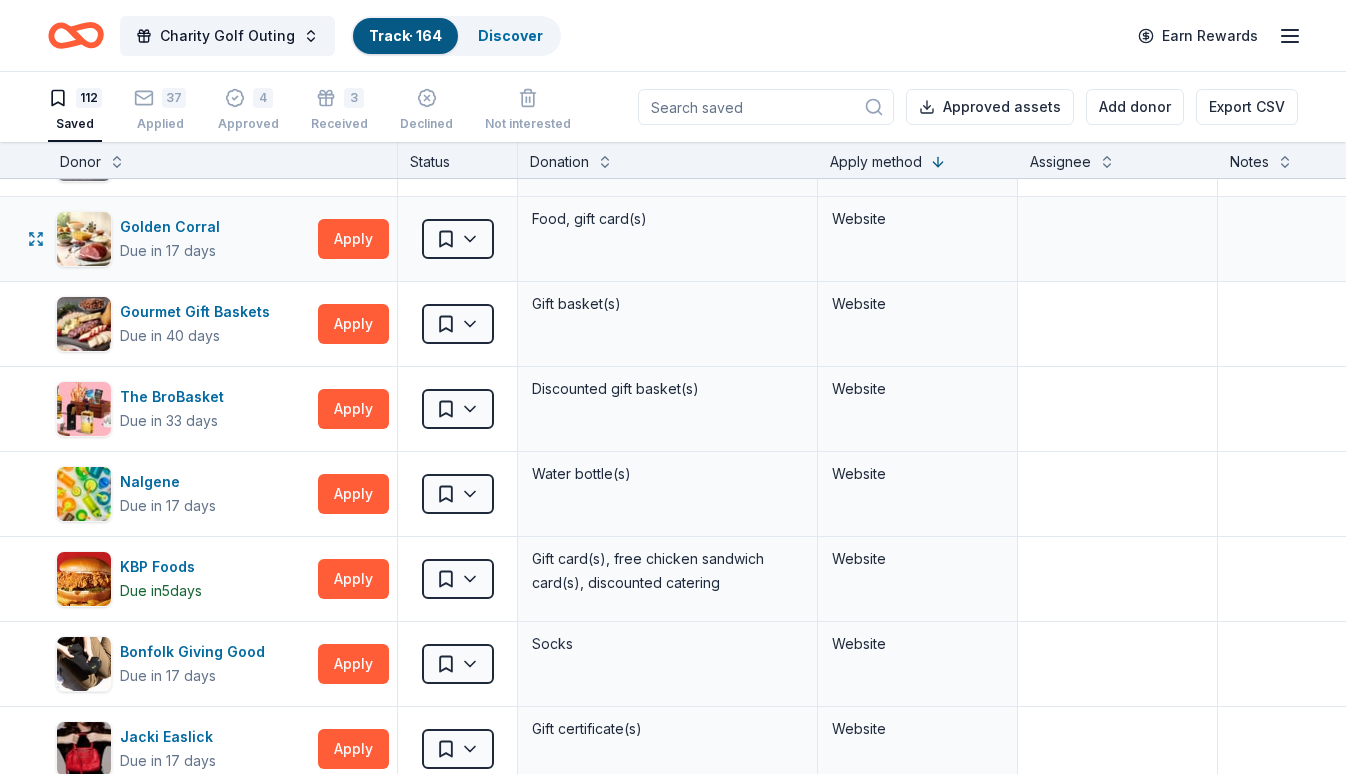 scroll, scrollTop: 171, scrollLeft: 0, axis: vertical 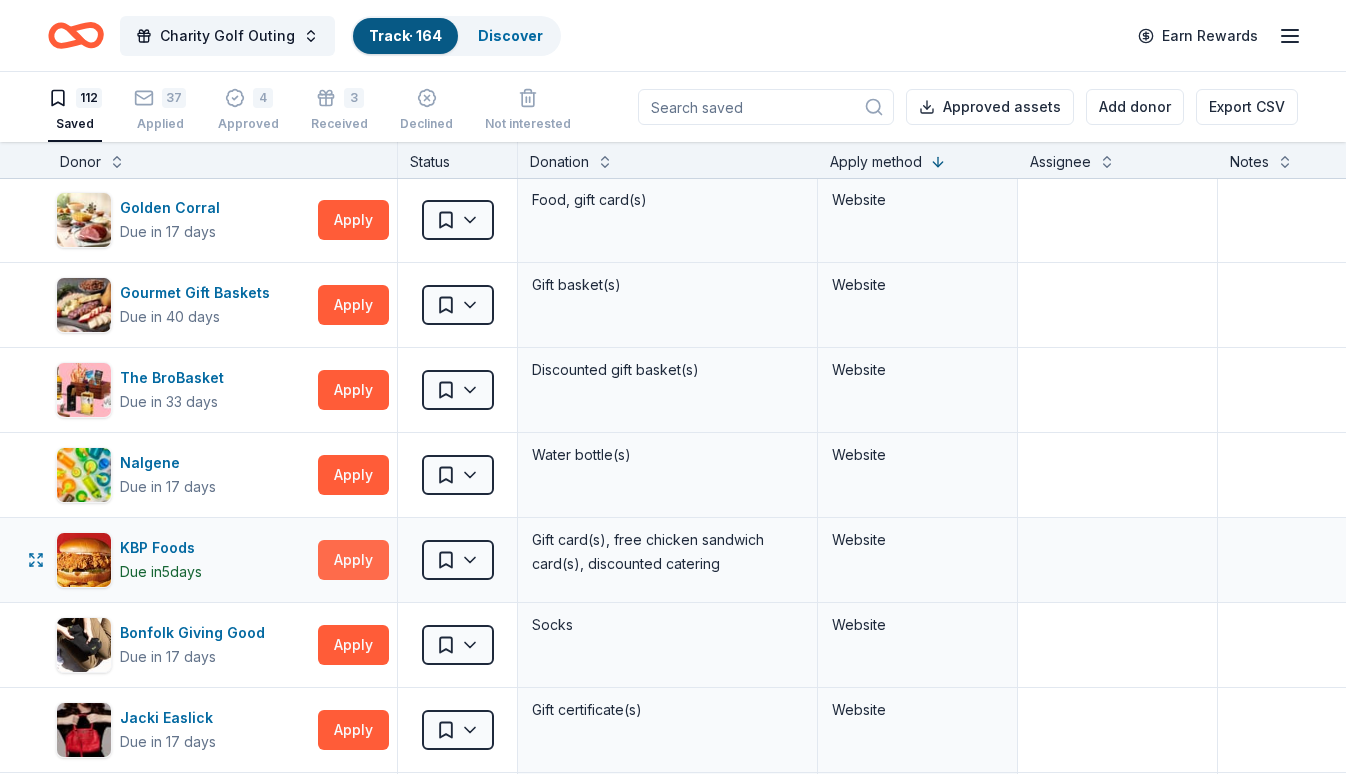 click on "Apply" at bounding box center [353, 560] 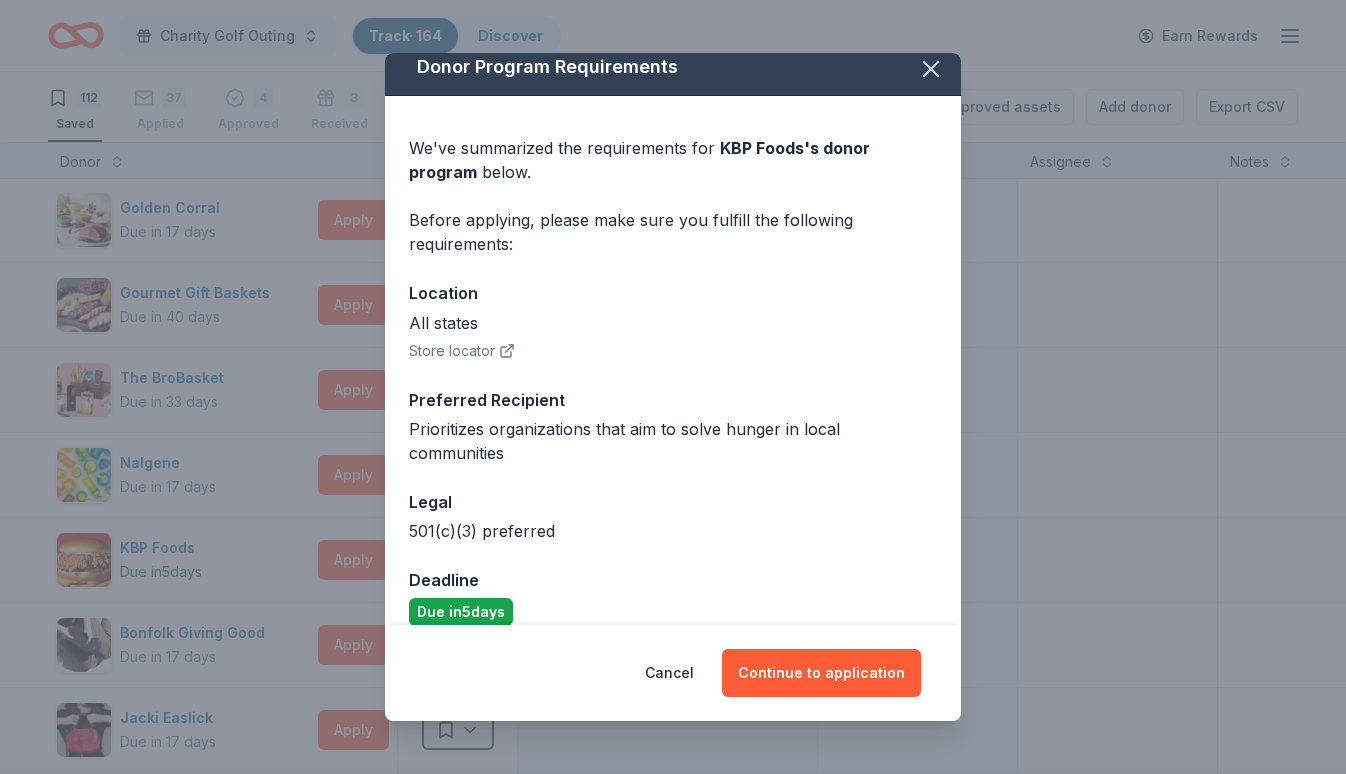 scroll, scrollTop: 13, scrollLeft: 0, axis: vertical 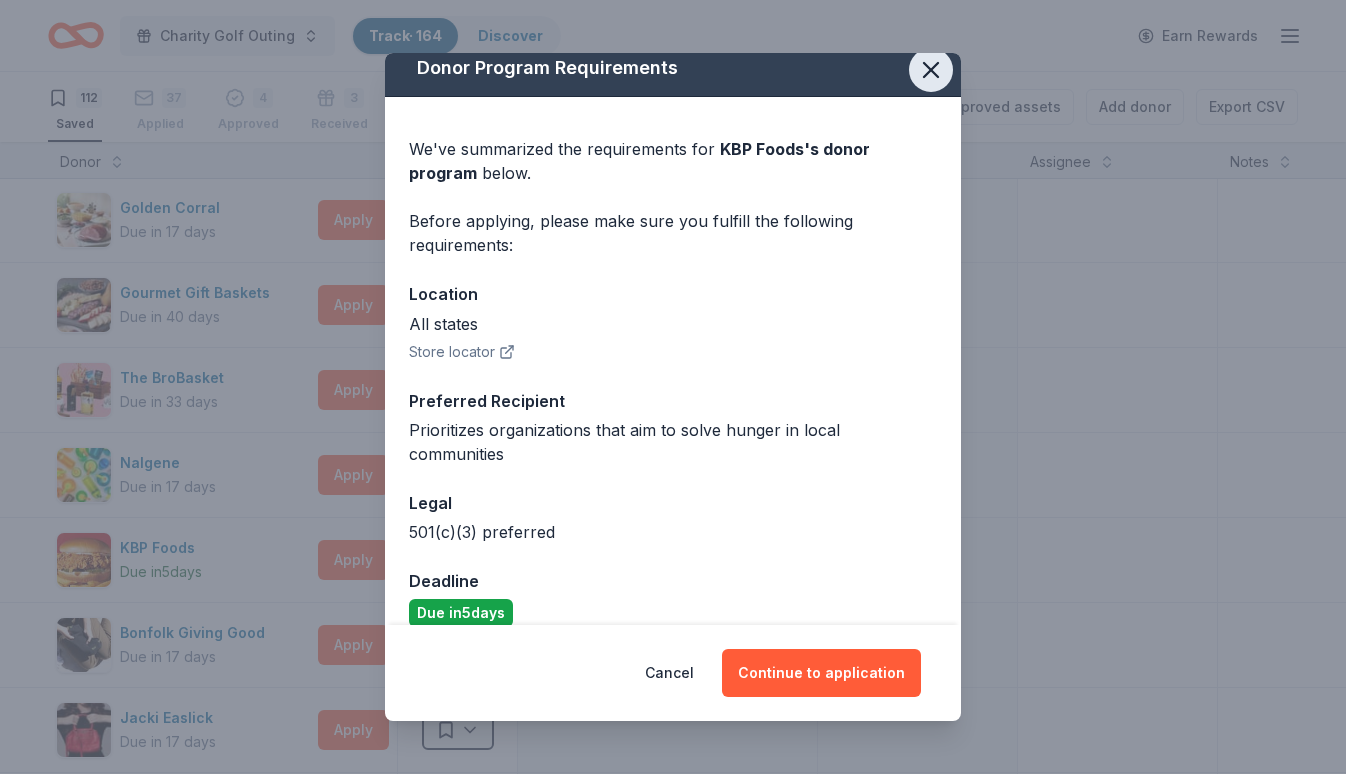 click 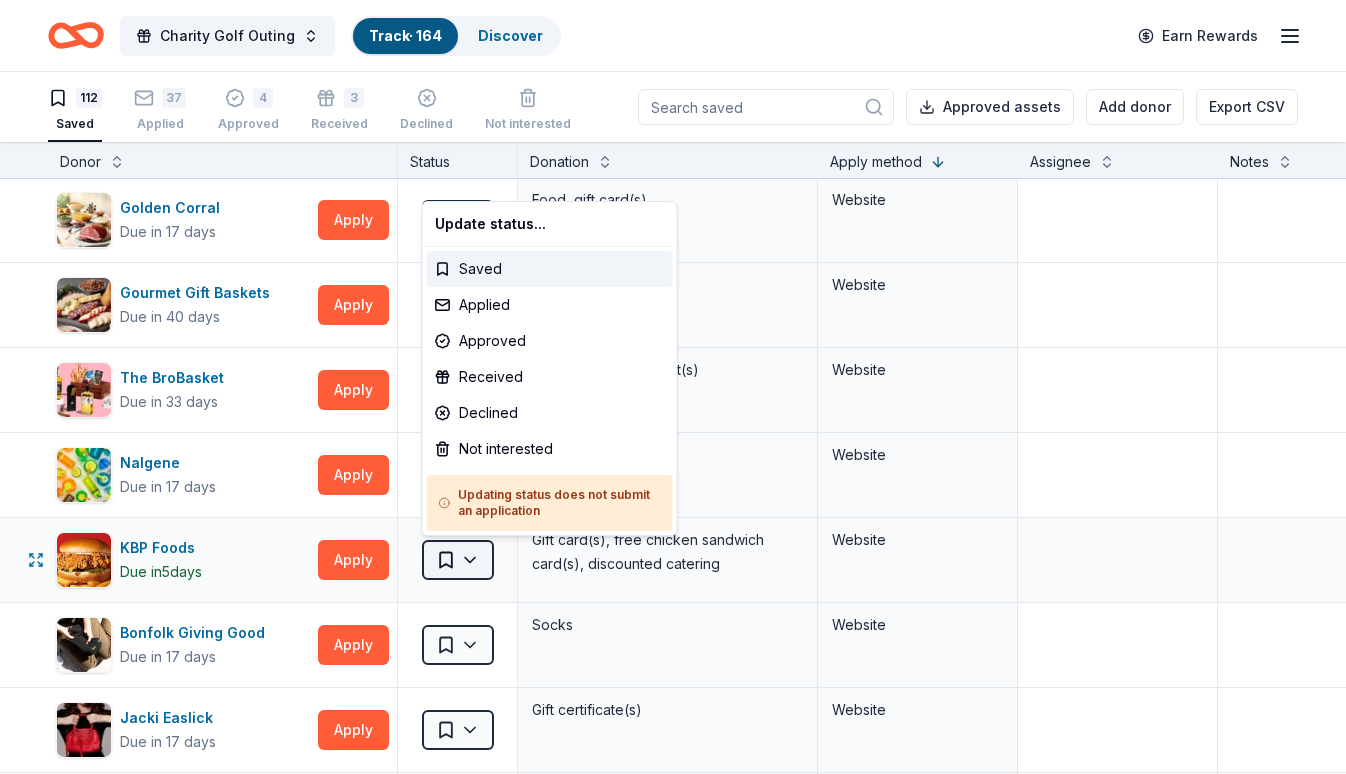 click on "Charity Golf Outing  Track  · 164 Discover Earn Rewards 112 Saved 37 Applied 4 Approved 3 Received Declined Not interested  Approved assets Add donor Export CSV Donor Status Donation Apply method Assignee Notes RPM Raceway Due in 17 days Apply Saved 2 free races Website BlenderBottle Due in 17 days Apply Saved BlenderBottle products, monetary donation Website Golden Corral Due in 17 days Apply Saved Food, gift card(s) Website Gourmet Gift Baskets Due in 40 days Apply Saved Gift basket(s) Website The BroBasket Due in 33 days Apply Saved Discounted gift basket(s) Website Nalgene Due in 17 days Apply Saved Water bottle(s) Website KBP Foods Due in  5  days Apply Saved Gift card(s), free chicken sandwich card(s), discounted catering Website Bonfolk Giving Good Due in 17 days Apply Saved Socks Website Jacki Easlick Due in 17 days Apply Saved Gift certificate(s) Website Dick's Sporting Goods Due in 17 days Apply Saved Sports equipment product(s), gift card(s) Website Graeter's Ice Cream Due in 17 days Apply Saved 5" at bounding box center [673, 387] 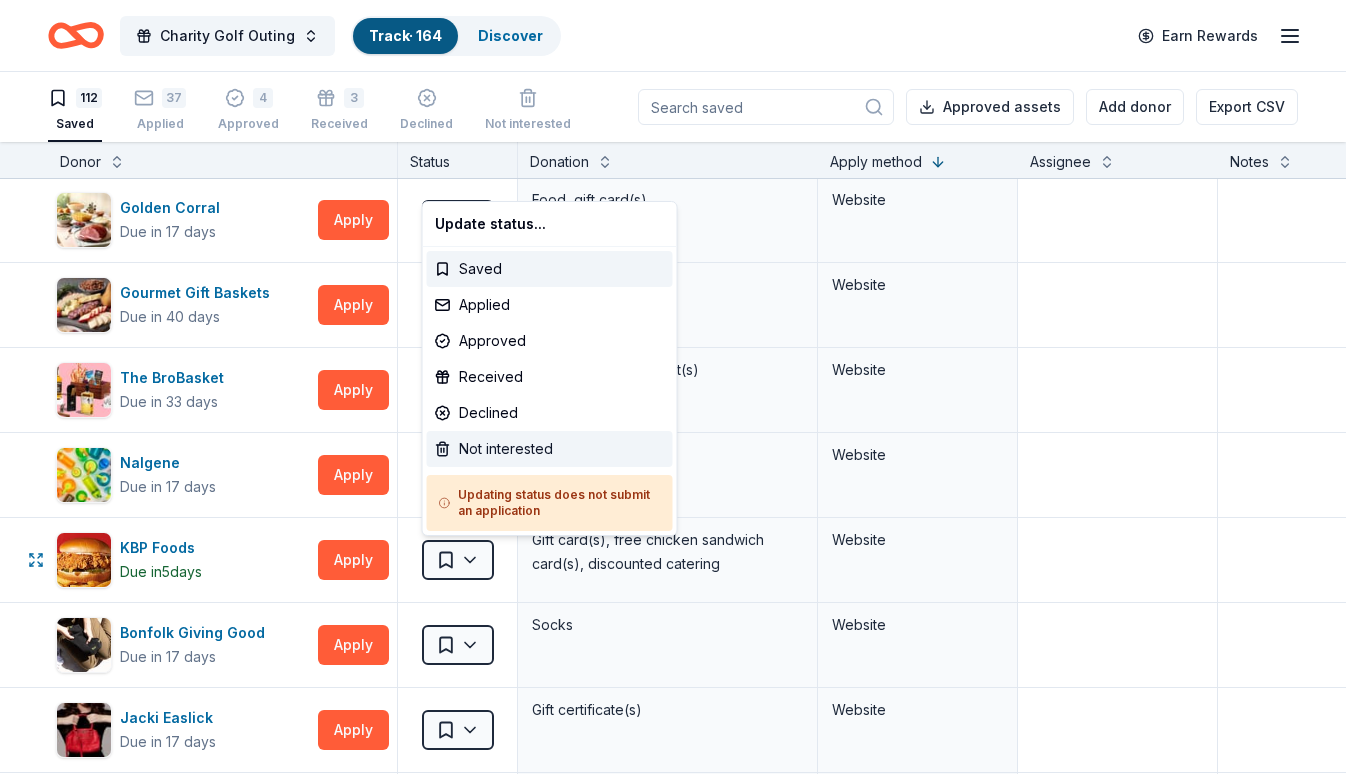click on "Not interested" at bounding box center [550, 449] 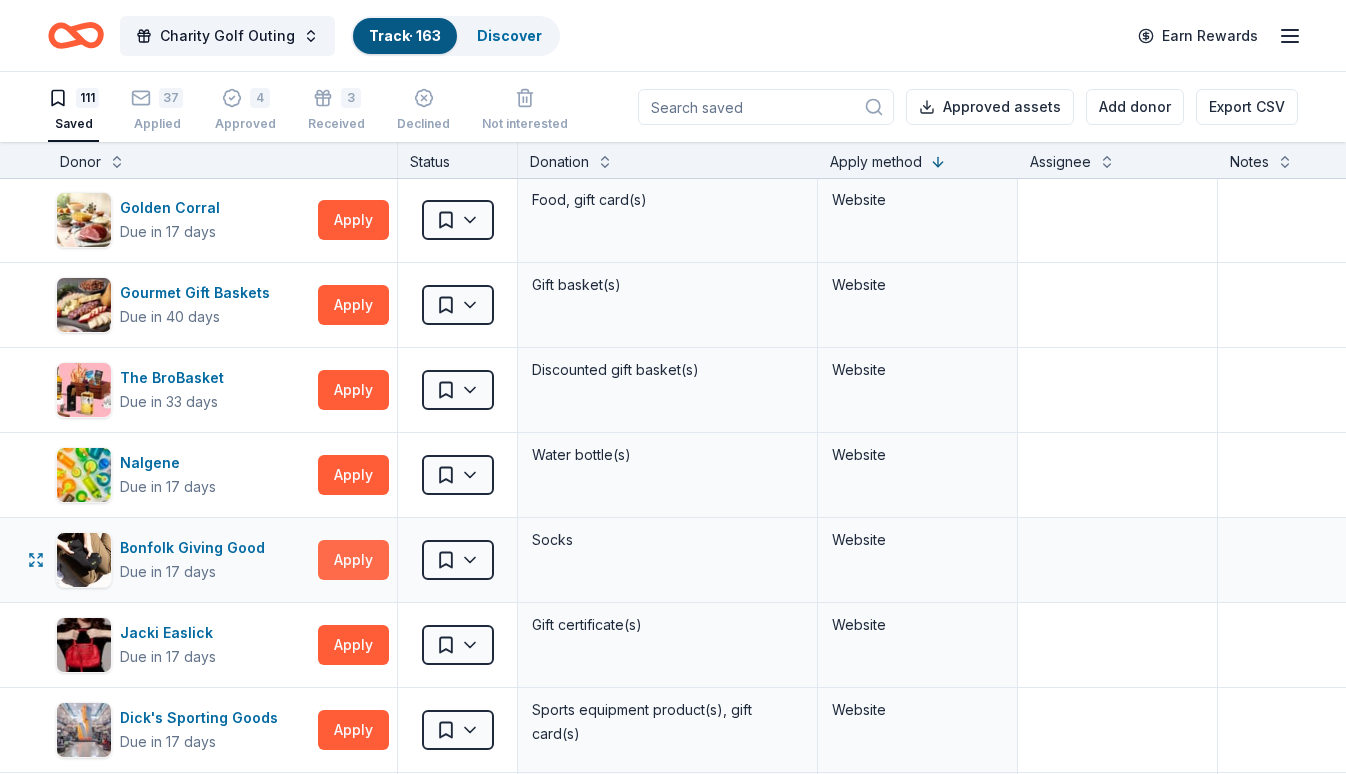 click on "Apply" at bounding box center [353, 560] 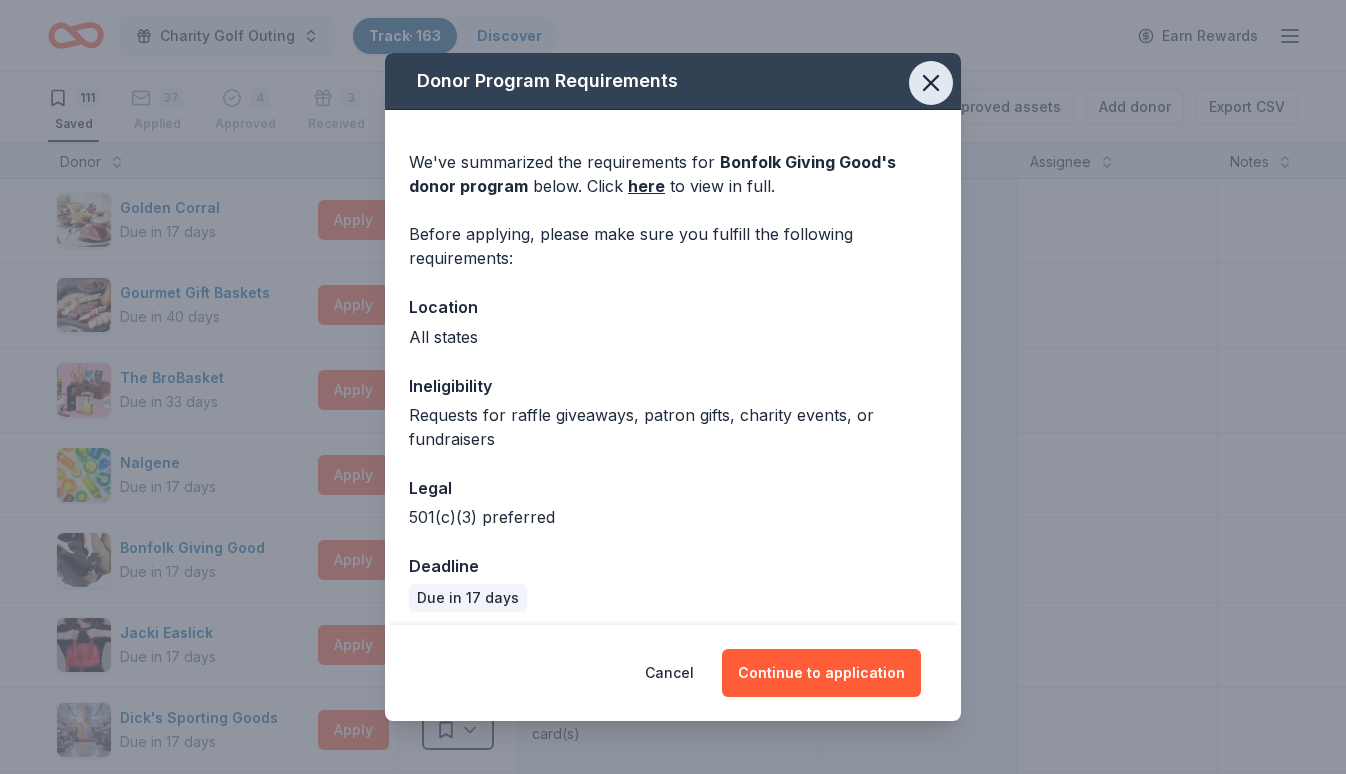 click 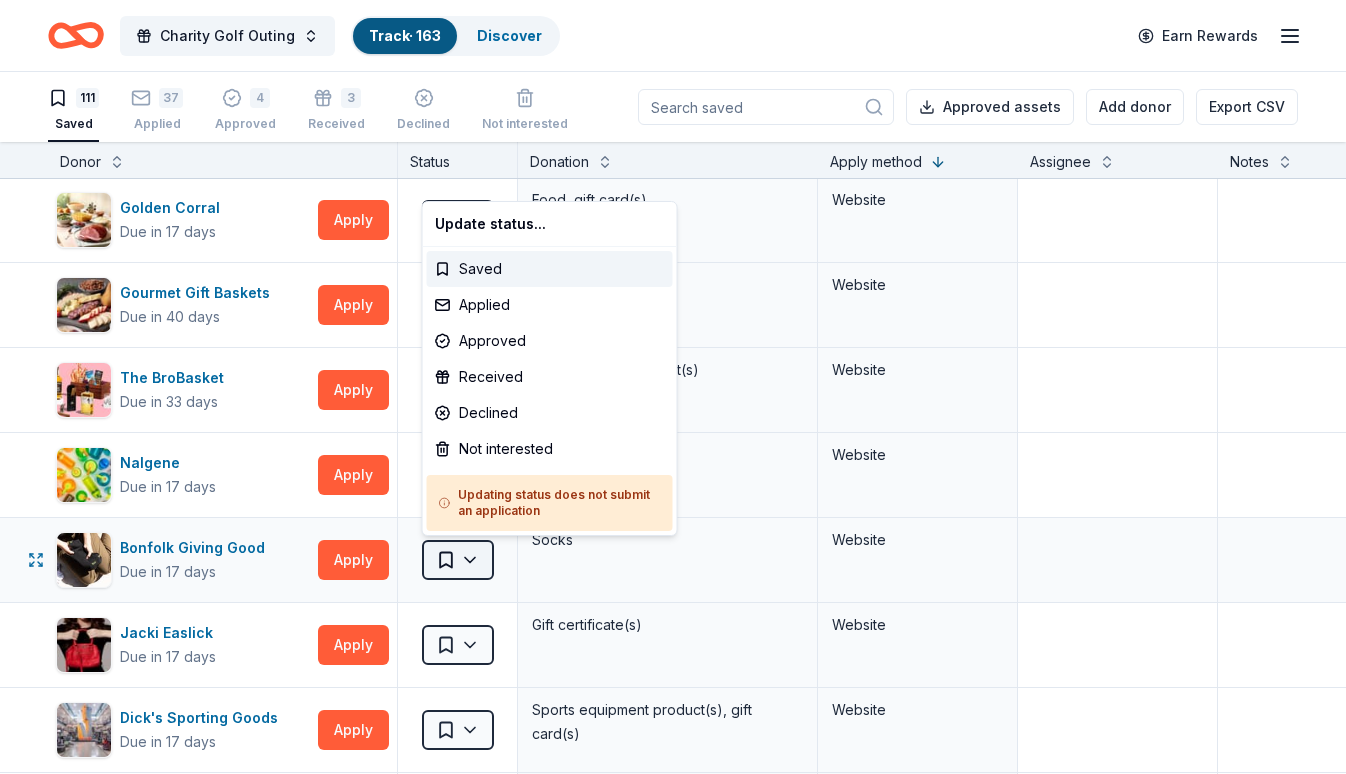 click on "Charity Golf Outing  Track  · 163 Discover Earn Rewards 111 Saved 37 Applied 4 Approved 3 Received Declined Not interested  Approved assets Add donor Export CSV Donor Status Donation Apply method Assignee Notes RPM Raceway Due in 17 days Apply Saved 2 free races Website BlenderBottle Due in 17 days Apply Saved BlenderBottle products, monetary donation Website Golden Corral Due in 17 days Apply Saved Food, gift card(s) Website Gourmet Gift Baskets Due in 40 days Apply Saved Gift basket(s) Website The BroBasket Due in 33 days Apply Saved Discounted gift basket(s) Website Nalgene Due in 17 days Apply Saved Water bottle(s) Website Bonfolk Giving Good Due in 17 days Apply Saved Socks Website Jacki Easlick Due in 17 days Apply Saved Gift certificate(s) Website Dick's Sporting Goods Due in 17 days Apply Saved Sports equipment product(s), gift card(s) Website Graeter's Ice Cream Due in 17 days Apply Saved $20 gift certificate redeemable in local Graeter's retail stores Website Magnolia Bakery Due in 17 days Apply 5" at bounding box center [673, 387] 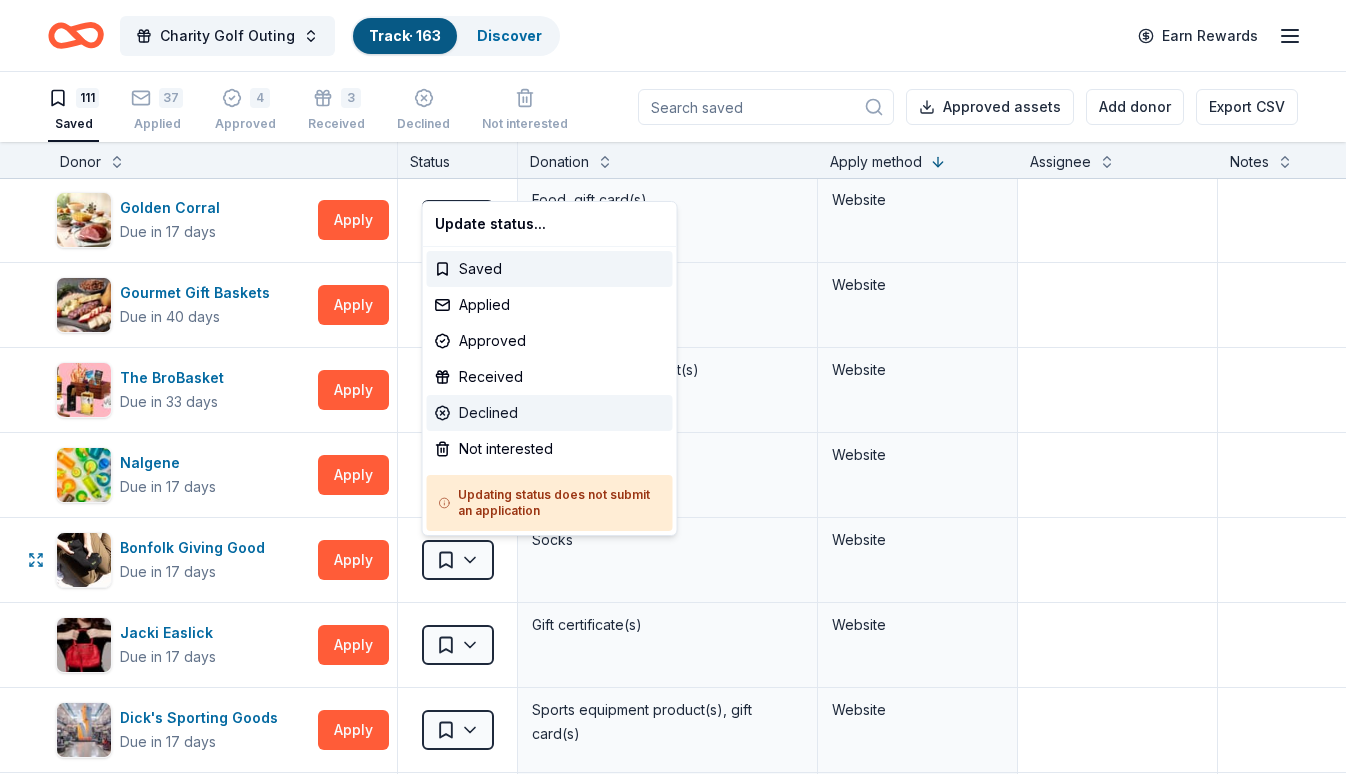 click on "Declined" at bounding box center [550, 413] 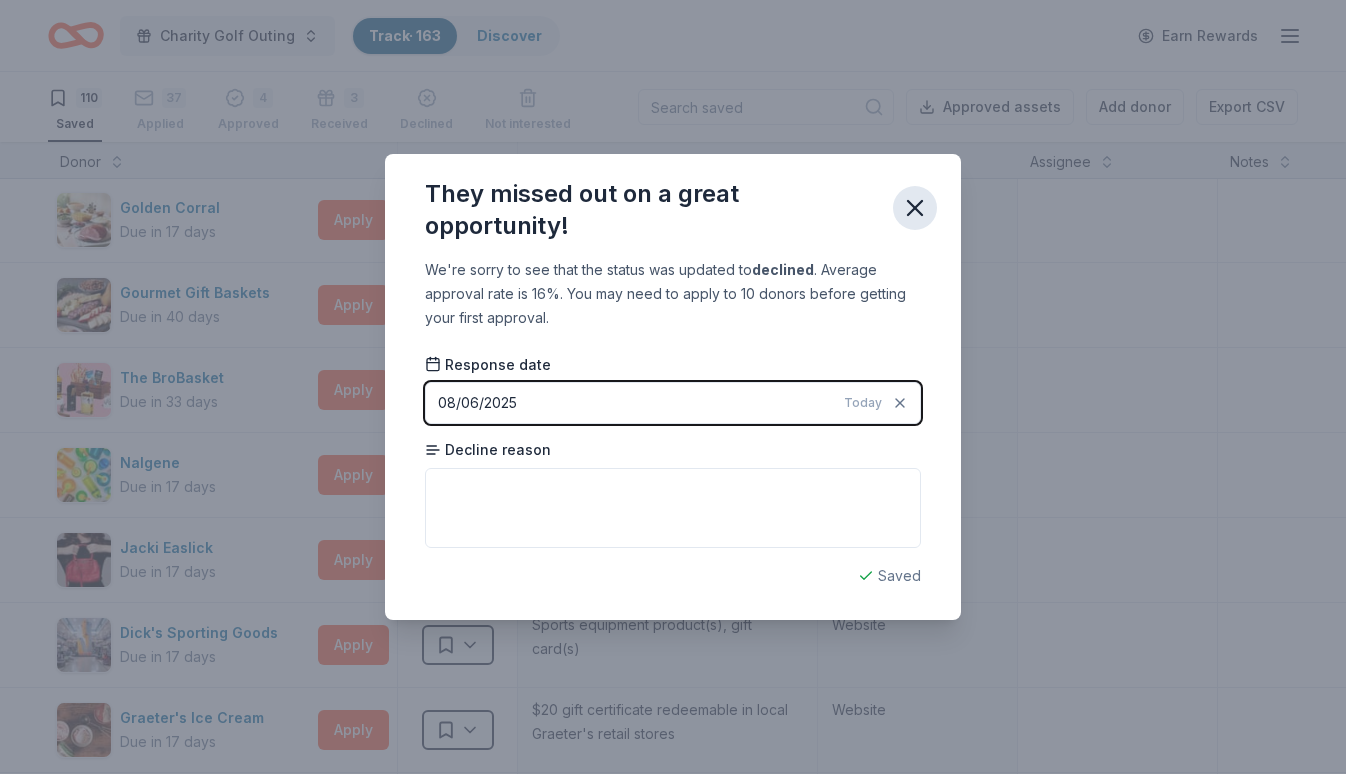 click 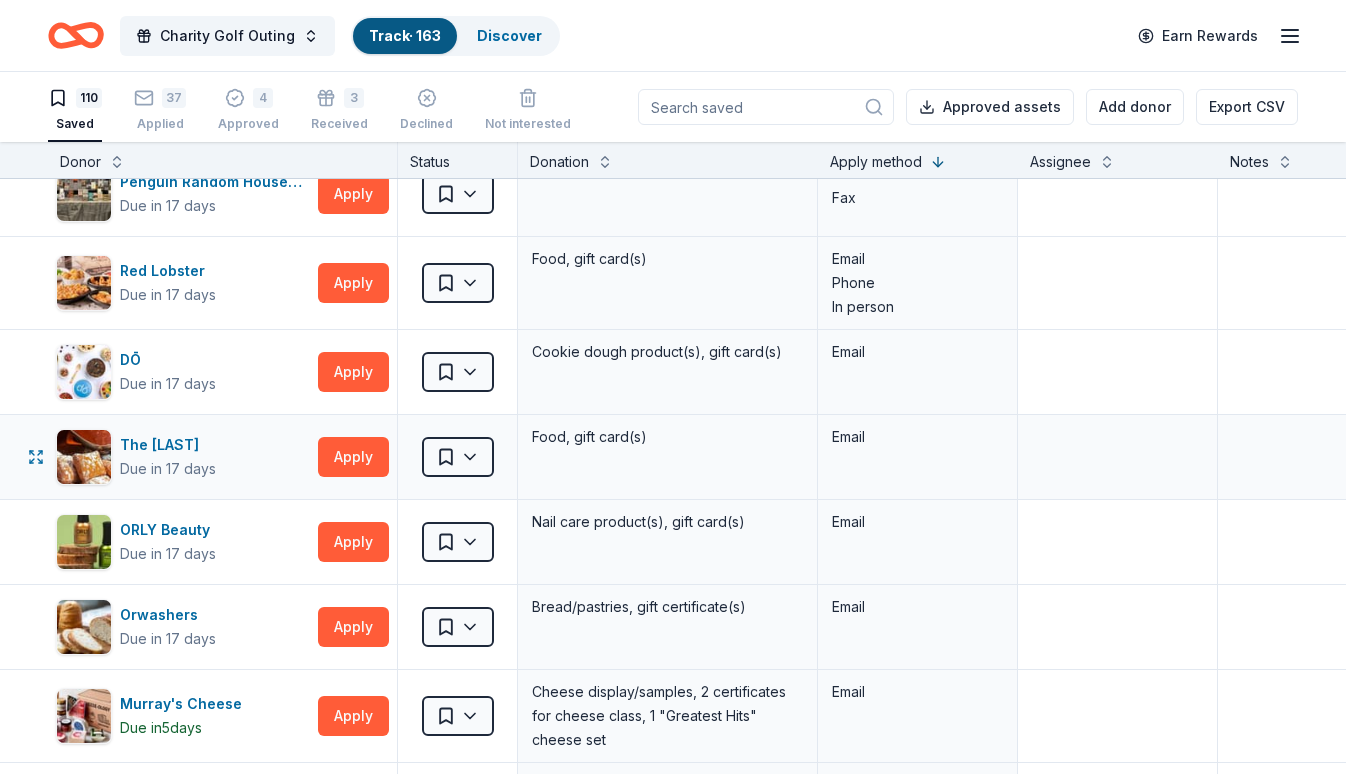 scroll, scrollTop: 4547, scrollLeft: 0, axis: vertical 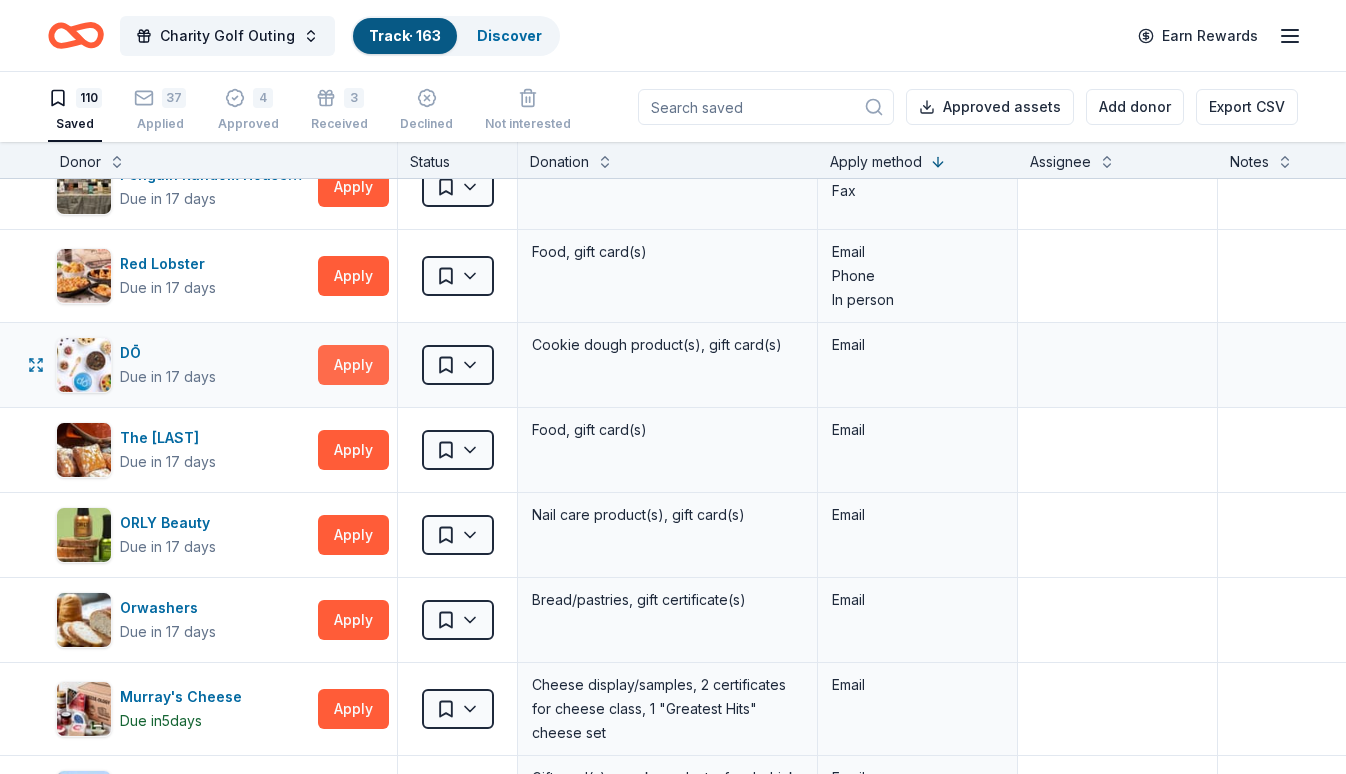 click on "Apply" at bounding box center (353, 365) 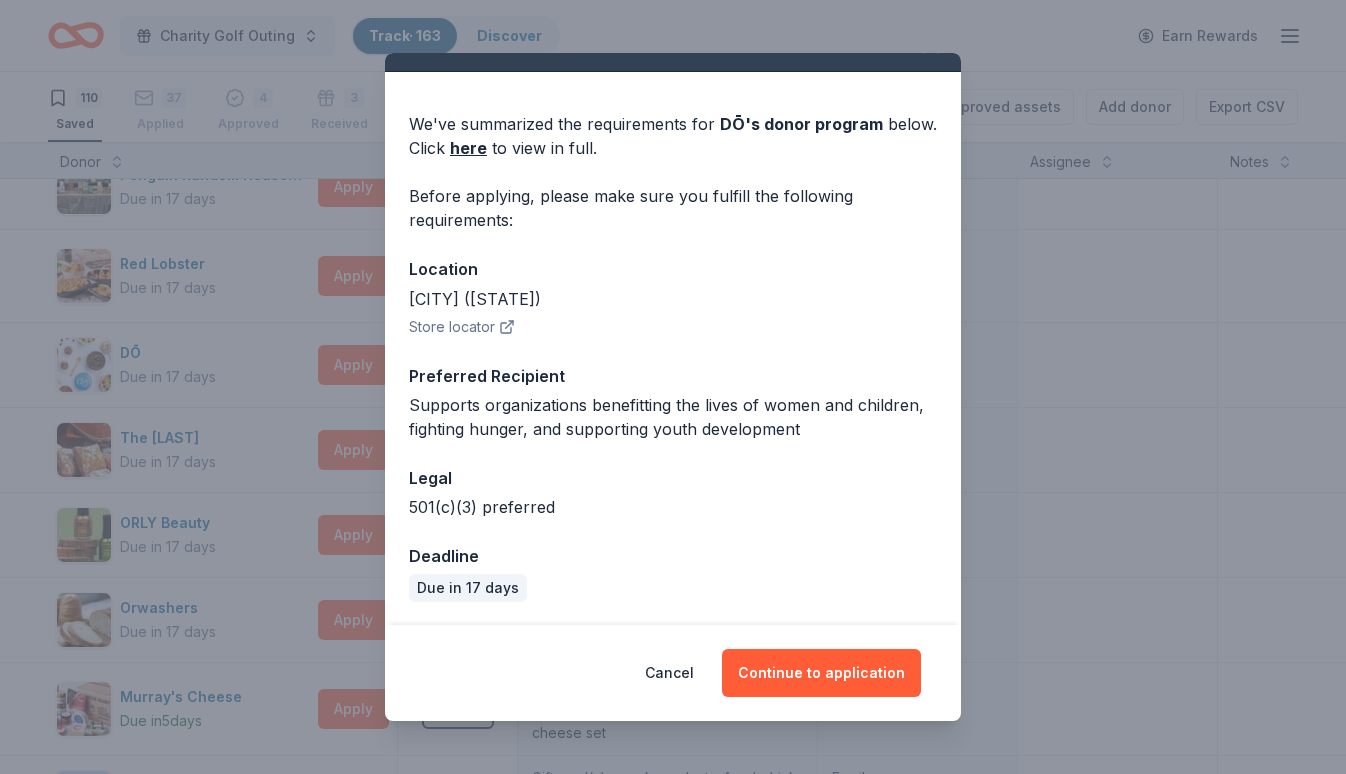 scroll, scrollTop: 37, scrollLeft: 0, axis: vertical 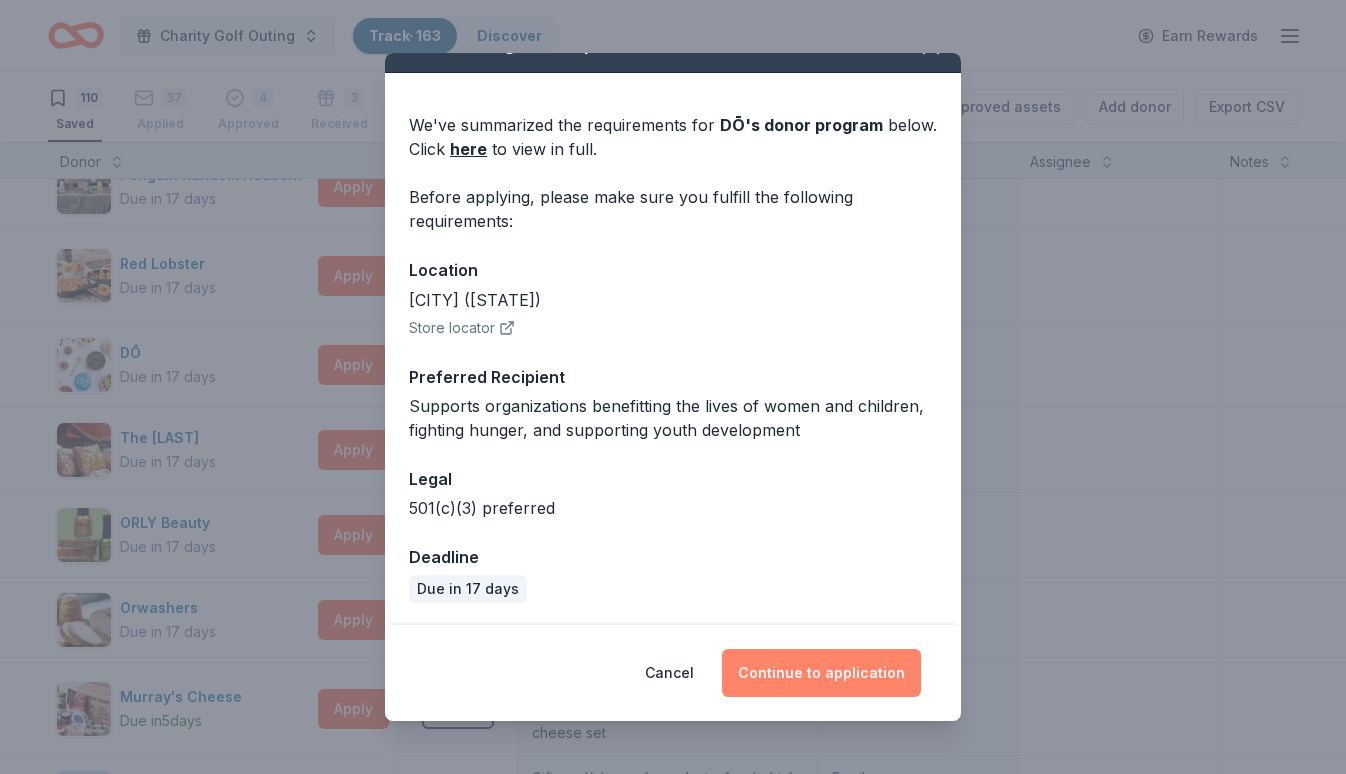 click on "Continue to application" at bounding box center (821, 673) 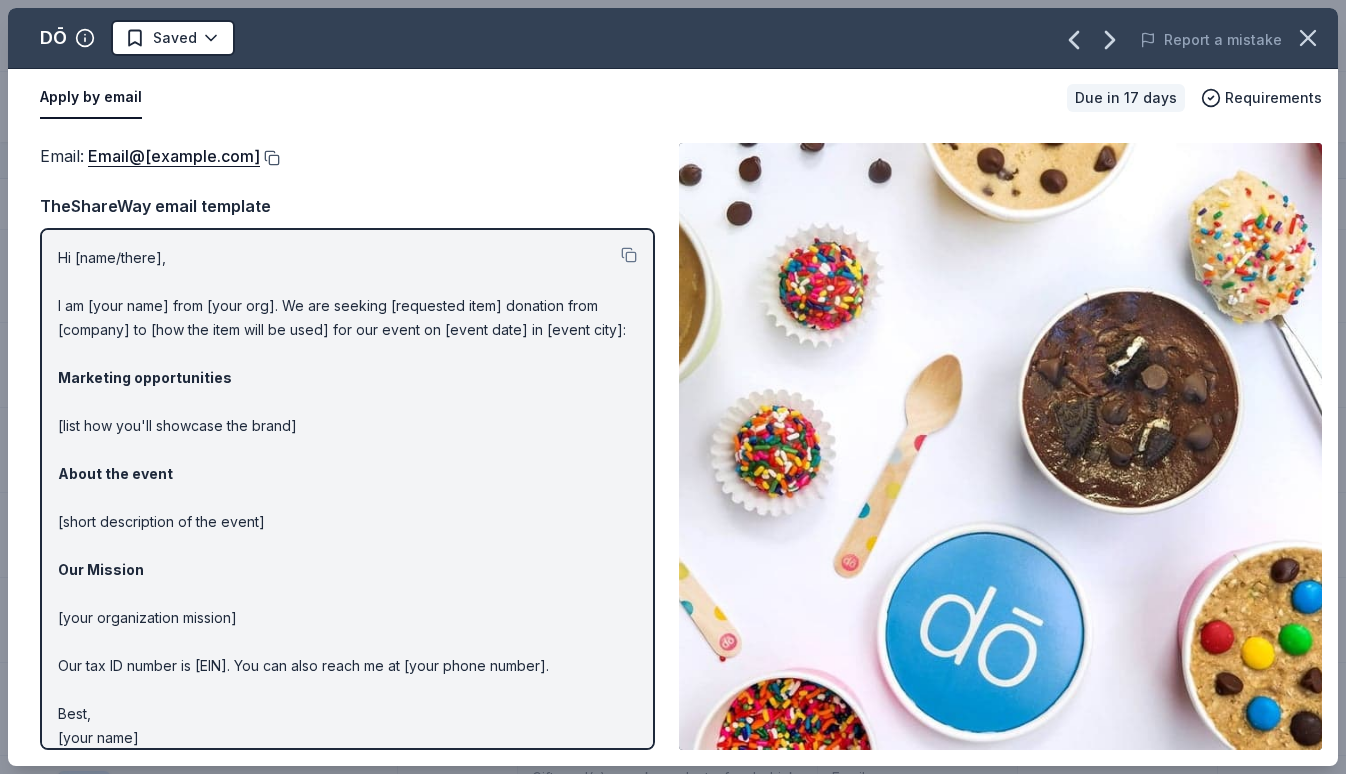 click at bounding box center [270, 158] 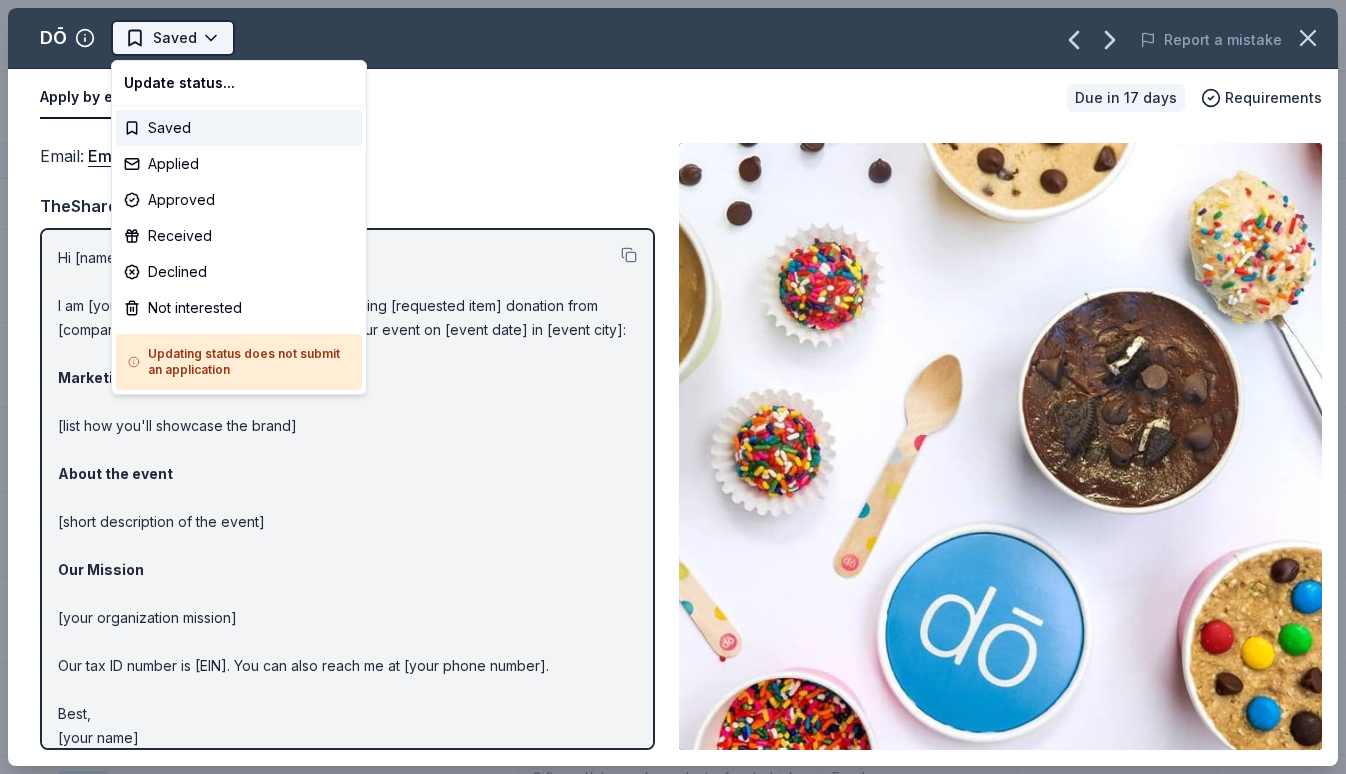 click on "Charity Golf Outing  Track  · 163 Discover Earn Rewards 110 Saved 37 Applied 4 Approved 3 Received Declined Not interested  Approved assets Add donor Export CSV Donor Status Donation Apply method Assignee Notes RPM Raceway Due in 17 days Apply Saved 2 free races Website BlenderBottle Due in 17 days Apply Saved BlenderBottle products, monetary donation Website Golden Corral Due in 17 days Apply Saved Food, gift card(s) Website Gourmet Gift Baskets Due in 40 days Apply Saved Gift basket(s) Website The BroBasket Due in 33 days Apply Saved Discounted gift basket(s) Website Nalgene Due in 17 days Apply Saved Water bottle(s) Website Jacki Easlick Due in 17 days Apply Saved Gift certificate(s) Website Dick's Sporting Goods Due in 17 days Apply Saved Sports equipment product(s), gift card(s) Website Graeter's Ice Cream Due in 17 days Apply Saved $20 gift certificate redeemable in local Graeter's retail stores Website Magnolia Bakery Due in 17 days Apply Saved Dessert product(s), gift card(s) Website iFLY Apply Saved" at bounding box center (673, 387) 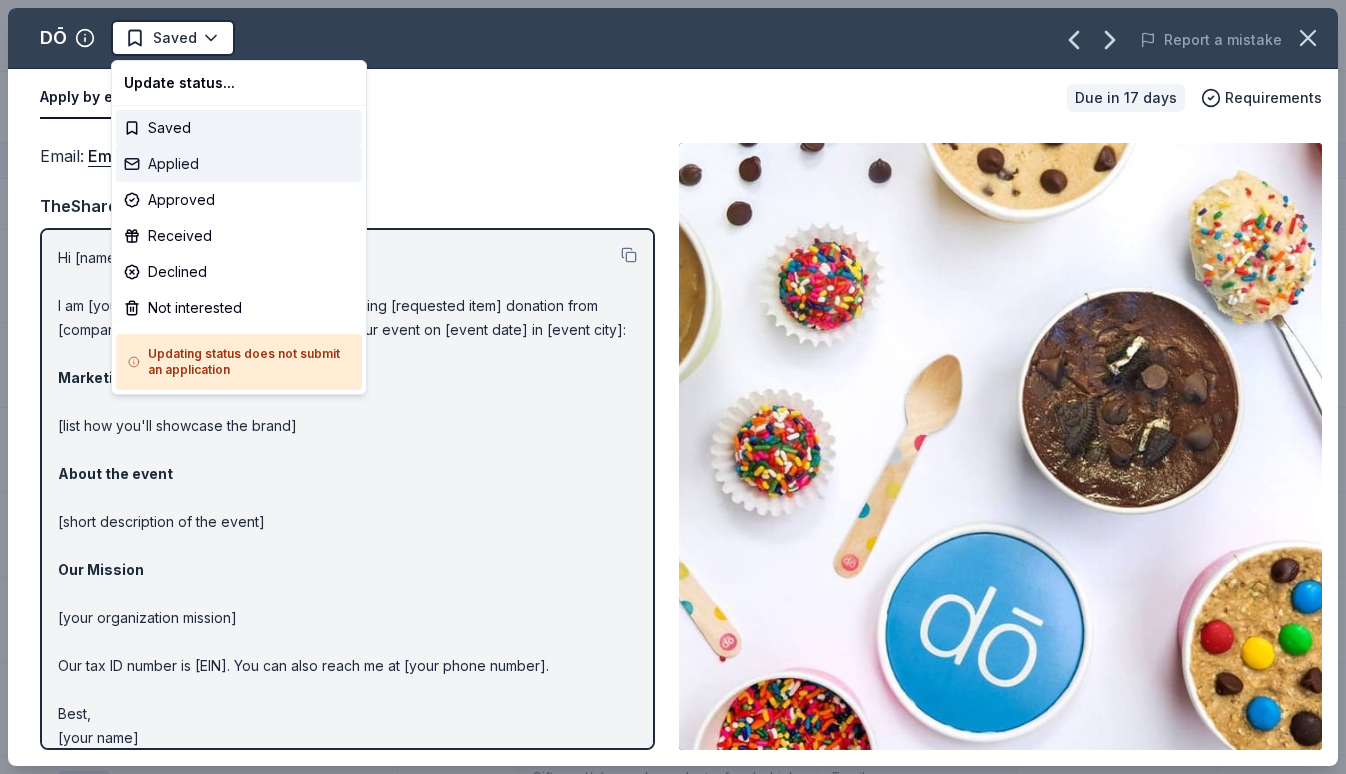click on "Applied" at bounding box center (239, 164) 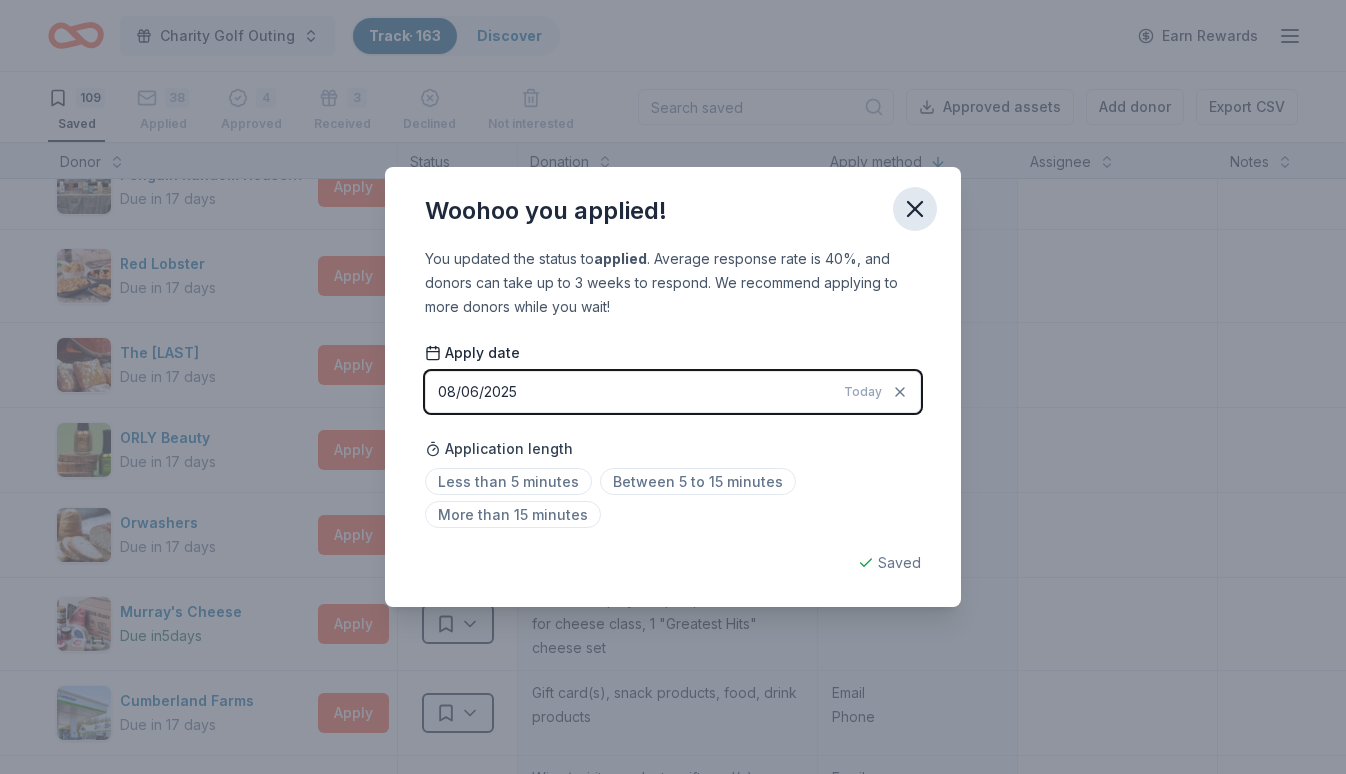 click 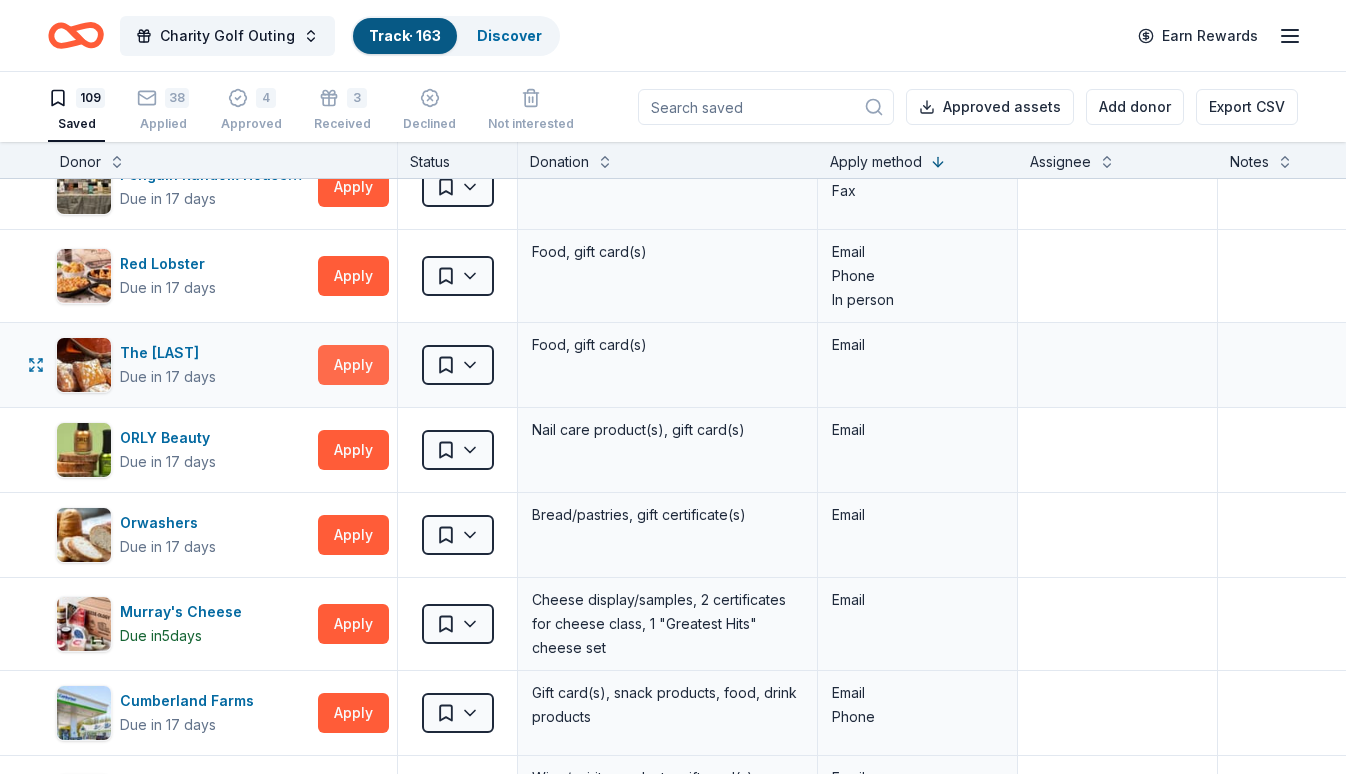 click on "Apply" at bounding box center (353, 365) 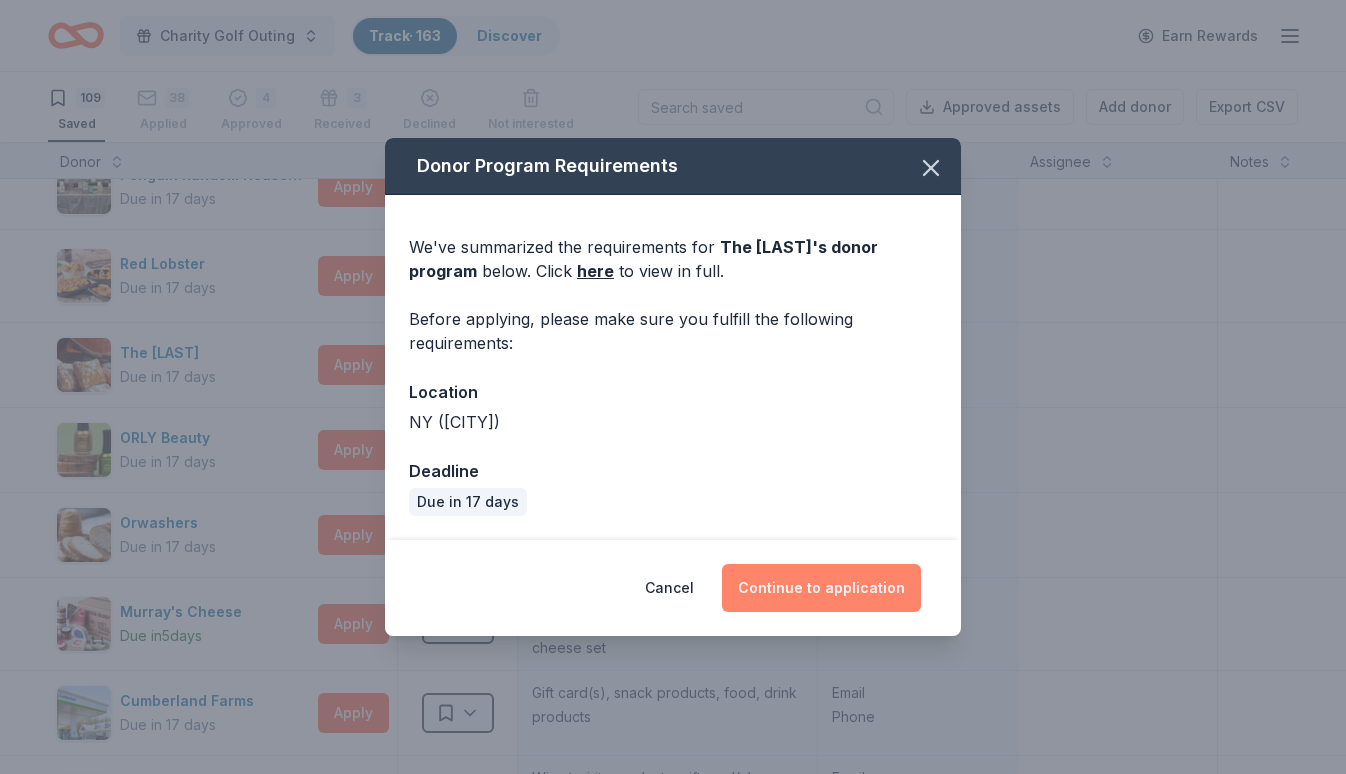 click on "Continue to application" at bounding box center [821, 588] 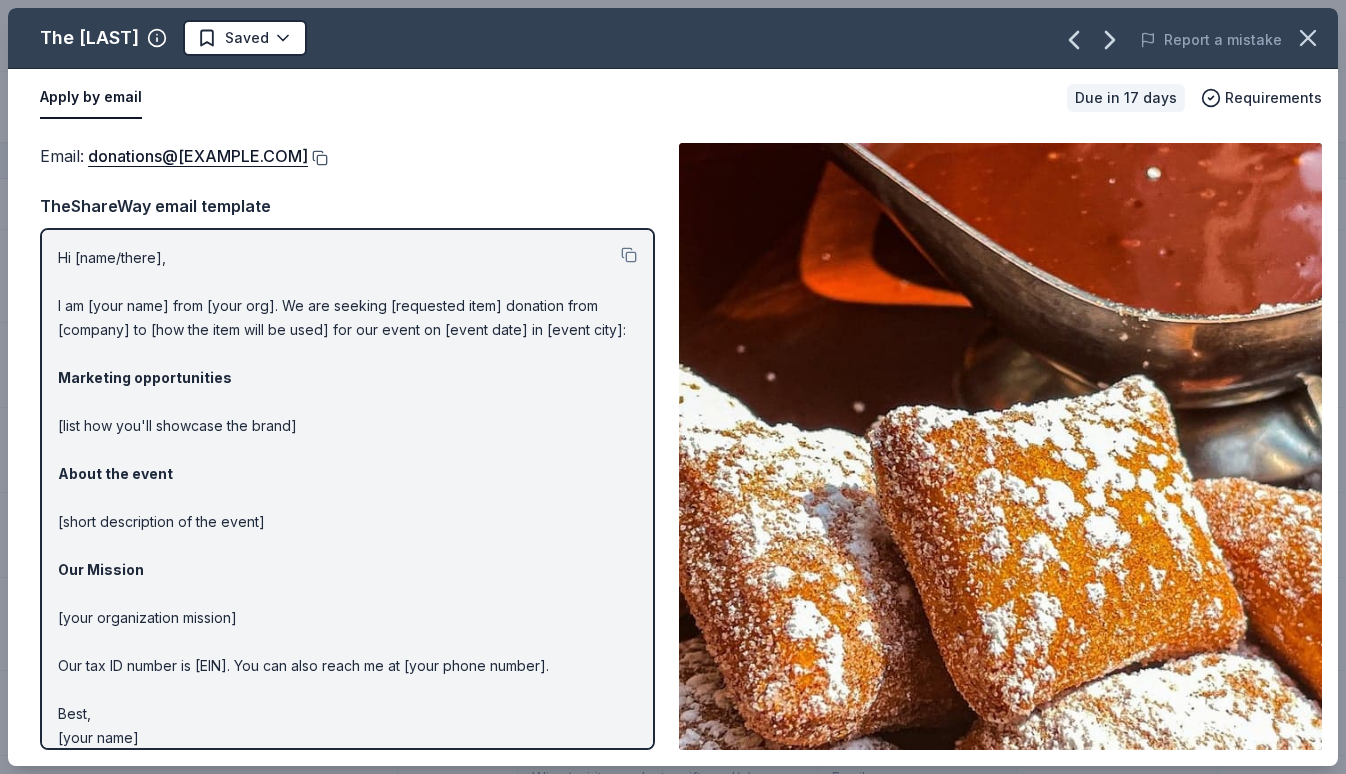 click at bounding box center [318, 158] 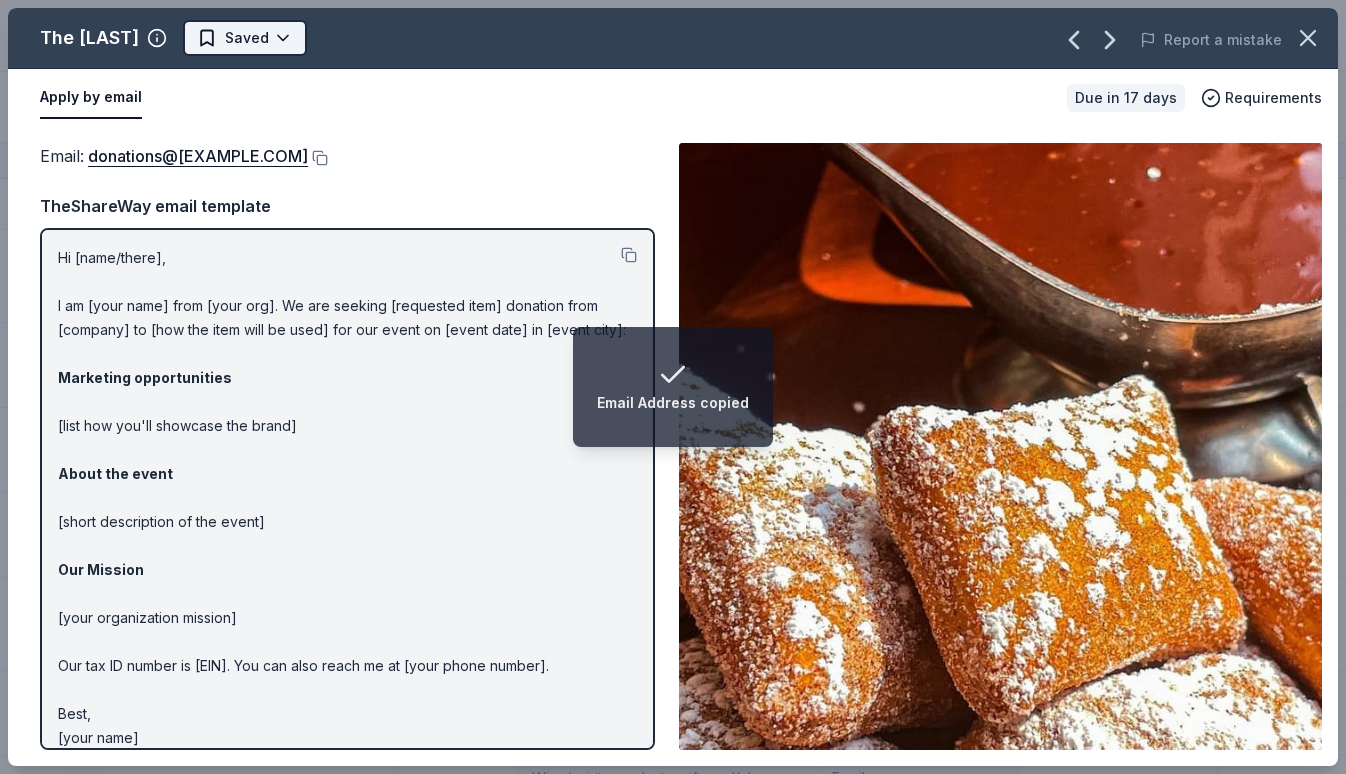 click on "Email Address copied Charity Golf Outing  Track  · 163 Discover Earn Rewards 109 Saved 38 Applied 4 Approved 3 Received Declined Not interested  Approved assets Add donor Export CSV Donor Status Donation Apply method Assignee Notes RPM Raceway Due in 17 days Apply Saved 2 free races Website BlenderBottle Due in 17 days Apply Saved BlenderBottle products, monetary donation Website Golden Corral Due in 17 days Apply Saved Food, gift card(s) Website Gourmet Gift Baskets Due in 40 days Apply Saved Gift basket(s) Website The BroBasket Due in 33 days Apply Saved Discounted gift basket(s) Website Nalgene Due in 17 days Apply Saved Water bottle(s) Website Jacki Easlick Due in 17 days Apply Saved Gift certificate(s) Website Dick's Sporting Goods Due in 17 days Apply Saved Sports equipment product(s), gift card(s) Website Graeter's Ice Cream Due in 17 days Apply Saved $20 gift certificate redeemable in local Graeter's retail stores Website Magnolia Bakery Due in 17 days Apply Saved Dessert product(s), gift card(s) 5 5" at bounding box center (673, 387) 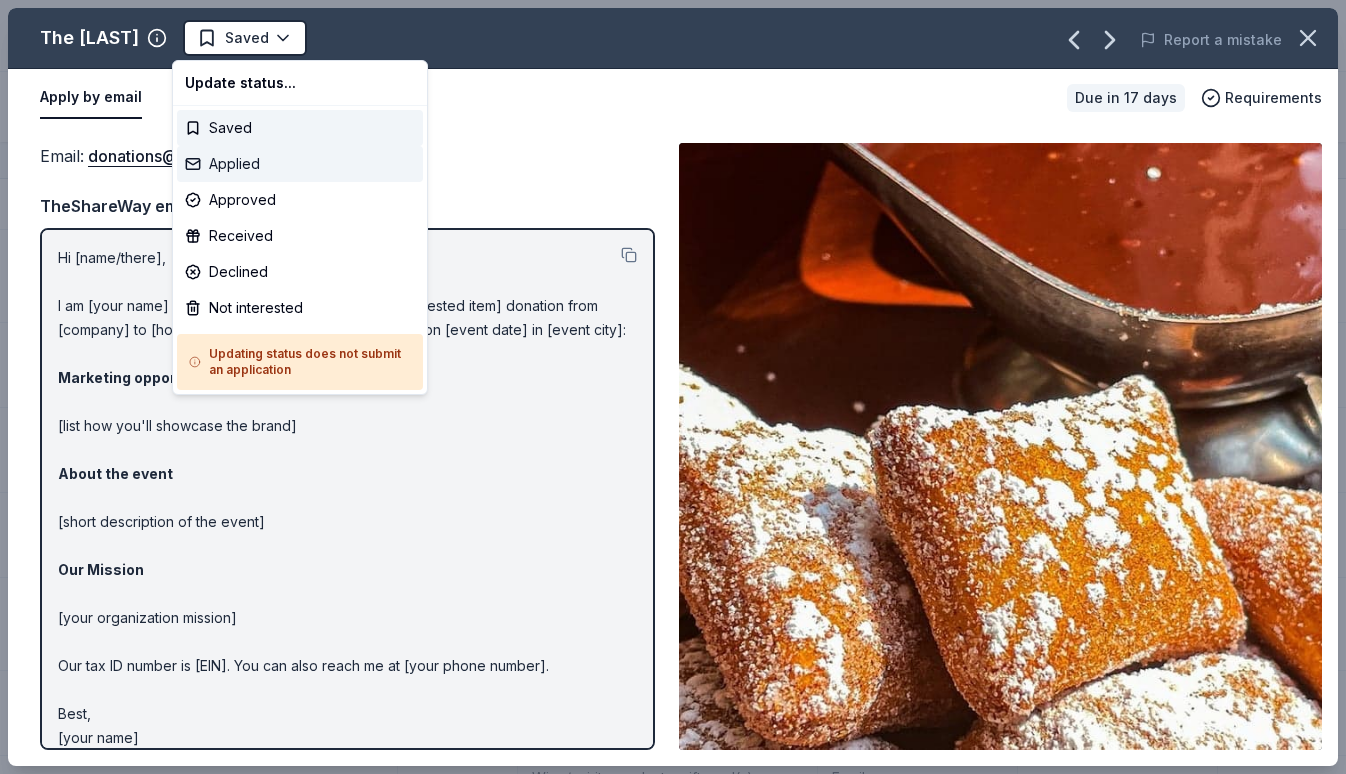 click on "Applied" at bounding box center (300, 164) 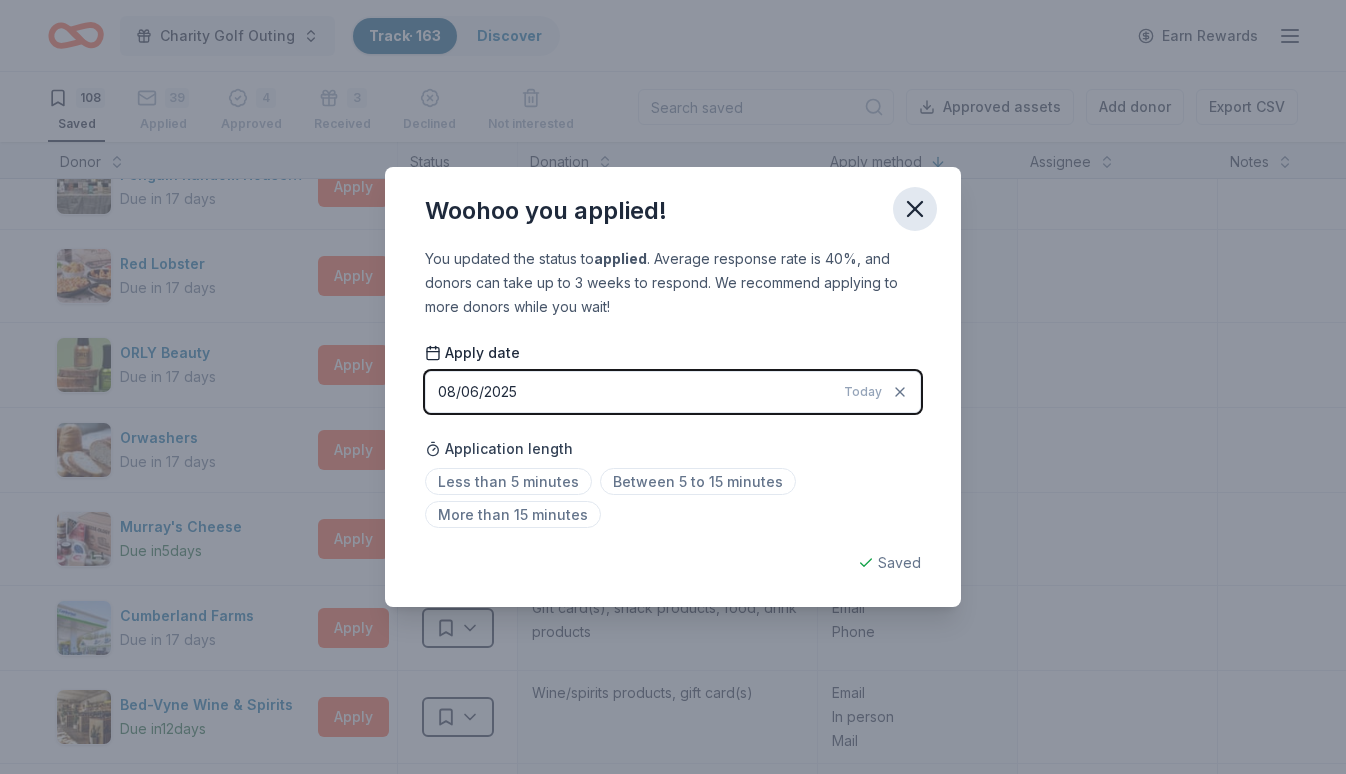 click 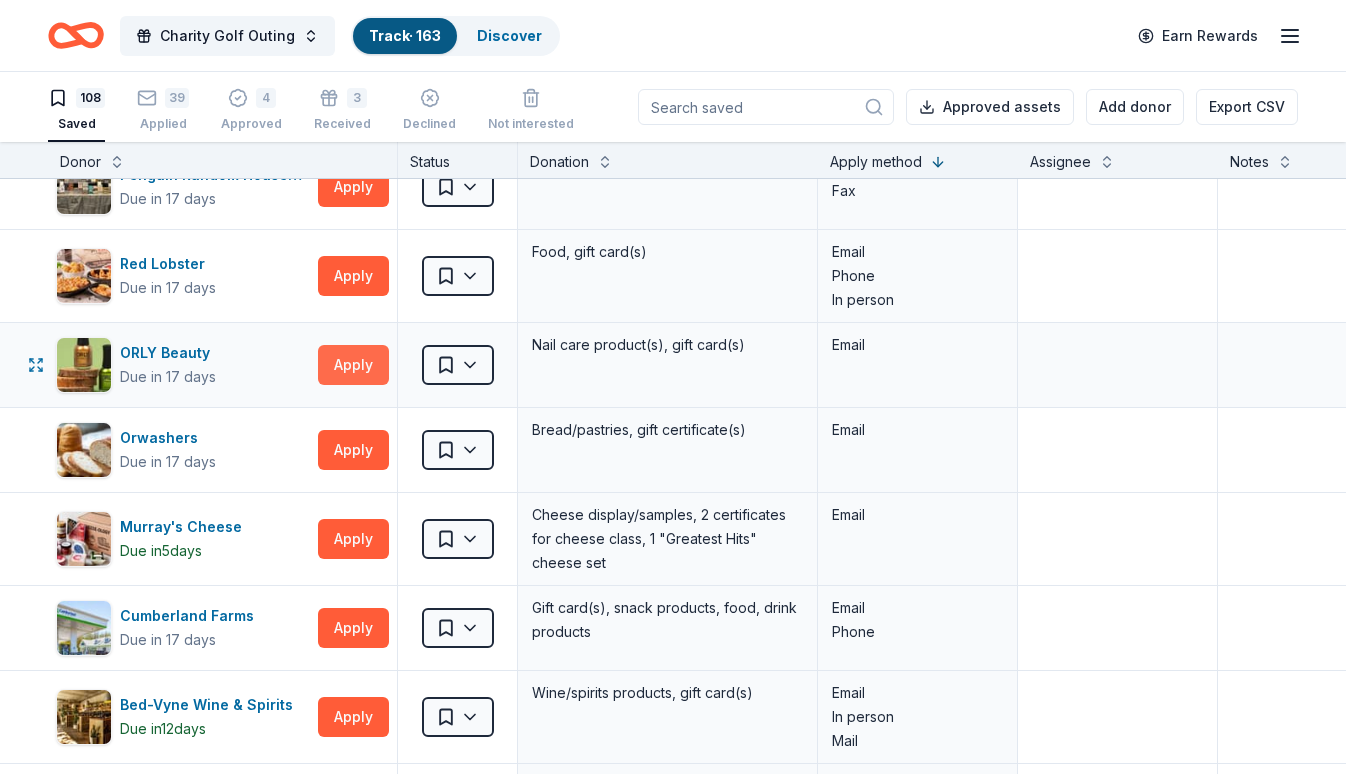 click on "Apply" at bounding box center (353, 365) 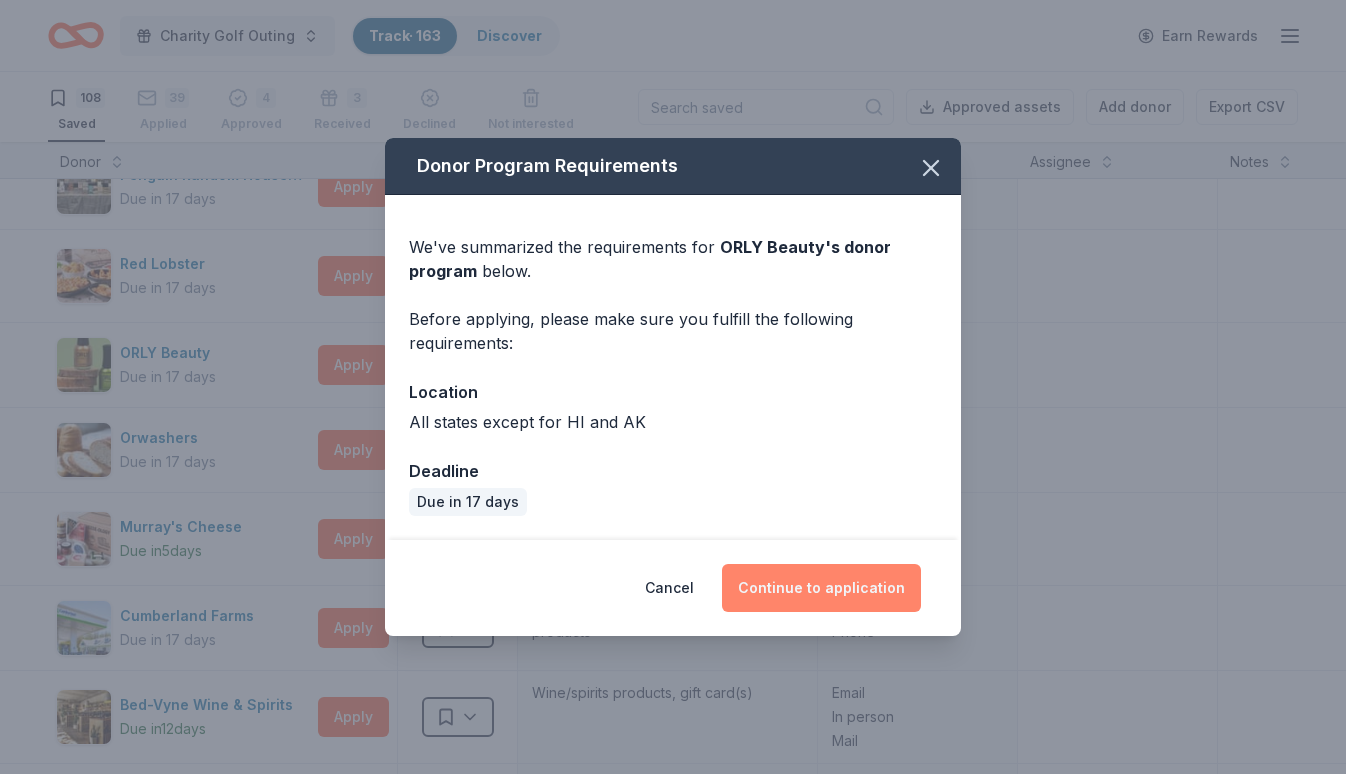 click on "Continue to application" at bounding box center (821, 588) 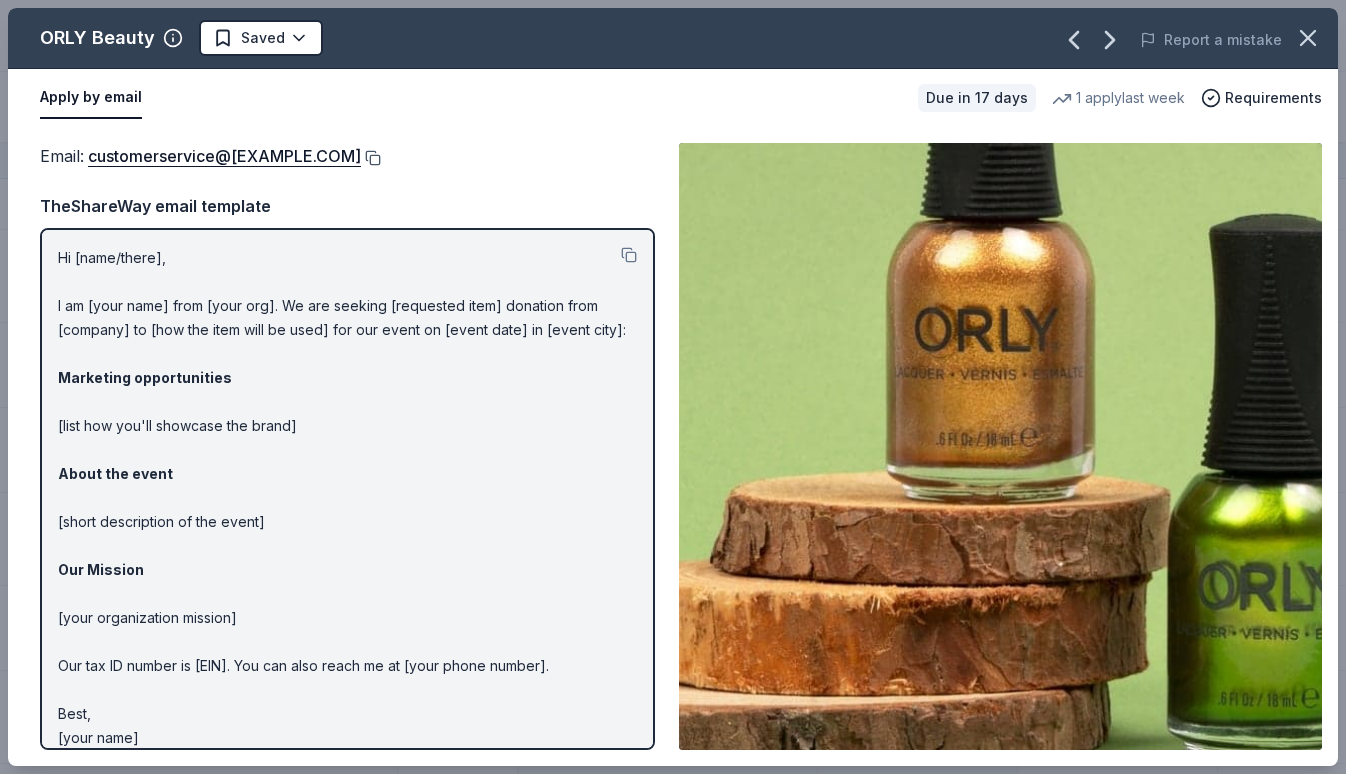 click at bounding box center [371, 158] 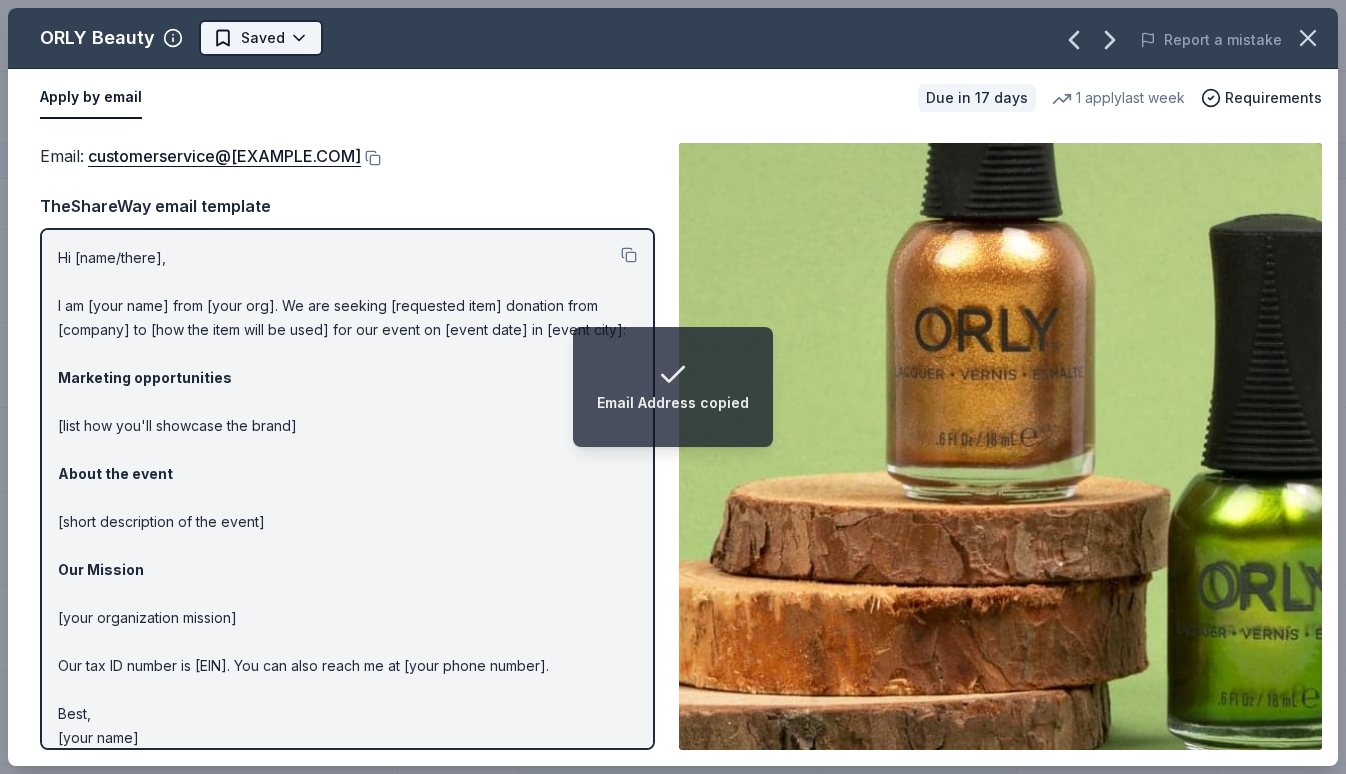 click on "Email Address copied Charity Golf Outing  Track  · 163 Discover Earn Rewards 108 Saved 39 Applied 4 Approved 3 Received Declined Not interested  Approved assets Add donor Export CSV Donor Status Donation Apply method Assignee Notes RPM Raceway Due in 17 days Apply Saved 2 free races Website BlenderBottle Due in 17 days Apply Saved BlenderBottle products, monetary donation Website Golden Corral Due in 17 days Apply Saved Food, gift card(s) Website Gourmet Gift Baskets Due in 40 days Apply Saved Gift basket(s) Website The BroBasket Due in 33 days Apply Saved Discounted gift basket(s) Website Nalgene Due in 17 days Apply Saved Water bottle(s) Website Jacki Easlick Due in 17 days Apply Saved Gift certificate(s) Website Dick's Sporting Goods Due in 17 days Apply Saved Sports equipment product(s), gift card(s) Website Graeter's Ice Cream Due in 17 days Apply Saved $20 gift certificate redeemable in local Graeter's retail stores Website Magnolia Bakery Due in 17 days Apply Saved Dessert product(s), gift card(s) 5 5" at bounding box center [673, 387] 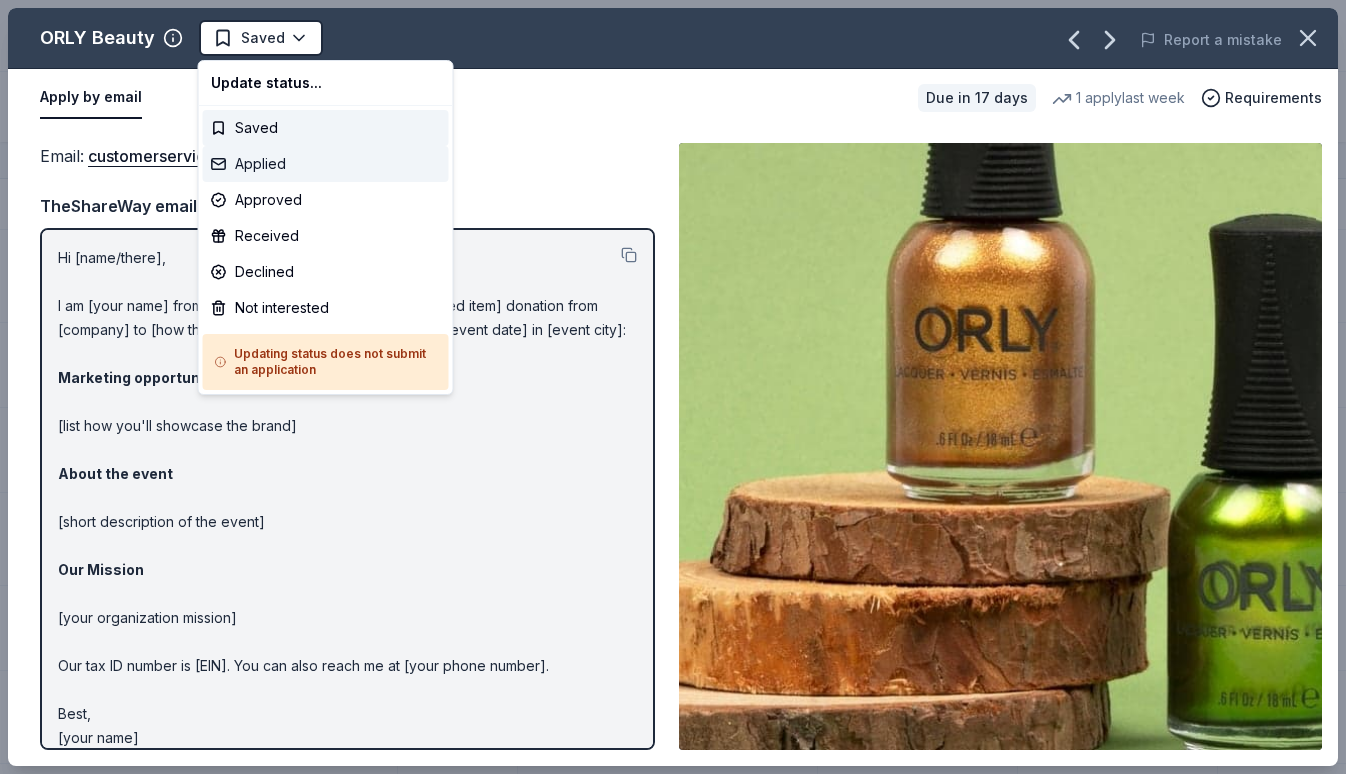 click on "Applied" at bounding box center (326, 164) 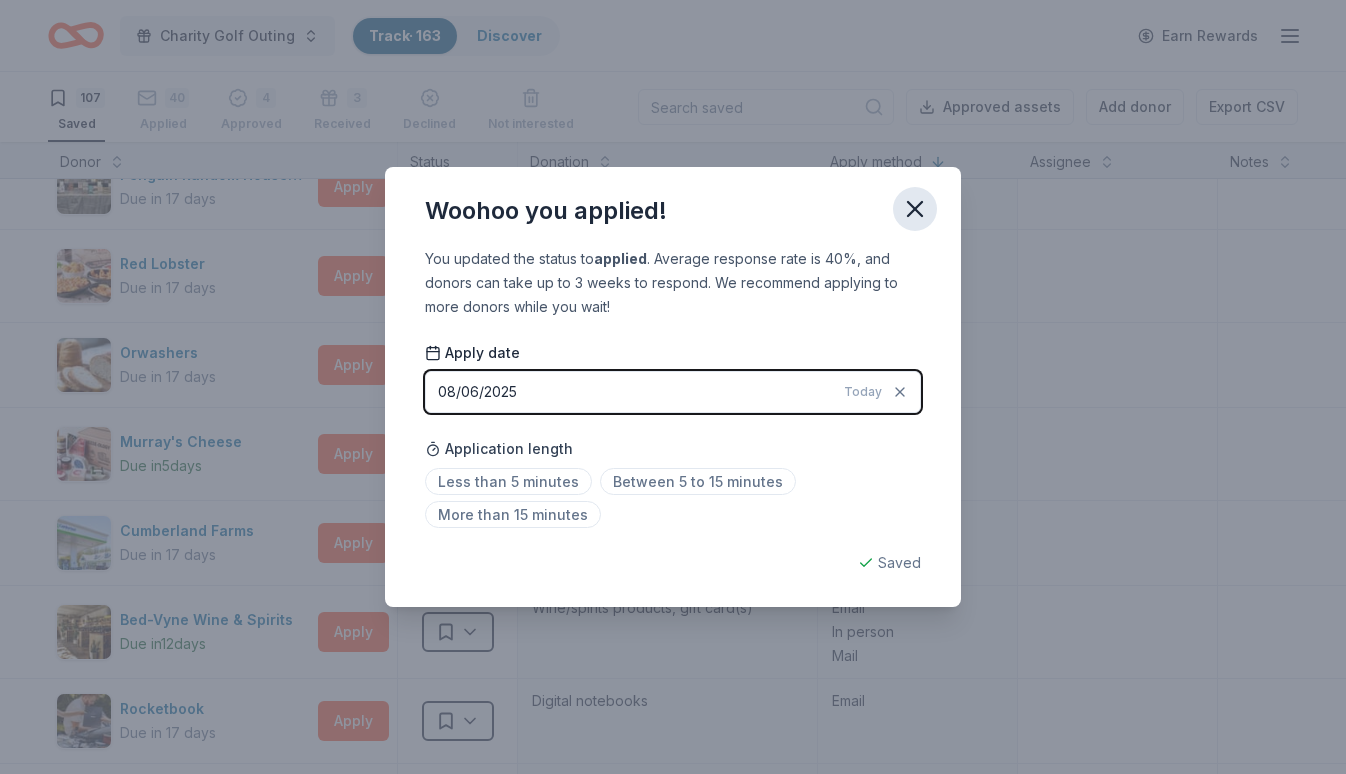 click 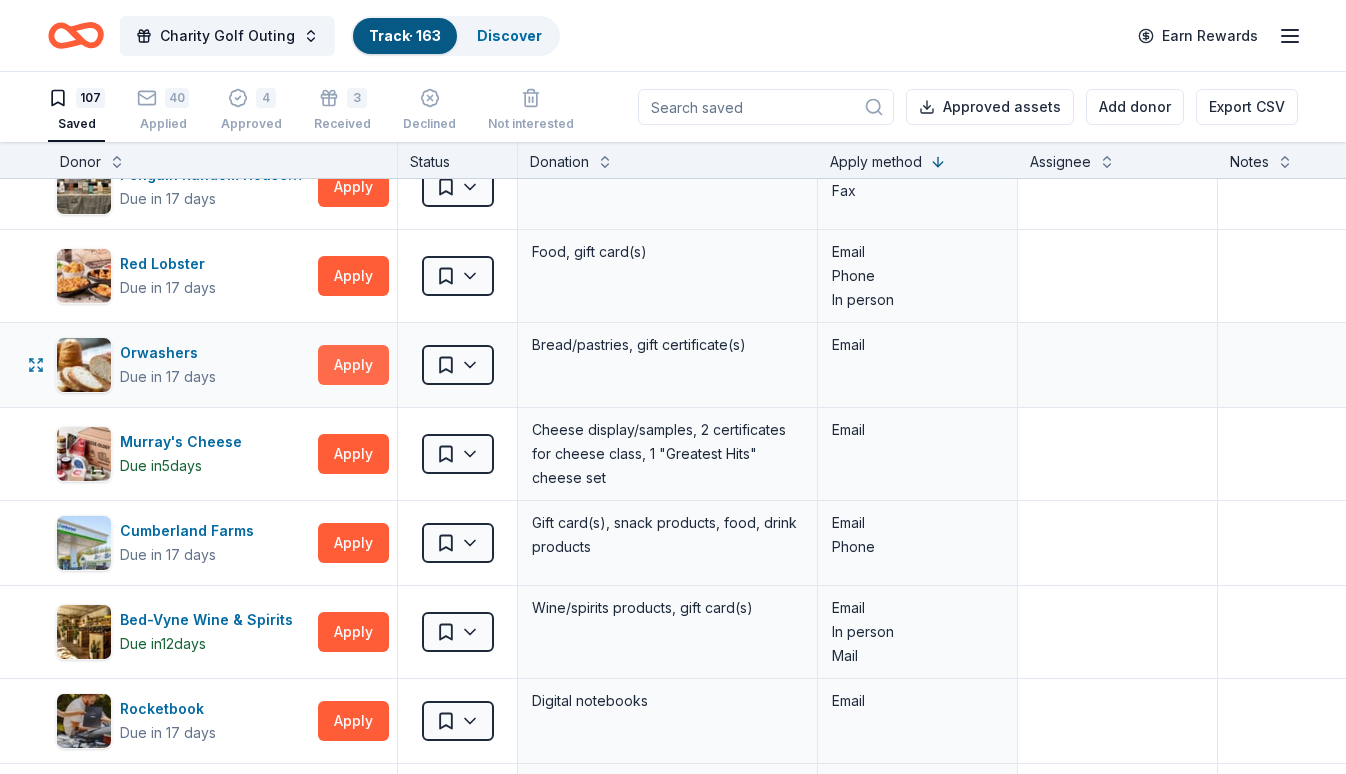 click on "Apply" at bounding box center [353, 365] 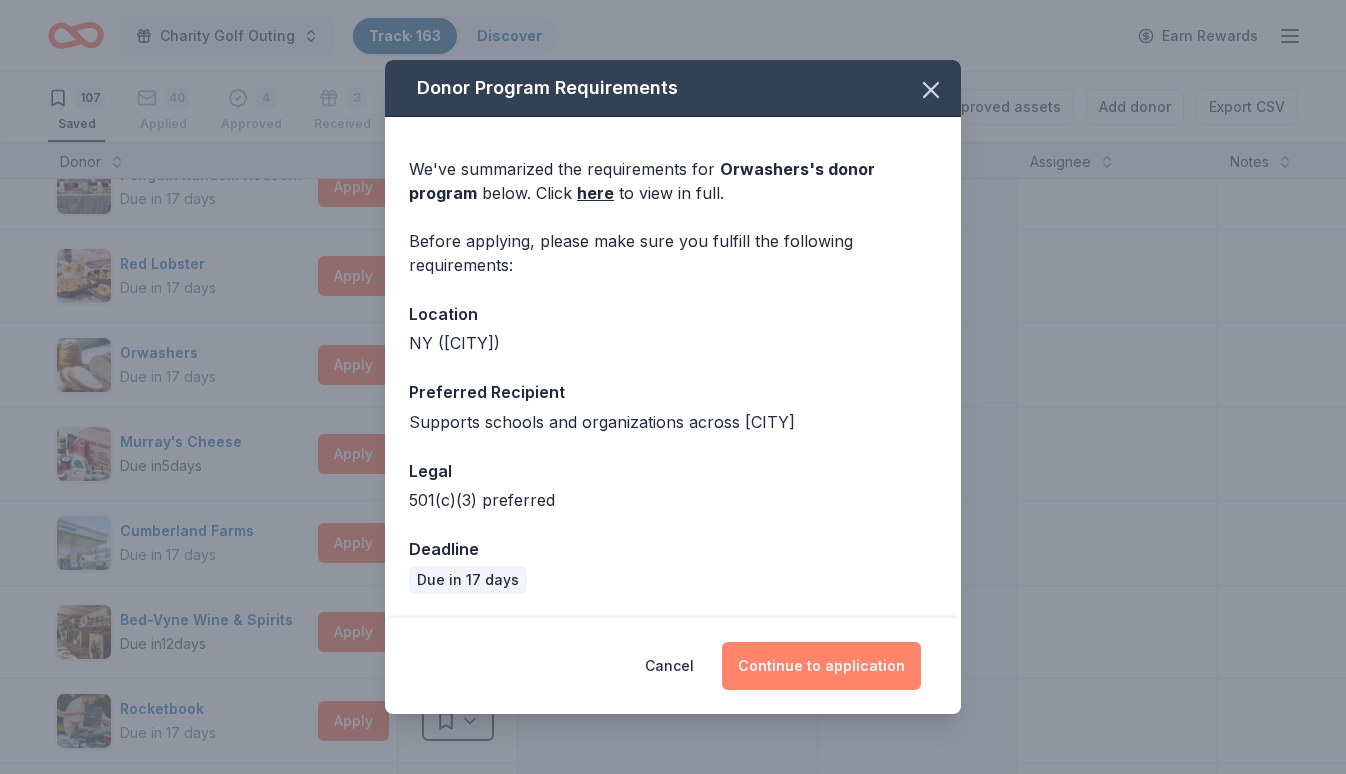 click on "Continue to application" at bounding box center [821, 666] 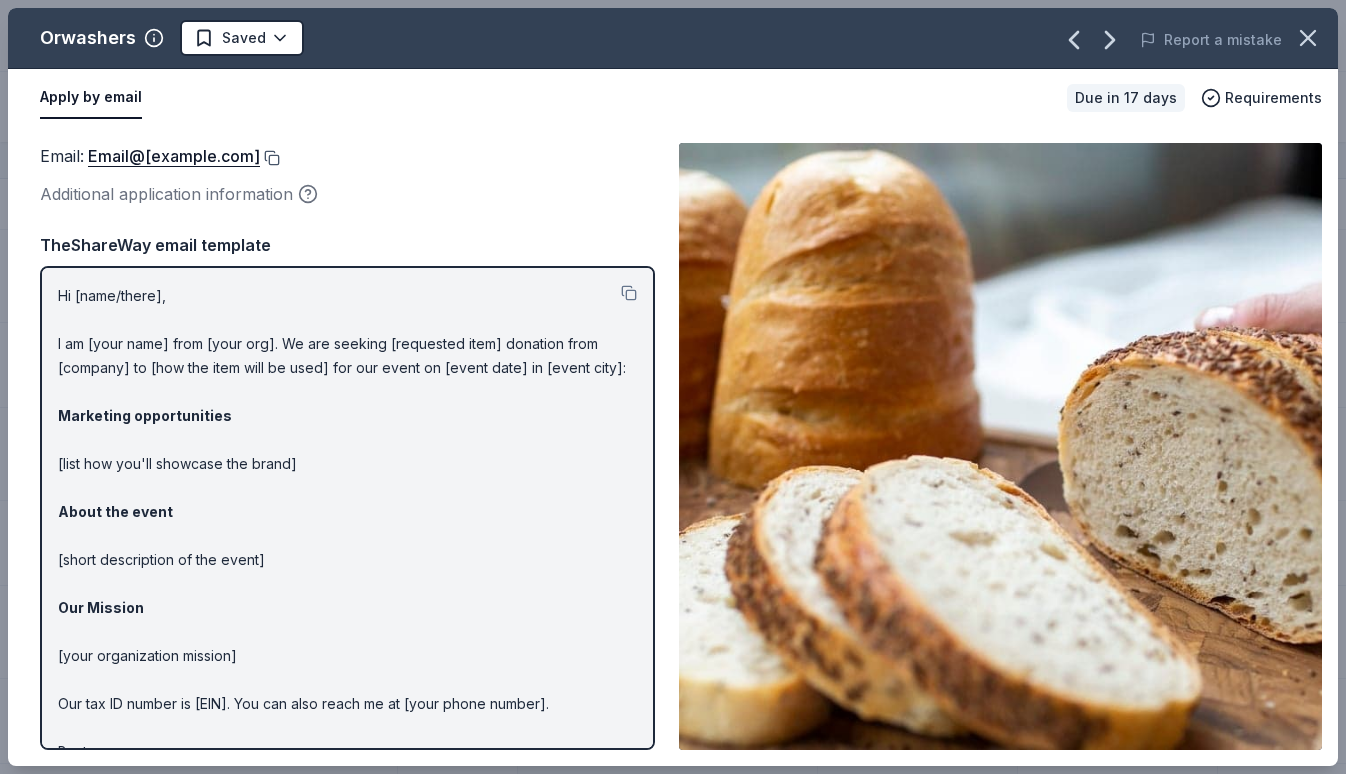 click at bounding box center (270, 158) 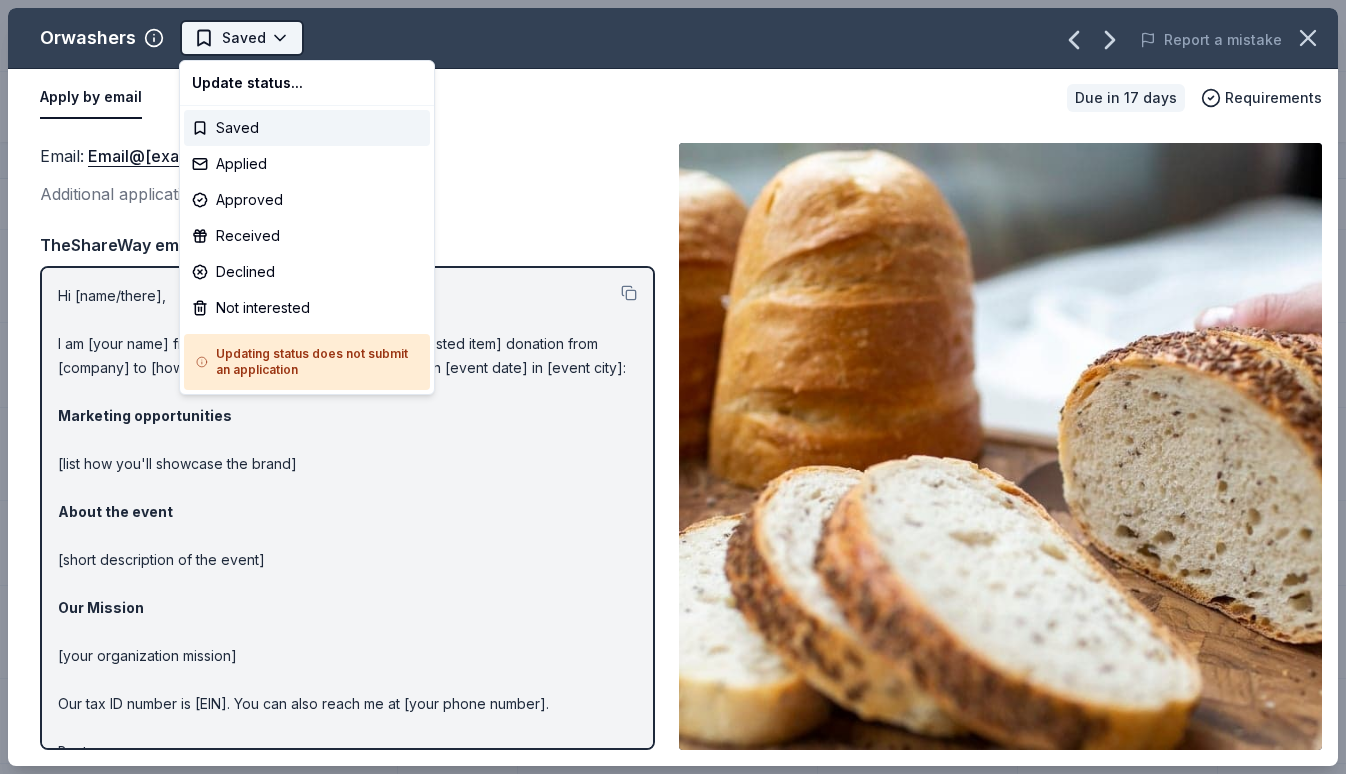 click on "Charity Golf Outing  Track  · 163 Discover Earn Rewards 107 Saved 40 Applied 4 Approved 3 Received Declined Not interested  Approved assets Add donor Export CSV Donor Status Donation Apply method Assignee Notes RPM Raceway Due in 17 days Apply Saved 2 free races Website BlenderBottle Due in 17 days Apply Saved BlenderBottle products, monetary donation Website Golden Corral Due in 17 days Apply Saved Food, gift card(s) Website Gourmet Gift Baskets Due in 40 days Apply Saved Gift basket(s) Website The BroBasket Due in 33 days Apply Saved Discounted gift basket(s) Website Nalgene Due in 17 days Apply Saved Water bottle(s) Website Jacki Easlick Due in 17 days Apply Saved Gift certificate(s) Website Dick's Sporting Goods Due in 17 days Apply Saved Sports equipment product(s), gift card(s) Website Graeter's Ice Cream Due in 17 days Apply Saved $20 gift certificate redeemable in local Graeter's retail stores Website Magnolia Bakery Due in 17 days Apply Saved Dessert product(s), gift card(s) Website iFLY Apply Saved" at bounding box center (673, 387) 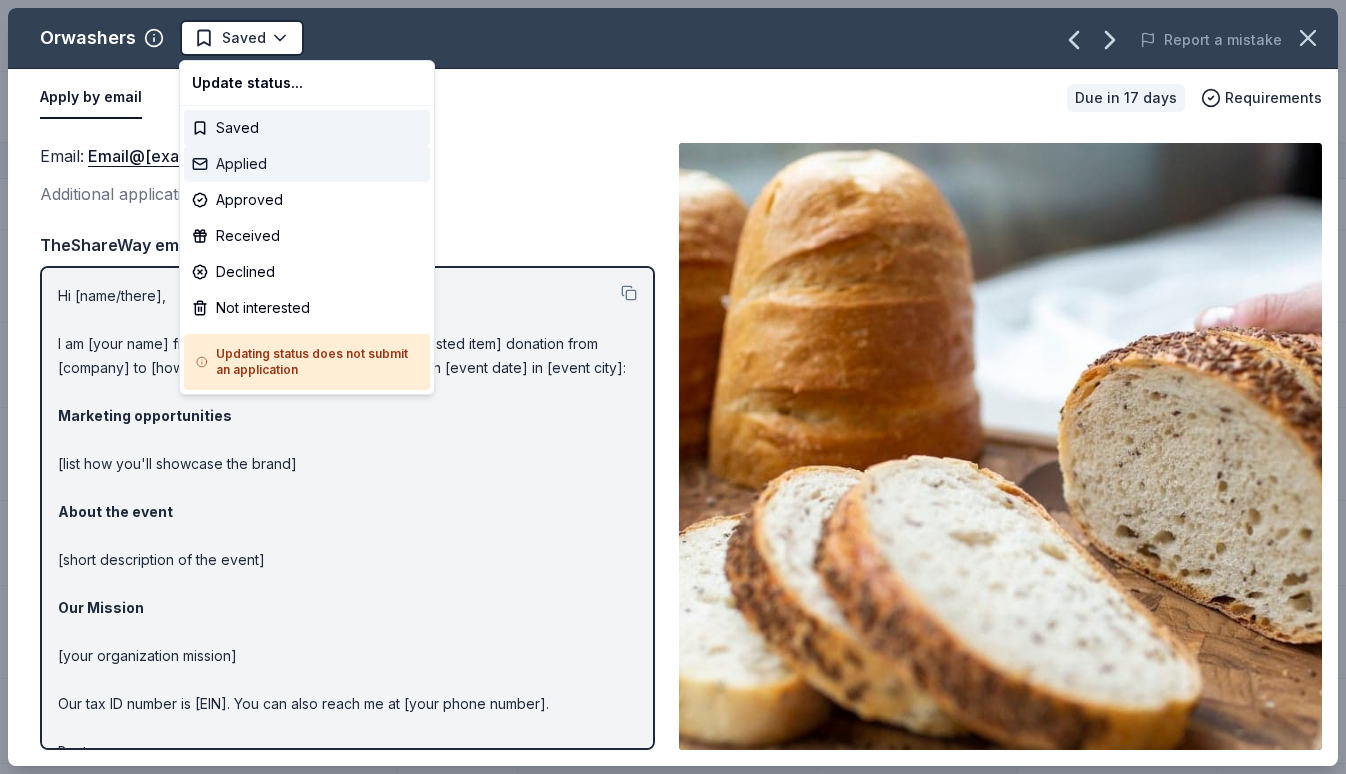 click on "Applied" at bounding box center (307, 164) 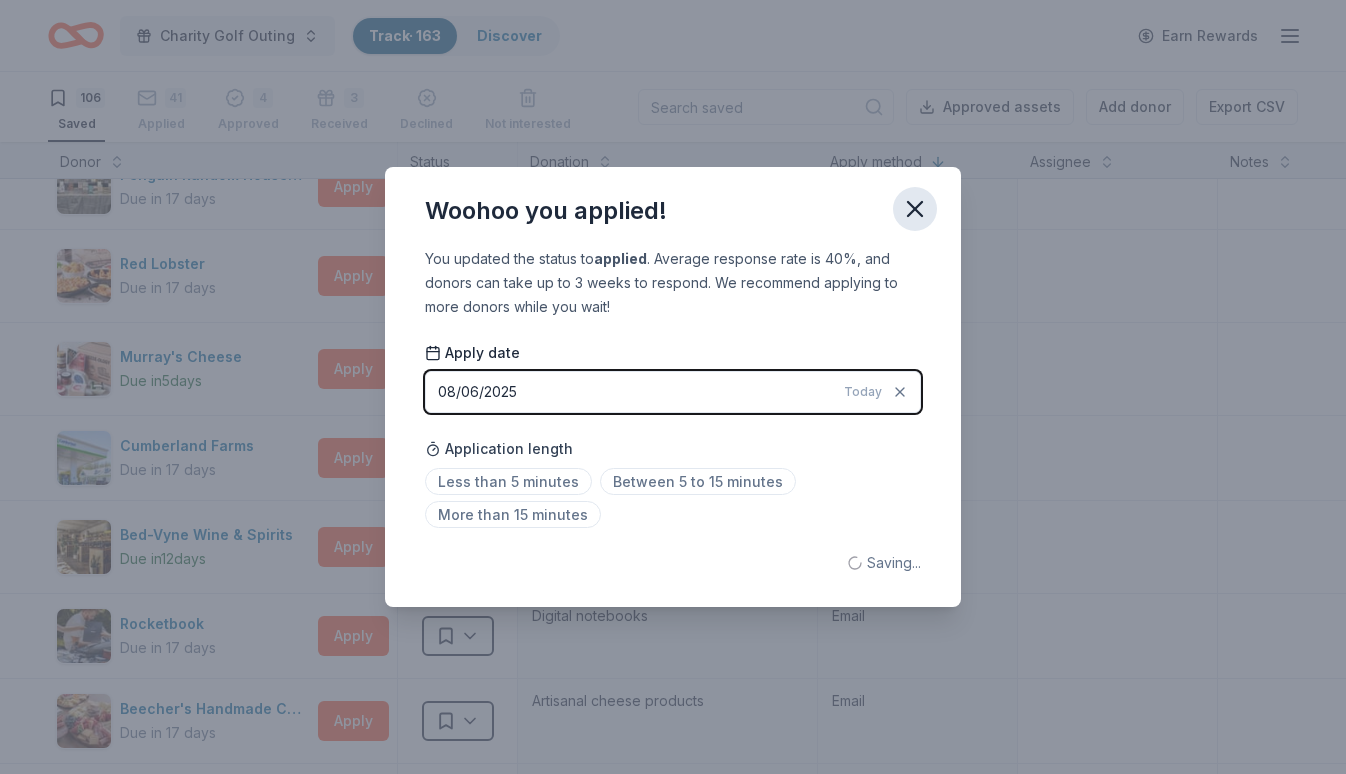 click 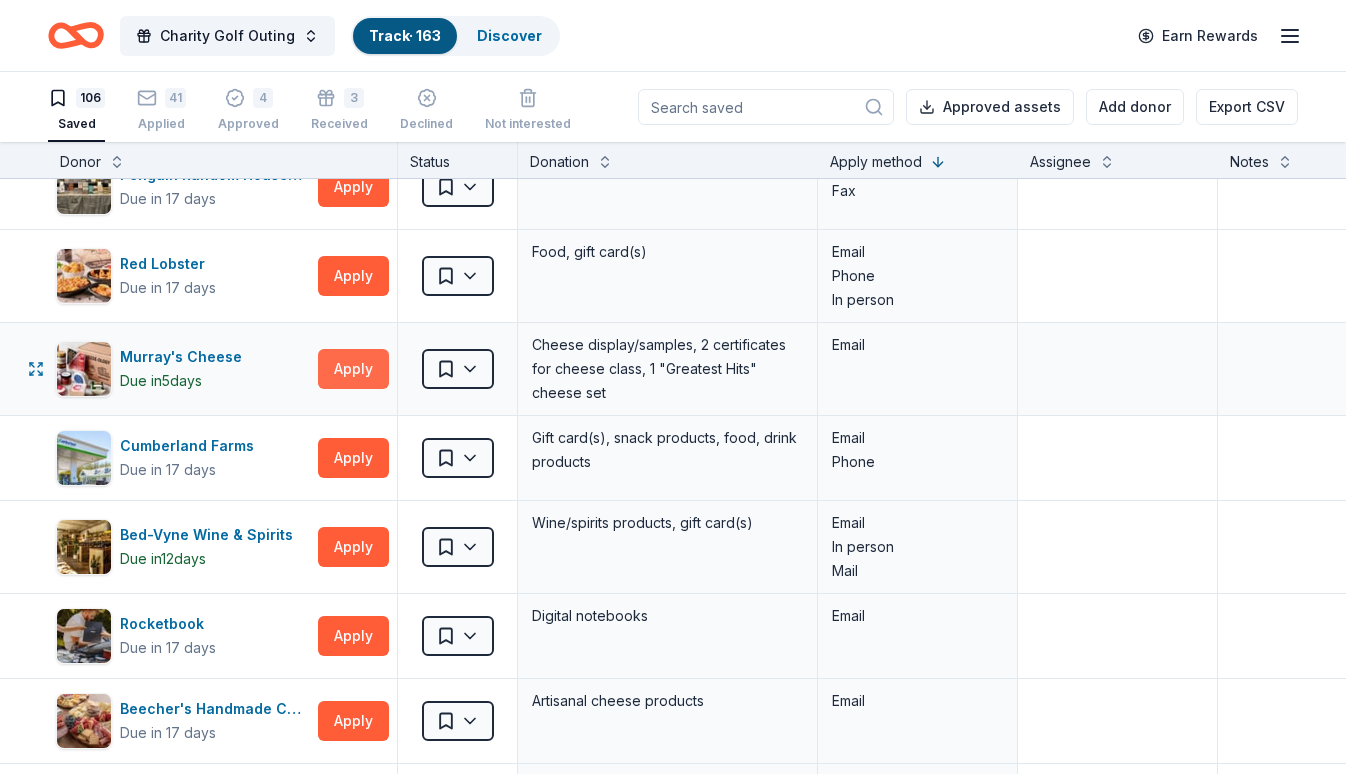 click on "Apply" at bounding box center (353, 369) 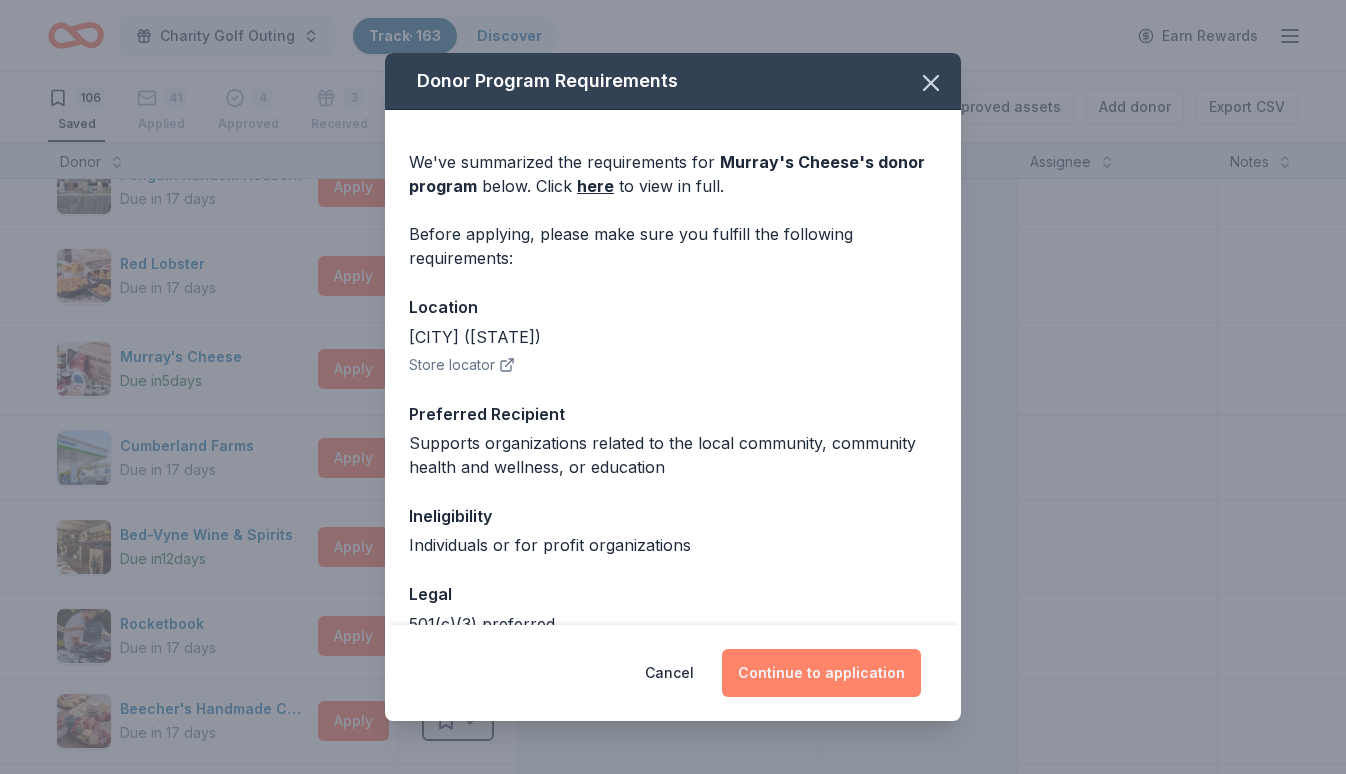 click on "Continue to application" at bounding box center (821, 673) 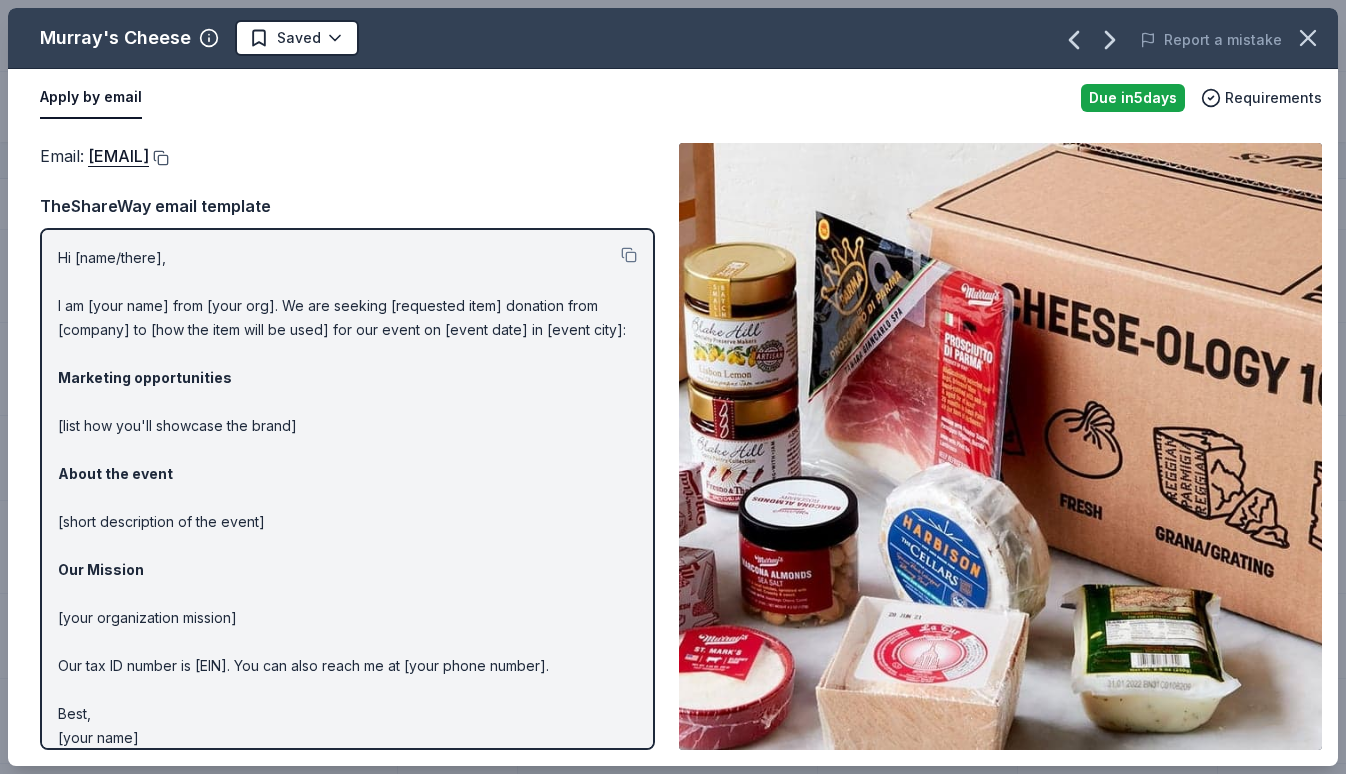 click at bounding box center [159, 158] 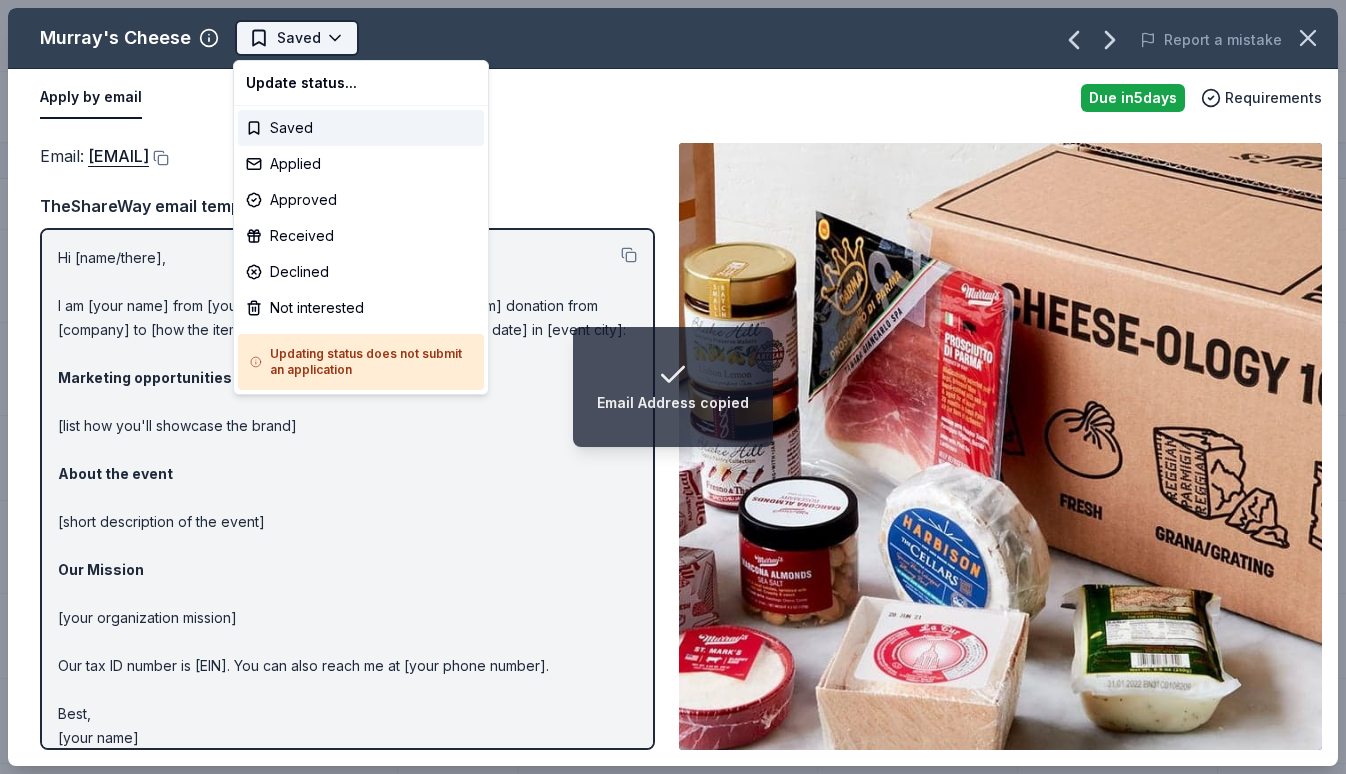 click on "Email Address copied Charity Golf Outing  Track  · 163 Discover Earn Rewards 106 Saved 41 Applied 4 Approved 3 Received Declined Not interested  Approved assets Add donor Export CSV Donor Status Donation Apply method Assignee Notes RPM Raceway Due in 17 days Apply Saved 2 free races Website BlenderBottle Due in 17 days Apply Saved BlenderBottle products, monetary donation Website Golden Corral Due in 17 days Apply Saved Food, gift card(s) Website Gourmet Gift Baskets Due in 40 days Apply Saved Gift basket(s) Website The BroBasket Due in 33 days Apply Saved Discounted gift basket(s) Website Nalgene Due in 17 days Apply Saved Water bottle(s) Website Jacki Easlick Due in 17 days Apply Saved Gift certificate(s) Website Dick's Sporting Goods Due in 17 days Apply Saved Sports equipment product(s), gift card(s) Website Graeter's Ice Cream Due in 17 days Apply Saved $20 gift certificate redeemable in local Graeter's retail stores Website Magnolia Bakery Due in 17 days Apply Saved Dessert product(s), gift card(s) 5 5" at bounding box center (673, 387) 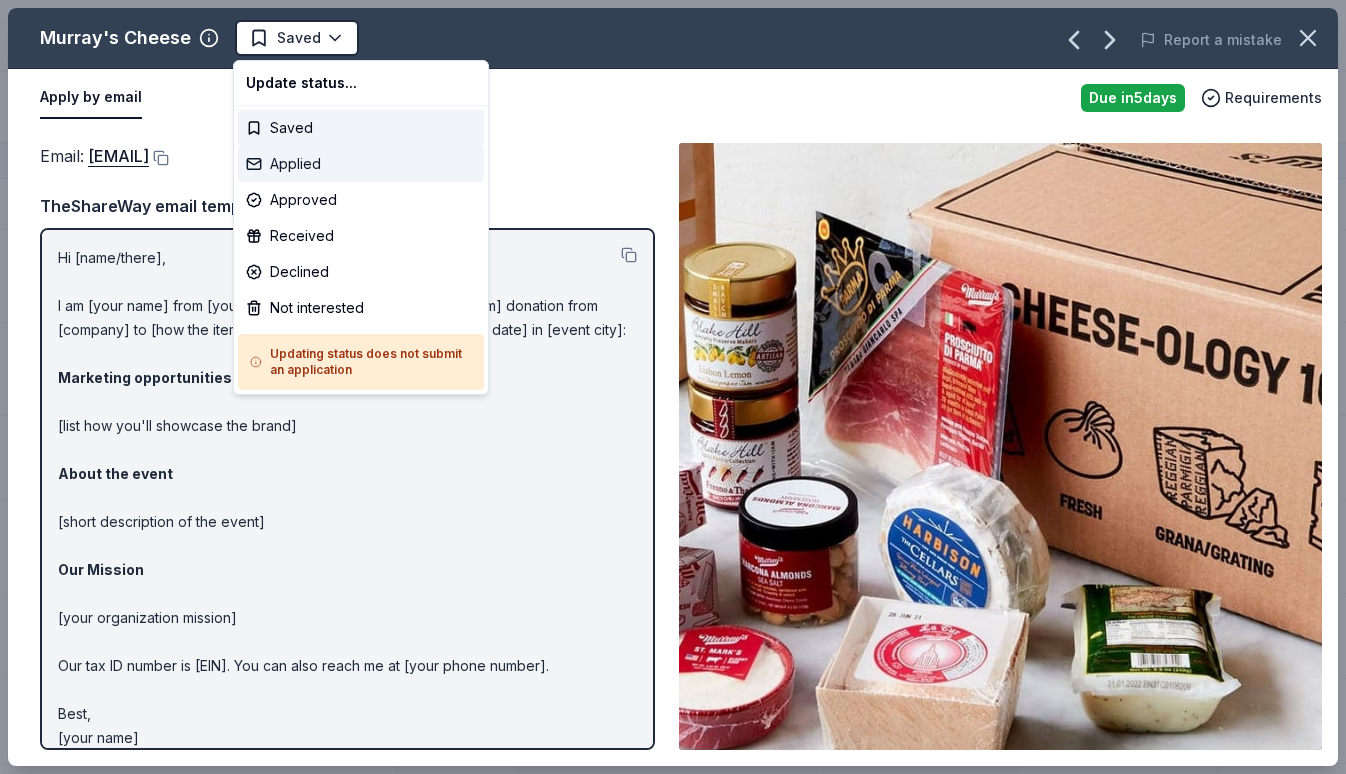 click on "Applied" at bounding box center (361, 164) 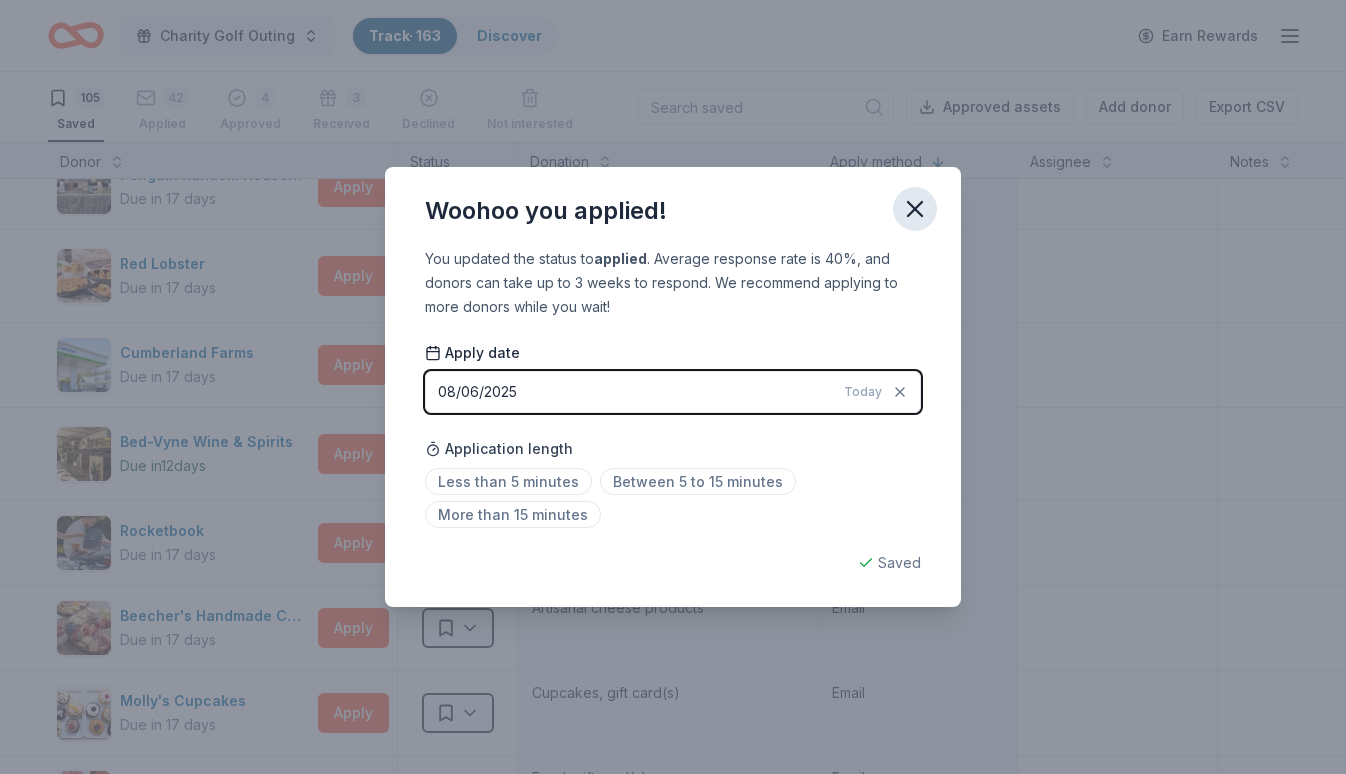 click 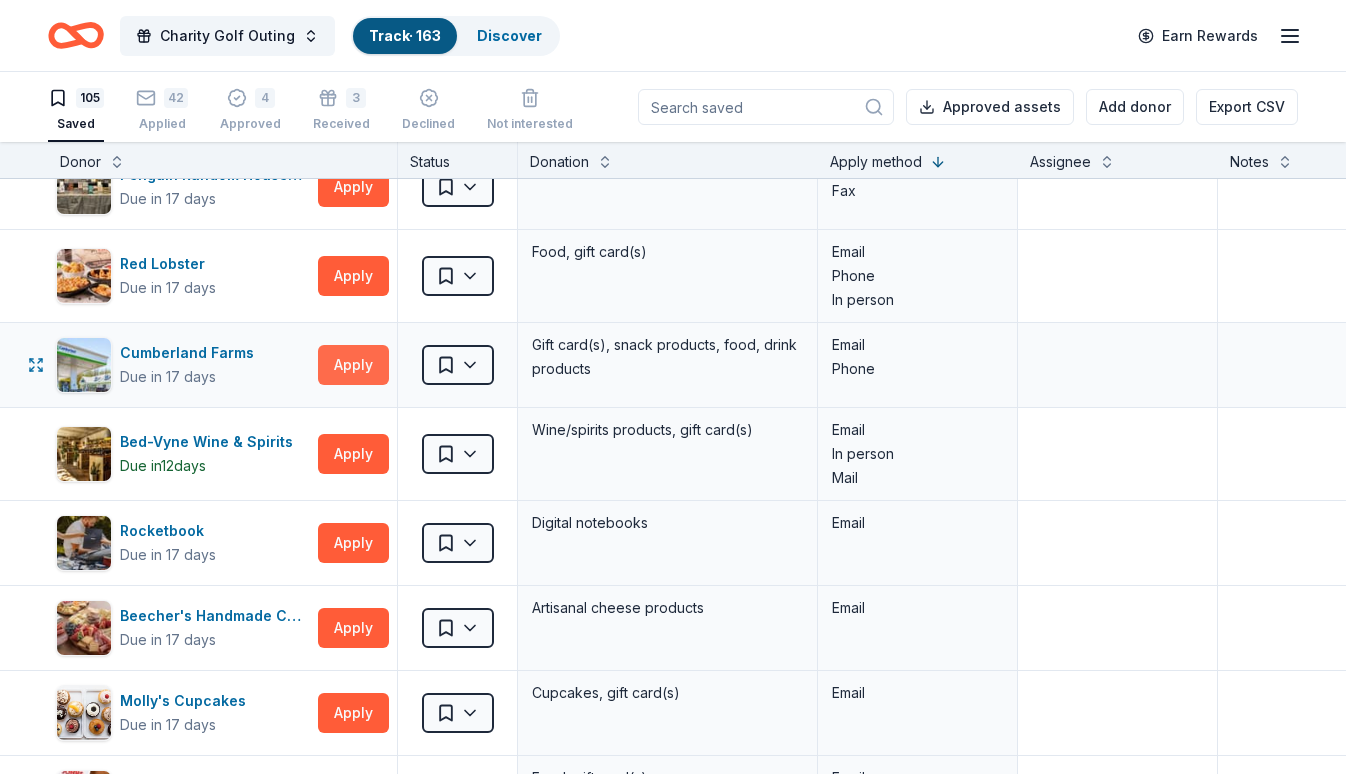 click on "Apply" at bounding box center (353, 365) 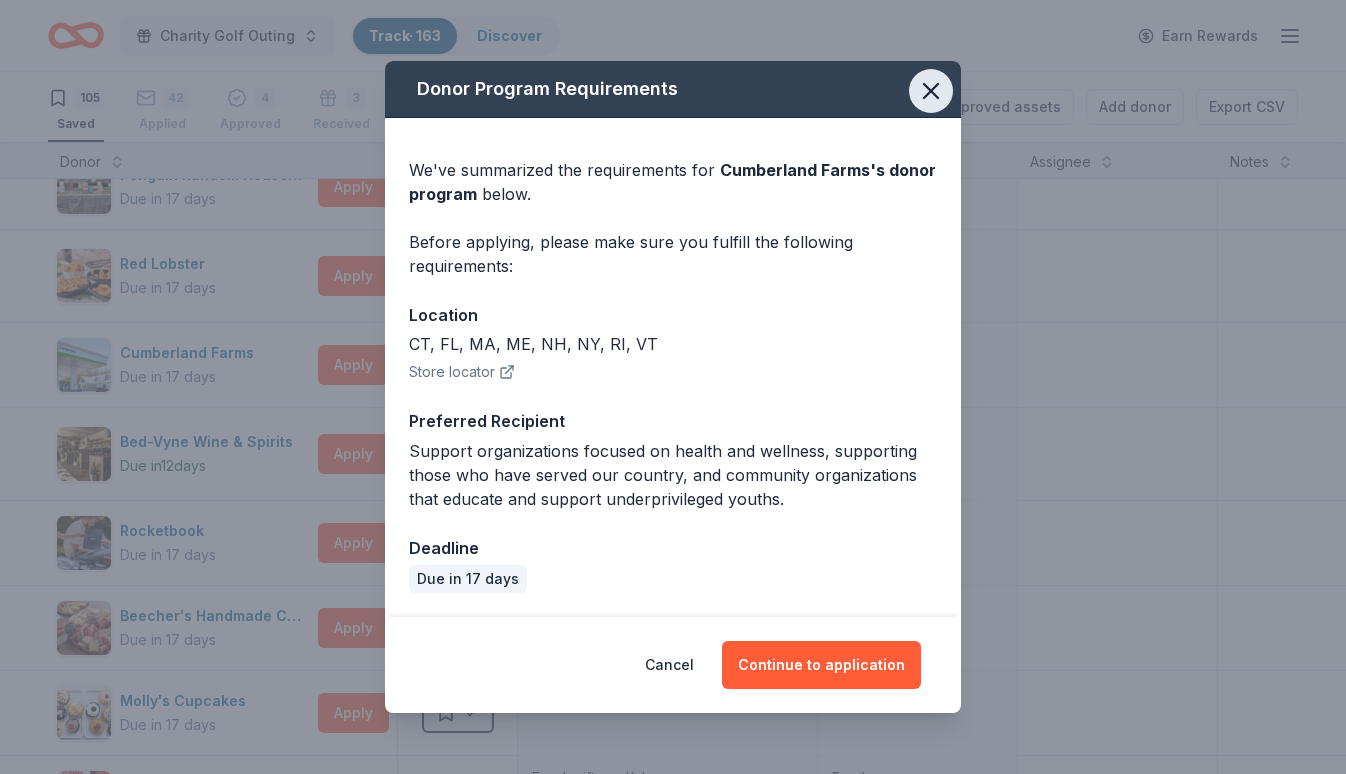 click 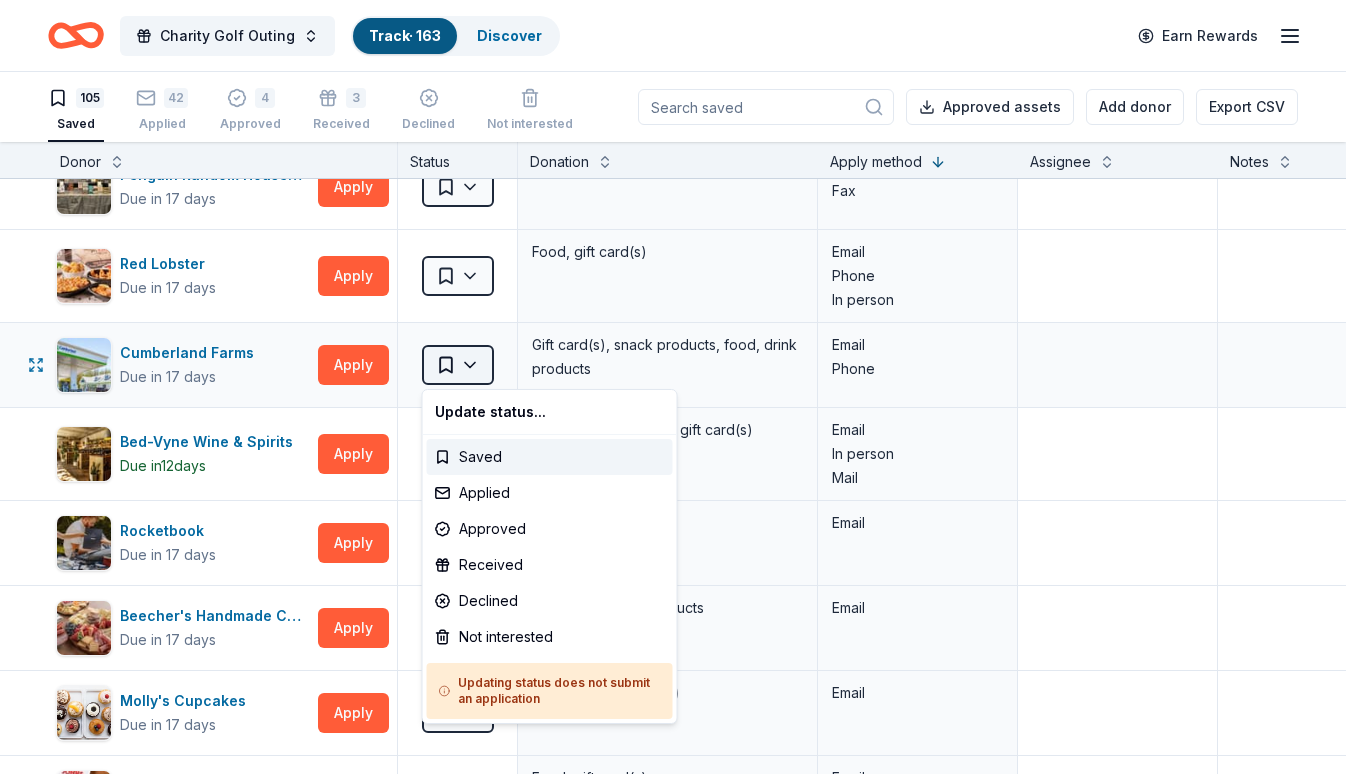click on "Charity Golf Outing  Track  · 163 Discover Earn Rewards 105 Saved 42 Applied 4 Approved 3 Received Declined Not interested  Approved assets Add donor Export CSV Donor Status Donation Apply method Assignee Notes RPM Raceway Due in 17 days Apply Saved 2 free races Website BlenderBottle Due in 17 days Apply Saved BlenderBottle products, monetary donation Website Golden Corral Due in 17 days Apply Saved Food, gift card(s) Website Gourmet Gift Baskets Due in 40 days Apply Saved Gift basket(s) Website The BroBasket Due in 33 days Apply Saved Discounted gift basket(s) Website Nalgene Due in 17 days Apply Saved Water bottle(s) Website Jacki Easlick Due in 17 days Apply Saved Gift certificate(s) Website Dick's Sporting Goods Due in 17 days Apply Saved Sports equipment product(s), gift card(s) Website Graeter's Ice Cream Due in 17 days Apply Saved $20 gift certificate redeemable in local Graeter's retail stores Website Magnolia Bakery Due in 17 days Apply Saved Dessert product(s), gift card(s) Website iFLY Apply Saved" at bounding box center (673, 387) 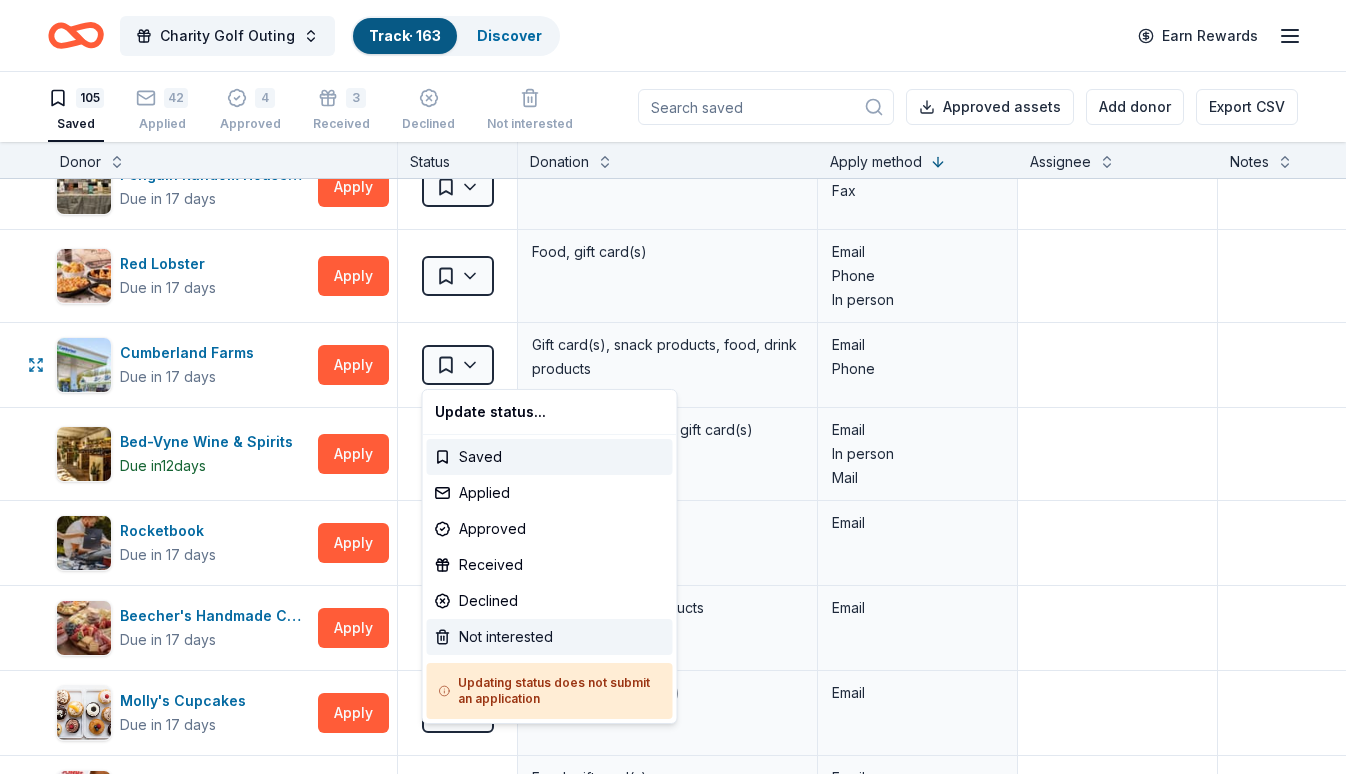 click on "Not interested" at bounding box center (550, 637) 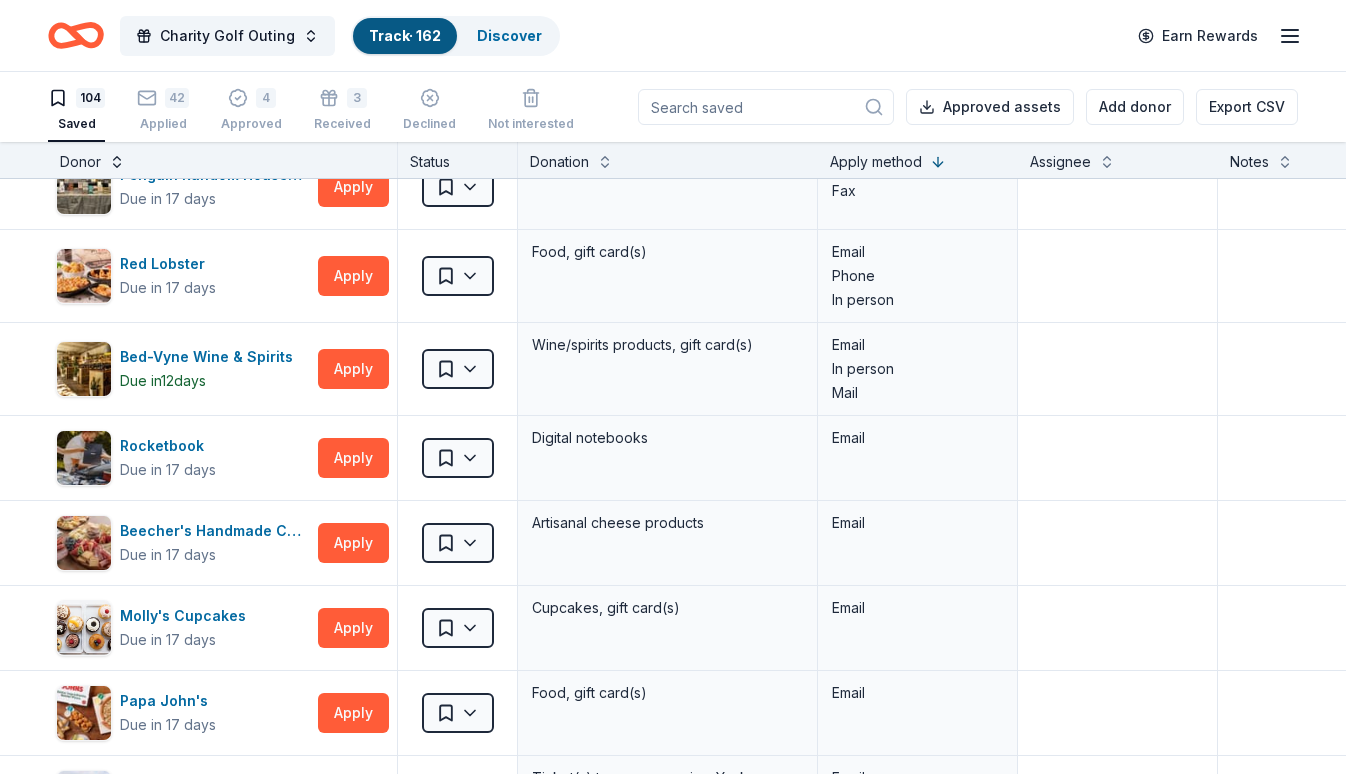 click at bounding box center (117, 160) 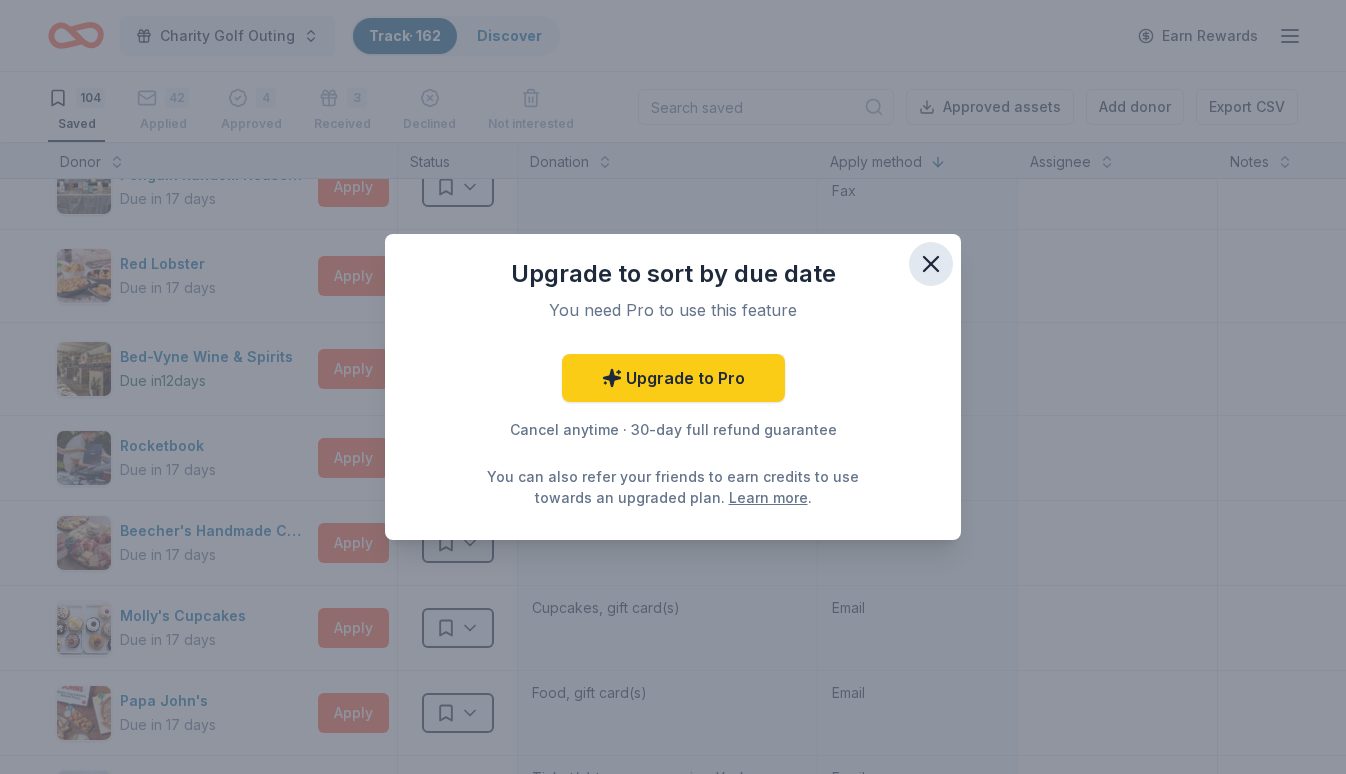 click 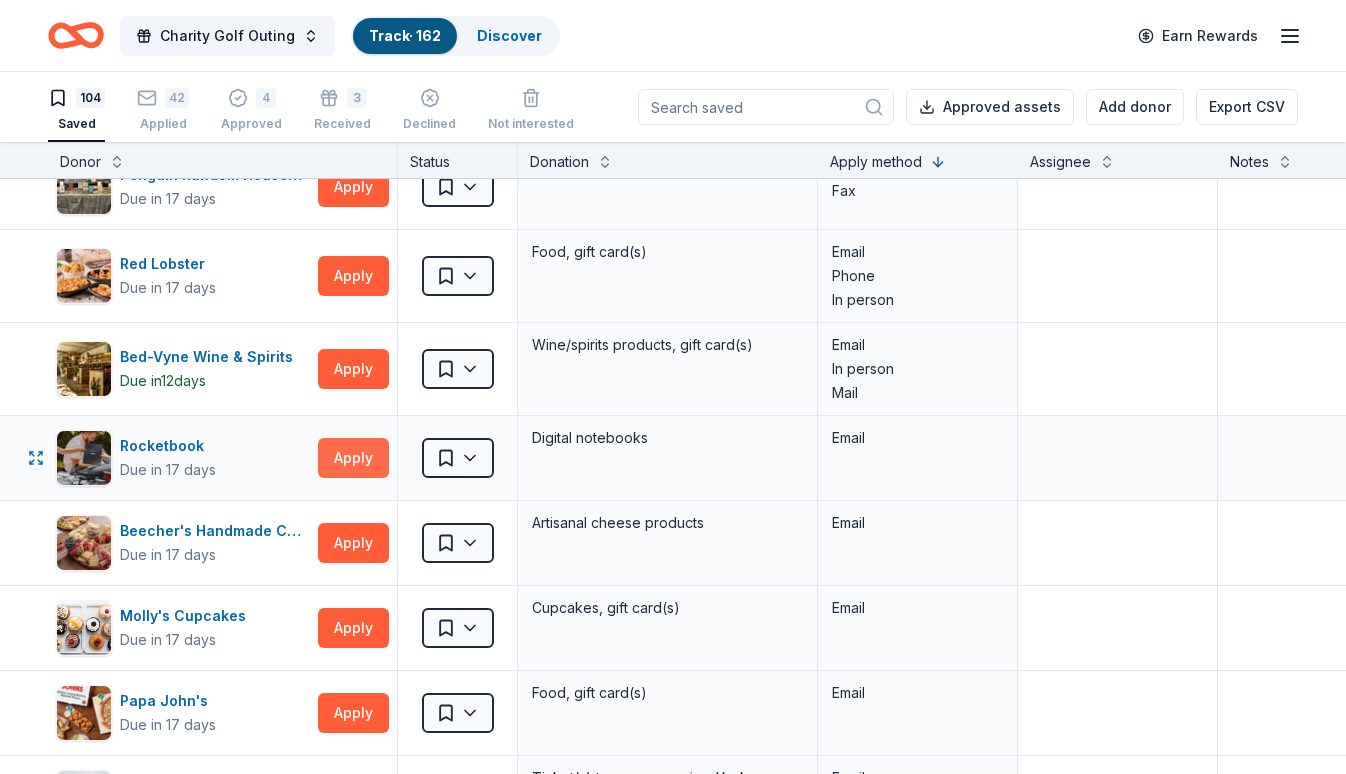 click on "Apply" at bounding box center (353, 458) 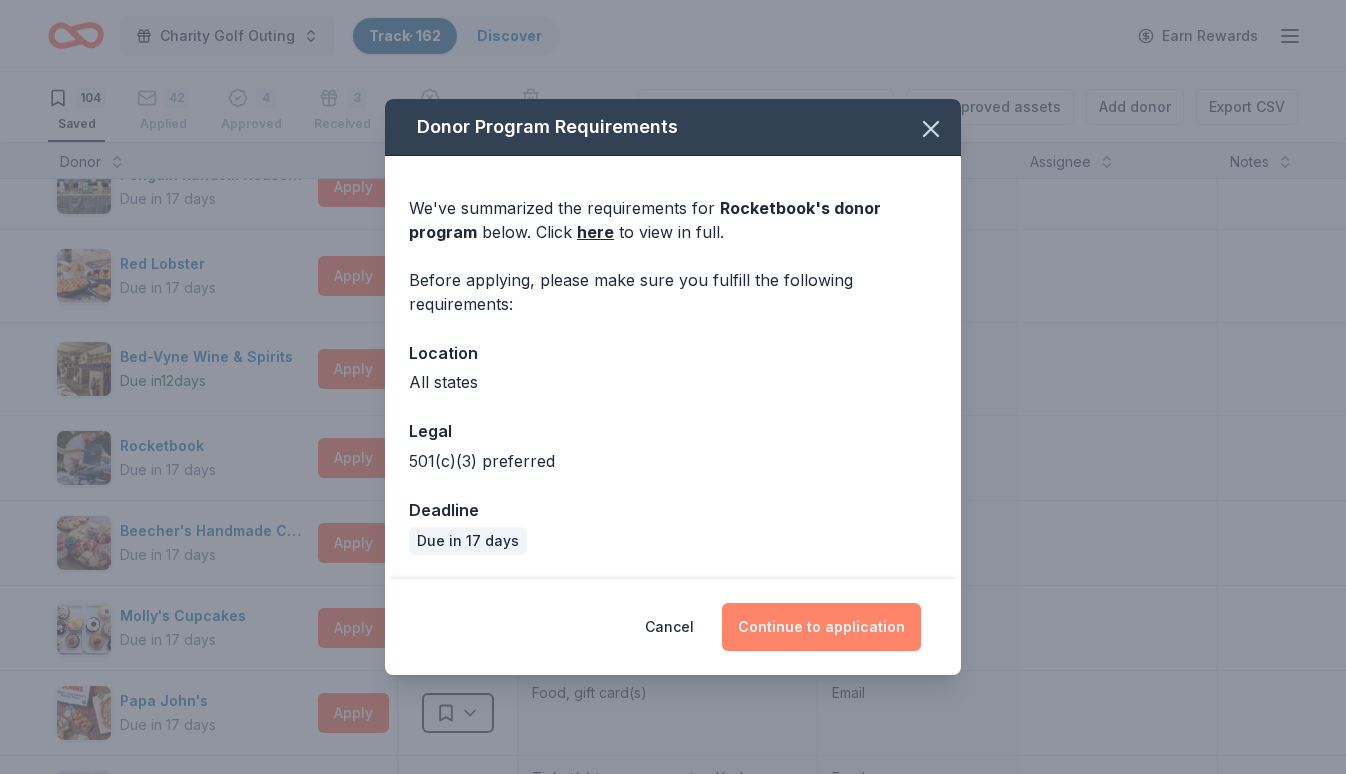 click on "Continue to application" at bounding box center [821, 627] 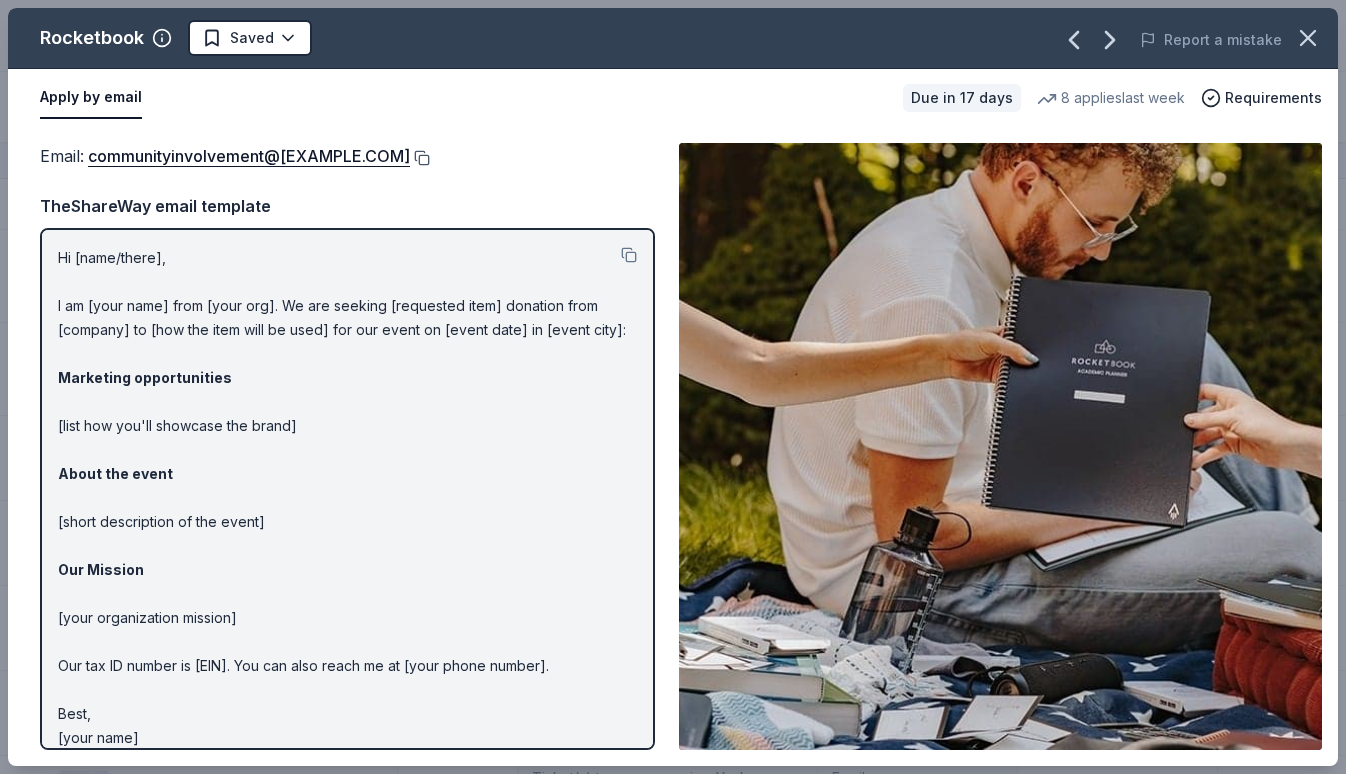 click at bounding box center (420, 158) 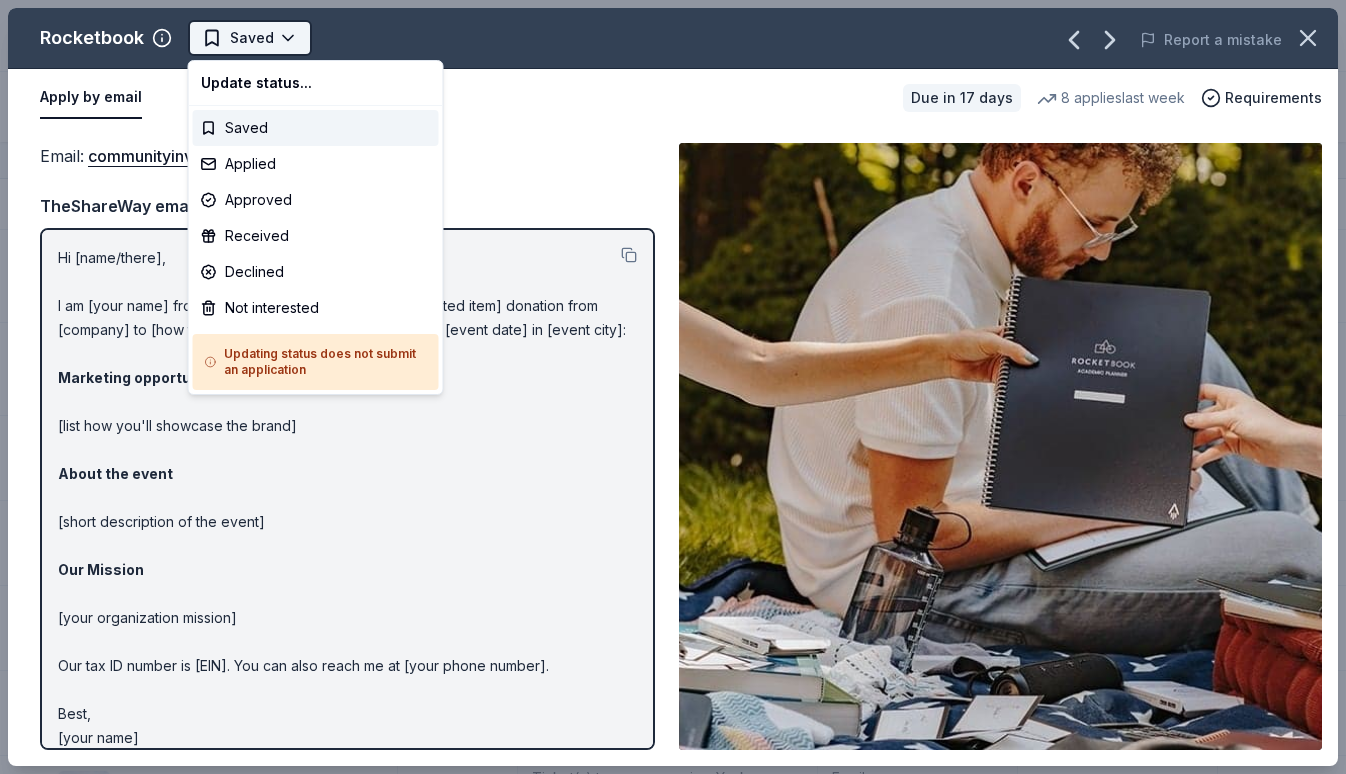 click on "Charity Golf Outing  Track  · 162 Discover Earn Rewards 104 Saved 42 Applied 4 Approved 3 Received Declined Not interested  Approved assets Add donor Export CSV Donor Status Donation Apply method Assignee Notes RPM Raceway Due in 17 days Apply Saved 2 free races Website BlenderBottle Due in 17 days Apply Saved BlenderBottle products, monetary donation Website Golden Corral Due in 17 days Apply Saved Food, gift card(s) Website Gourmet Gift Baskets Due in 40 days Apply Saved Gift basket(s) Website The BroBasket Due in 33 days Apply Saved Discounted gift basket(s) Website Nalgene Due in 17 days Apply Saved Water bottle(s) Website Jacki Easlick Due in 17 days Apply Saved Gift certificate(s) Website Dick's Sporting Goods Due in 17 days Apply Saved Sports equipment product(s), gift card(s) Website Graeter's Ice Cream Due in 17 days Apply Saved $20 gift certificate redeemable in local Graeter's retail stores Website Magnolia Bakery Due in 17 days Apply Saved Dessert product(s), gift card(s) Website iFLY Apply Saved" at bounding box center [673, 387] 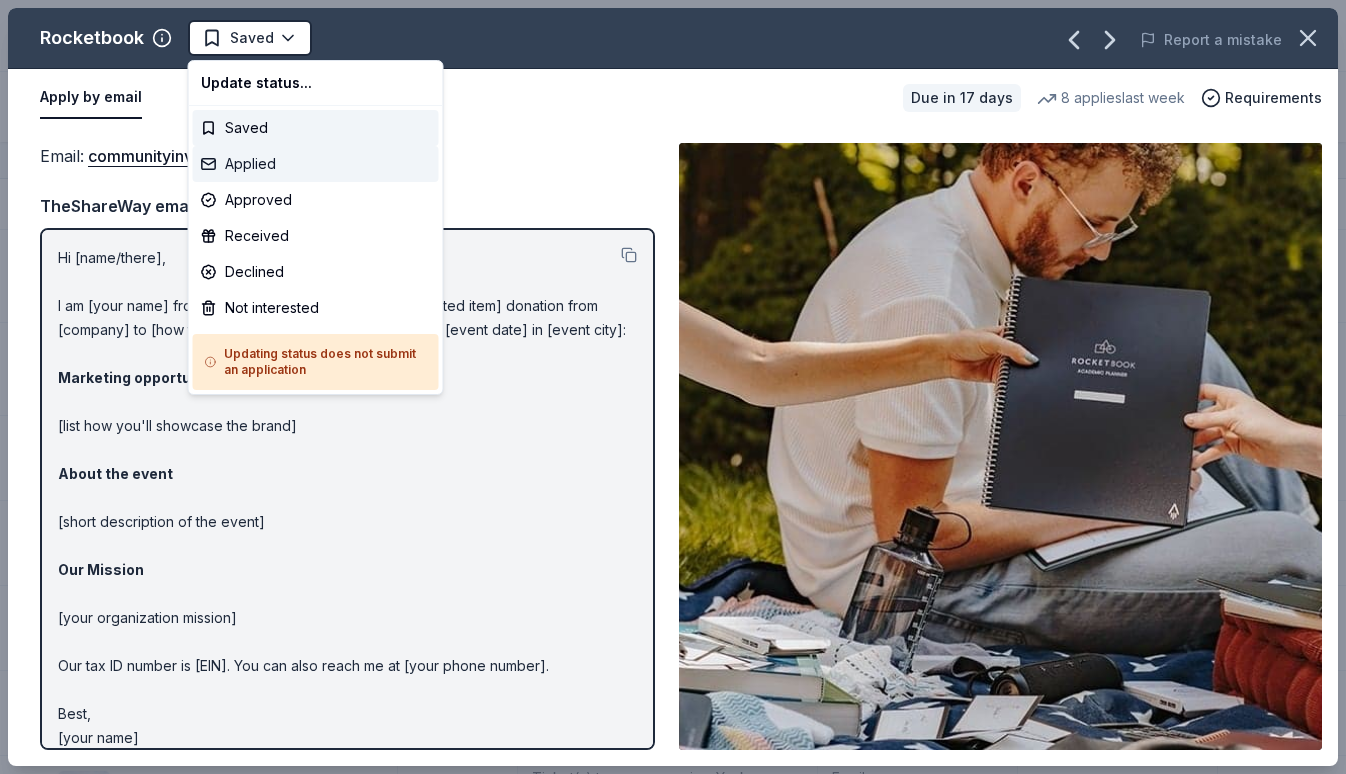 click on "Applied" at bounding box center [316, 164] 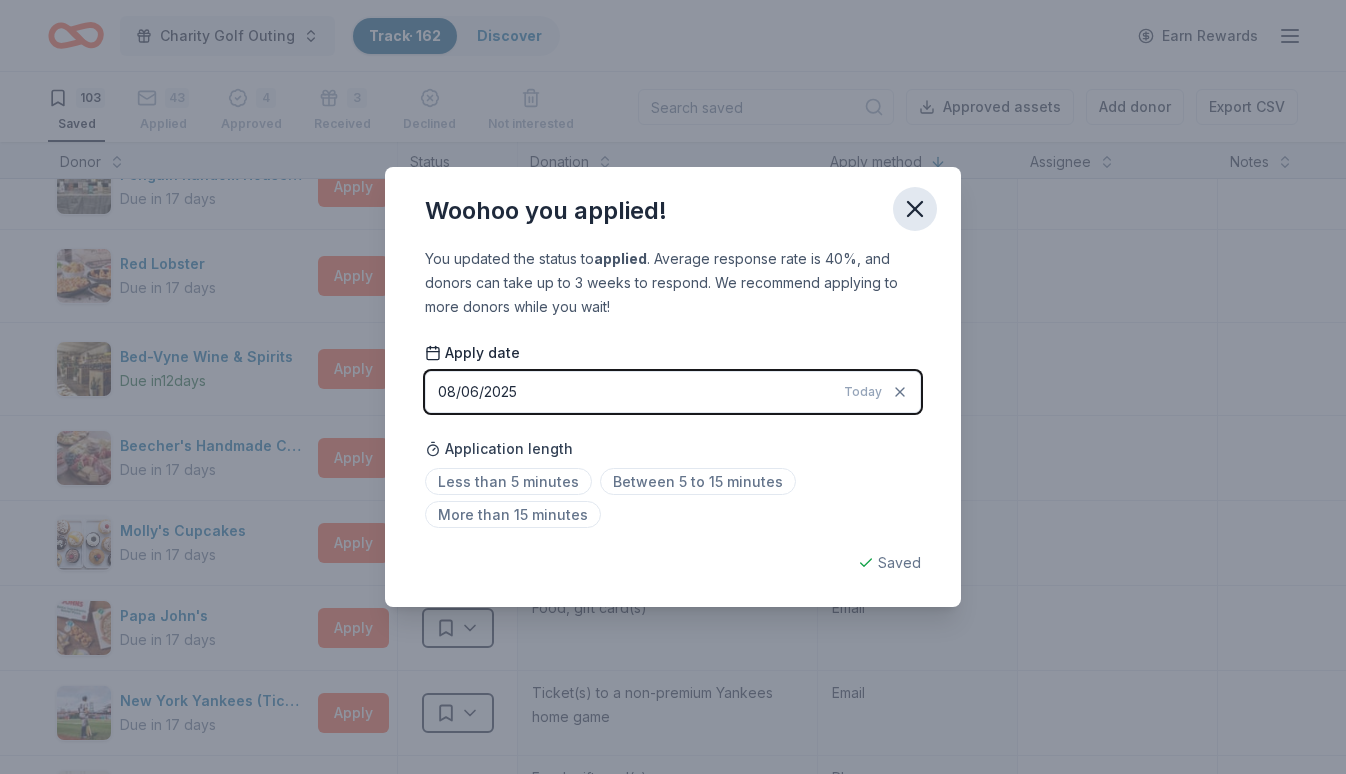 click 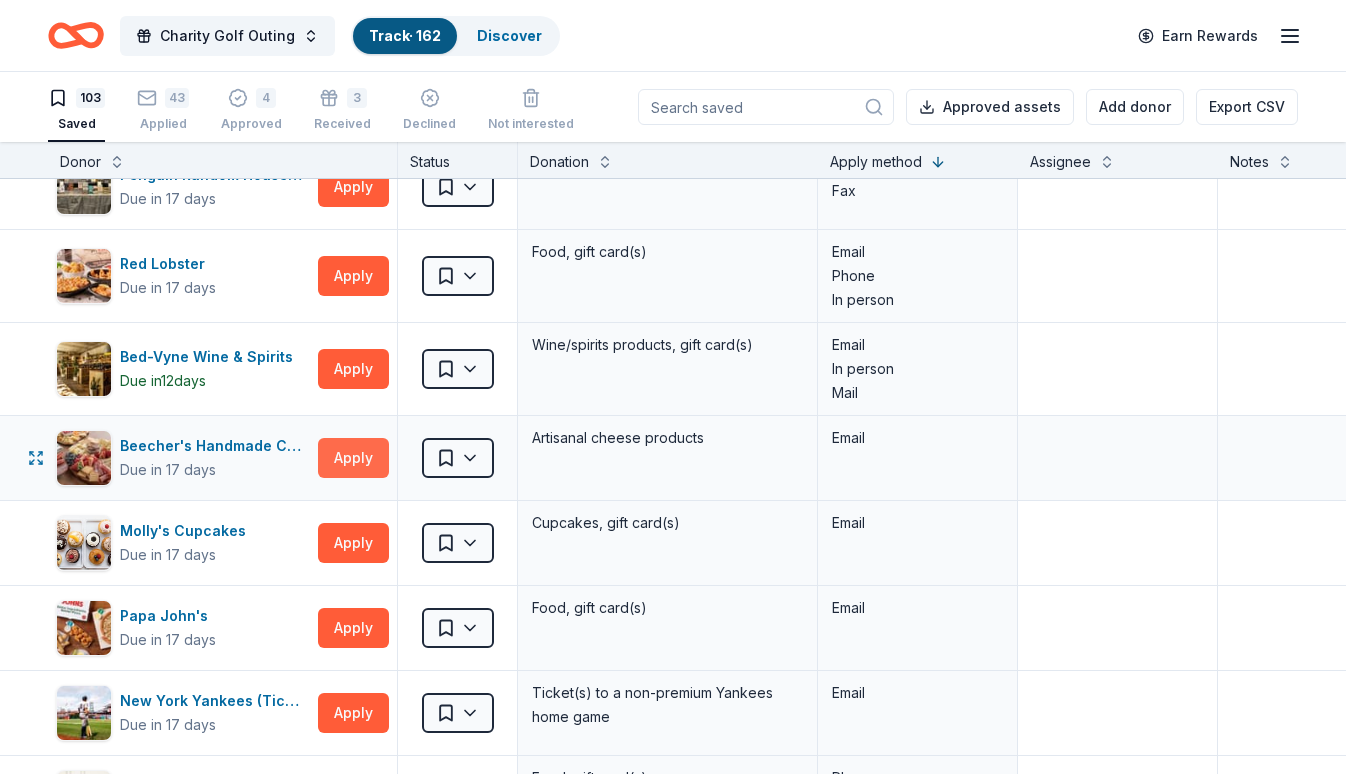 click on "Apply" at bounding box center [353, 458] 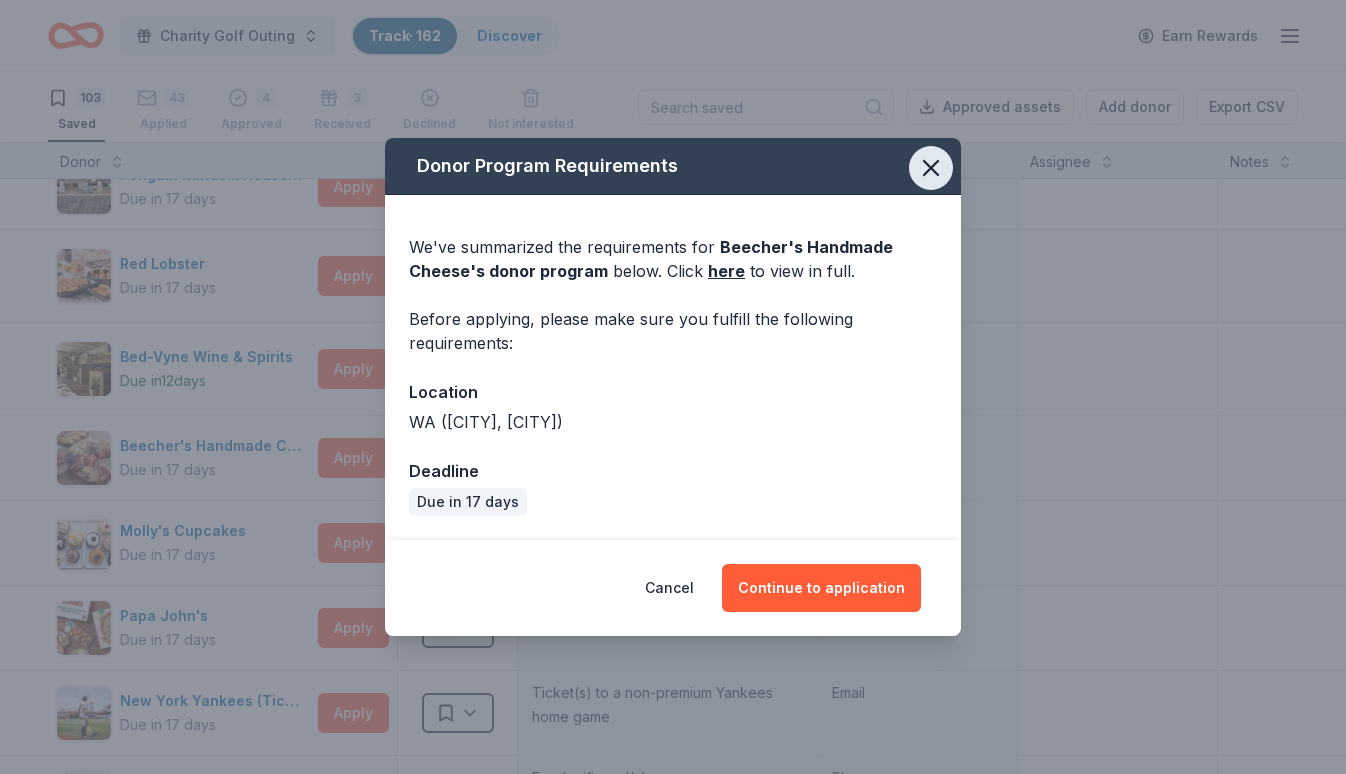 click 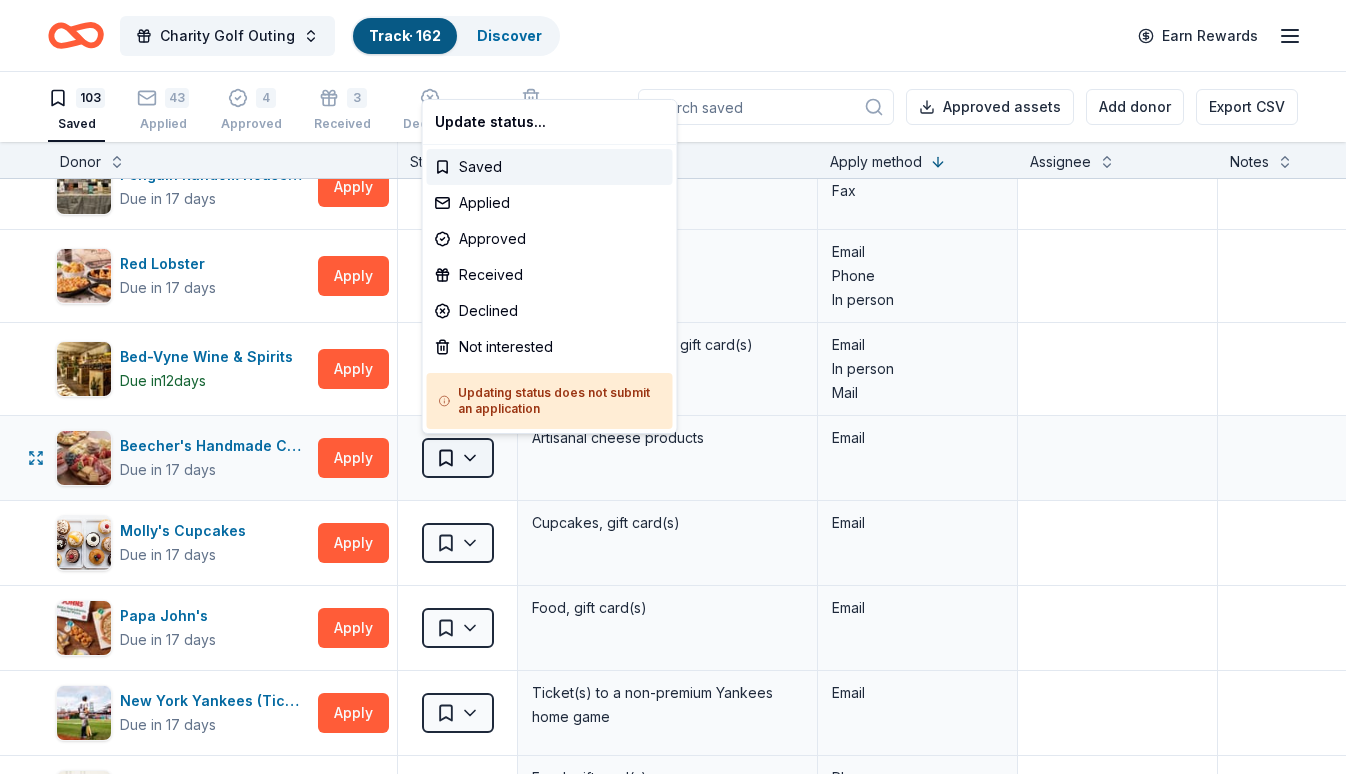 click on "Charity Golf Outing  Track  · 162 Discover Earn Rewards 103 Saved 43 Applied 4 Approved 3 Received Declined Not interested  Approved assets Add donor Export CSV Donor Status Donation Apply method Assignee Notes RPM Raceway Due in 17 days Apply Saved 2 free races Website BlenderBottle Due in 17 days Apply Saved BlenderBottle products, monetary donation Website Golden Corral Due in 17 days Apply Saved Food, gift card(s) Website Gourmet Gift Baskets Due in 40 days Apply Saved Gift basket(s) Website The BroBasket Due in 33 days Apply Saved Discounted gift basket(s) Website Nalgene Due in 17 days Apply Saved Water bottle(s) Website Jacki Easlick Due in 17 days Apply Saved Gift certificate(s) Website Dick's Sporting Goods Due in 17 days Apply Saved Sports equipment product(s), gift card(s) Website Graeter's Ice Cream Due in 17 days Apply Saved $20 gift certificate redeemable in local Graeter's retail stores Website Magnolia Bakery Due in 17 days Apply Saved Dessert product(s), gift card(s) Website iFLY Apply Saved" at bounding box center (673, 387) 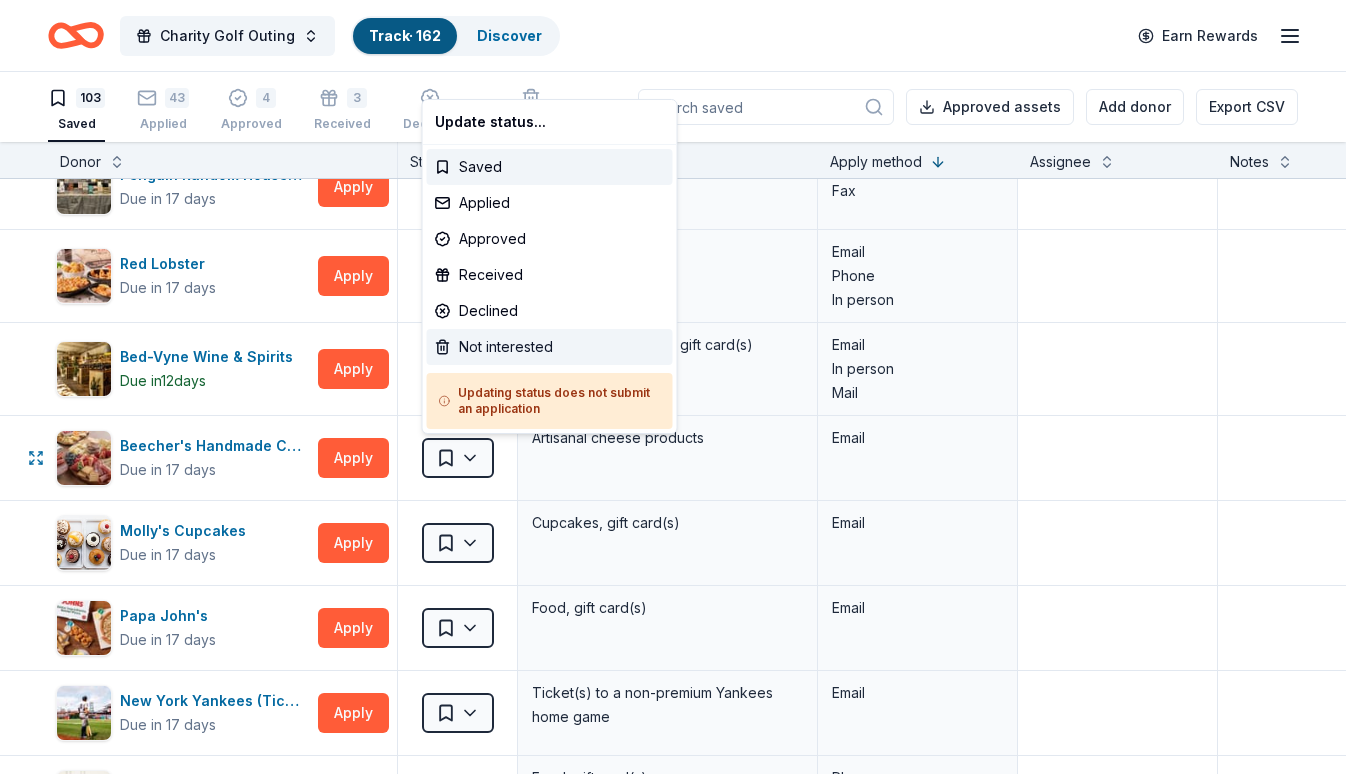 click on "Not interested" at bounding box center (550, 347) 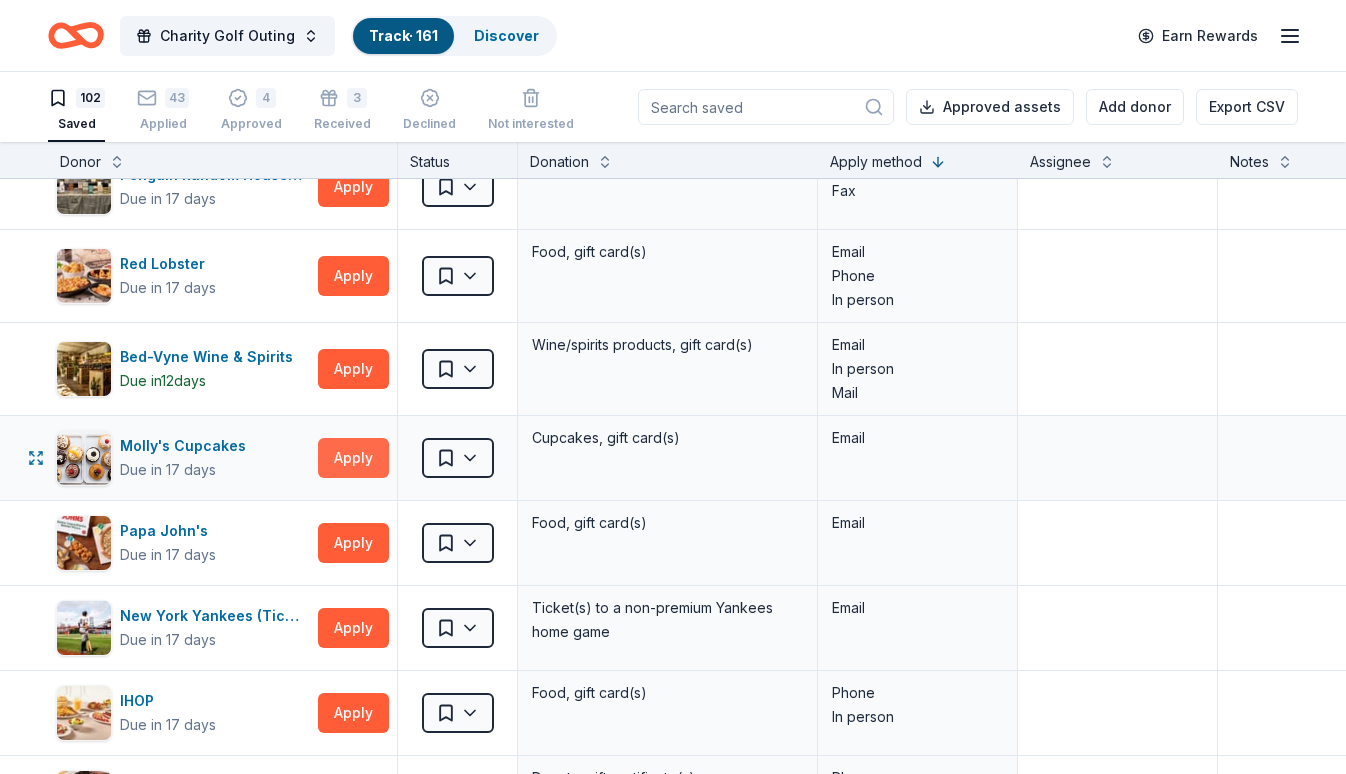 click on "Apply" at bounding box center [353, 458] 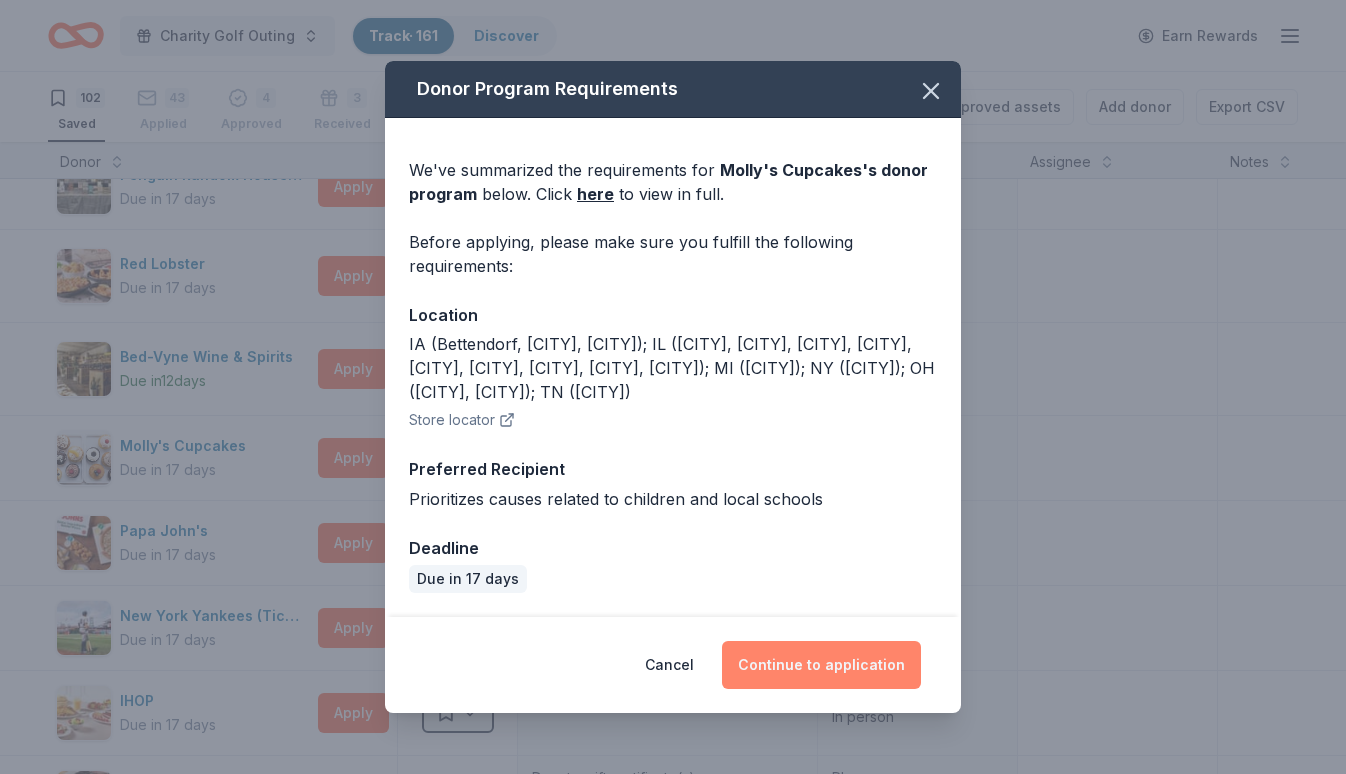 click on "Continue to application" at bounding box center (821, 665) 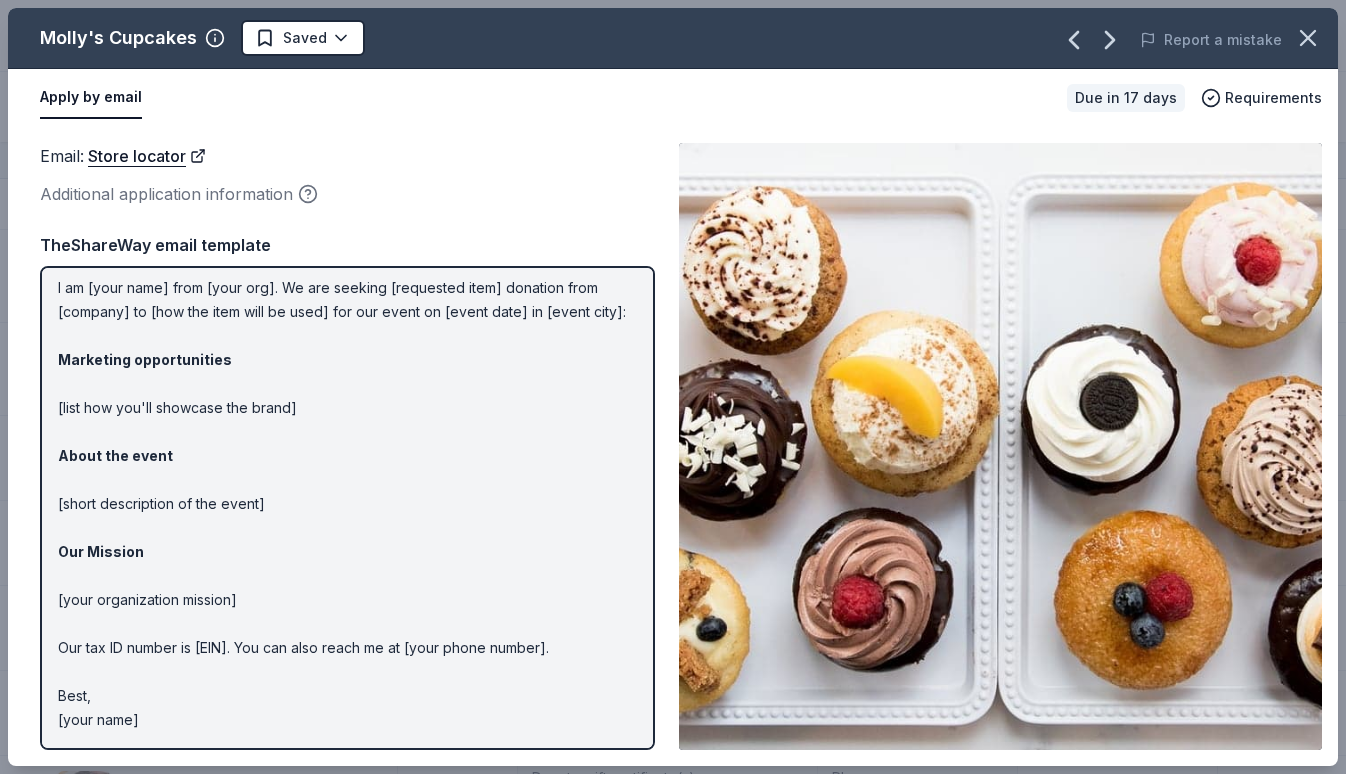 scroll, scrollTop: 55, scrollLeft: 0, axis: vertical 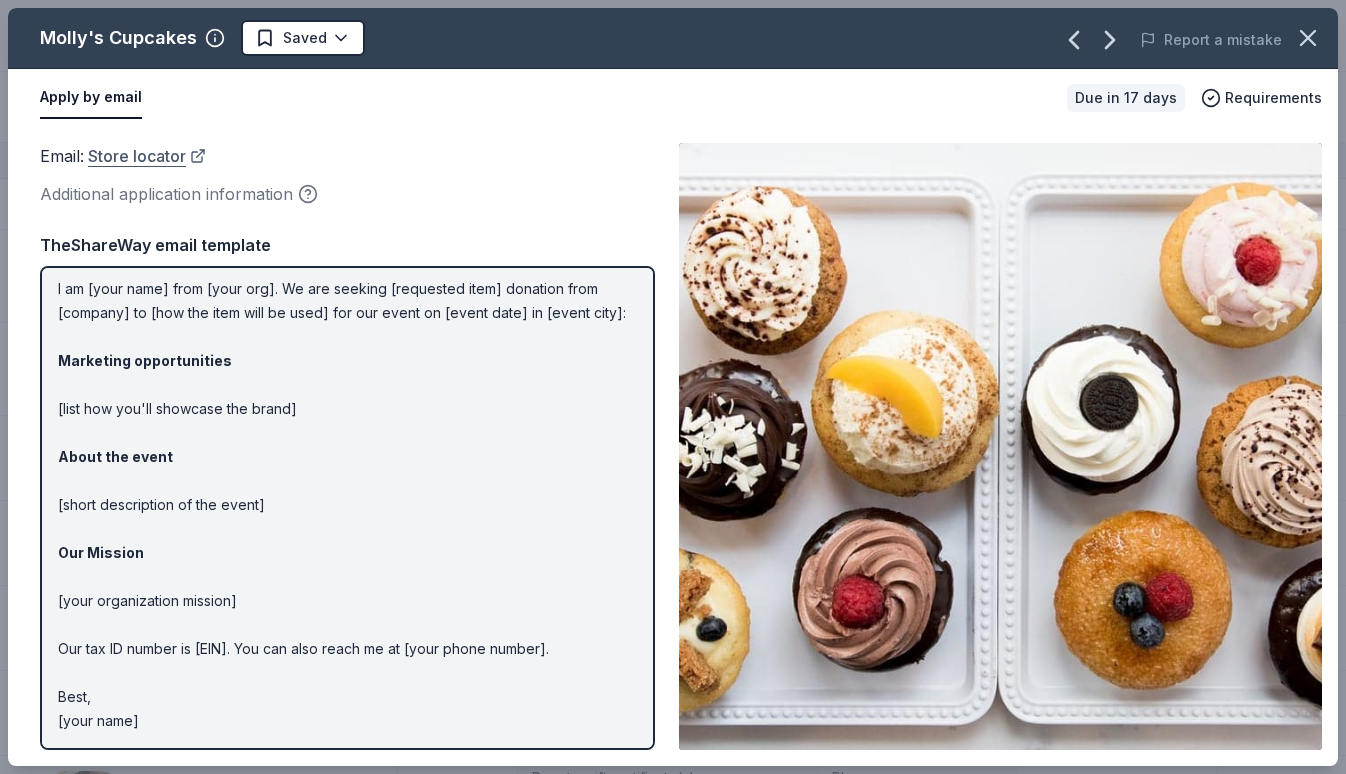 click on "Store locator" at bounding box center (147, 156) 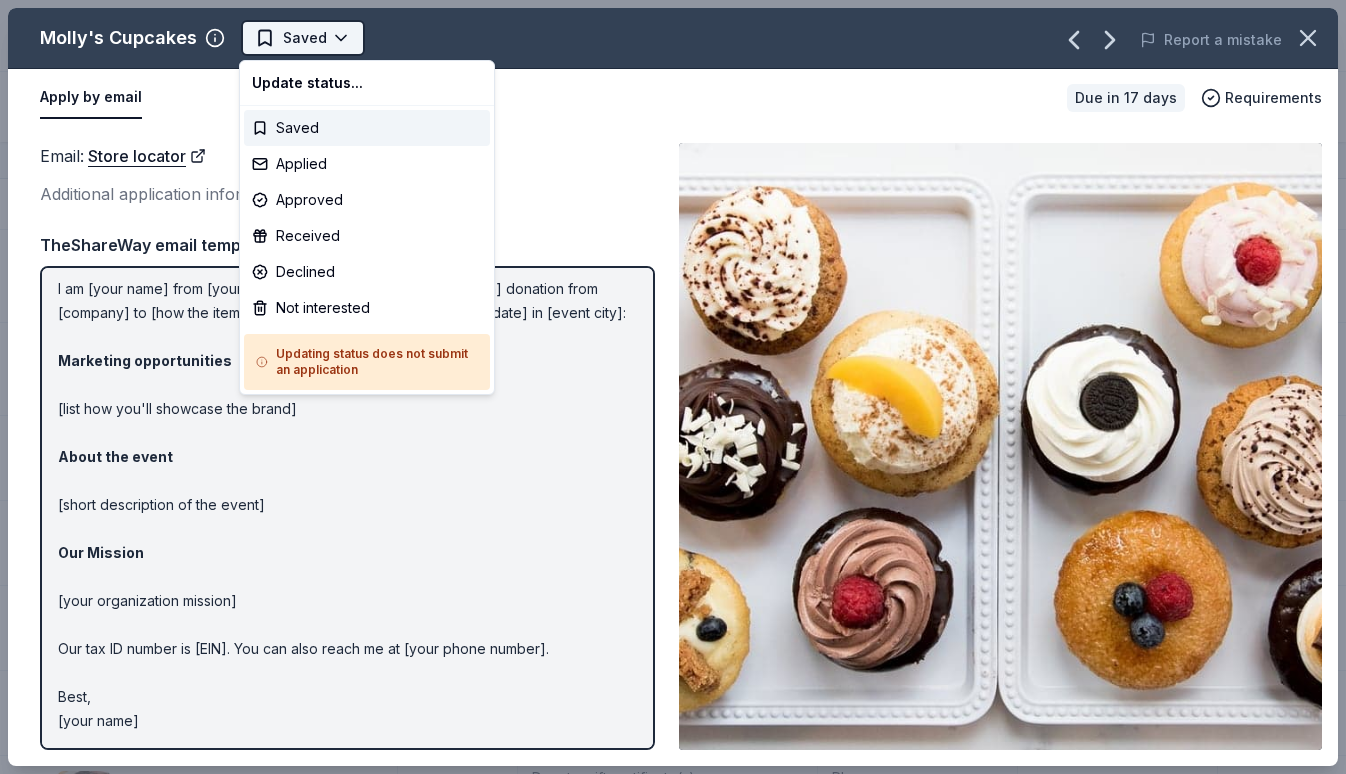 click on "Charity Golf Outing  Track  · 161 Discover Earn Rewards 102 Saved 43 Applied 4 Approved 3 Received Declined Not interested  Approved assets Add donor Export CSV Donor Status Donation Apply method Assignee Notes RPM Raceway Due in 17 days Apply Saved 2 free races Website BlenderBottle Due in 17 days Apply Saved BlenderBottle products, monetary donation Website Golden Corral Due in 17 days Apply Saved Food, gift card(s) Website Gourmet Gift Baskets Due in 40 days Apply Saved Gift basket(s) Website The BroBasket Due in 33 days Apply Saved Discounted gift basket(s) Website Nalgene Due in 17 days Apply Saved Water bottle(s) Website Jacki Easlick Due in 17 days Apply Saved Gift certificate(s) Website Dick's Sporting Goods Due in 17 days Apply Saved Sports equipment product(s), gift card(s) Website Graeter's Ice Cream Due in 17 days Apply Saved $20 gift certificate redeemable in local Graeter's retail stores Website Magnolia Bakery Due in 17 days Apply Saved Dessert product(s), gift card(s) Website iFLY Apply Saved" at bounding box center [673, 387] 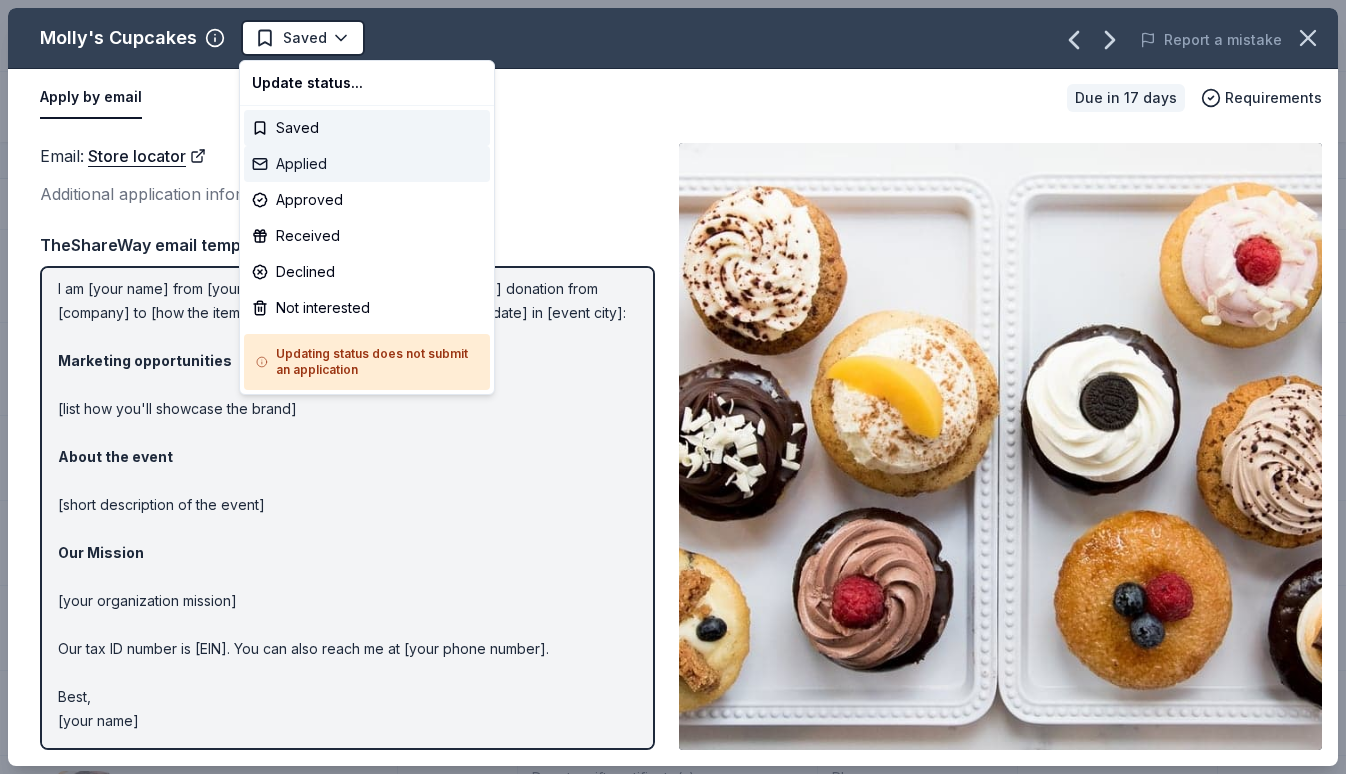 click on "Applied" at bounding box center [367, 164] 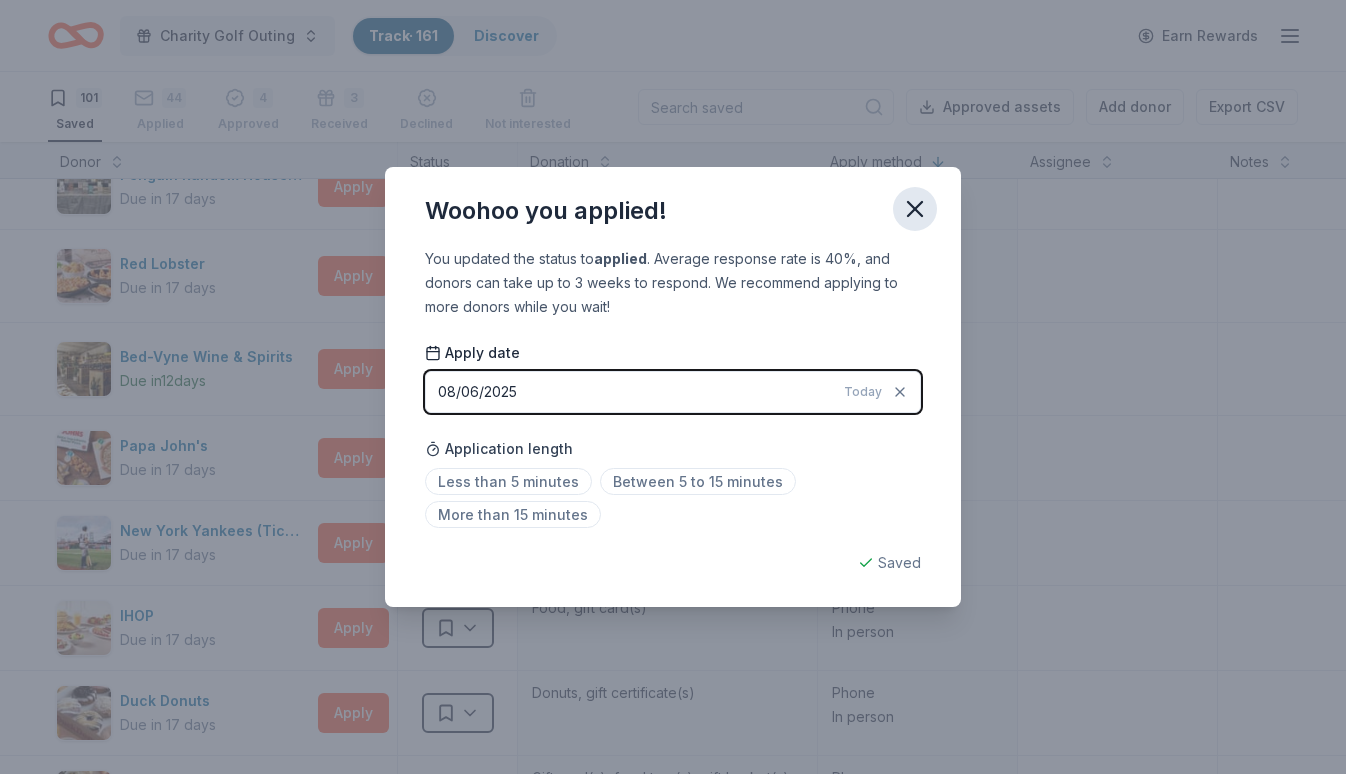 click 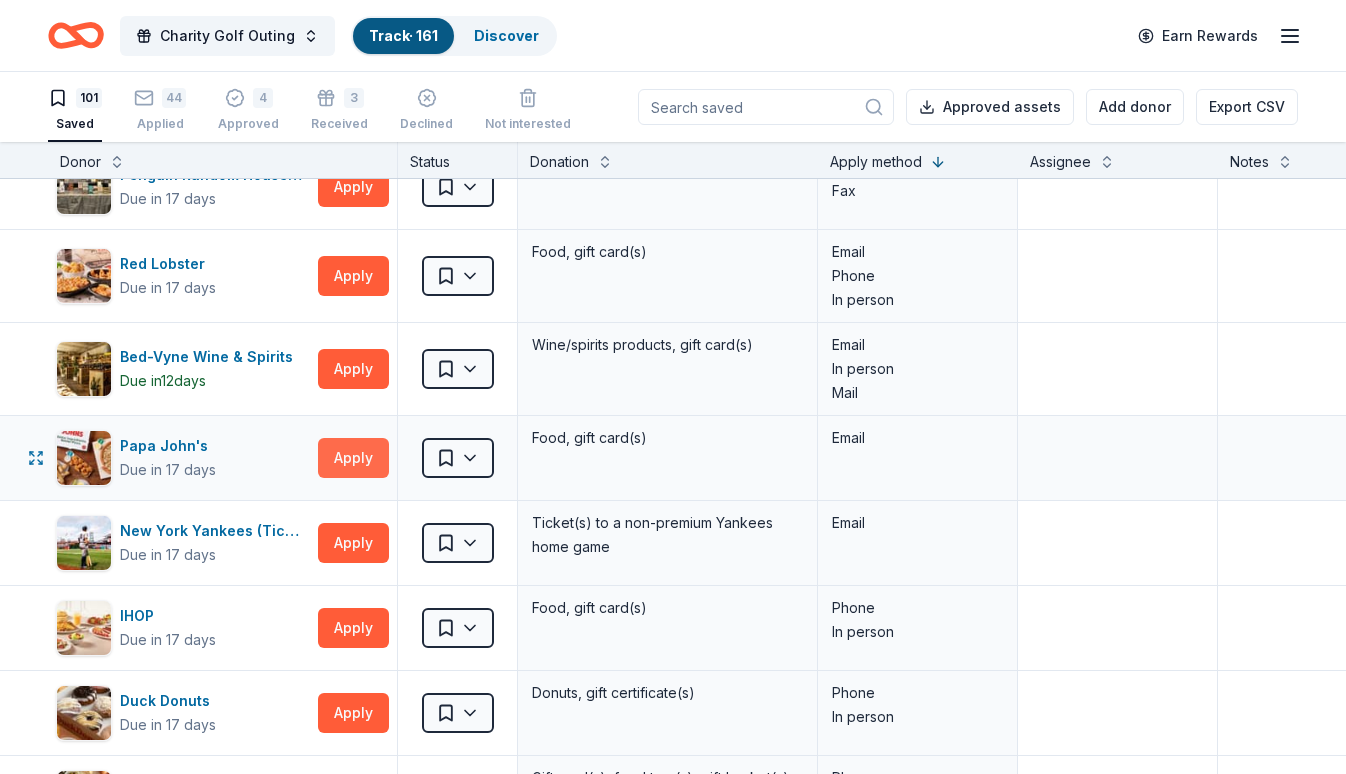 click on "Apply" at bounding box center [353, 458] 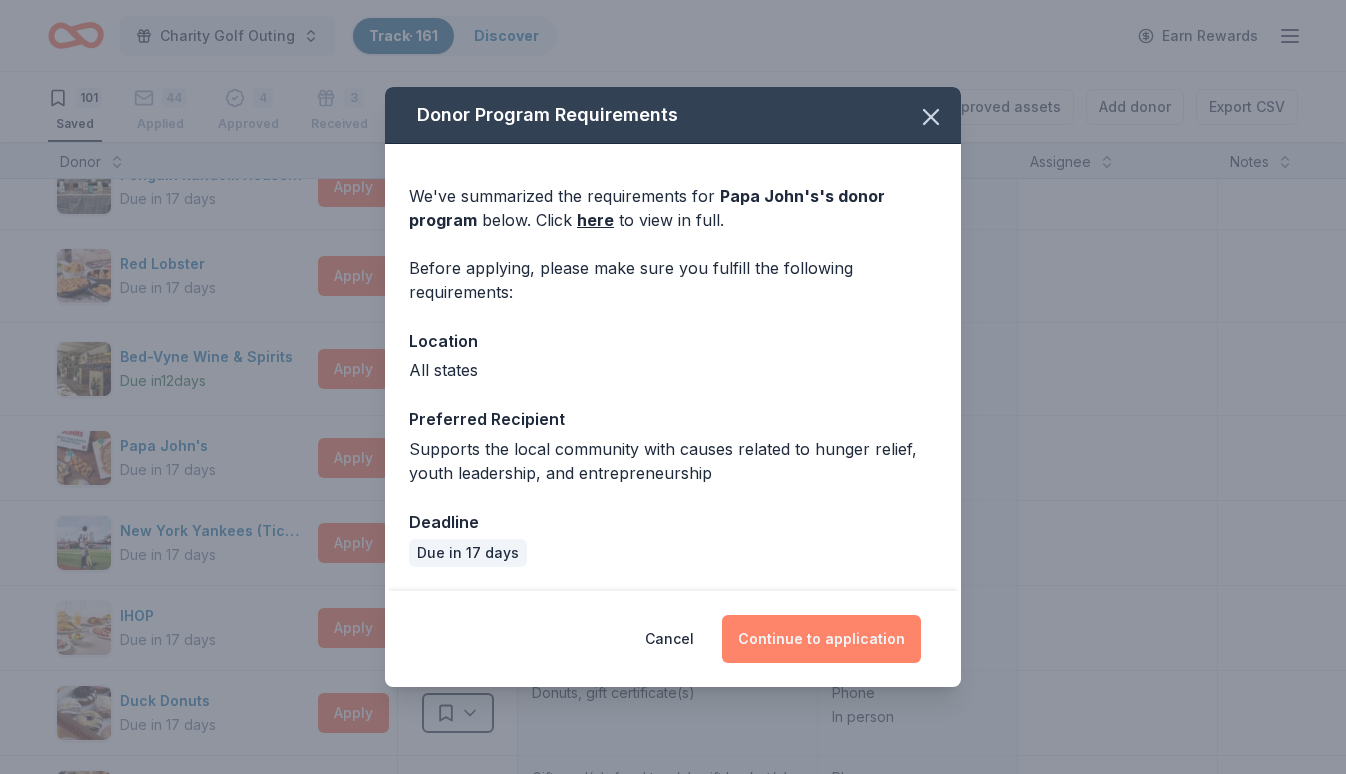 click on "Continue to application" at bounding box center (821, 639) 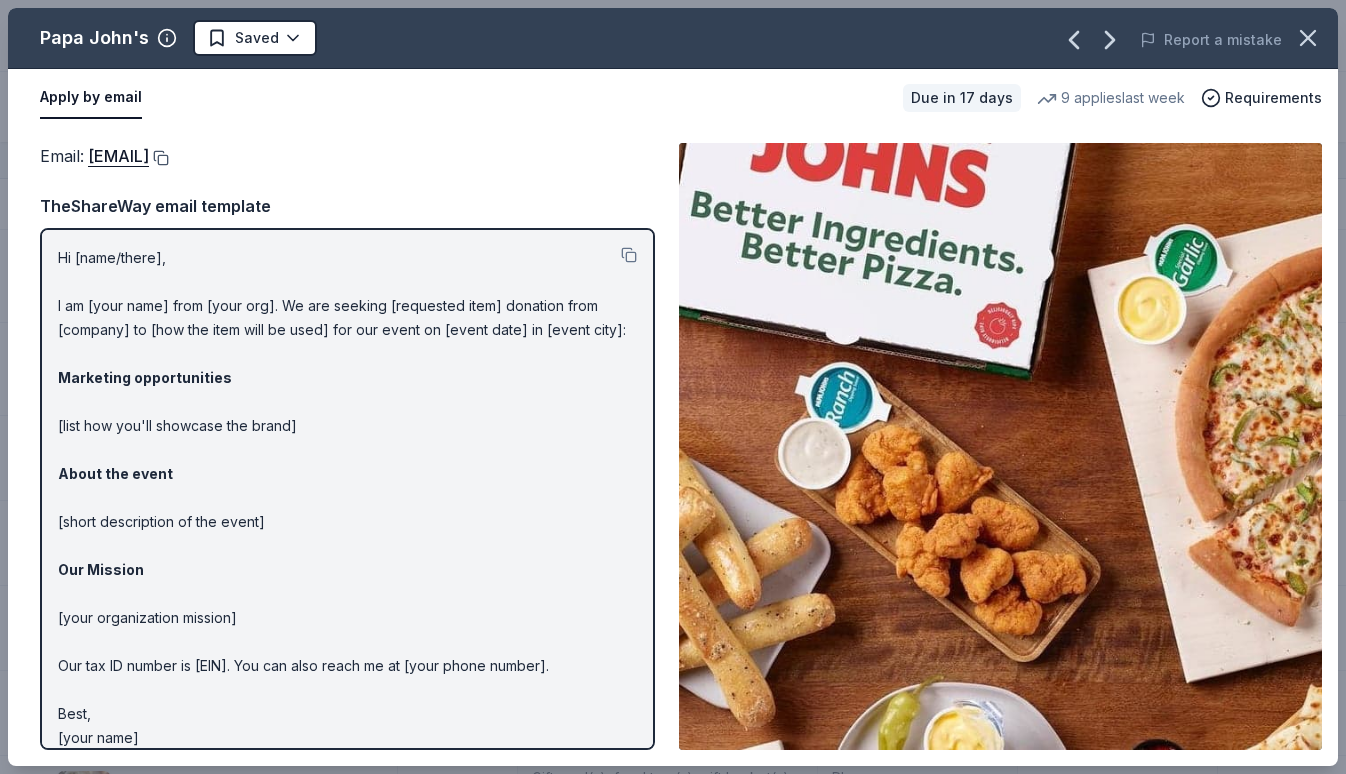 click at bounding box center (159, 158) 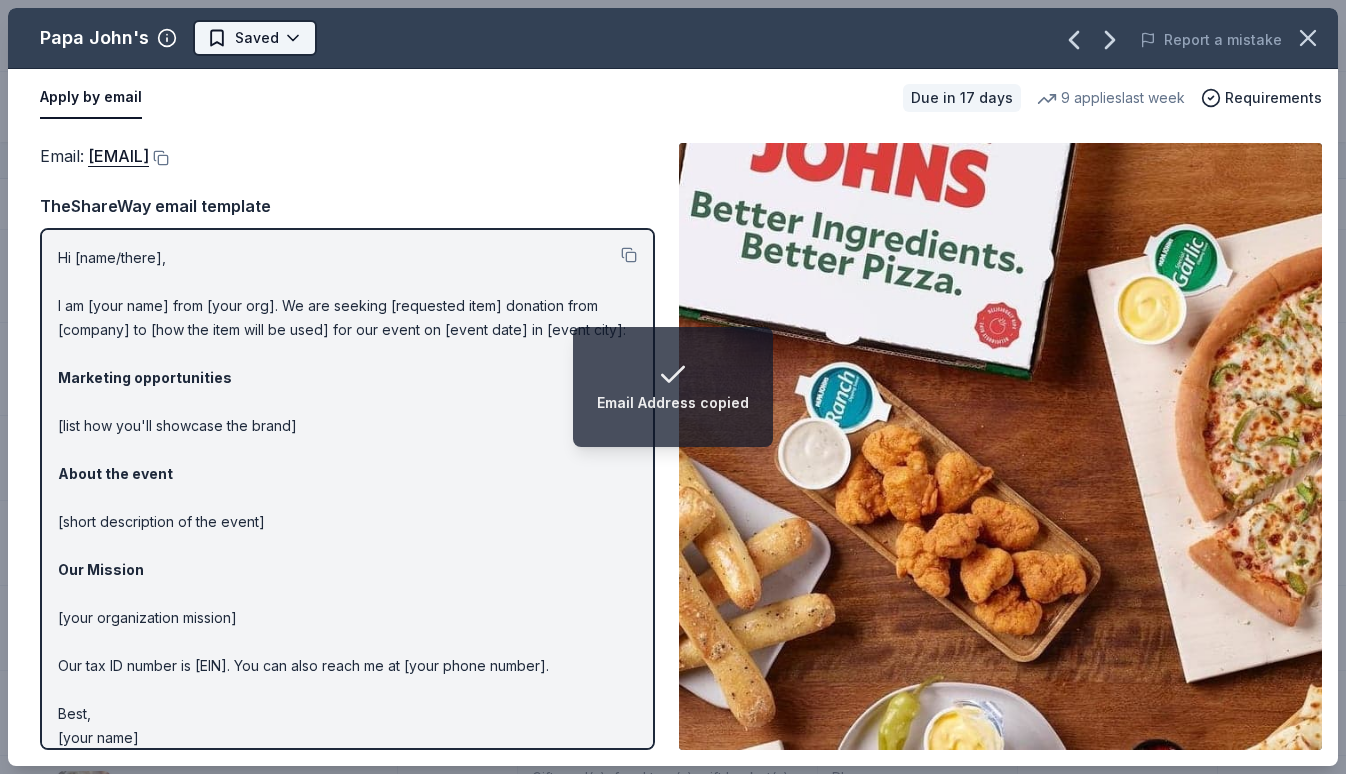 click on "Email Address copied Charity Golf Outing  Track  · 161 Discover Earn Rewards 101 Saved 44 Applied 4 Approved 3 Received Declined Not interested  Approved assets Add donor Export CSV Donor Status Donation Apply method Assignee Notes RPM Raceway Due in 17 days Apply Saved 2 free races Website BlenderBottle Due in 17 days Apply Saved BlenderBottle products, monetary donation Website Golden Corral Due in 17 days Apply Saved Food, gift card(s) Website Gourmet Gift Baskets Due in 40 days Apply Saved Gift basket(s) Website The BroBasket Due in 33 days Apply Saved Discounted gift basket(s) Website Nalgene Due in 17 days Apply Saved Water bottle(s) Website Jacki Easlick Due in 17 days Apply Saved Gift certificate(s) Website Dick's Sporting Goods Due in 17 days Apply Saved Sports equipment product(s), gift card(s) Website Graeter's Ice Cream Due in 17 days Apply Saved $20 gift certificate redeemable in local Graeter's retail stores Website Magnolia Bakery Due in 17 days Apply Saved Dessert product(s), gift card(s) 5 5" at bounding box center [673, 387] 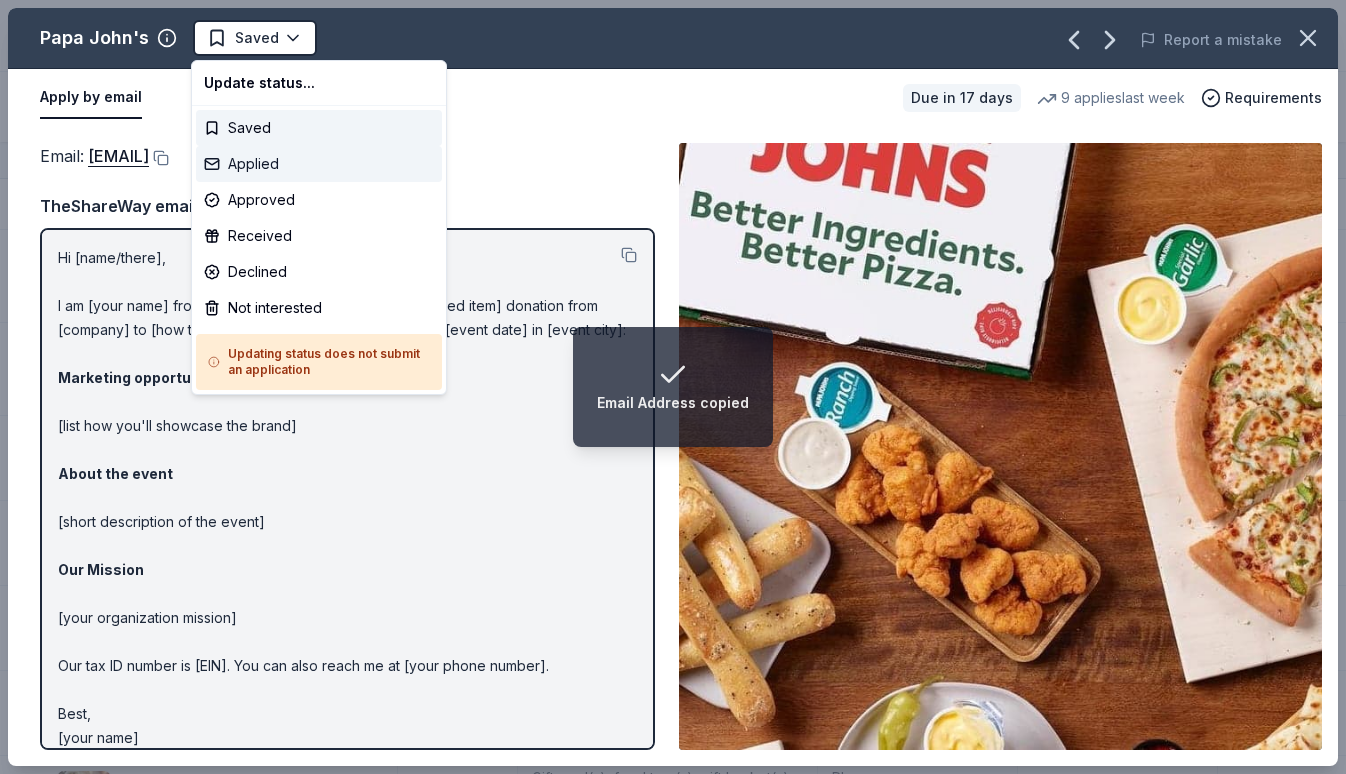click on "Applied" at bounding box center [319, 164] 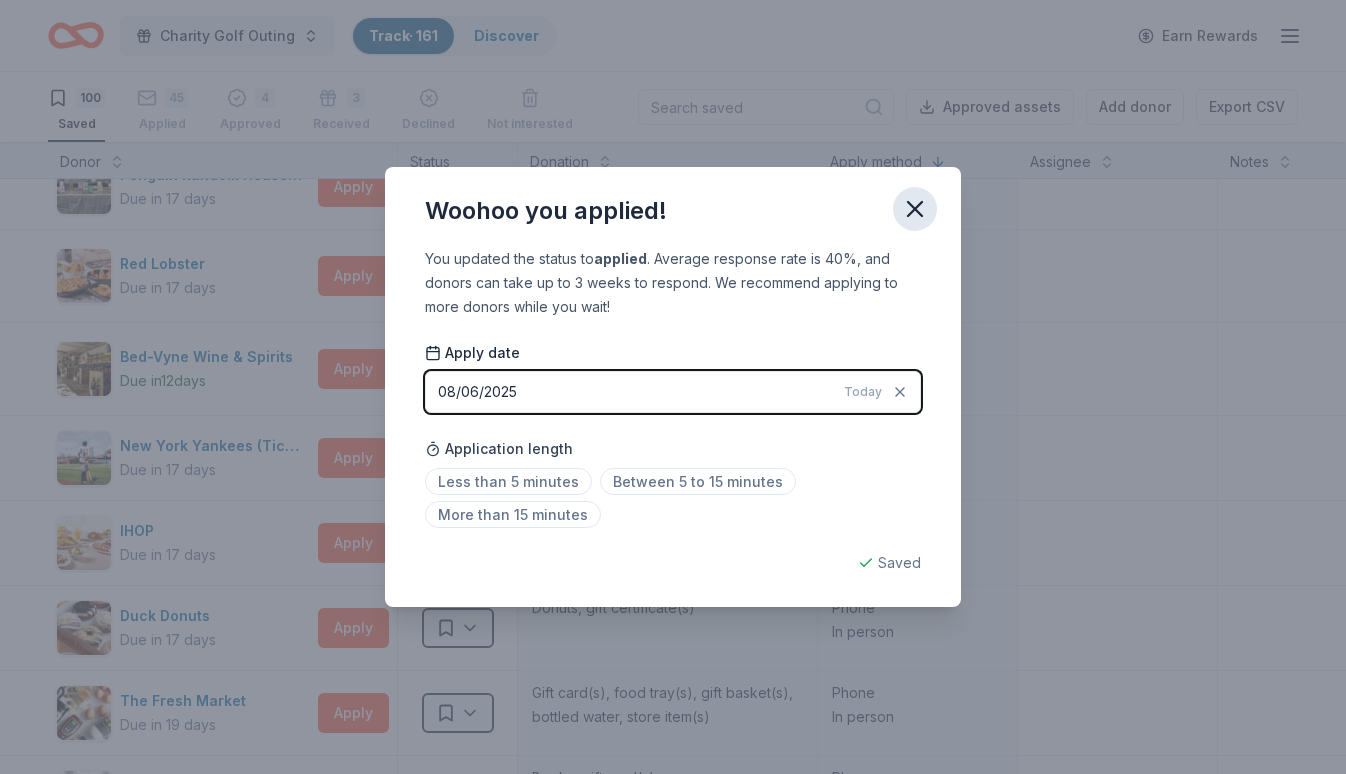 click 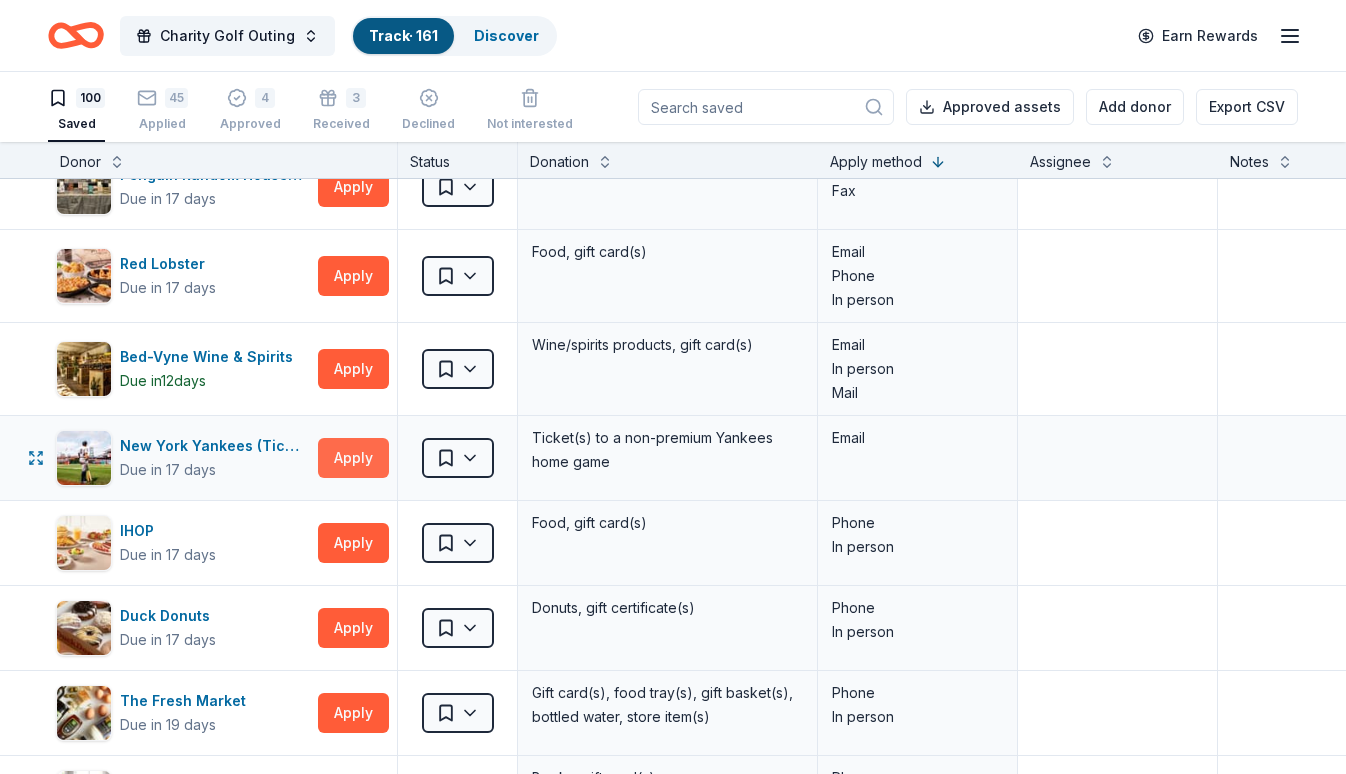 click on "Apply" at bounding box center (353, 458) 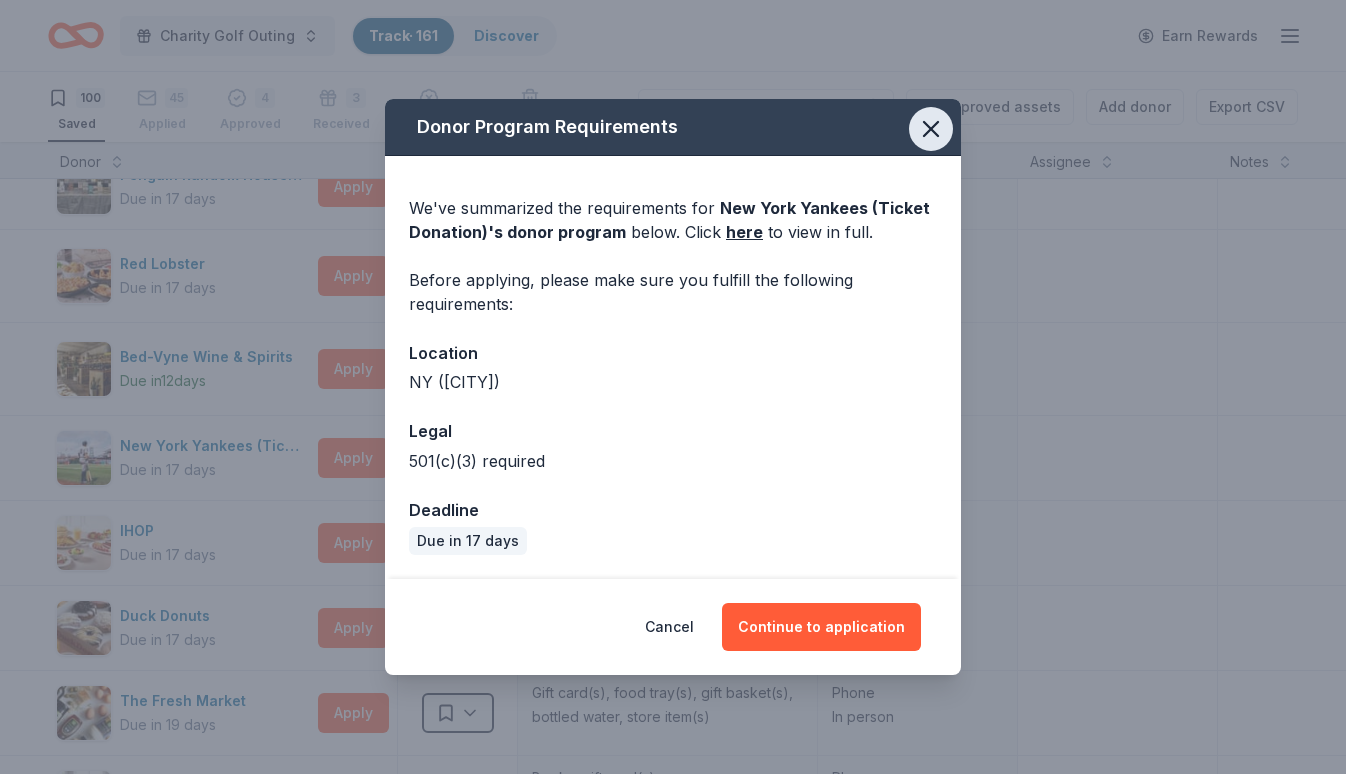 click 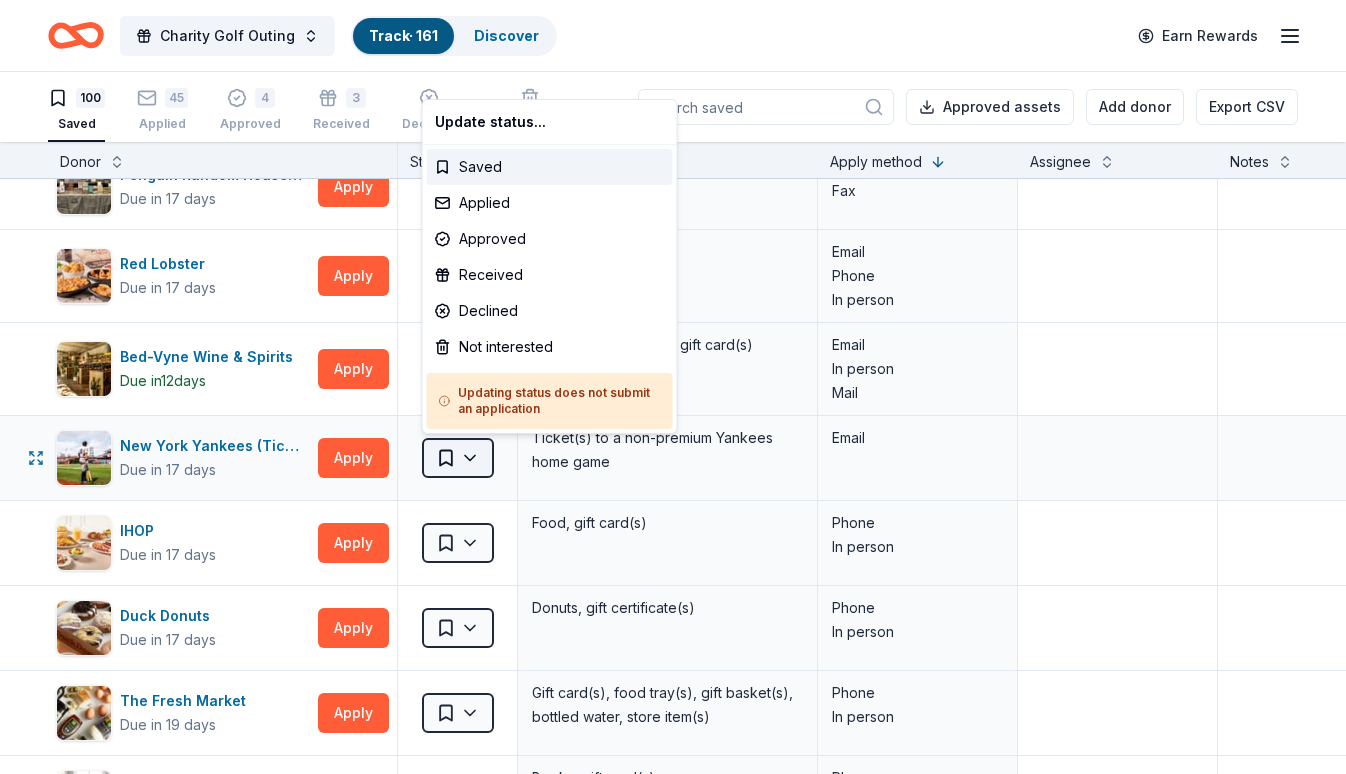 click on "Charity Golf Outing  Track  · 161 Discover Earn Rewards 100 Saved 45 Applied 4 Approved 3 Received Declined Not interested  Approved assets Add donor Export CSV Donor Status Donation Apply method Assignee Notes RPM Raceway Due in 17 days Apply Saved 2 free races Website BlenderBottle Due in 17 days Apply Saved BlenderBottle products, monetary donation Website Golden Corral Due in 17 days Apply Saved Food, gift card(s) Website Gourmet Gift Baskets Due in 40 days Apply Saved Gift basket(s) Website The BroBasket Due in 33 days Apply Saved Discounted gift basket(s) Website Nalgene Due in 17 days Apply Saved Water bottle(s) Website Jacki Easlick Due in 17 days Apply Saved Gift certificate(s) Website Dick's Sporting Goods Due in 17 days Apply Saved Sports equipment product(s), gift card(s) Website Graeter's Ice Cream Due in 17 days Apply Saved $20 gift certificate redeemable in local Graeter's retail stores Website Magnolia Bakery Due in 17 days Apply Saved Dessert product(s), gift card(s) Website iFLY Apply Saved" at bounding box center [673, 387] 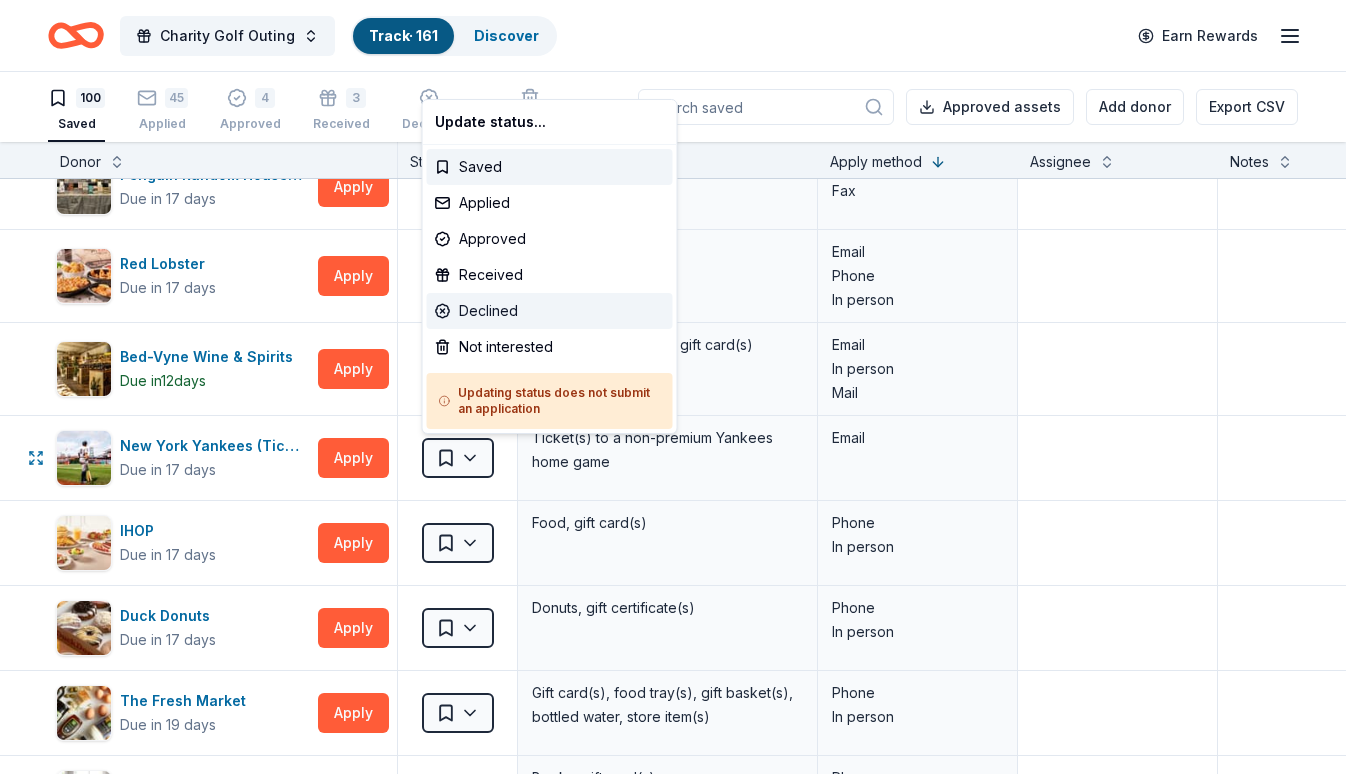 click on "Declined" at bounding box center [550, 311] 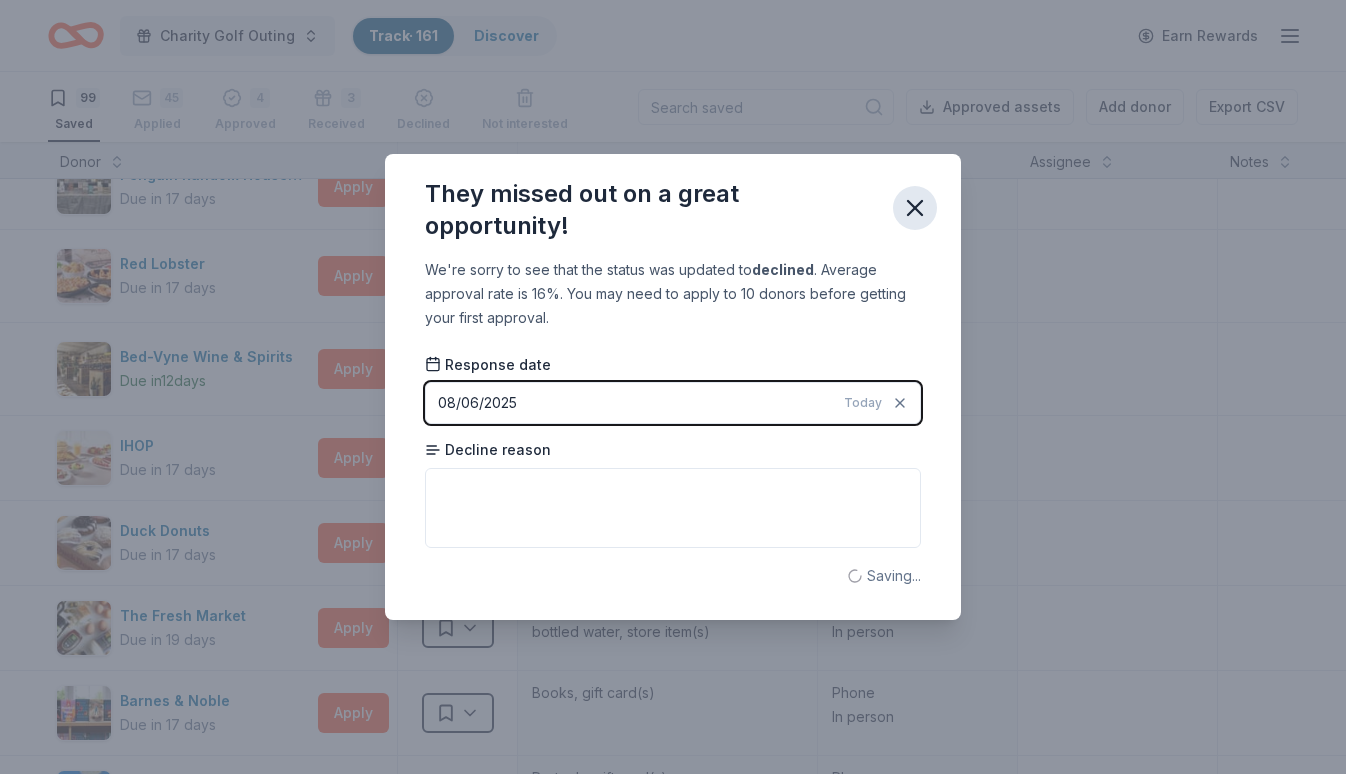 click 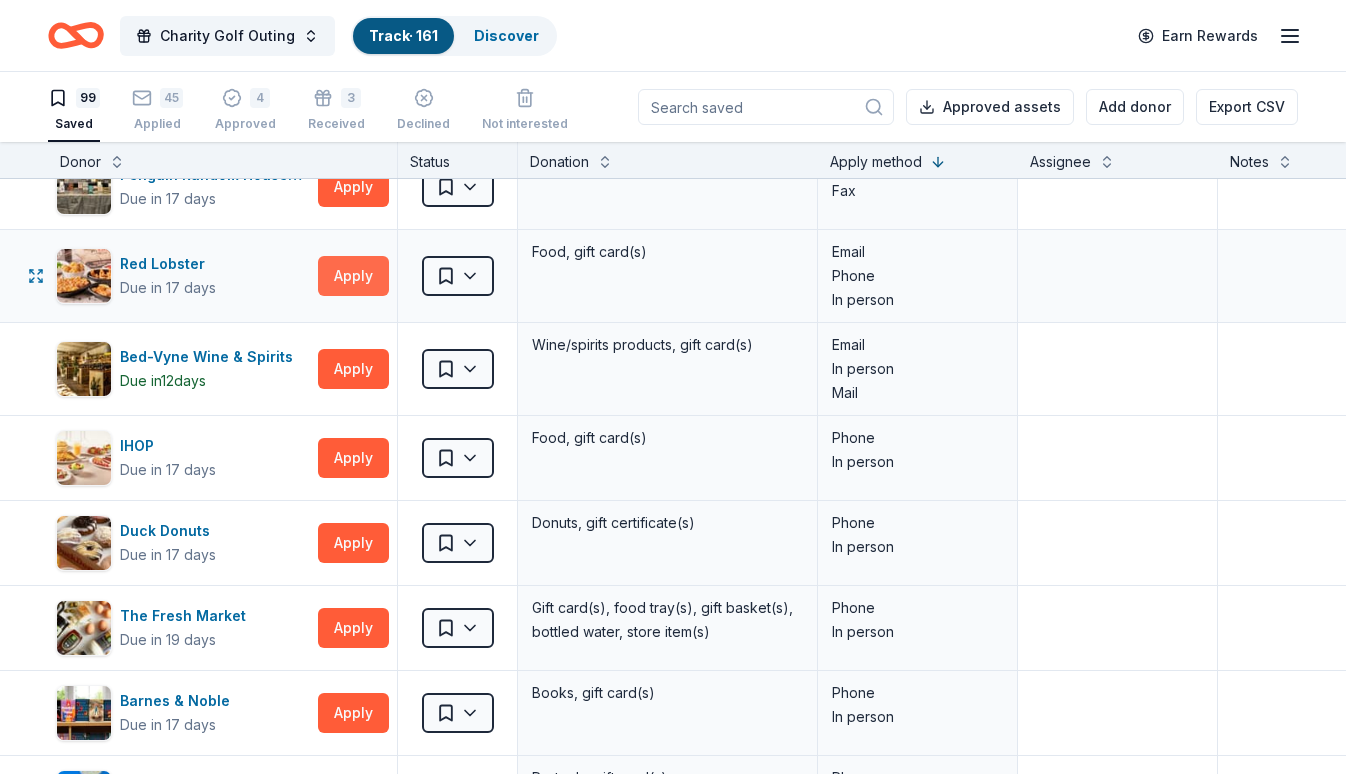 click on "Apply" at bounding box center (353, 276) 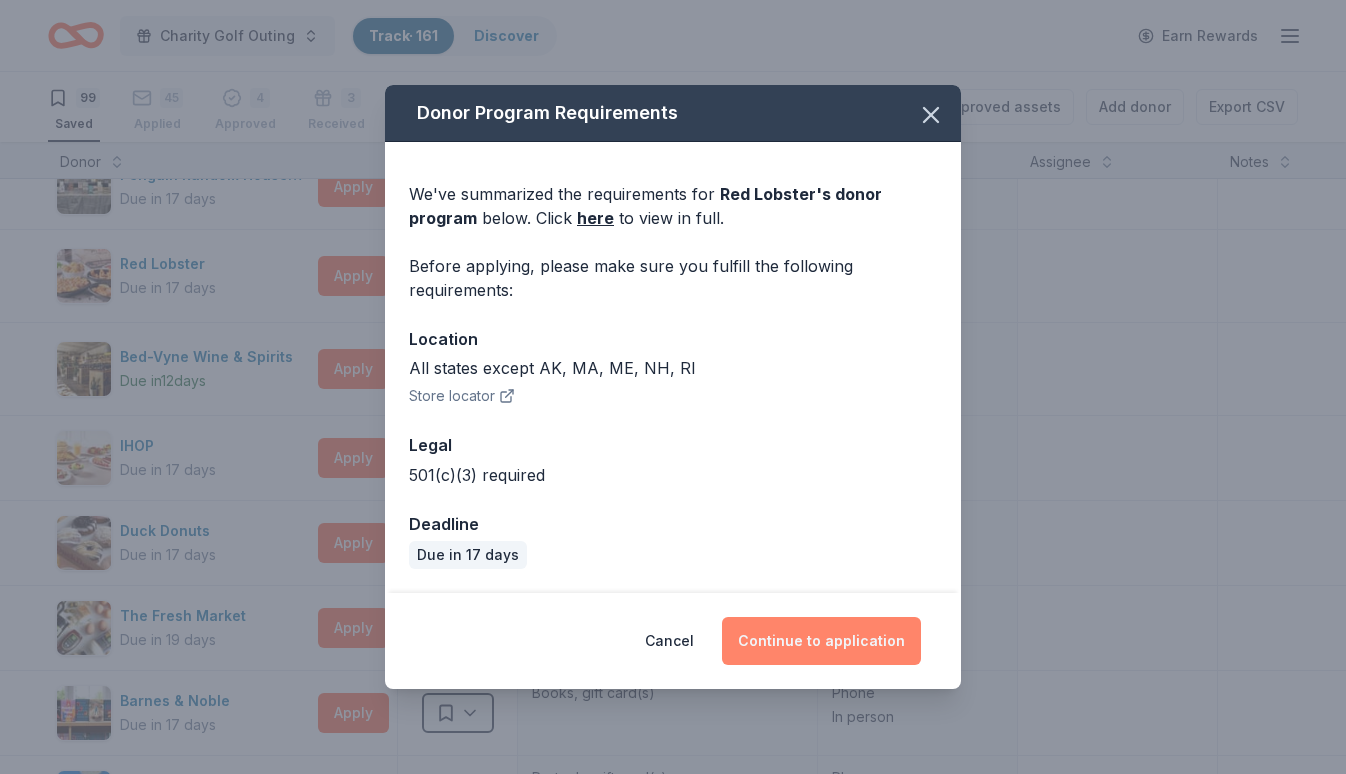 click on "Continue to application" at bounding box center (821, 641) 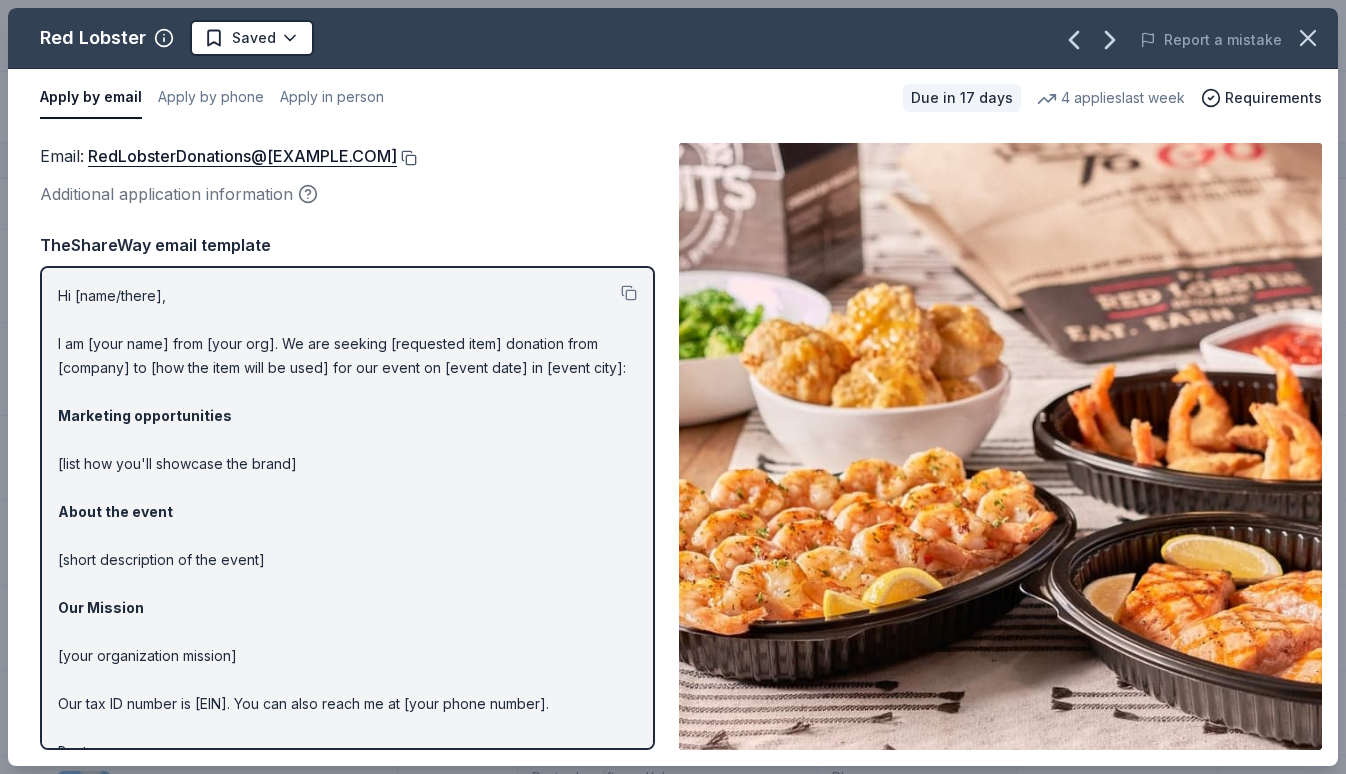 click at bounding box center [407, 158] 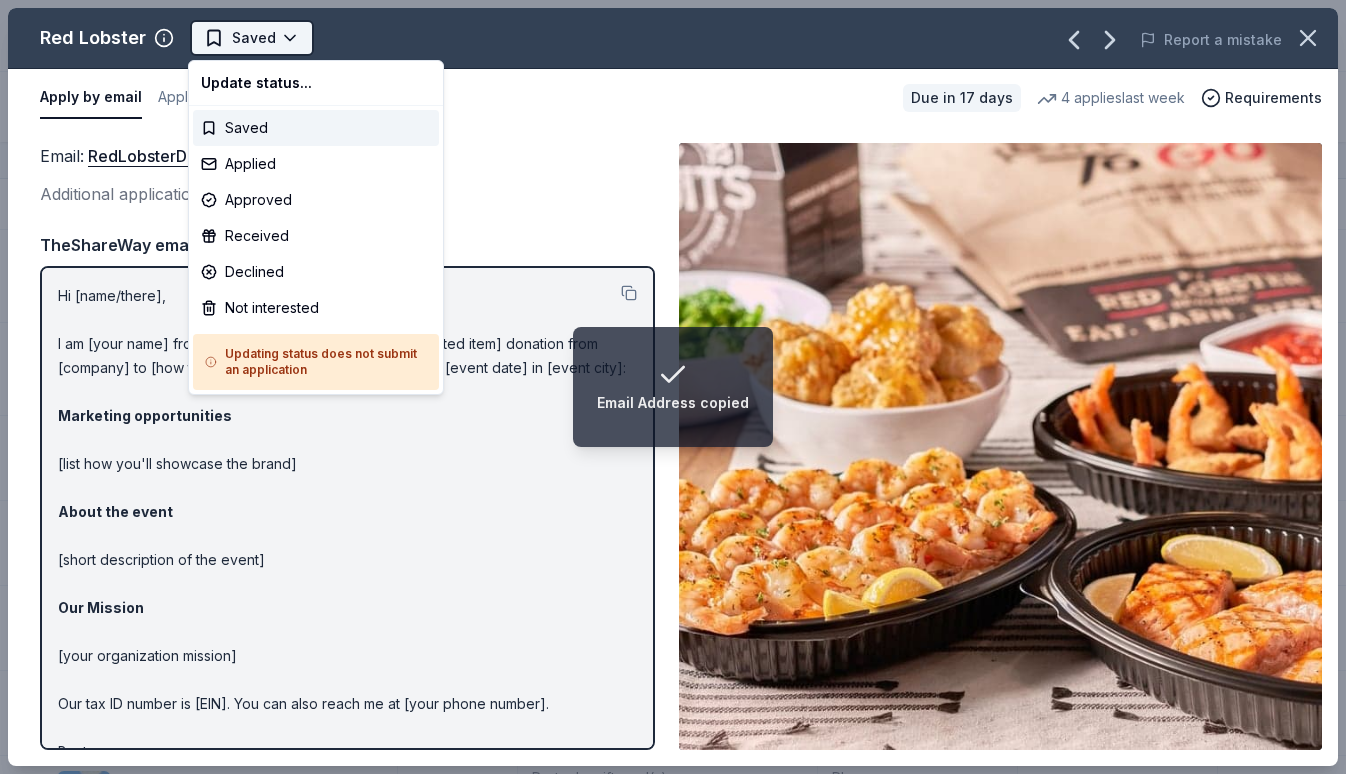 click on "Email Address copied Charity Golf Outing  Track  · 161 Discover Earn Rewards 99 Saved 45 Applied 4 Approved 3 Received Declined Not interested  Approved assets Add donor Export CSV Donor Status Donation Apply method Assignee Notes RPM Raceway Due in 17 days Apply Saved 2 free races Website BlenderBottle Due in 17 days Apply Saved BlenderBottle products, monetary donation Website Golden Corral Due in 17 days Apply Saved Food, gift card(s) Website Gourmet Gift Baskets Due in 40 days Apply Saved Gift basket(s) Website The BroBasket Due in 33 days Apply Saved Discounted gift basket(s) Website Nalgene Due in 17 days Apply Saved Water bottle(s) Website Jacki Easlick Due in 17 days Apply Saved Gift certificate(s) Website Dick's Sporting Goods Due in 17 days Apply Saved Sports equipment product(s), gift card(s) Website Graeter's Ice Cream Due in 17 days Apply Saved $20 gift certificate redeemable in local Graeter's retail stores Website Magnolia Bakery Due in 17 days Apply Saved Dessert product(s), gift card(s) iFLY" at bounding box center (673, 387) 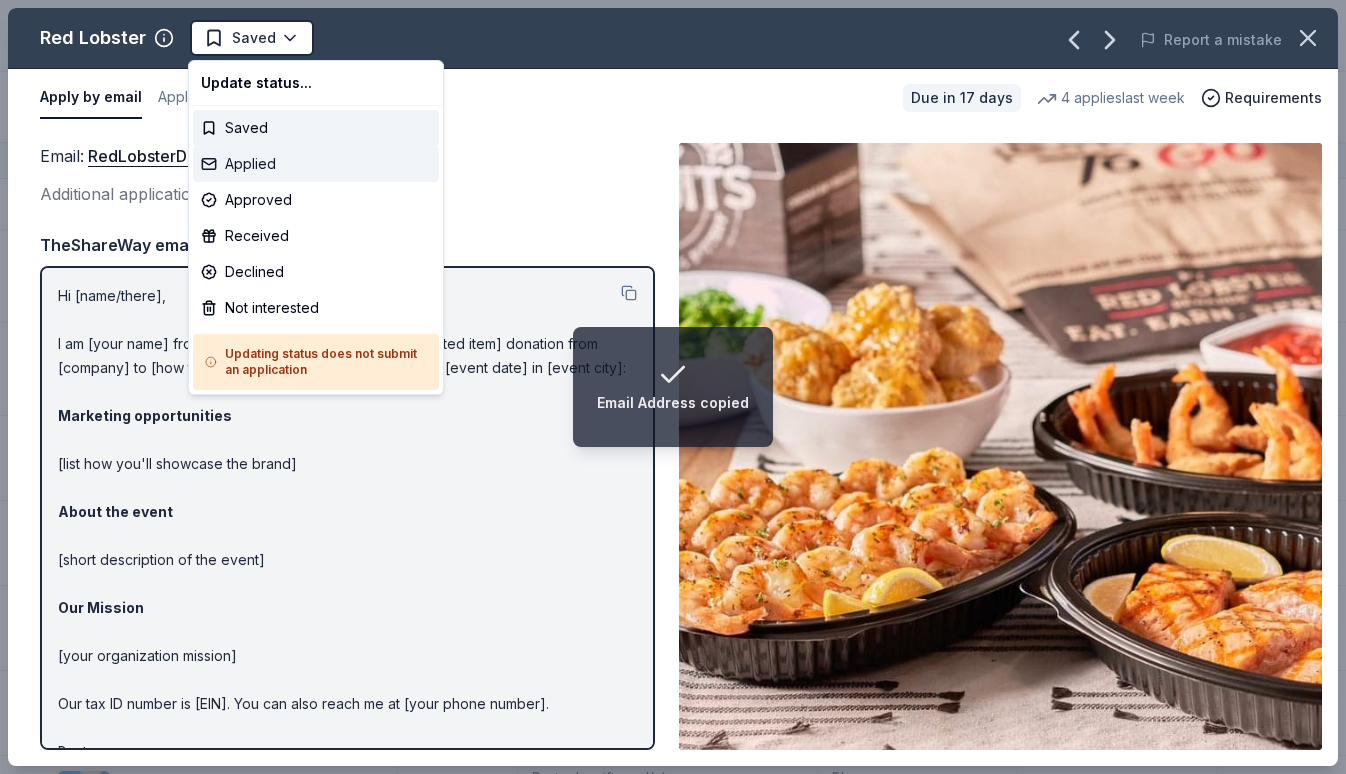 click on "Applied" at bounding box center [316, 164] 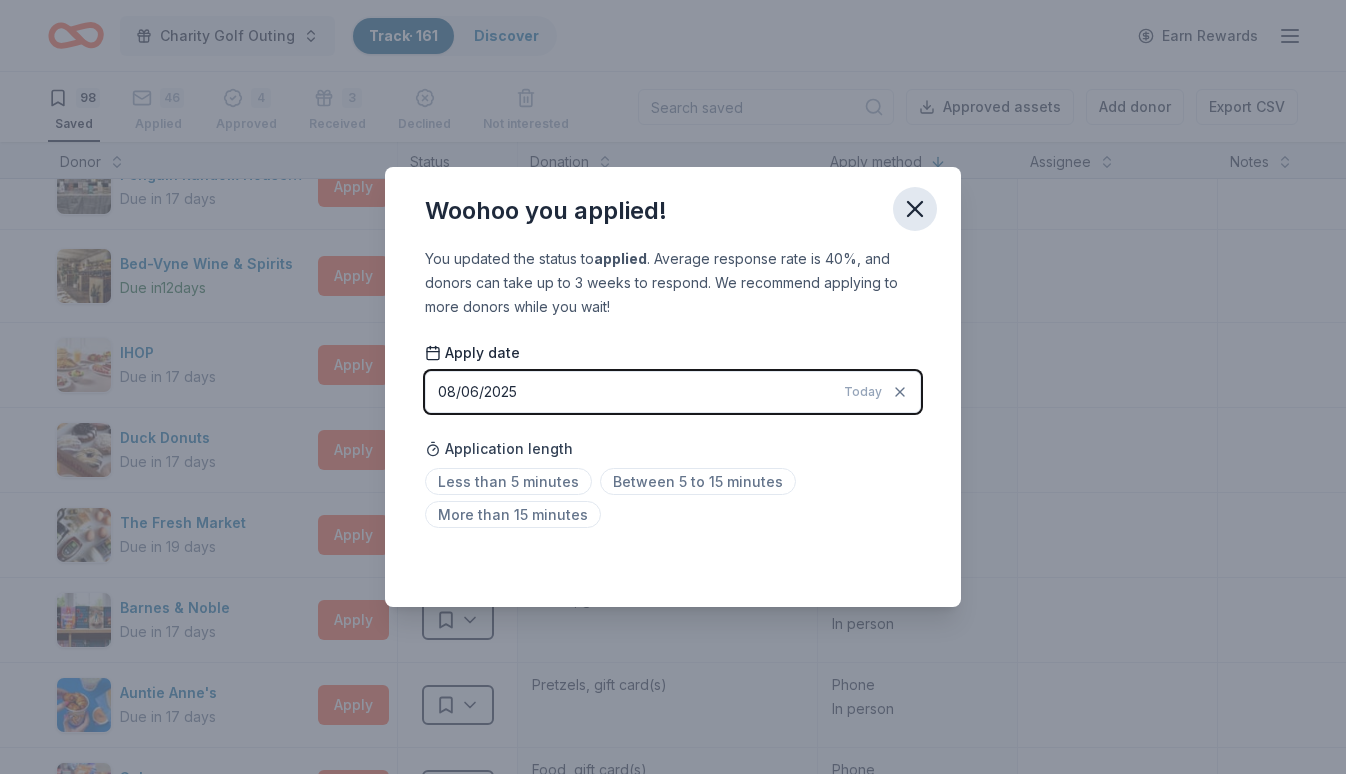 click 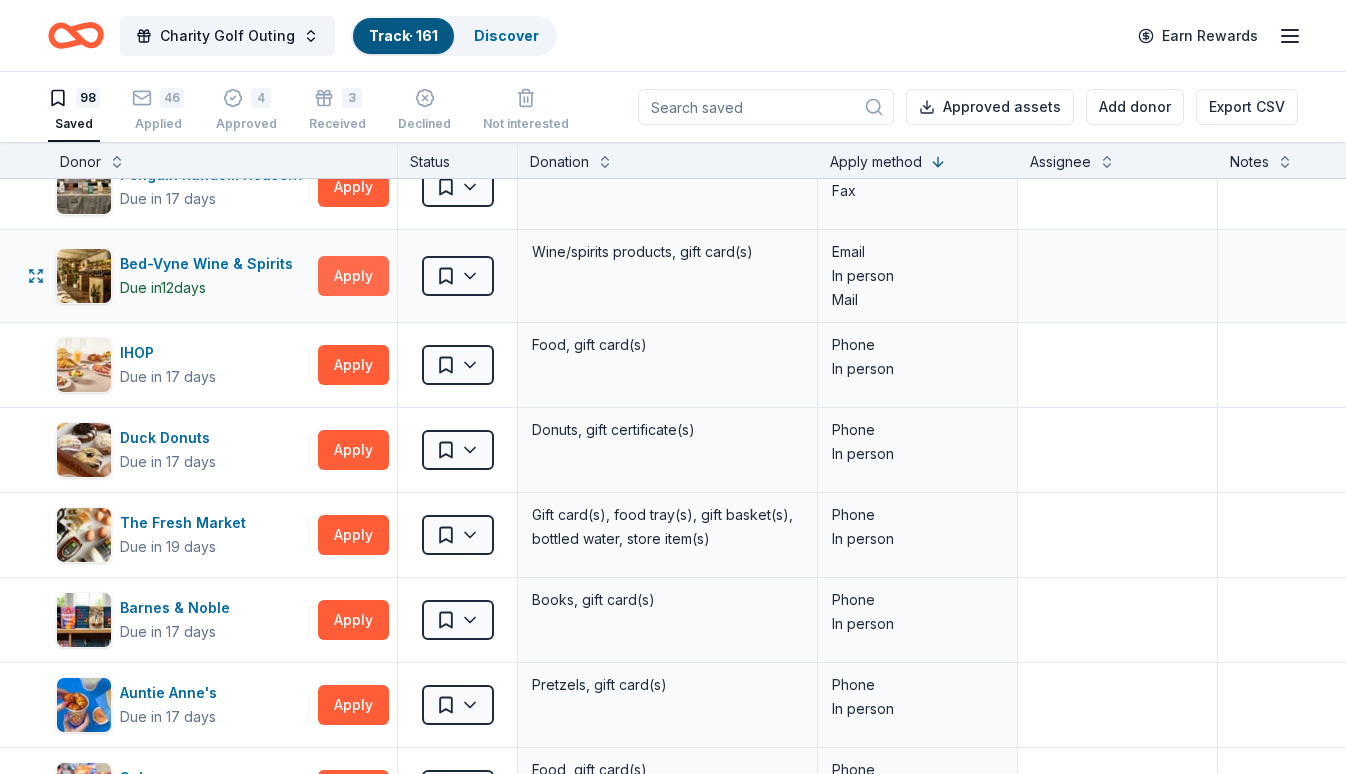 click on "Apply" at bounding box center (353, 276) 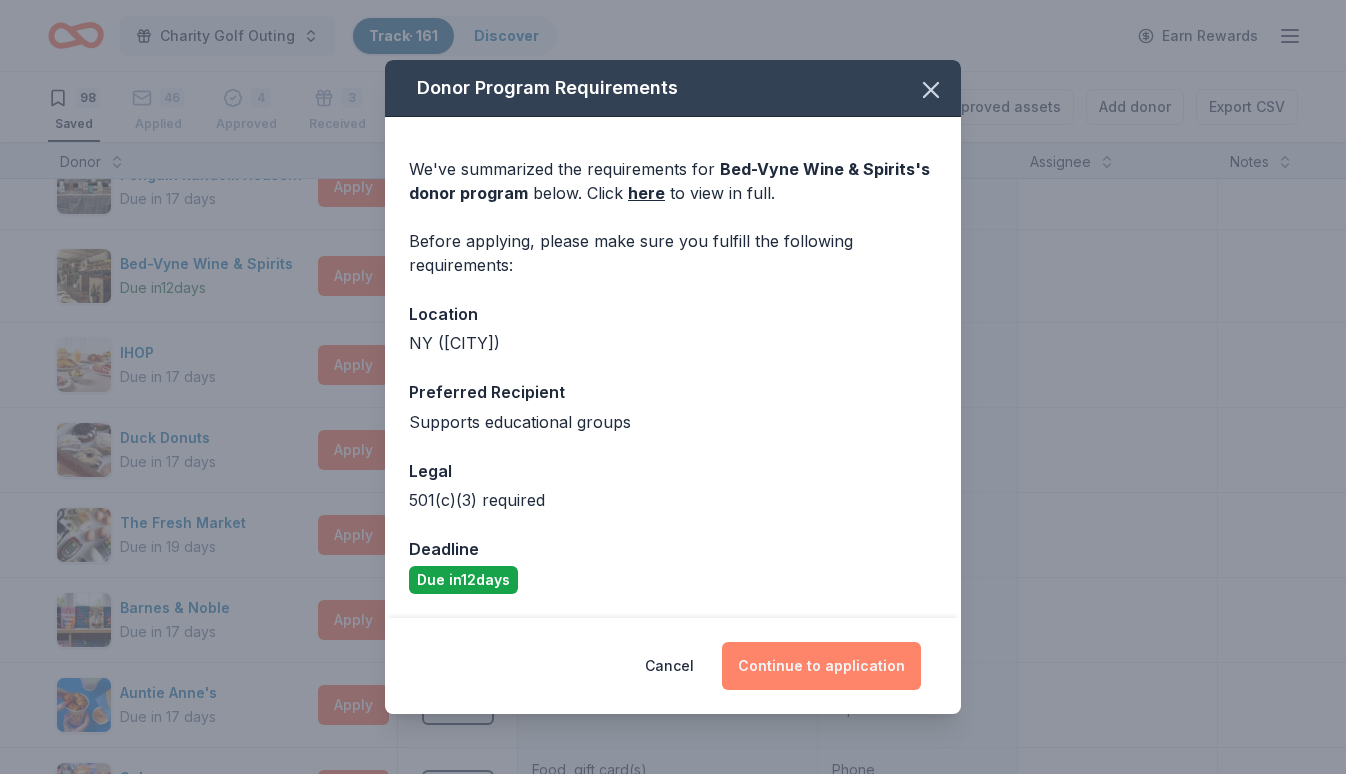 click on "Continue to application" at bounding box center (821, 666) 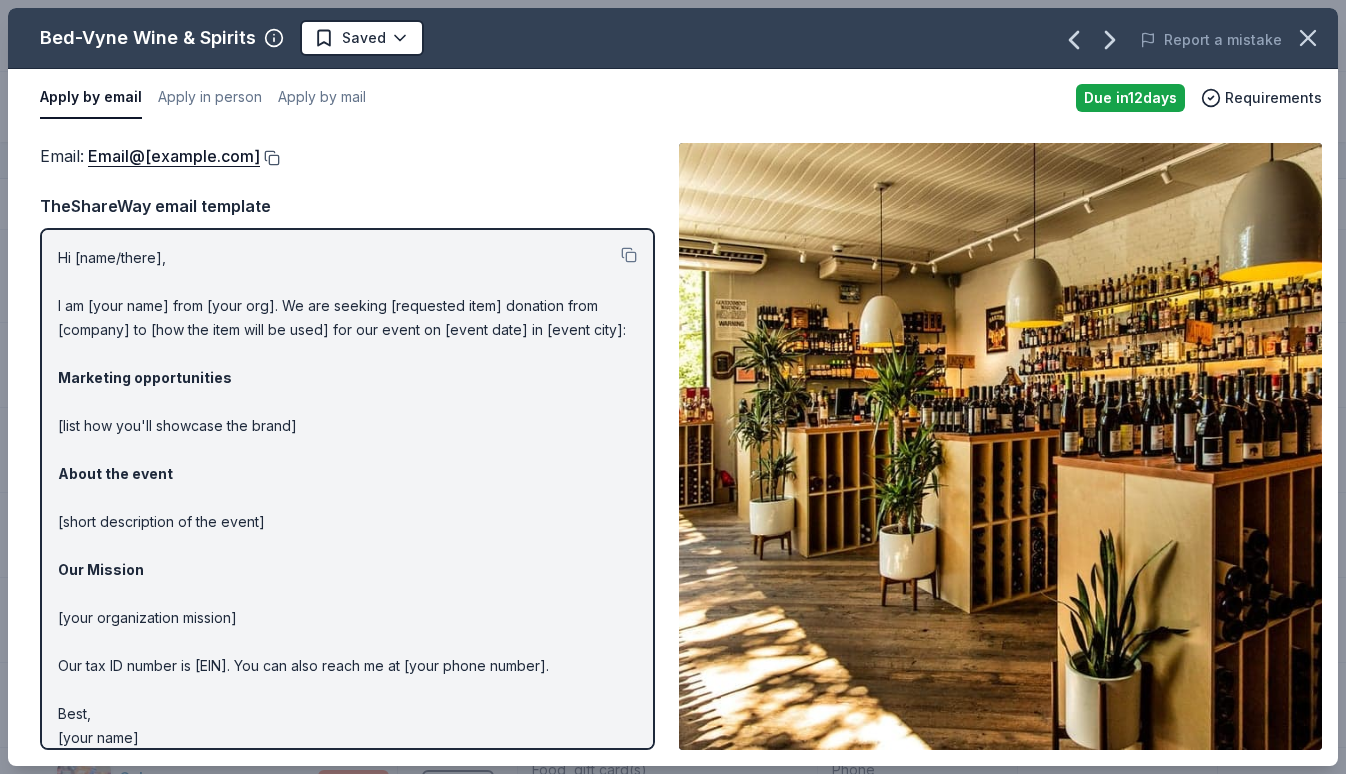 click at bounding box center [270, 158] 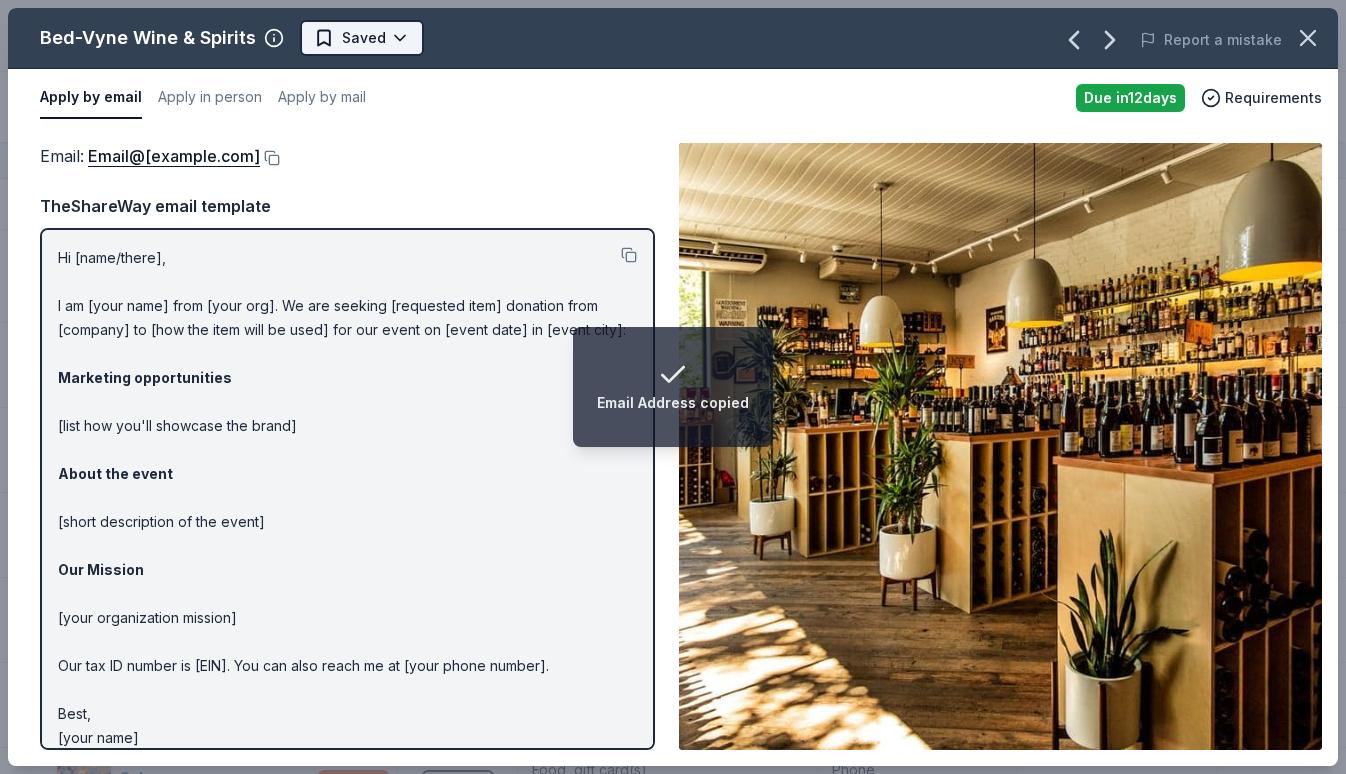 click on "Email Address copied Charity Golf Outing  Track  · 161 Discover Earn Rewards 98 Saved 46 Applied 4 Approved 3 Received Declined Not interested  Approved assets Add donor Export CSV Donor Status Donation Apply method Assignee Notes RPM Raceway Due in 17 days Apply Saved 2 free races Website BlenderBottle Due in 17 days Apply Saved BlenderBottle products, monetary donation Website Golden Corral Due in 17 days Apply Saved Food, gift card(s) Website Gourmet Gift Baskets Due in 40 days Apply Saved Gift basket(s) Website The BroBasket Due in 33 days Apply Saved Discounted gift basket(s) Website Nalgene Due in 17 days Apply Saved Water bottle(s) Website Jacki Easlick Due in 17 days Apply Saved Gift certificate(s) Website Dick's Sporting Goods Due in 17 days Apply Saved Sports equipment product(s), gift card(s) Website Graeter's Ice Cream Due in 17 days Apply Saved $20 gift certificate redeemable in local Graeter's retail stores Website Magnolia Bakery Due in 17 days Apply Saved Dessert product(s), gift card(s) iFLY" at bounding box center (673, 387) 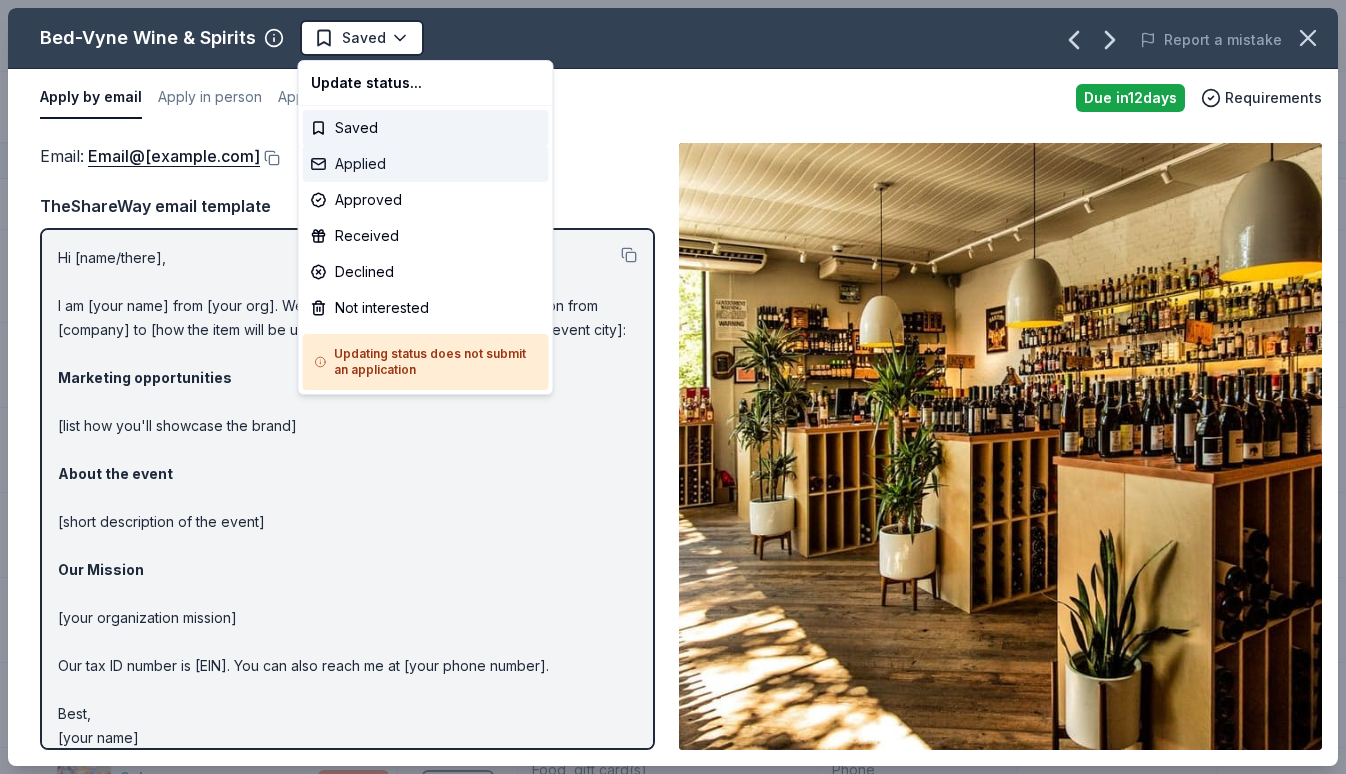 click on "Applied" at bounding box center (426, 164) 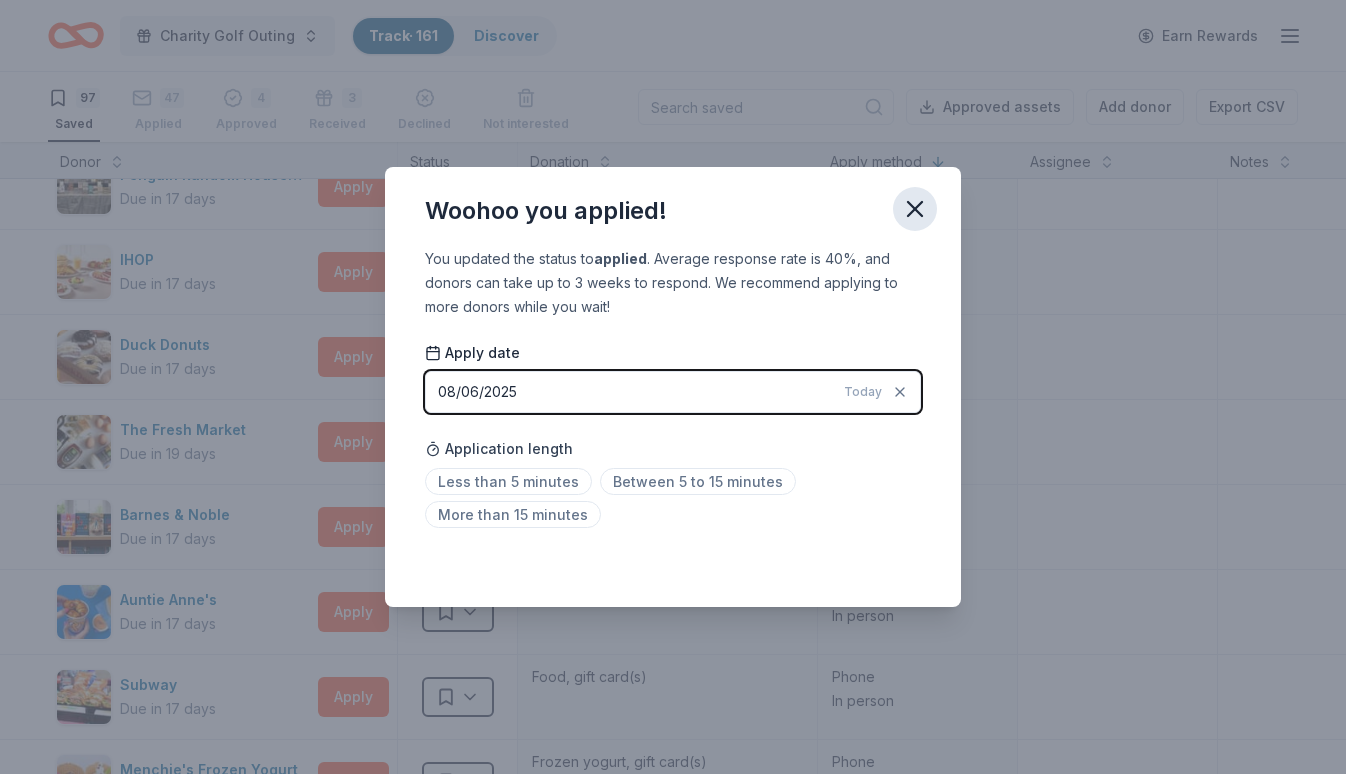 click 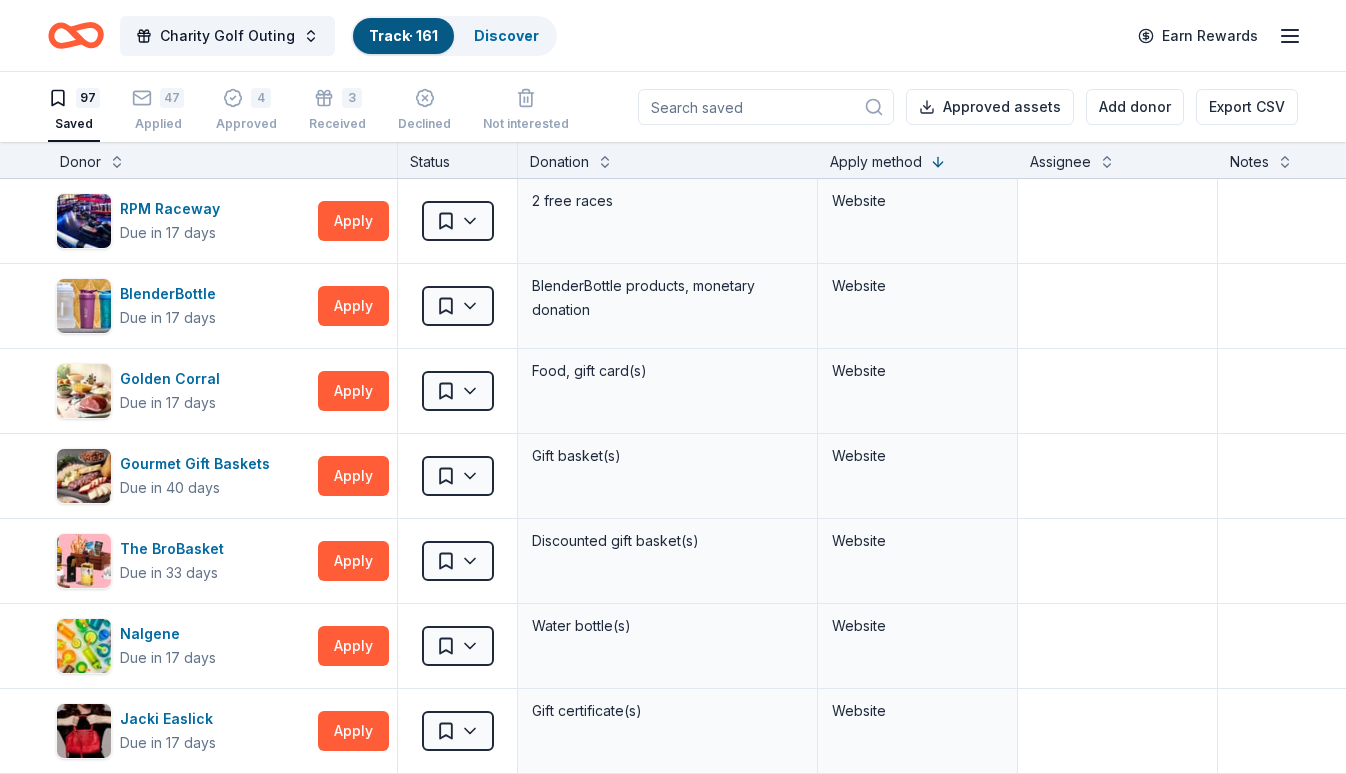 scroll, scrollTop: 0, scrollLeft: 0, axis: both 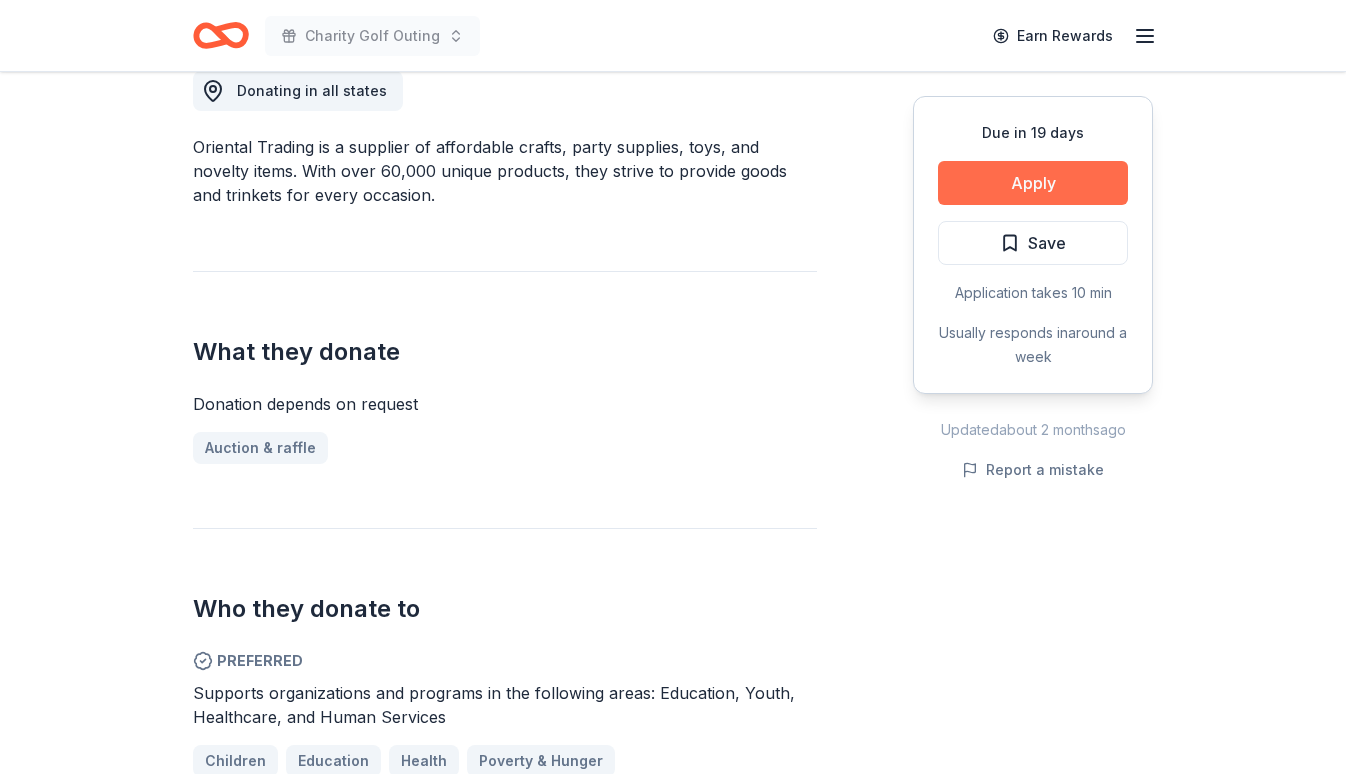 click on "Apply" at bounding box center (1033, 183) 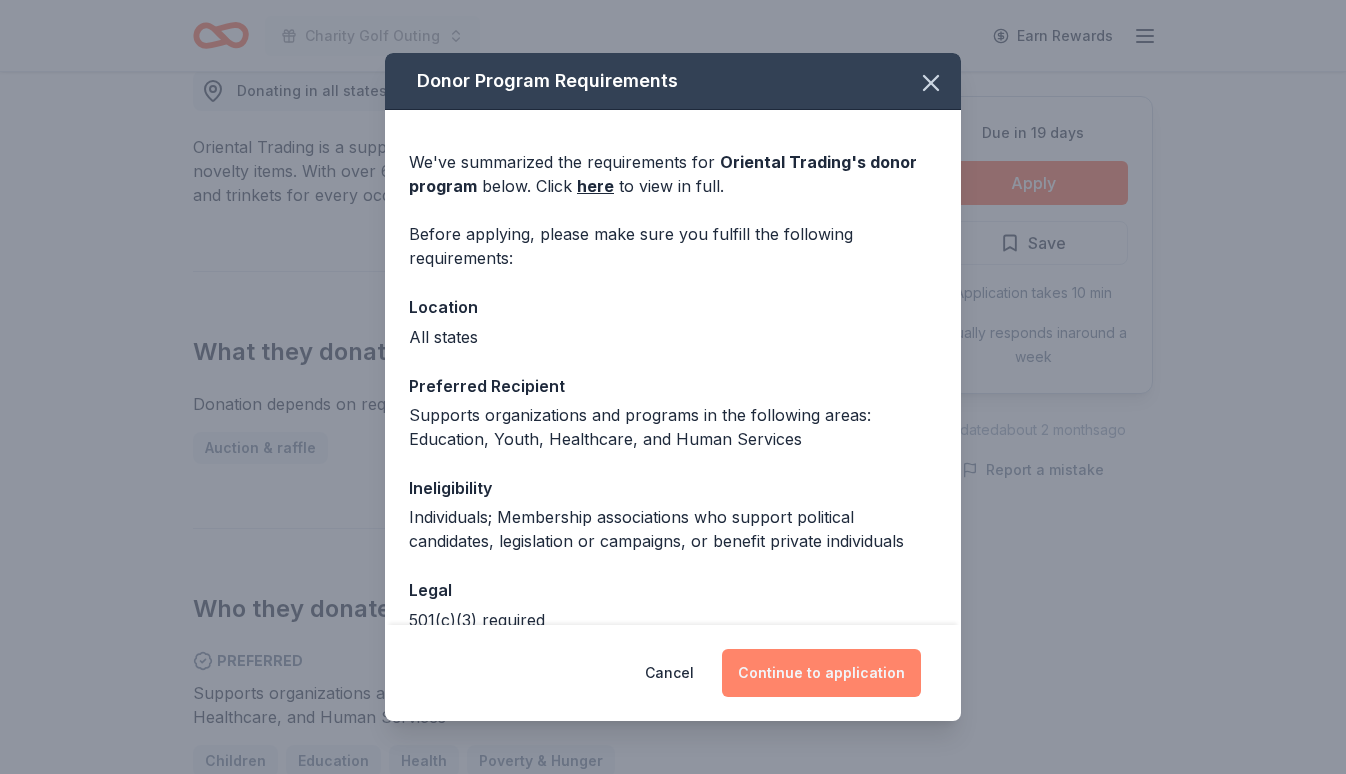 click on "Continue to application" at bounding box center [821, 673] 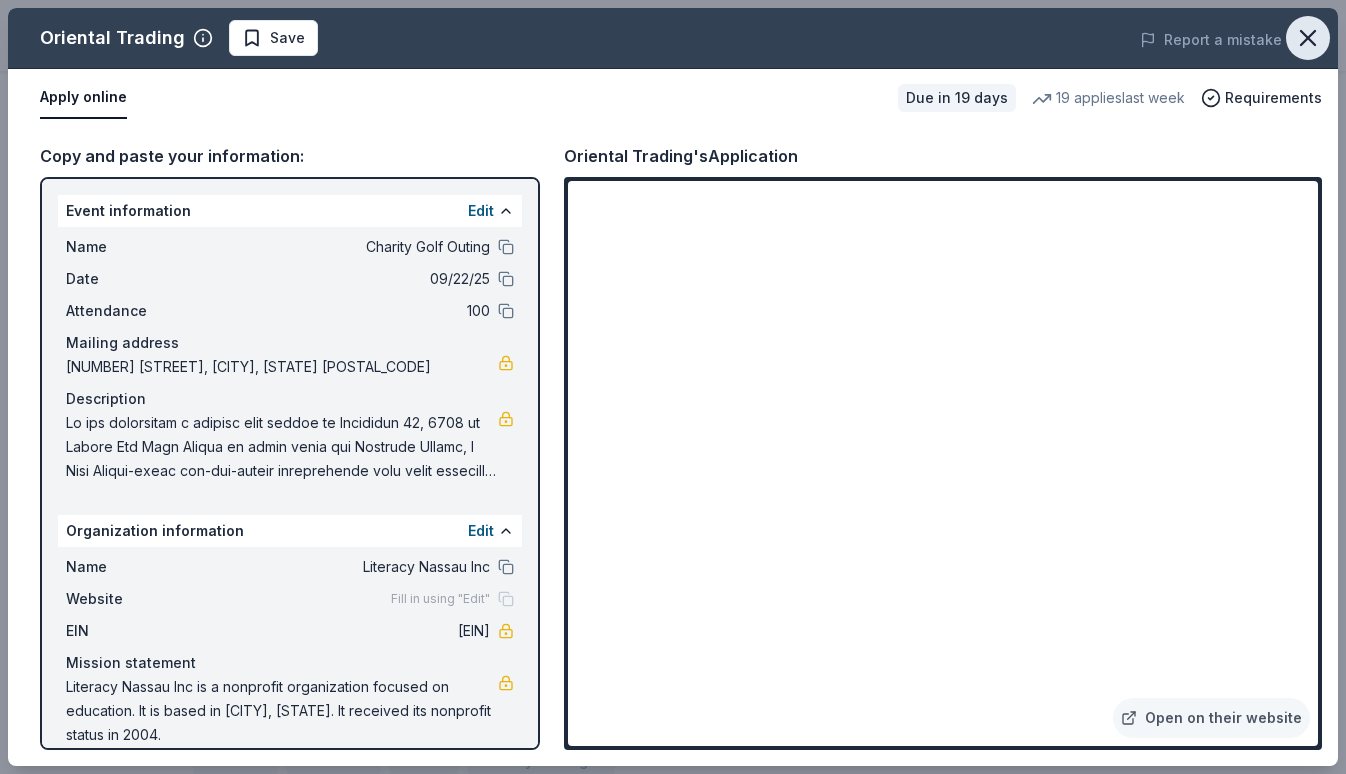 click 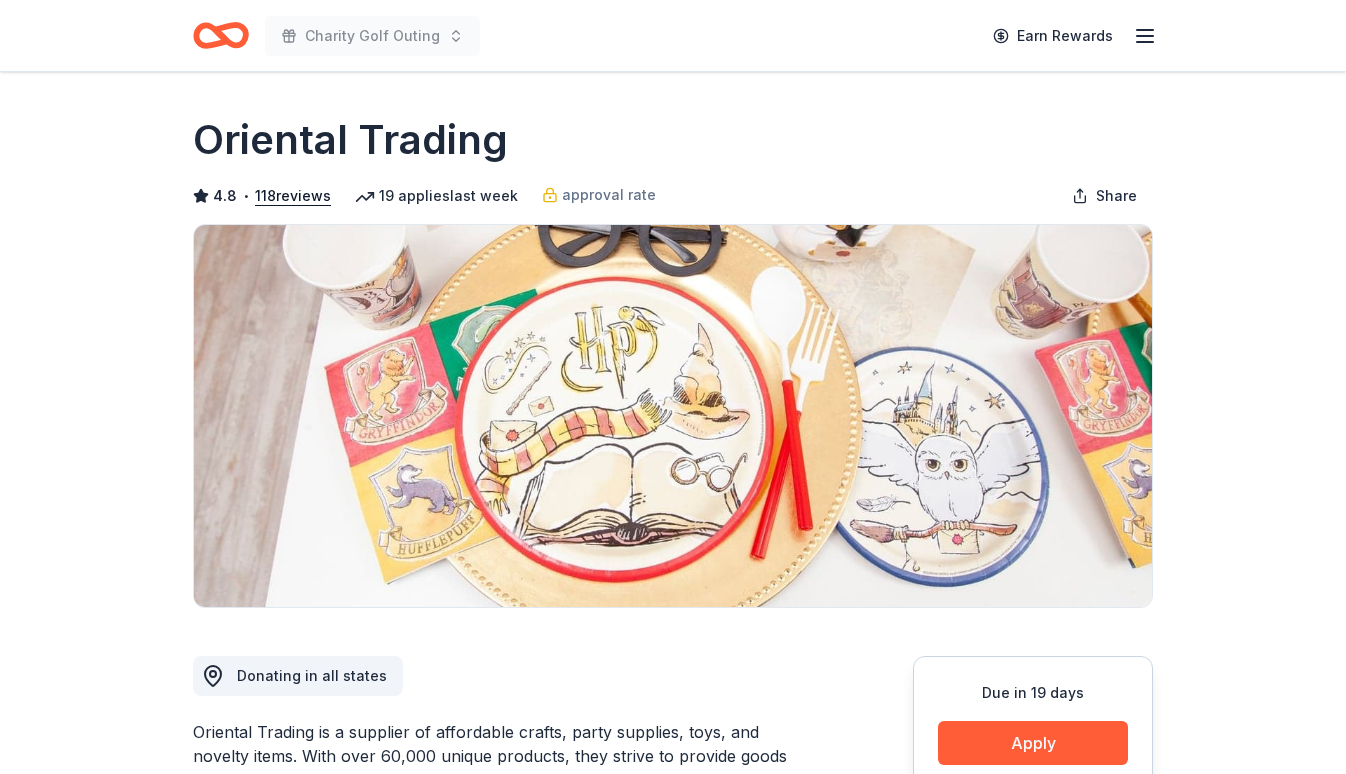 scroll, scrollTop: 0, scrollLeft: 0, axis: both 